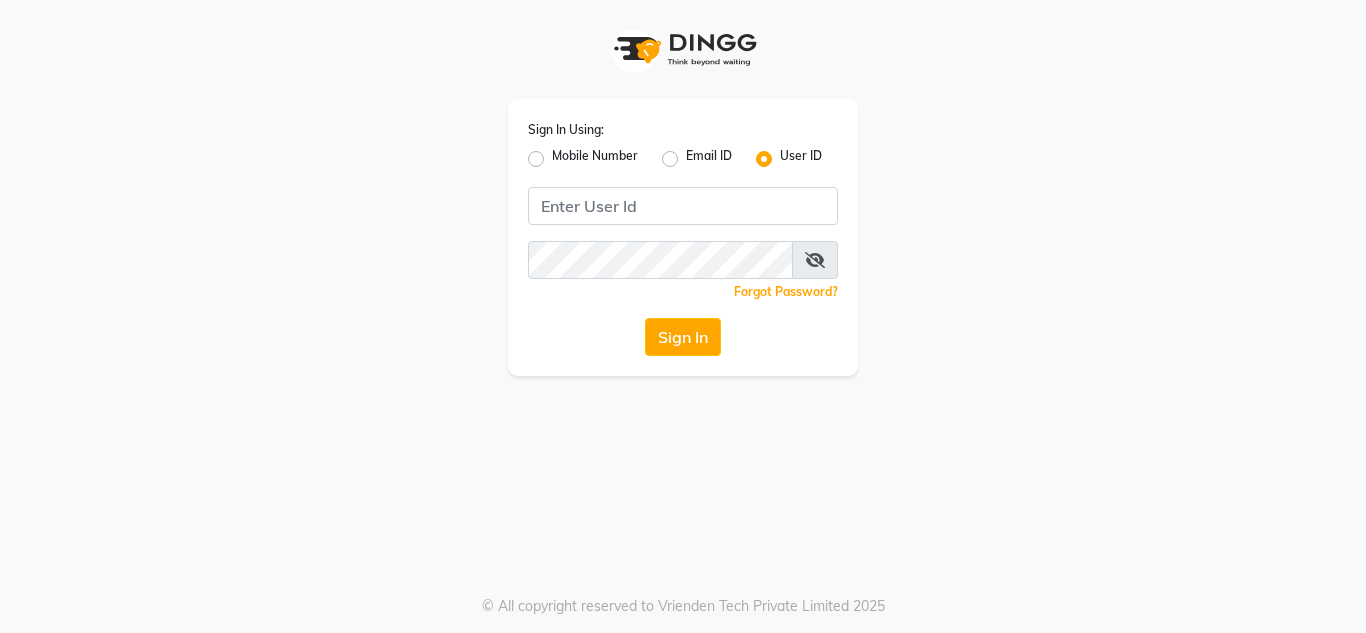 scroll, scrollTop: 0, scrollLeft: 0, axis: both 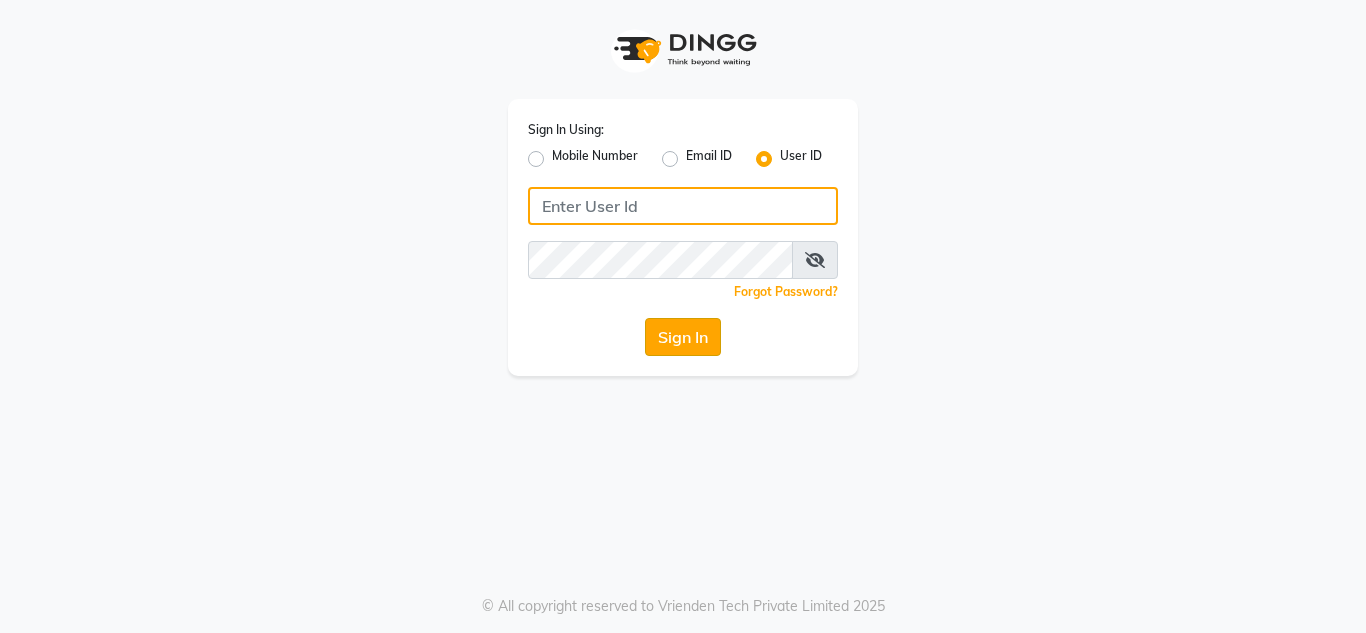 type on "rizwana" 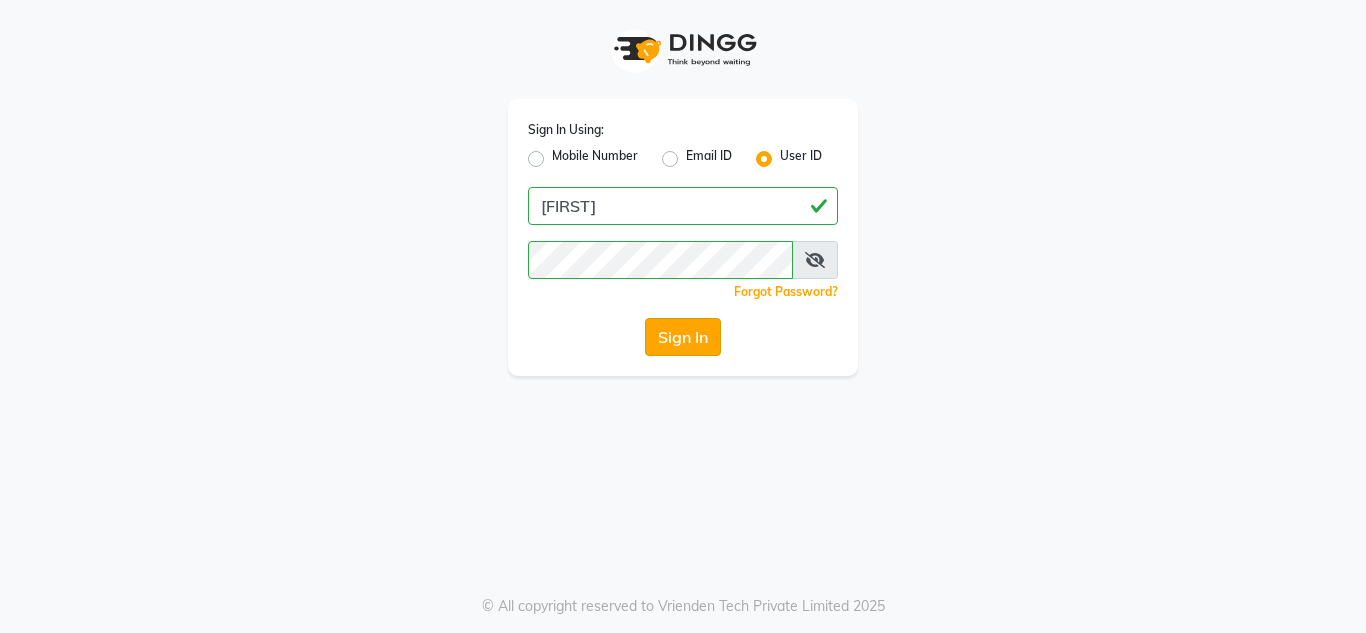 click on "Sign In" 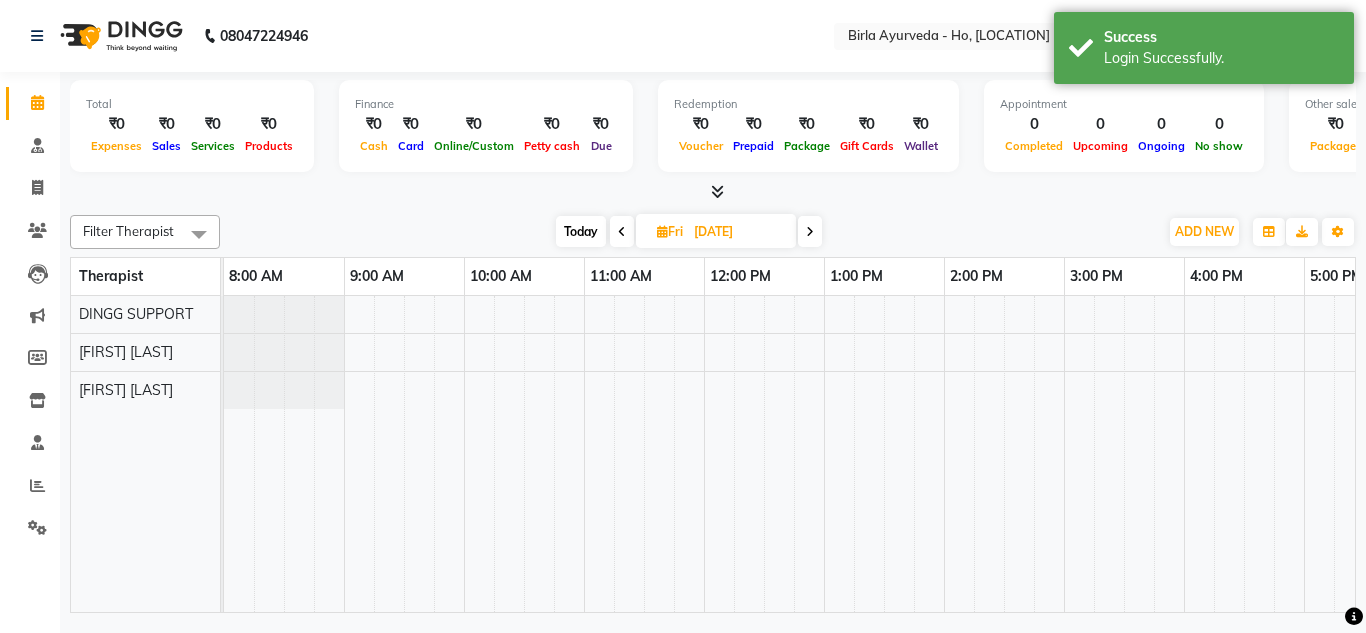 select on "en" 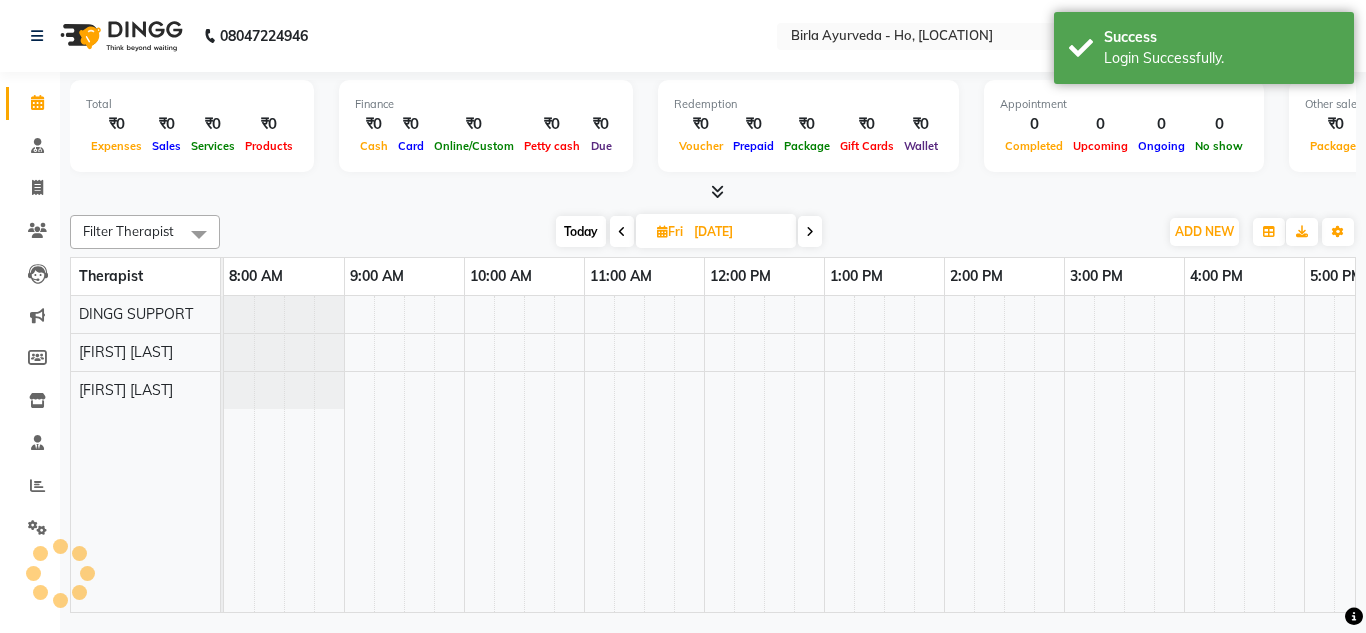 scroll, scrollTop: 0, scrollLeft: 429, axis: horizontal 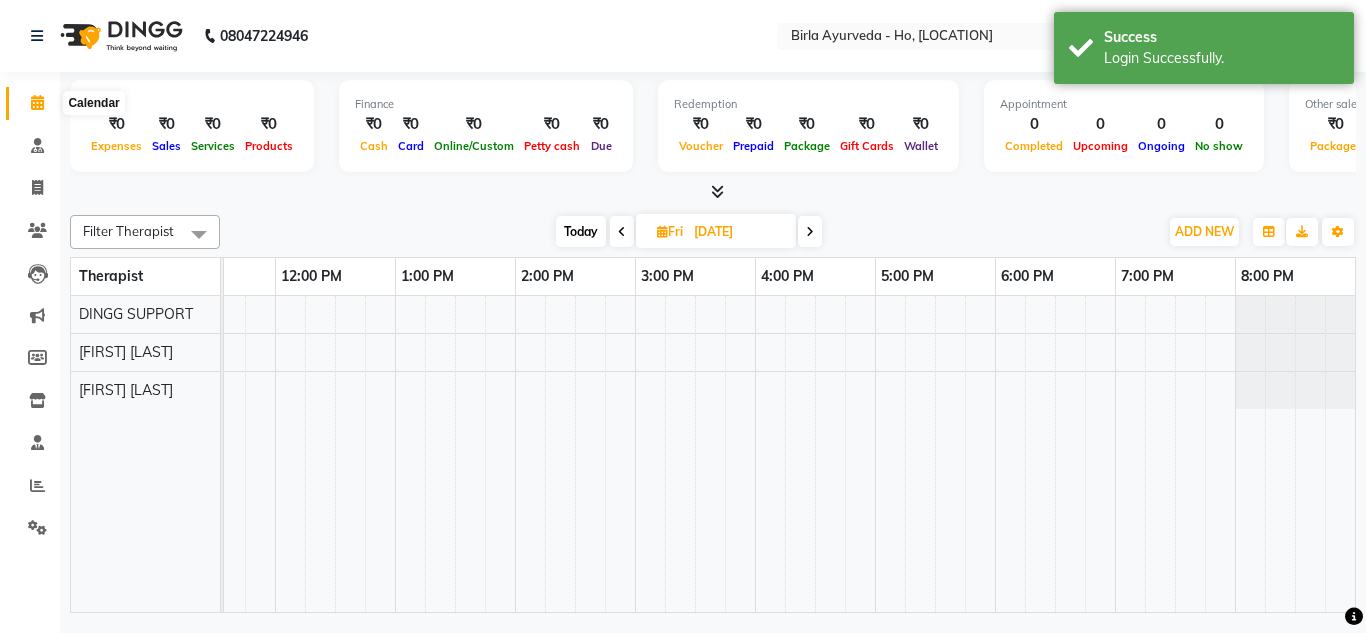 click 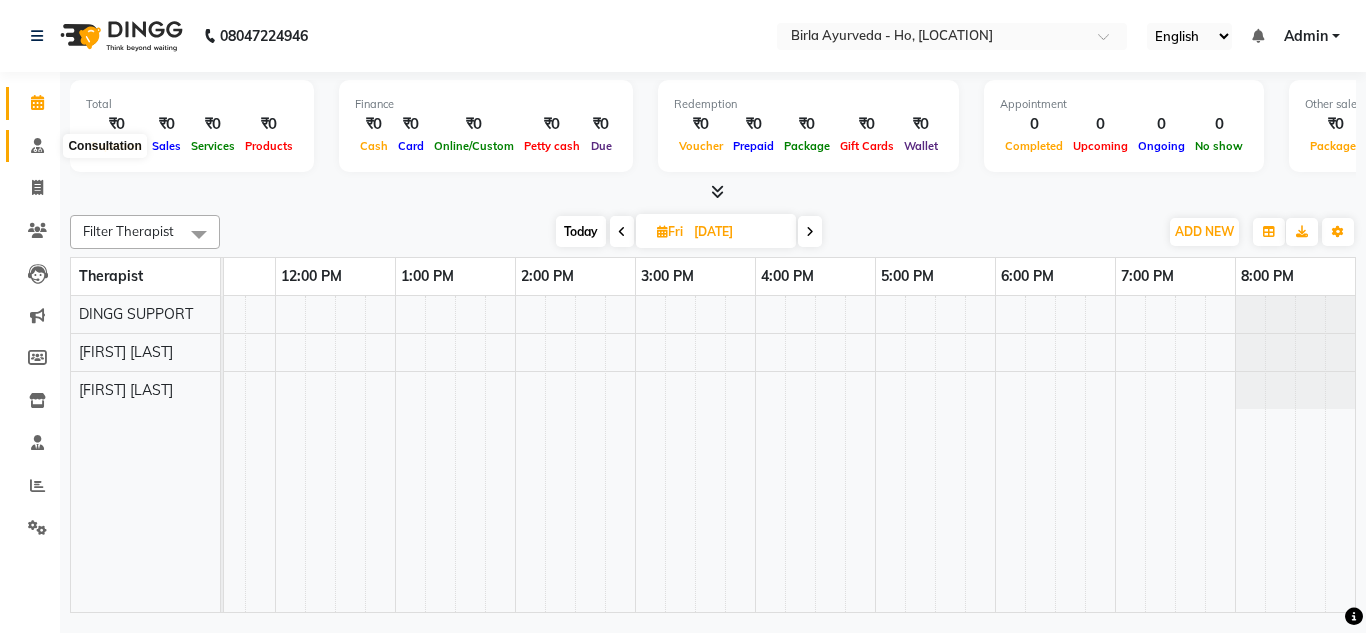 click 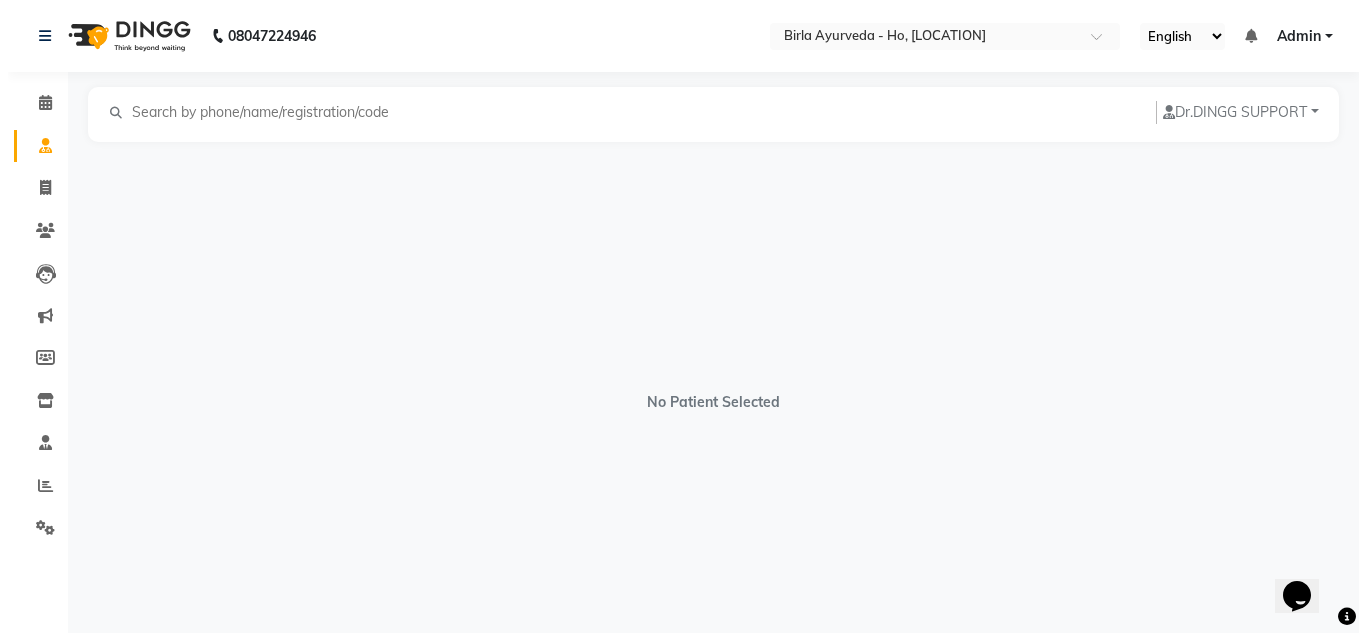 scroll, scrollTop: 0, scrollLeft: 0, axis: both 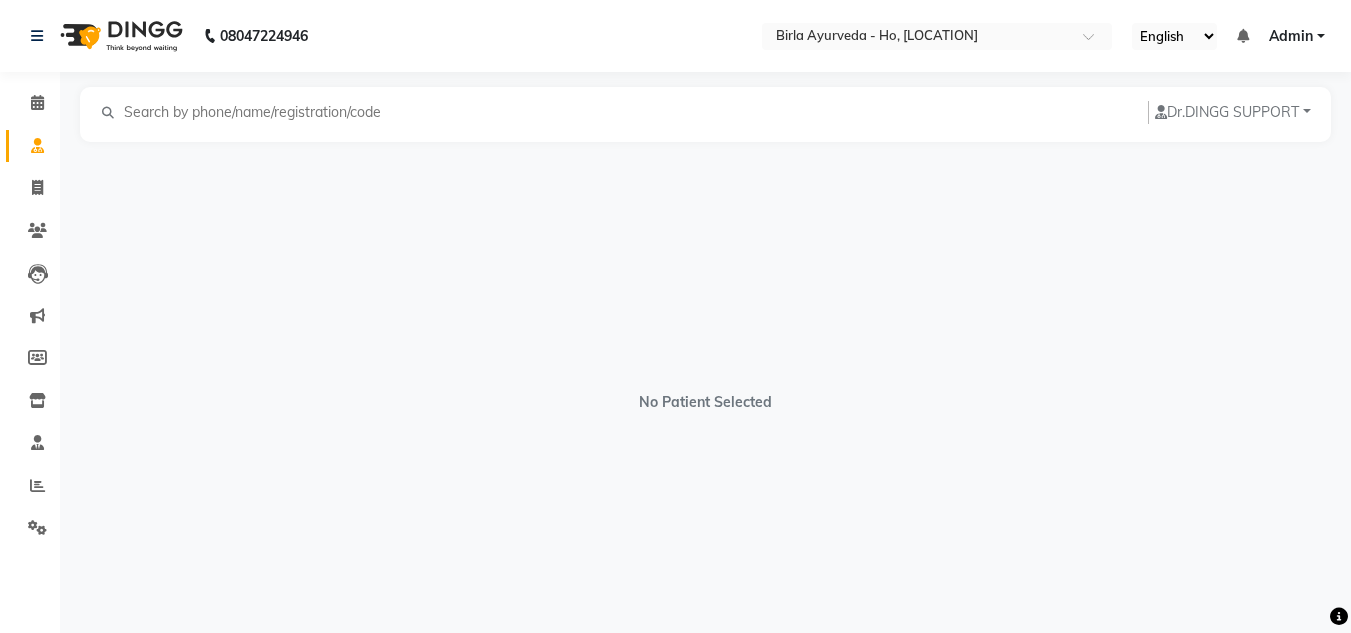 click on "Dr.   DINGG SUPPORT DINGG SUPPORT Janhavi Taloskar Priya Mishra Rizwana Shivani Takshak" 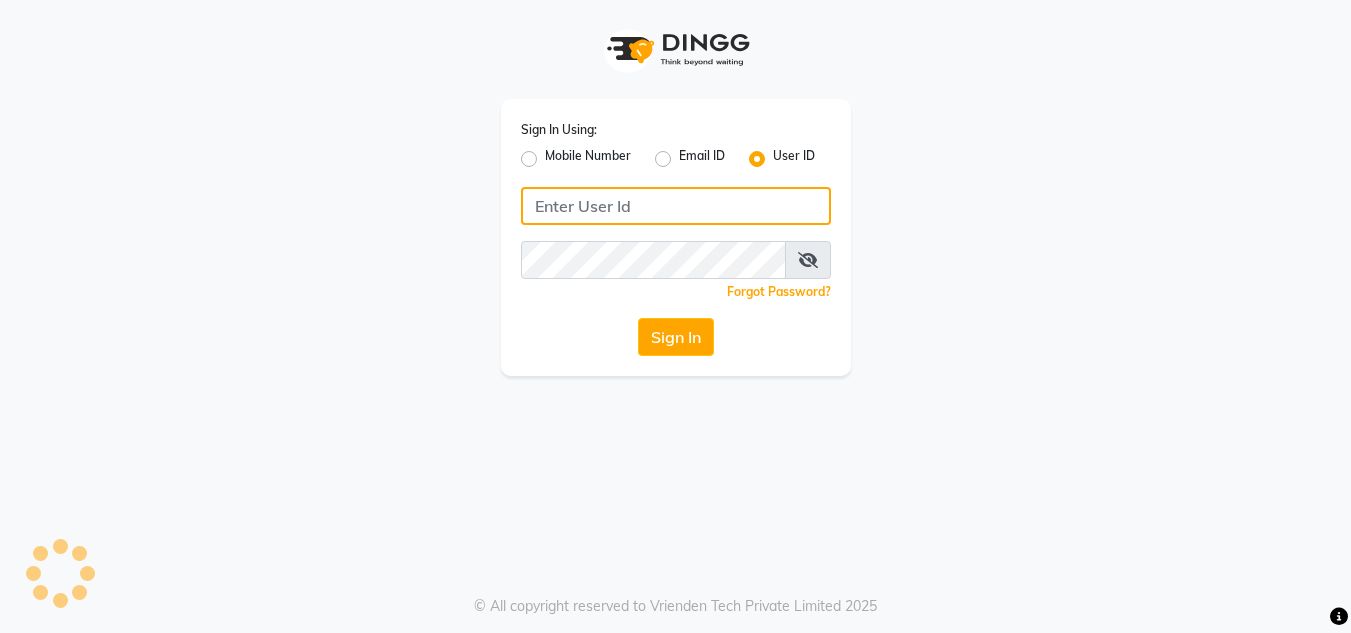 type on "rizwana" 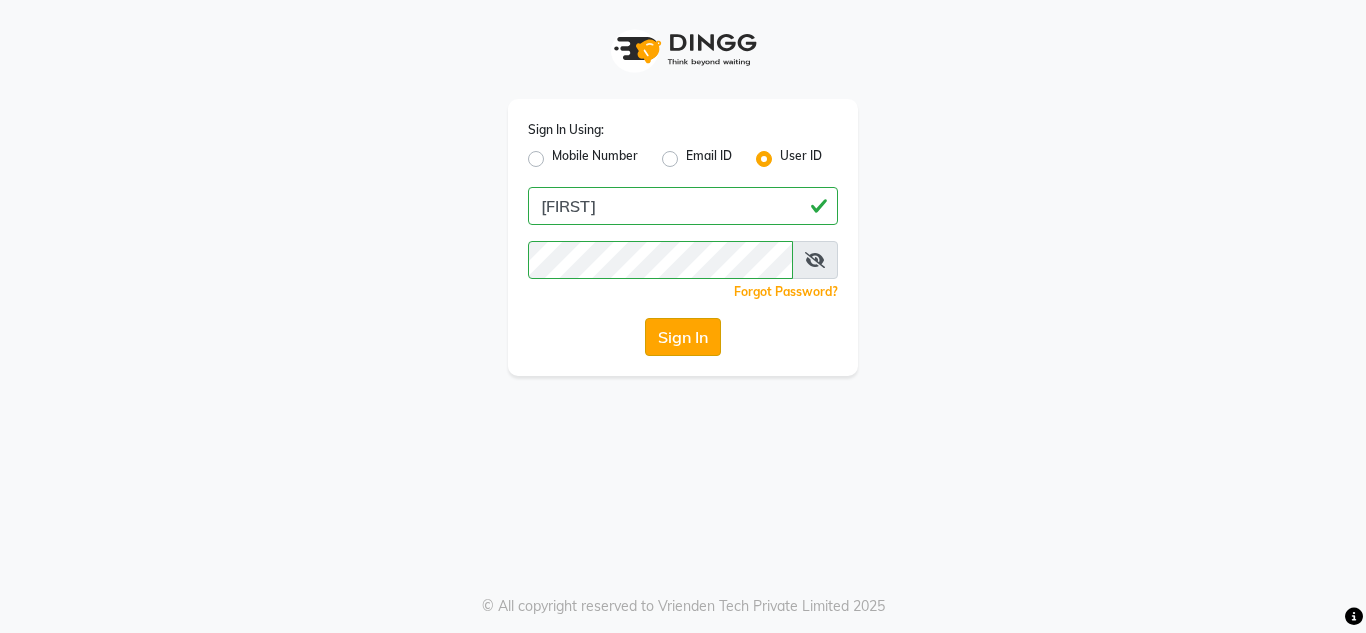drag, startPoint x: 973, startPoint y: 52, endPoint x: 697, endPoint y: 329, distance: 391.0307 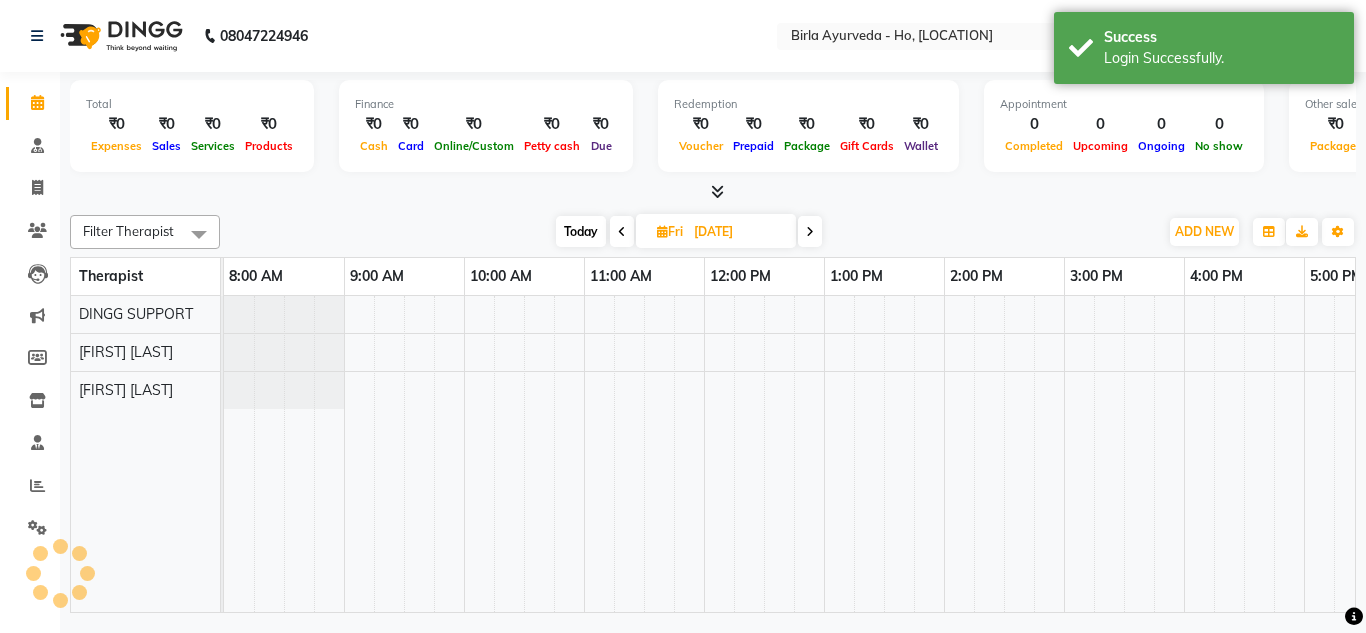 scroll, scrollTop: 0, scrollLeft: 0, axis: both 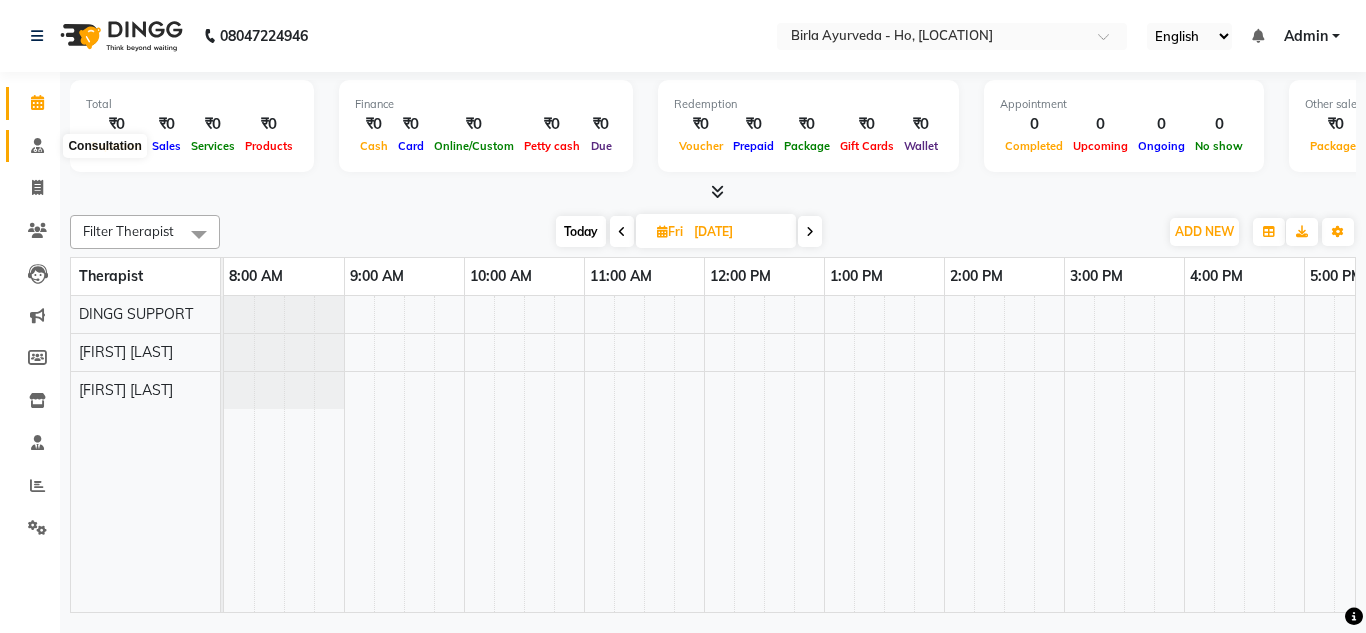 click 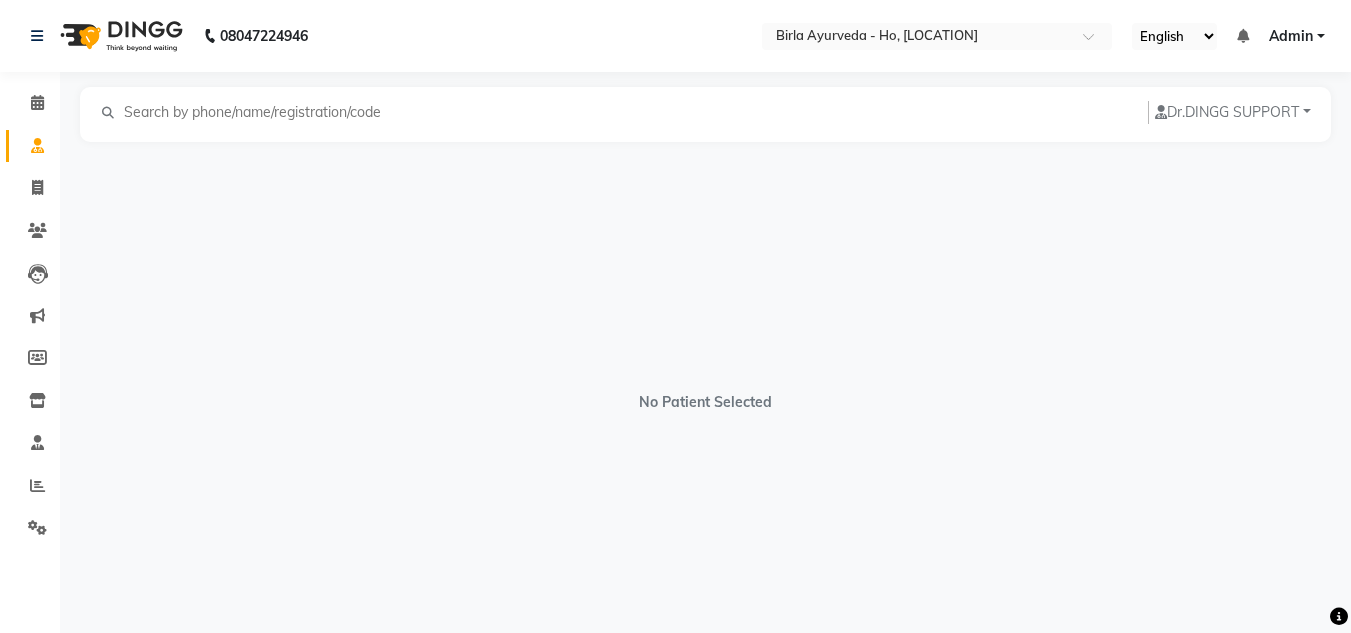 click at bounding box center (259, 112) 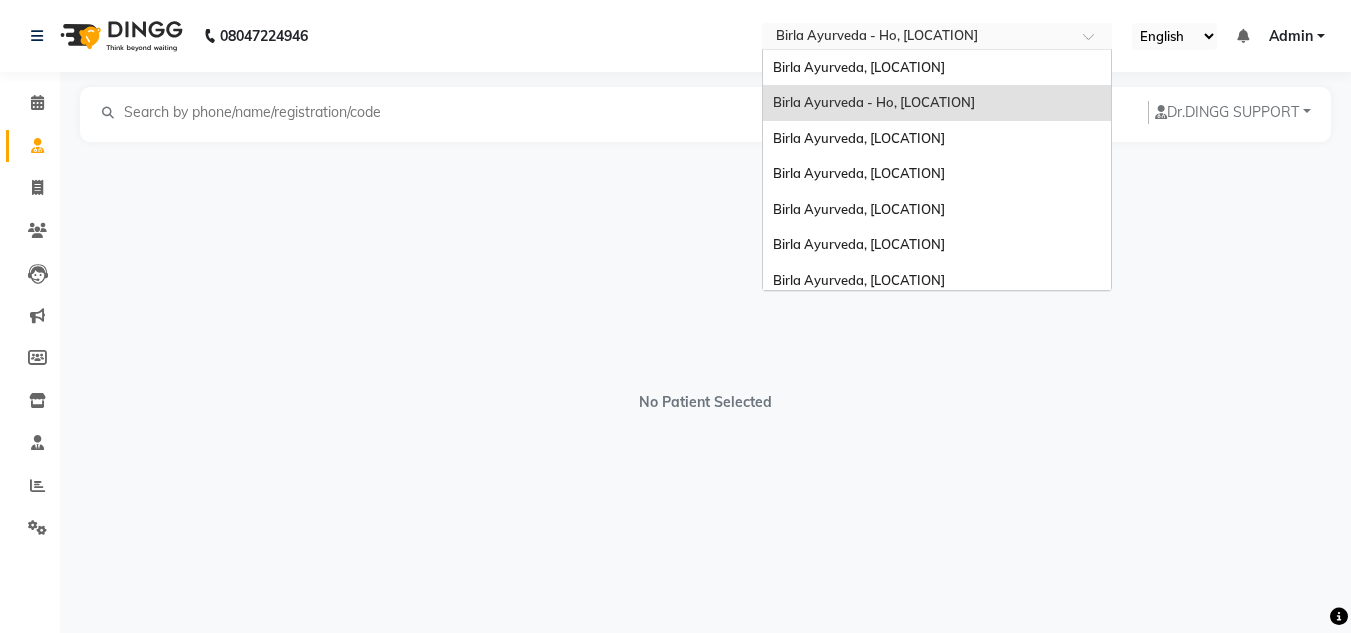 click at bounding box center [937, 38] 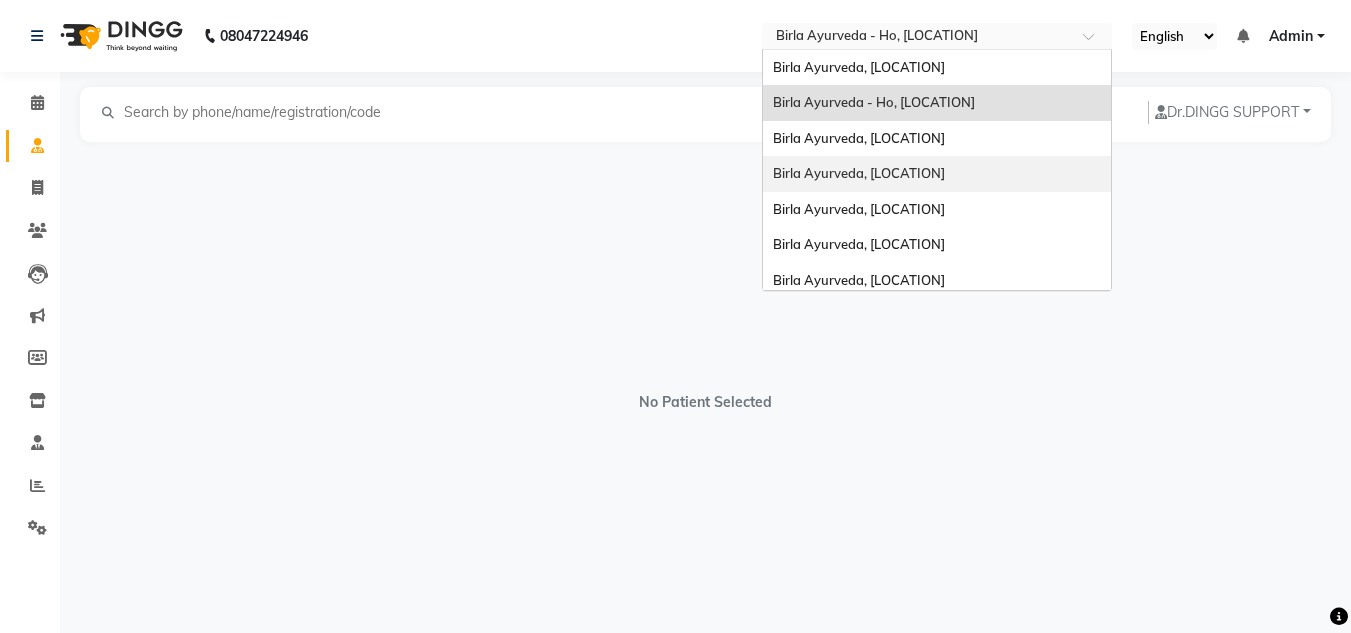 click on "Birla Ayurveda, Prabhadevi" at bounding box center (859, 173) 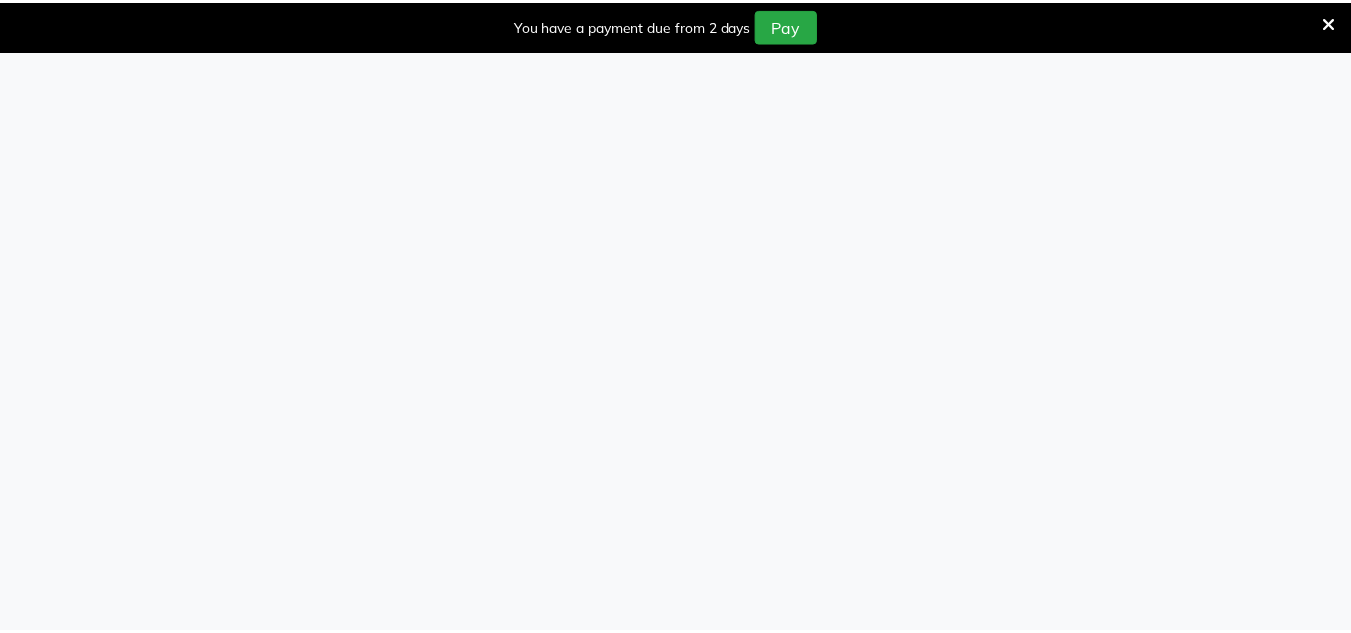scroll, scrollTop: 0, scrollLeft: 0, axis: both 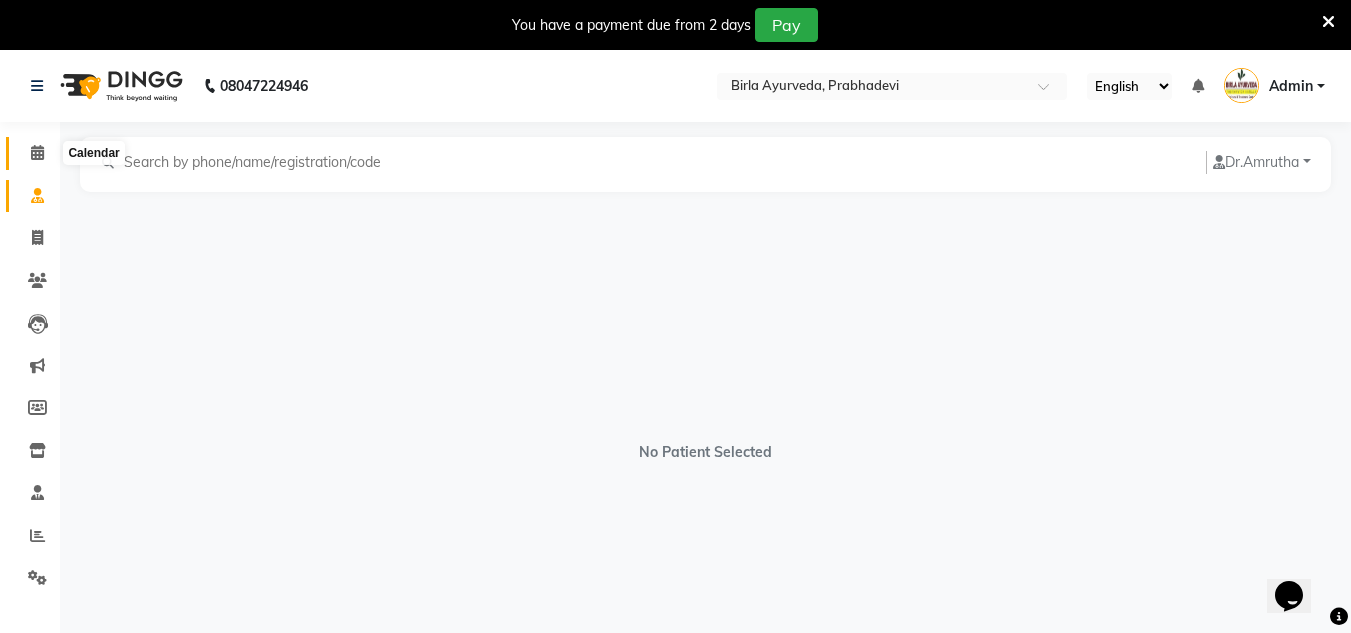click 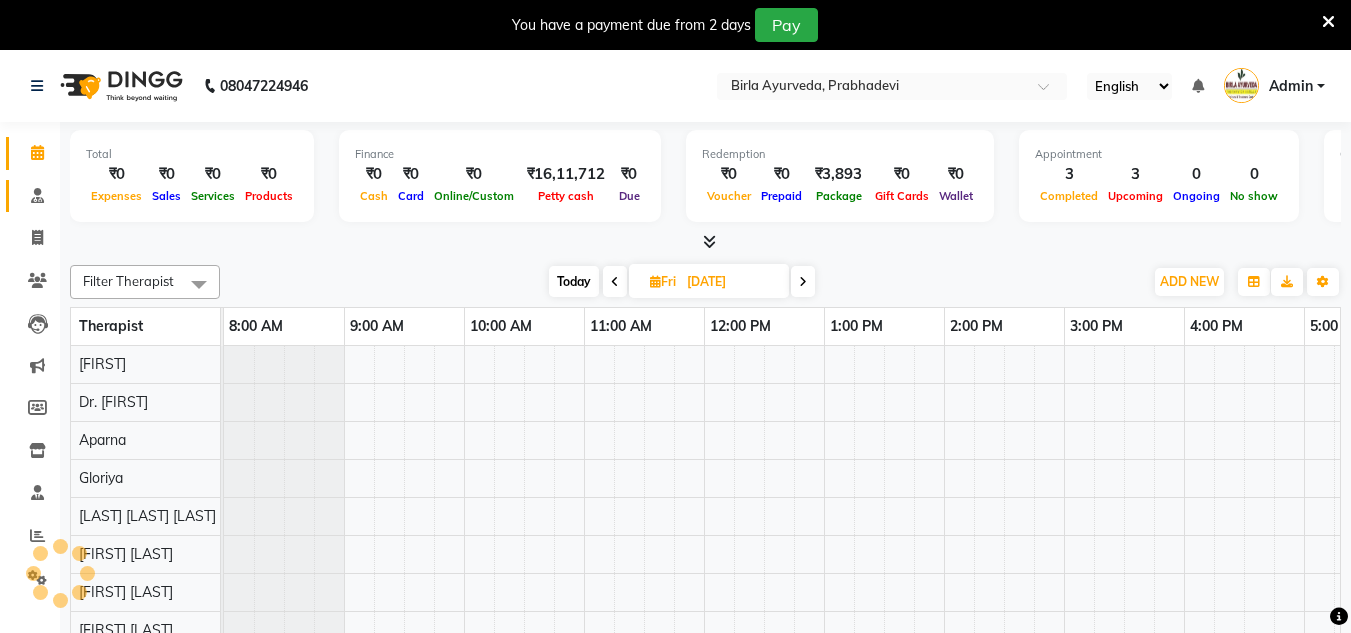 scroll, scrollTop: 27, scrollLeft: 0, axis: vertical 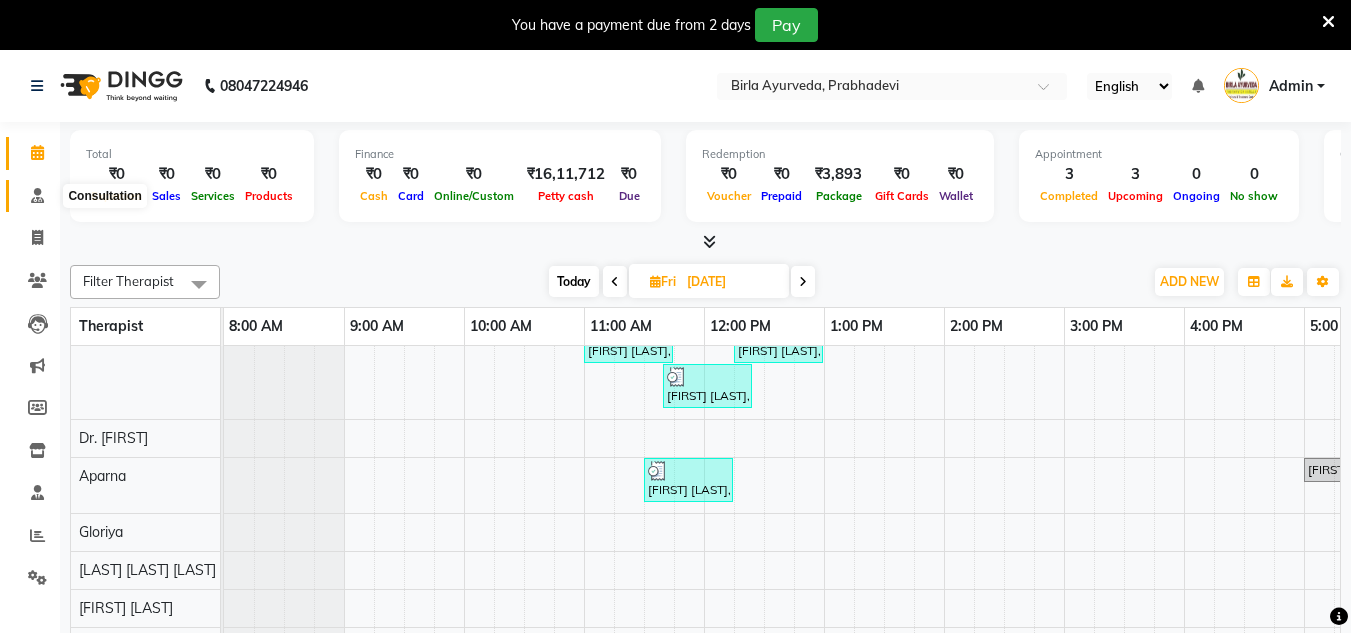 click 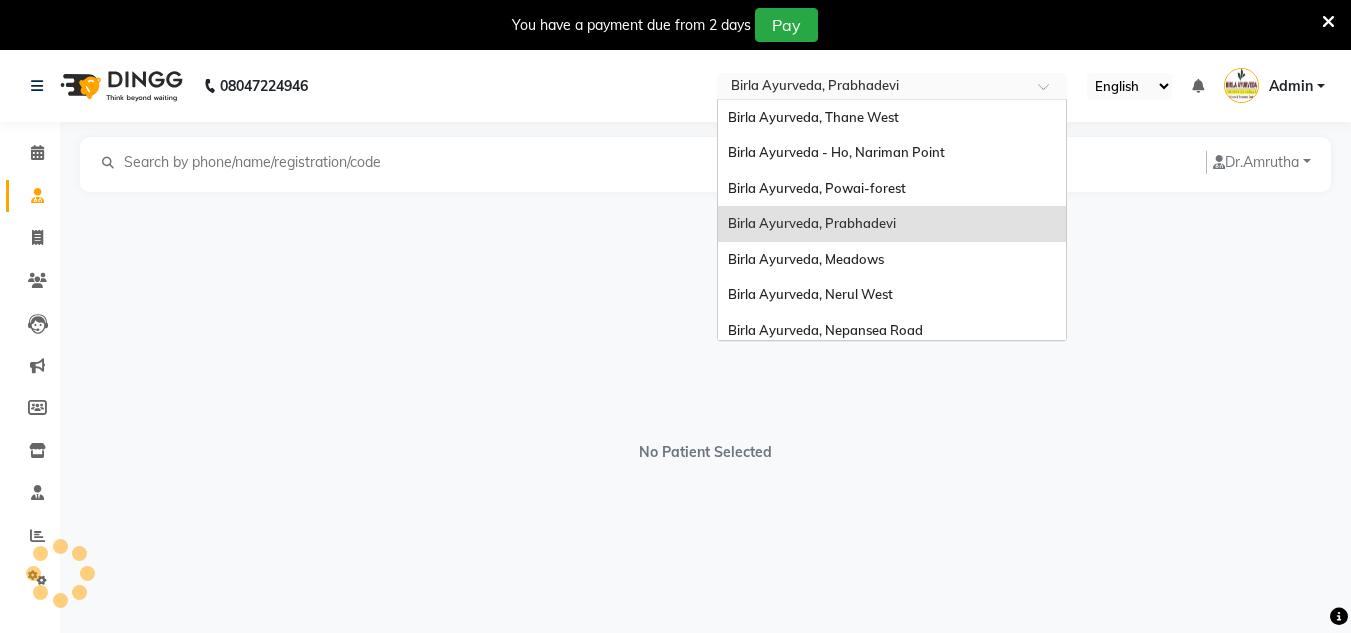 click at bounding box center (892, 88) 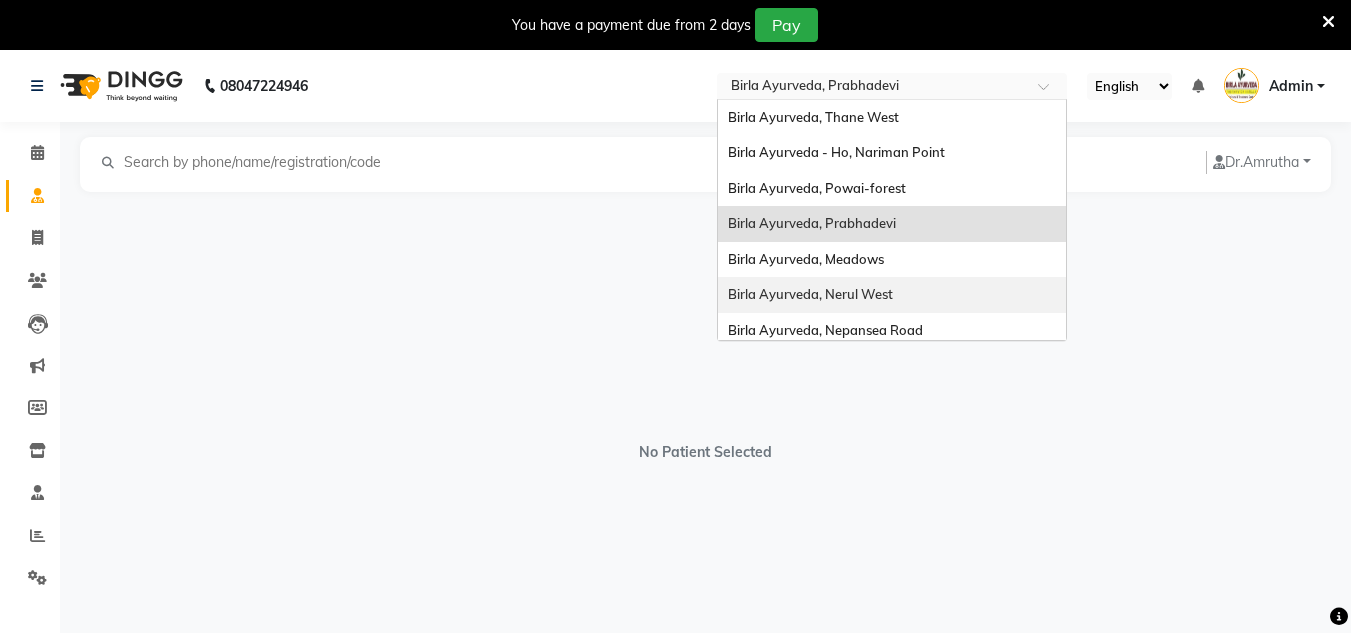click on "Birla Ayurveda, [LOCATION]" at bounding box center [892, 295] 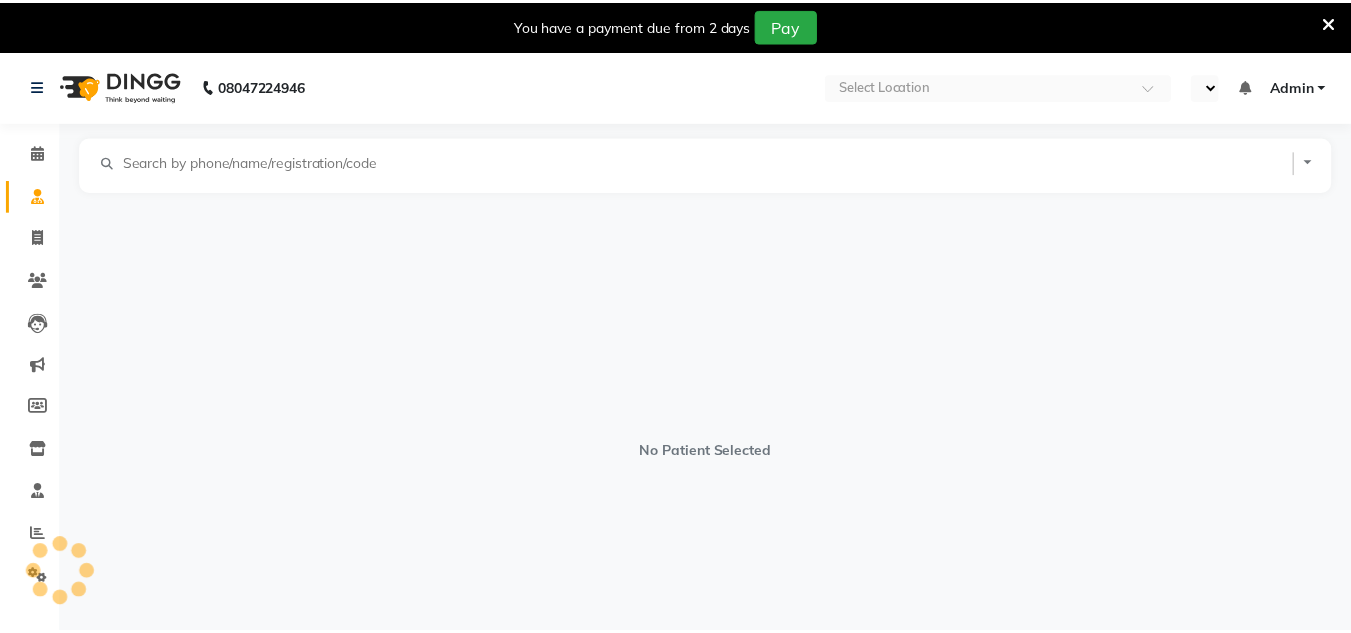 scroll, scrollTop: 0, scrollLeft: 0, axis: both 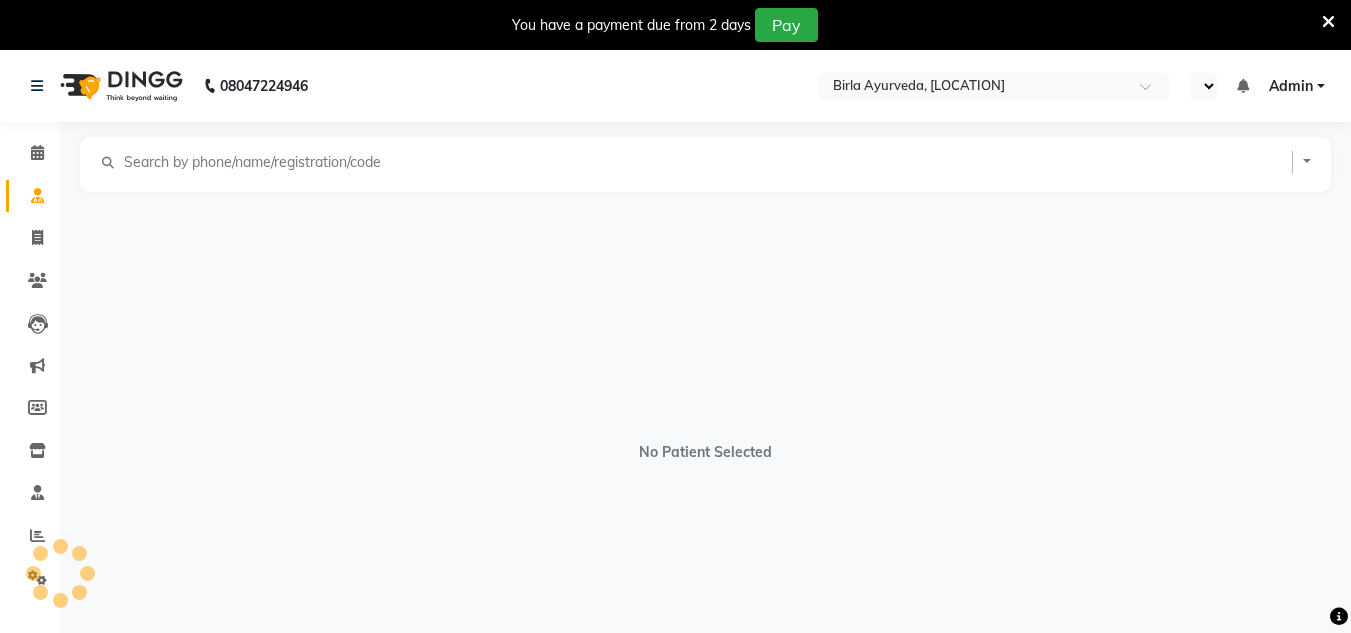 select on "en" 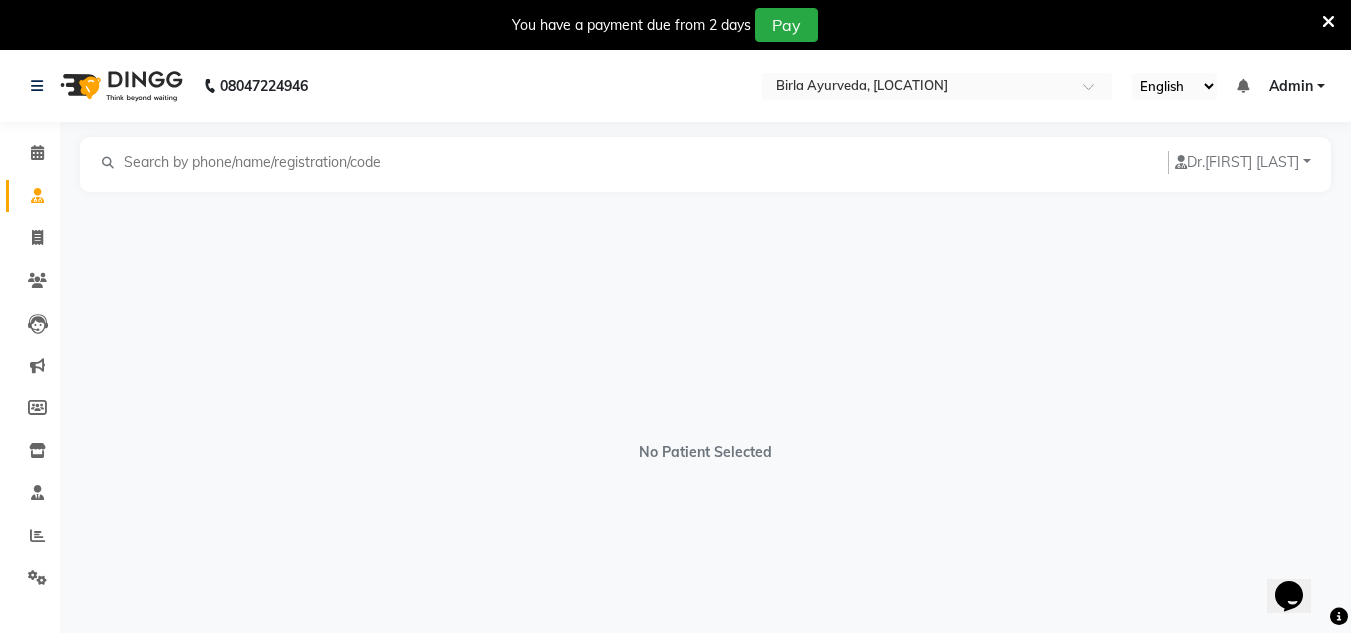 scroll, scrollTop: 0, scrollLeft: 0, axis: both 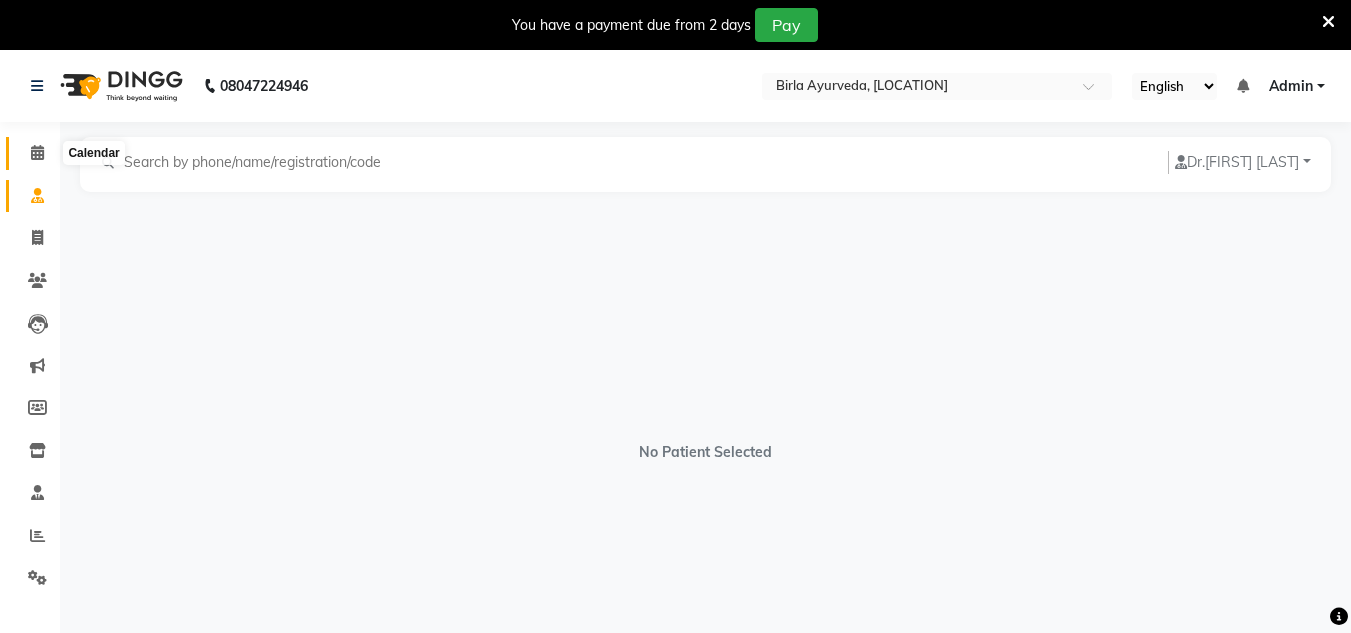 click 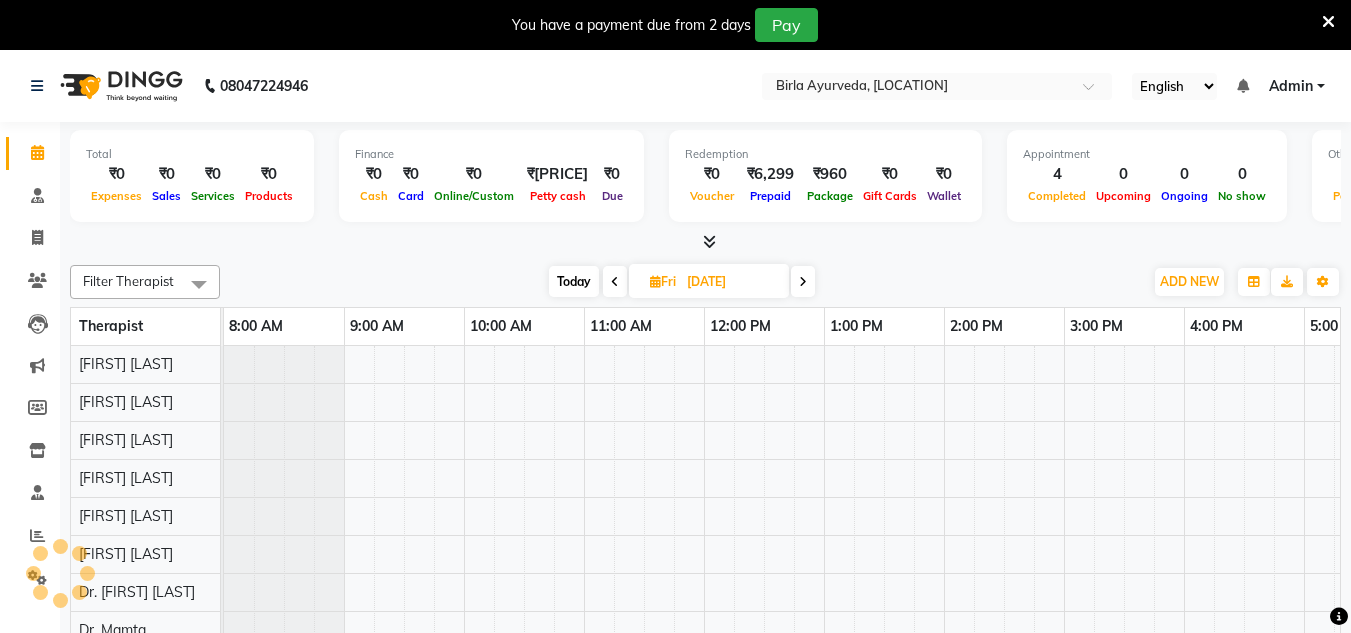 scroll, scrollTop: 0, scrollLeft: 324, axis: horizontal 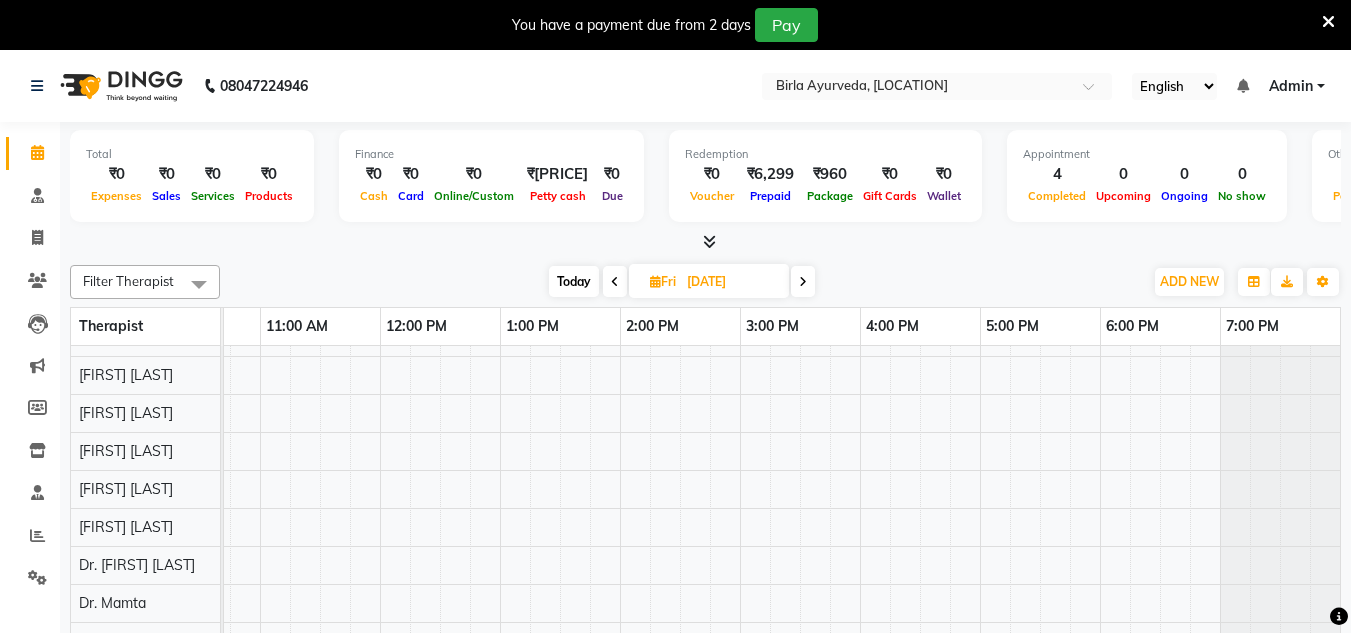 click at bounding box center (803, 282) 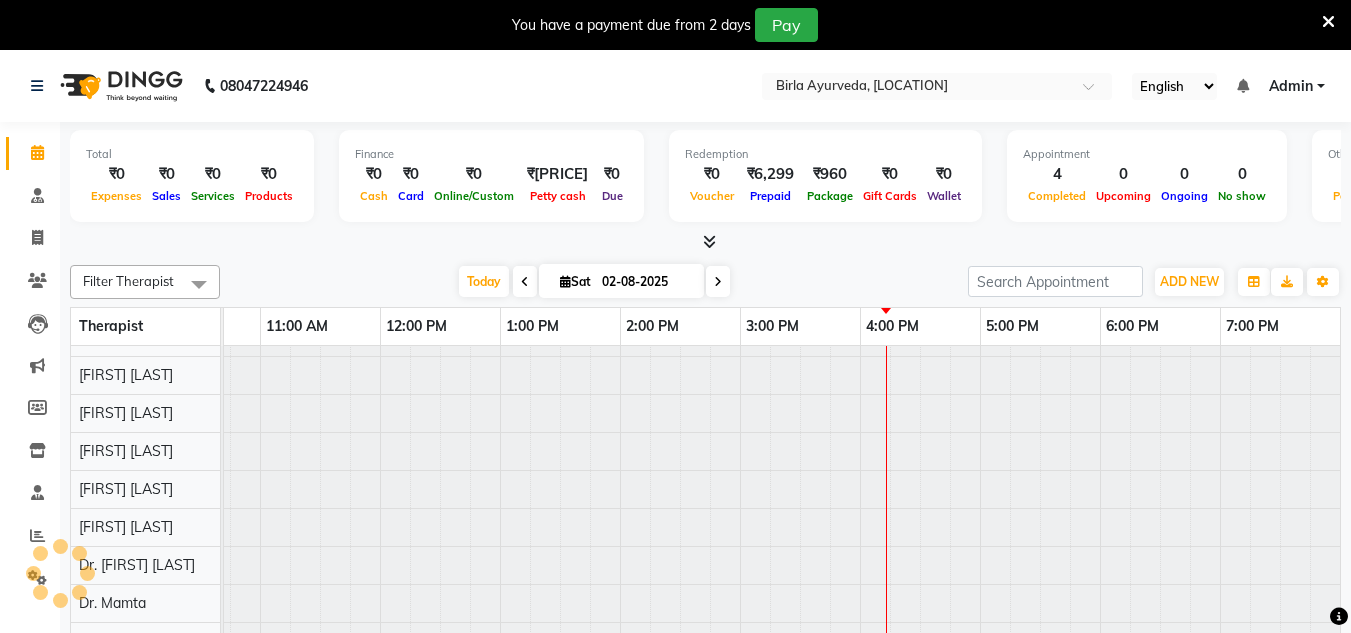 scroll, scrollTop: 0, scrollLeft: 0, axis: both 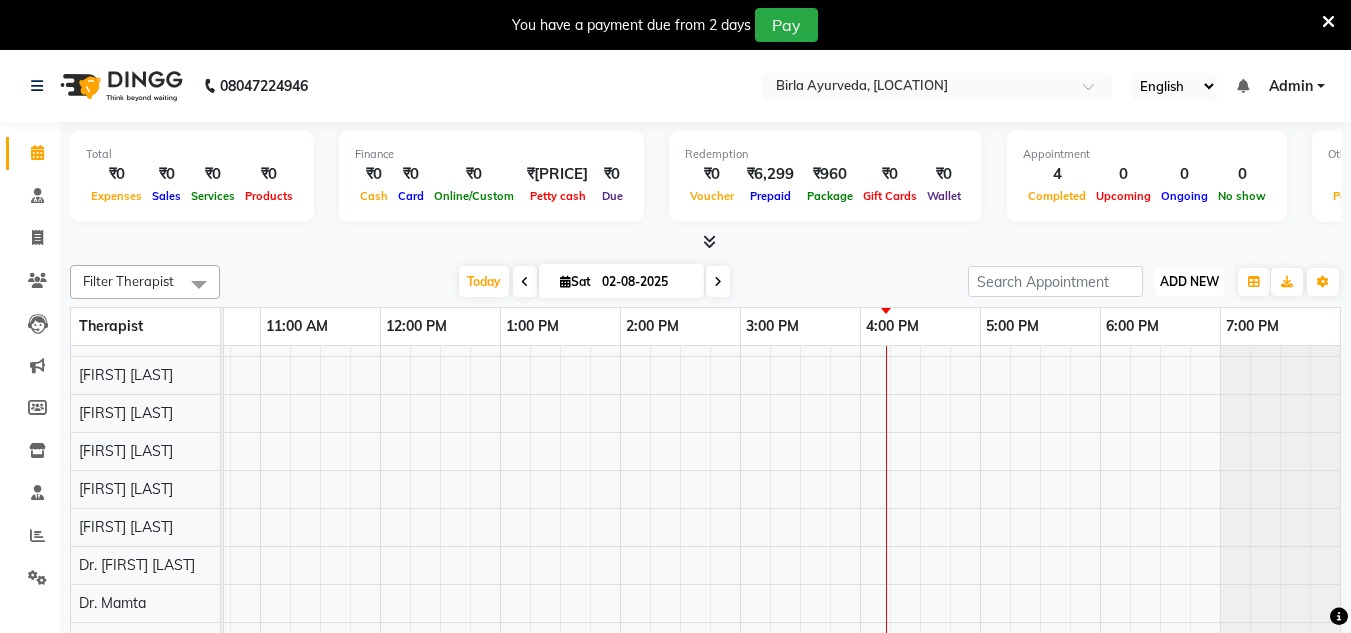 click on "ADD NEW" at bounding box center [1189, 281] 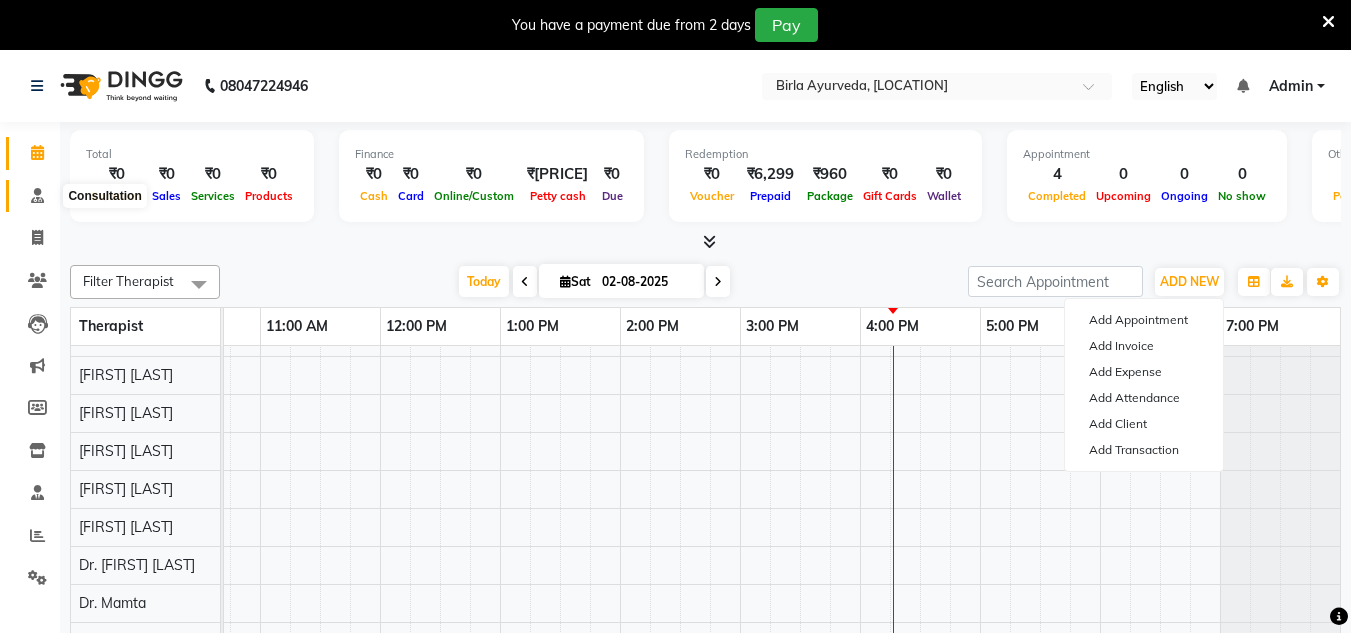 click 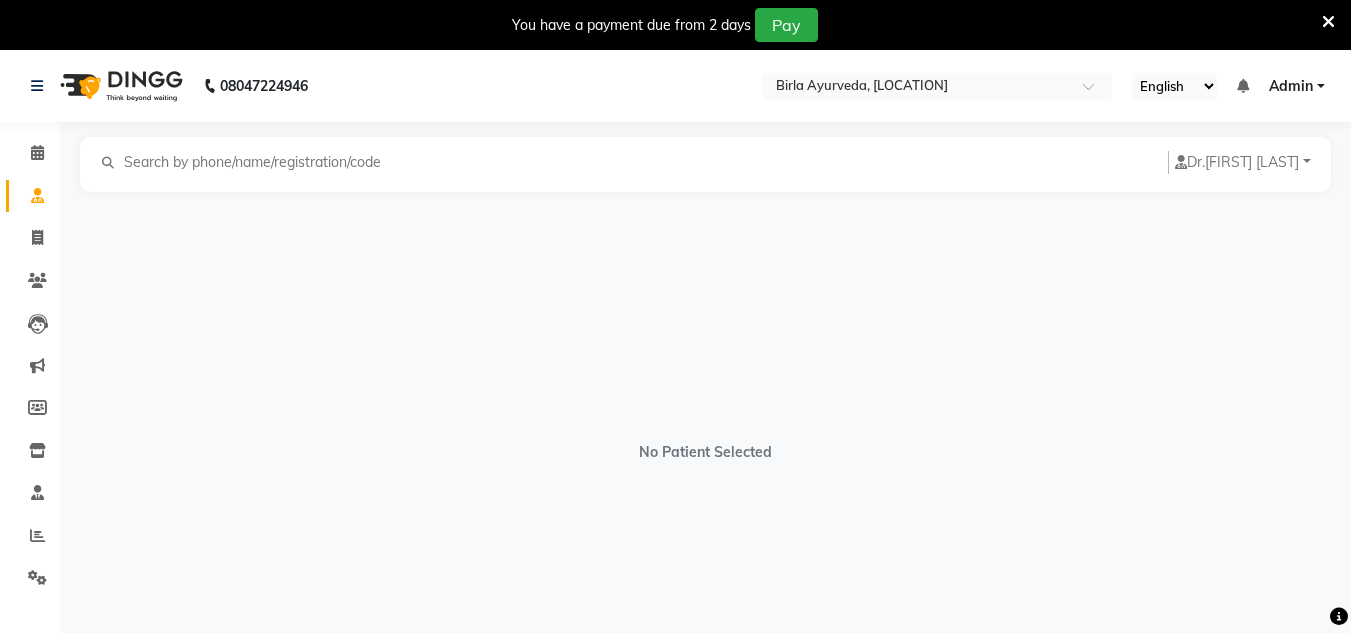 click at bounding box center (259, 162) 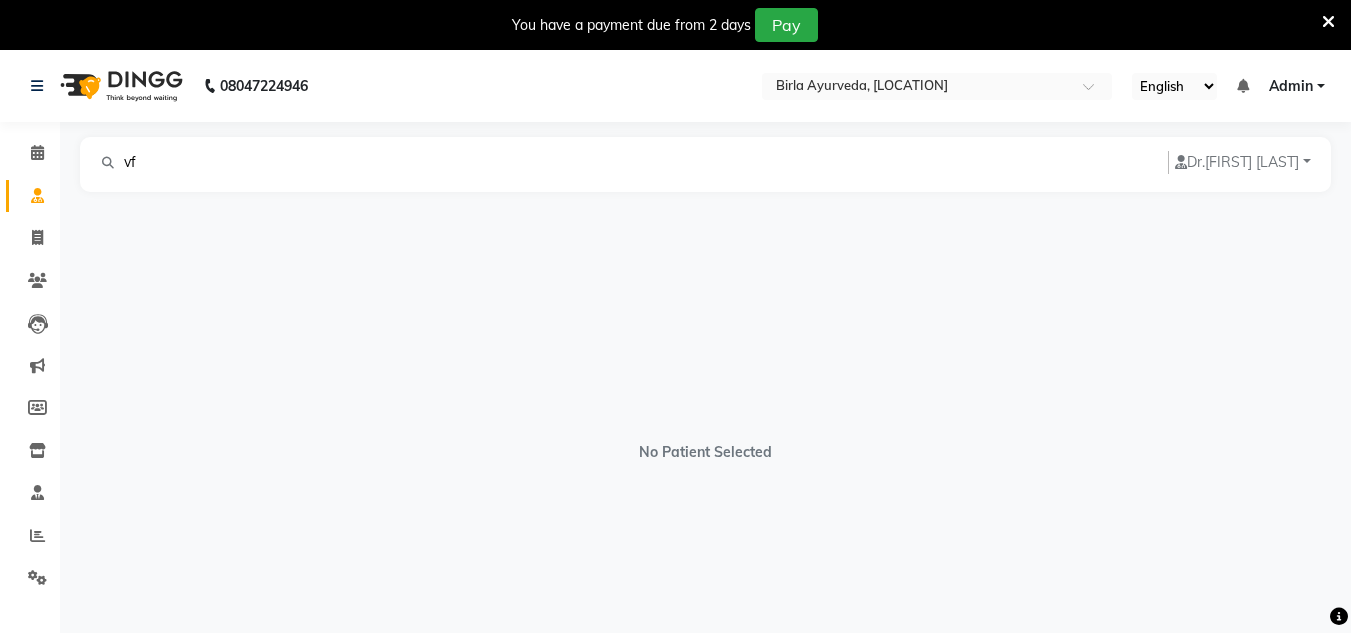 type on "v" 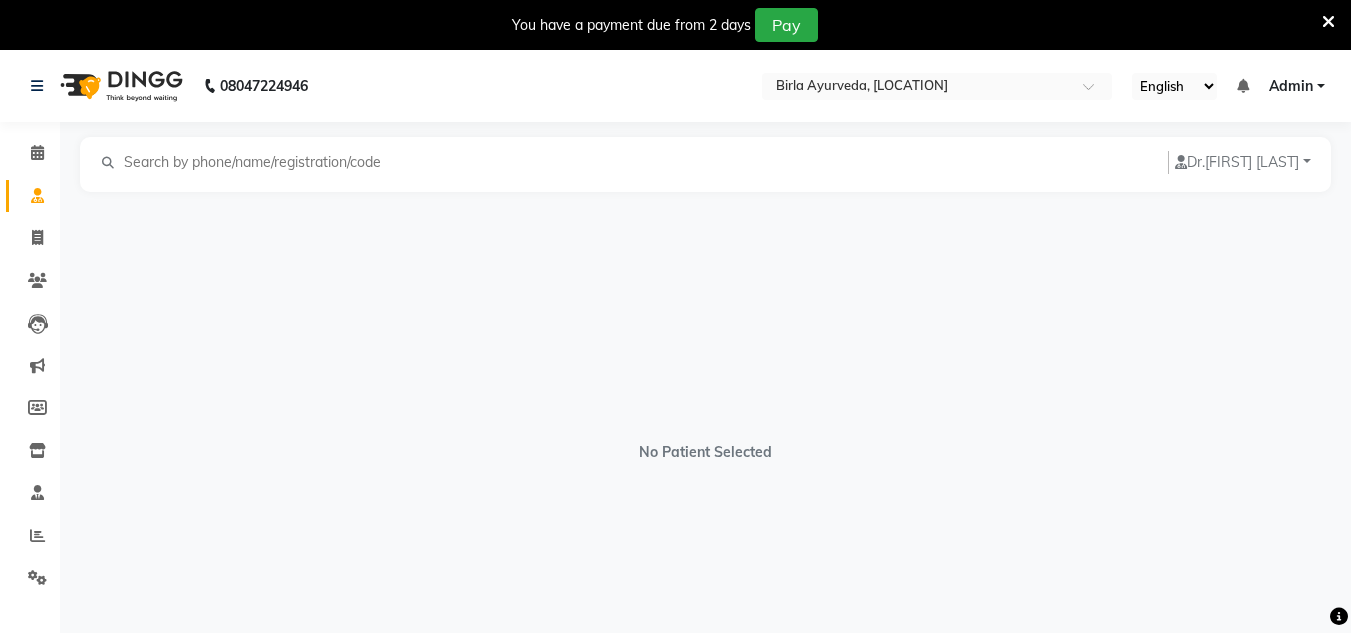 click at bounding box center (259, 162) 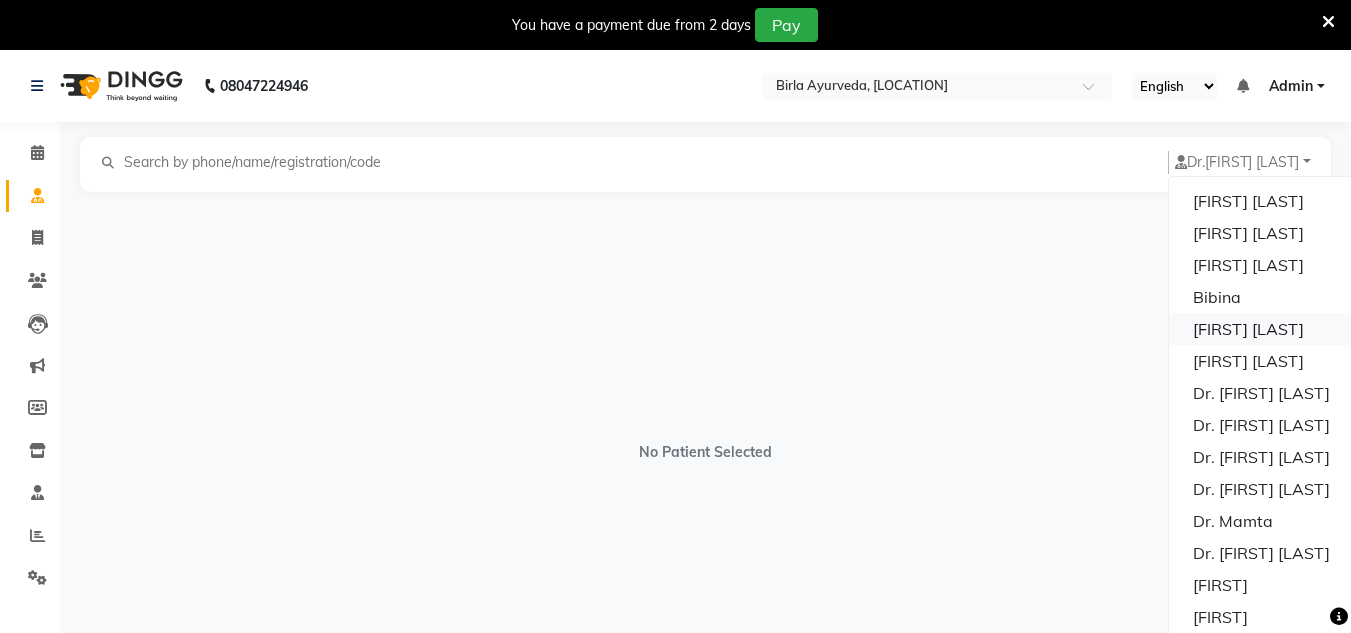 scroll, scrollTop: 99, scrollLeft: 0, axis: vertical 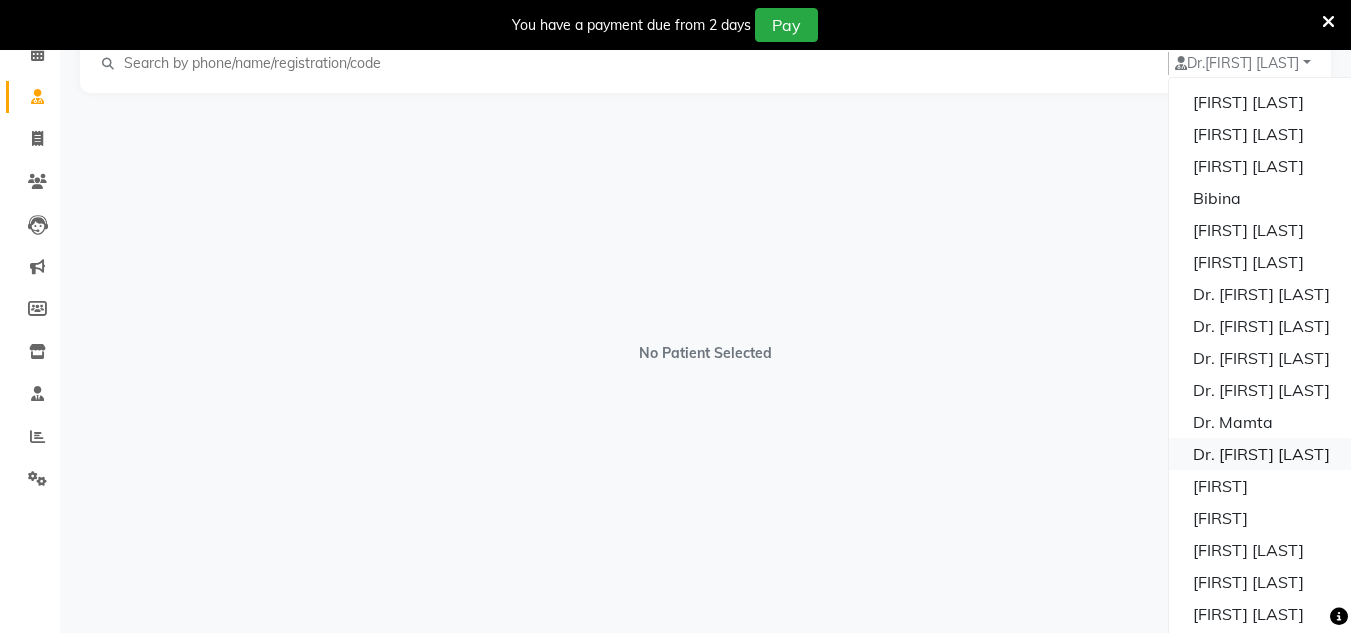 click on "Dr. [FIRST] [LAST]" 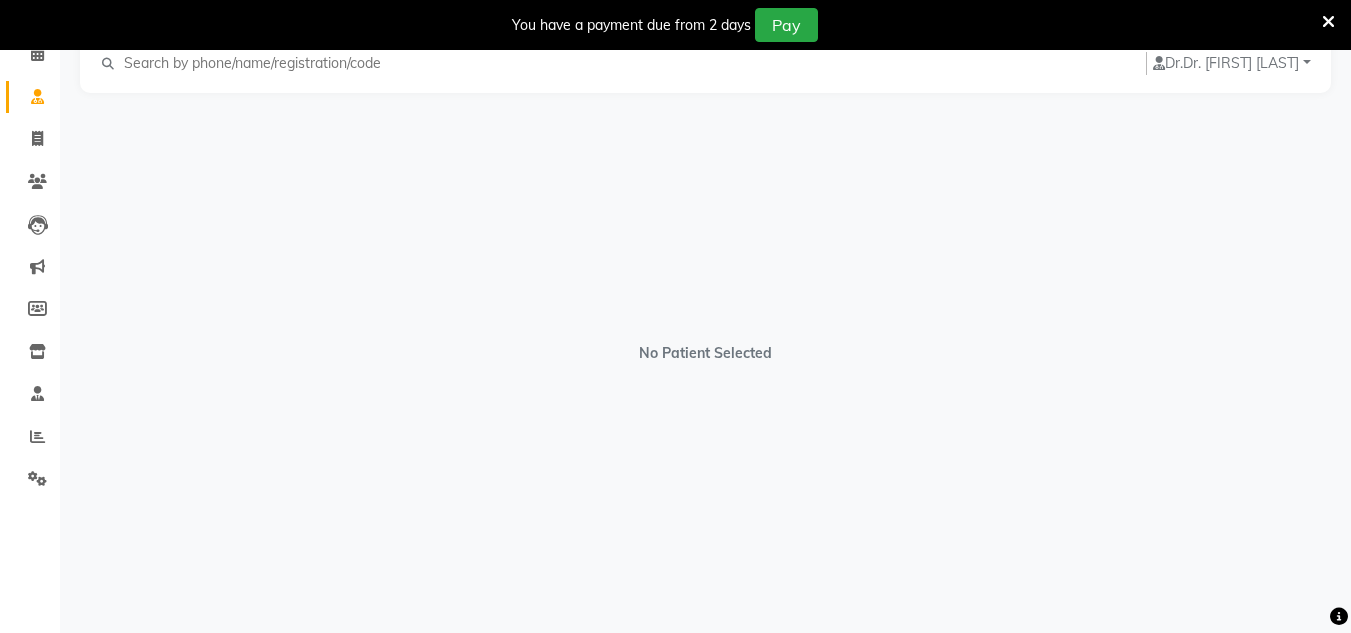 scroll, scrollTop: 0, scrollLeft: 0, axis: both 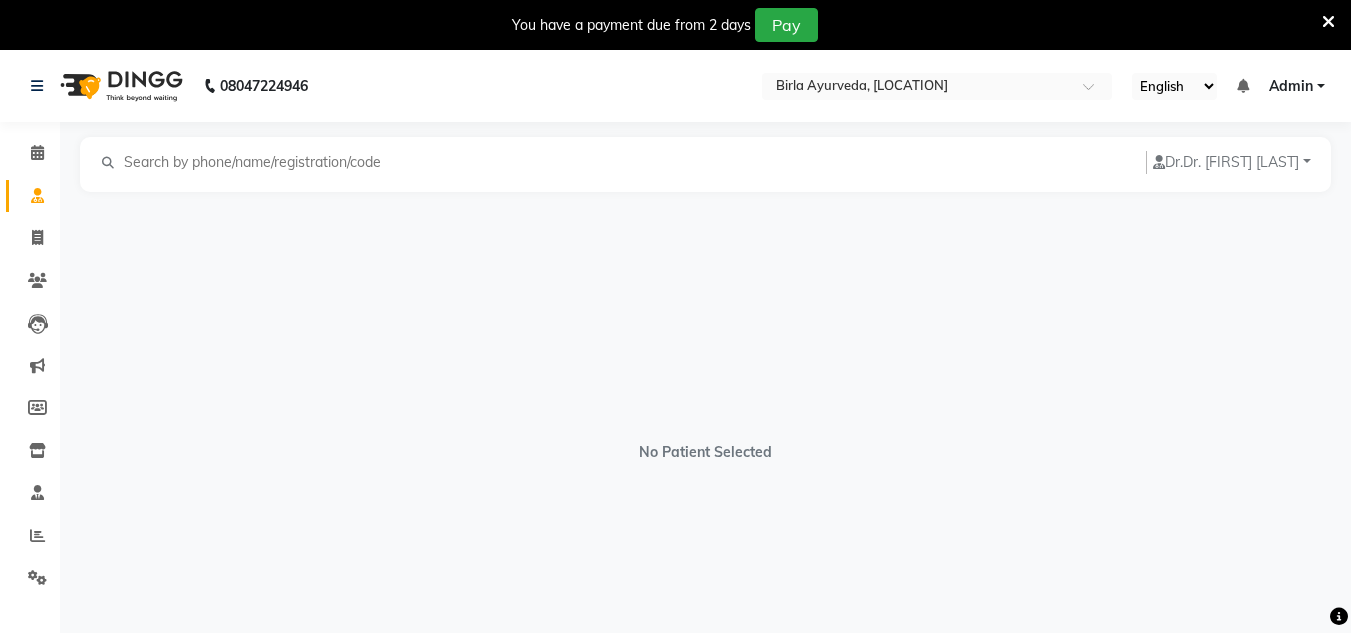 click at bounding box center [259, 162] 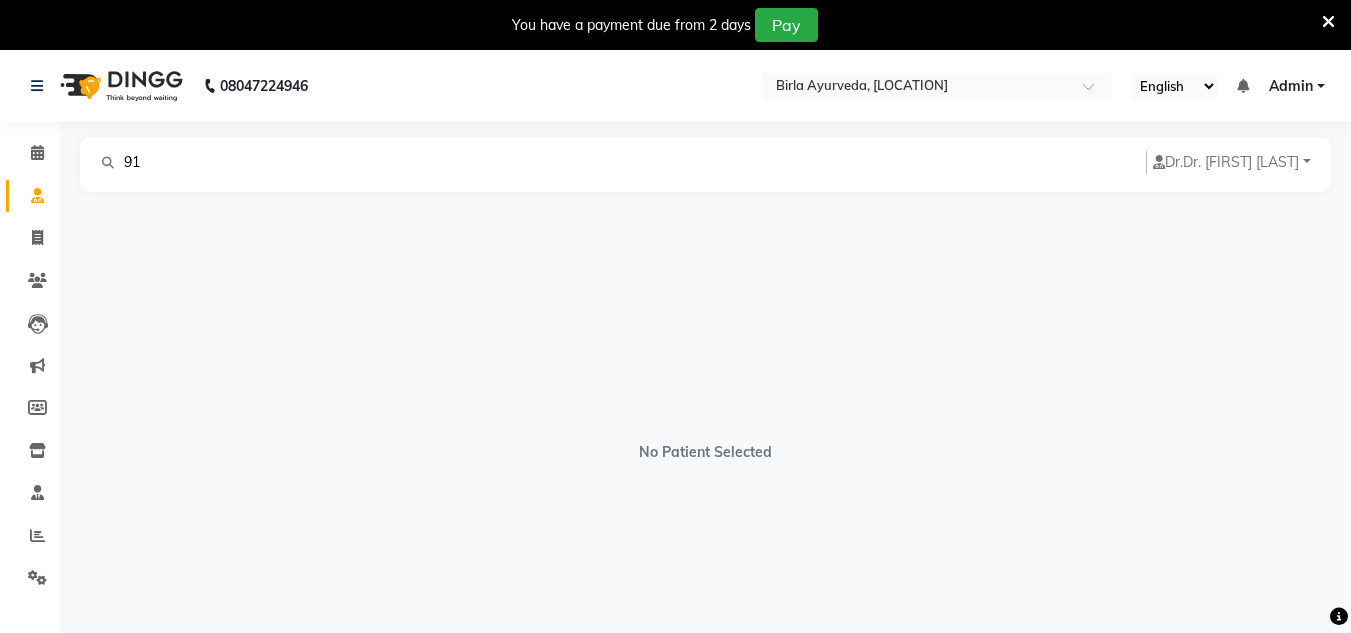 type on "9" 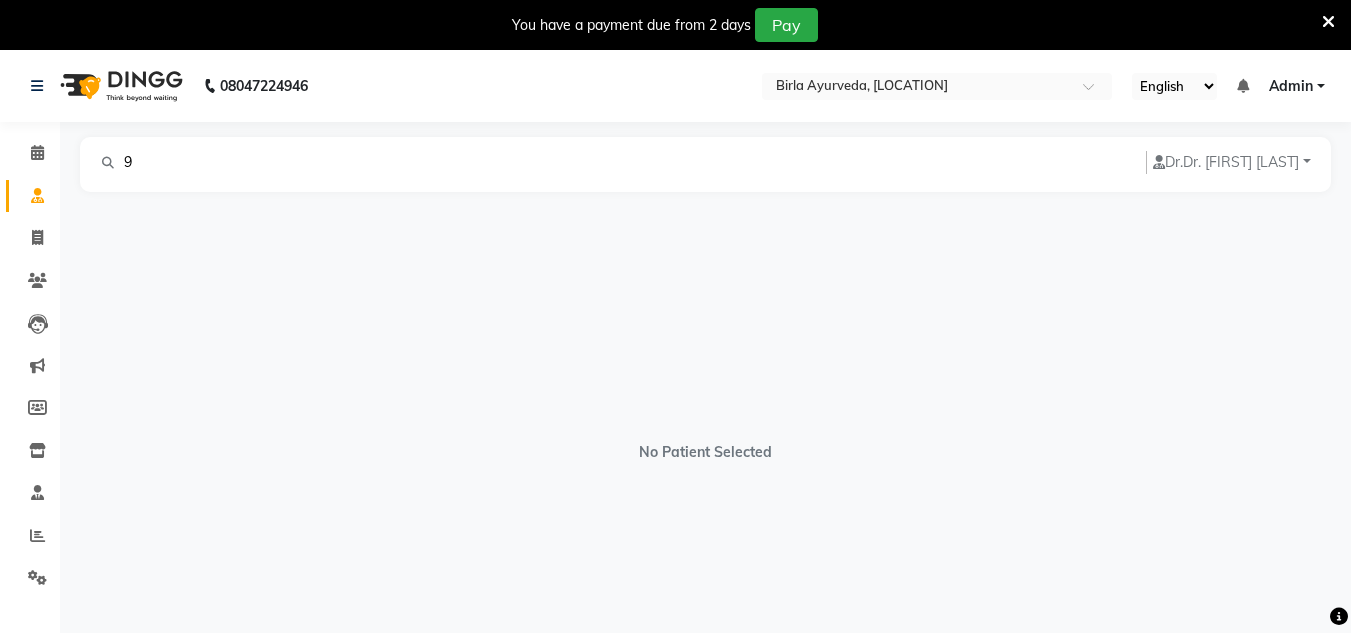 type 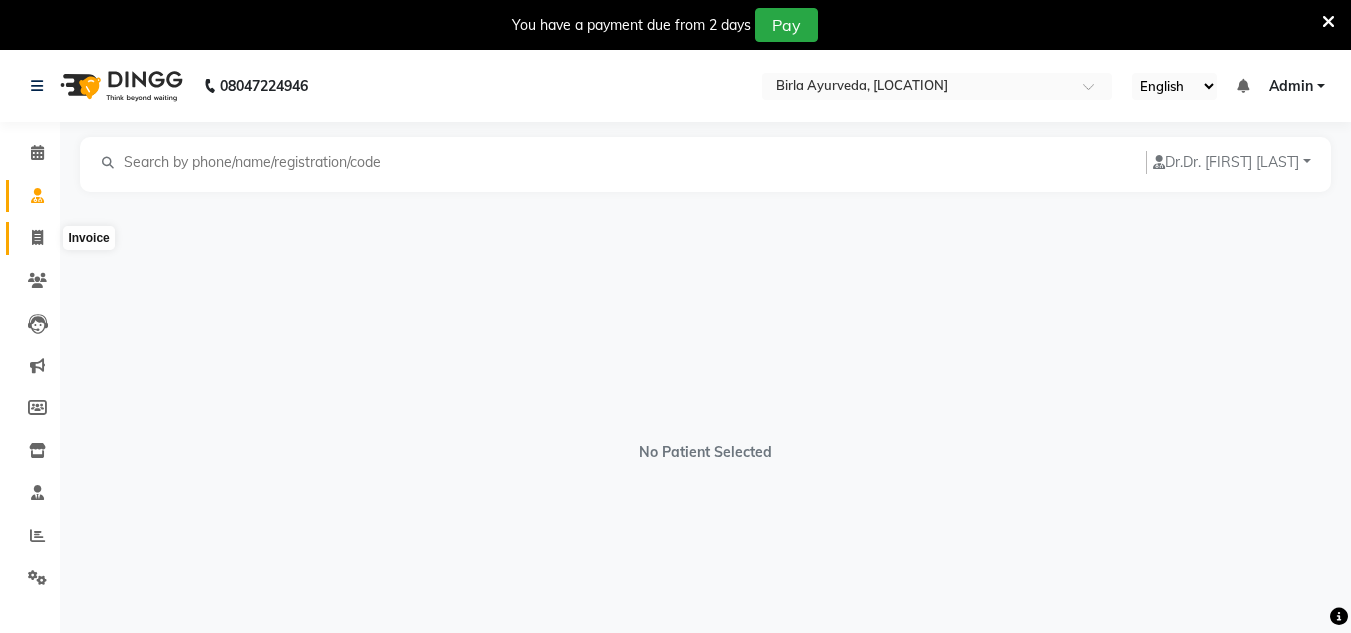 click 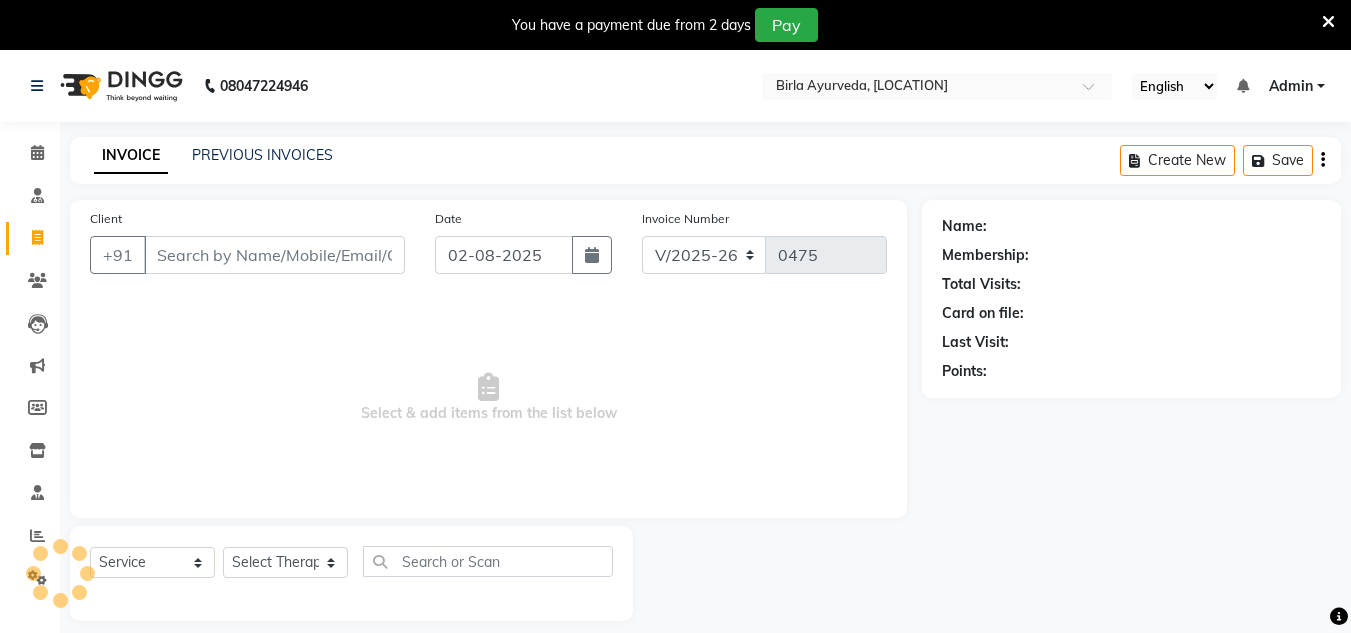 scroll, scrollTop: 50, scrollLeft: 0, axis: vertical 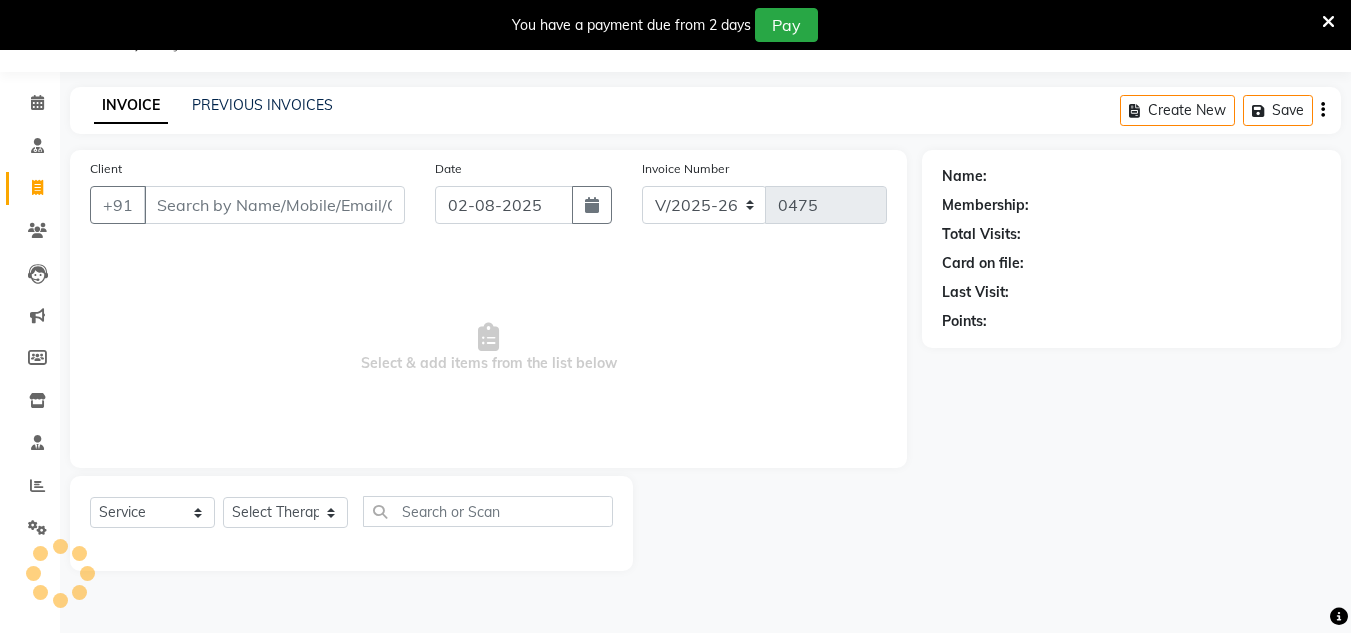 click on "Client" at bounding box center [274, 205] 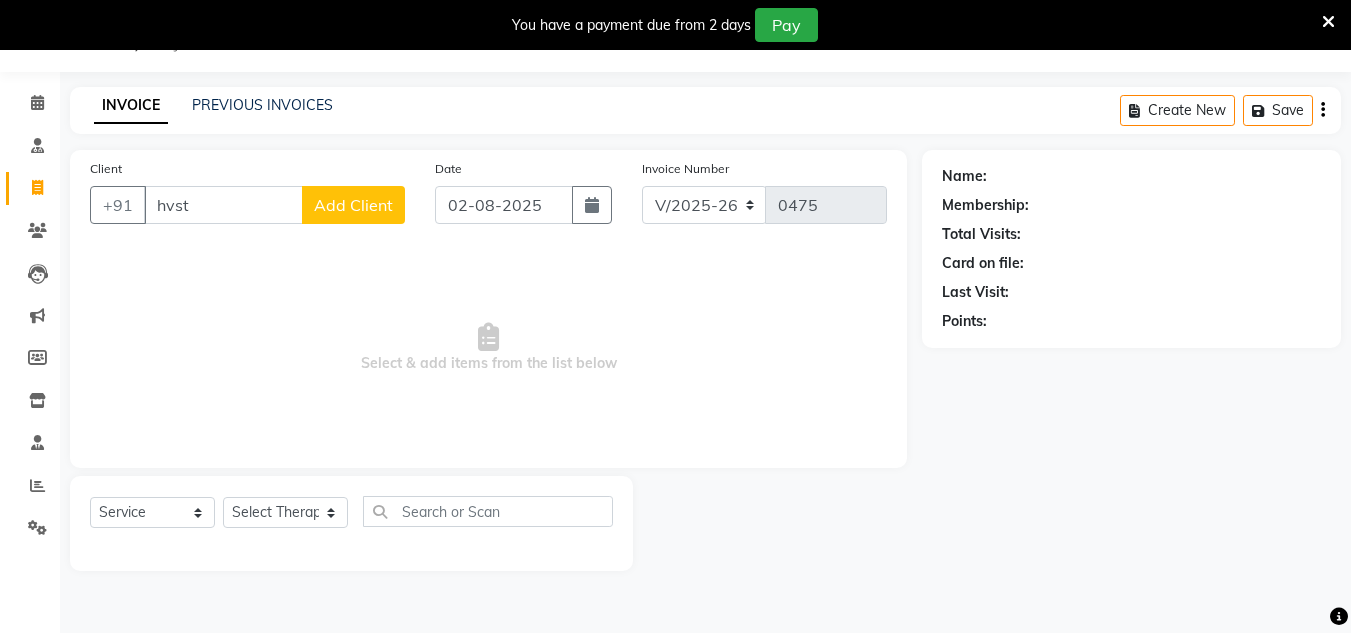 click on "hvst" at bounding box center (223, 205) 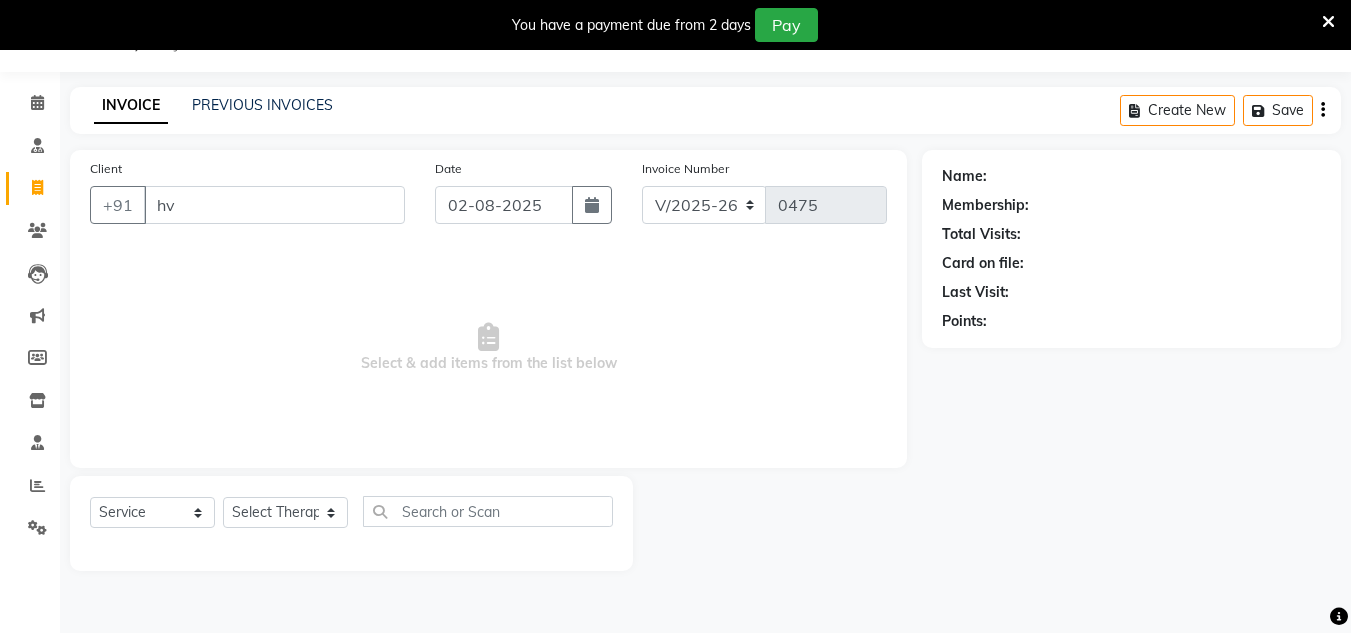 type on "h" 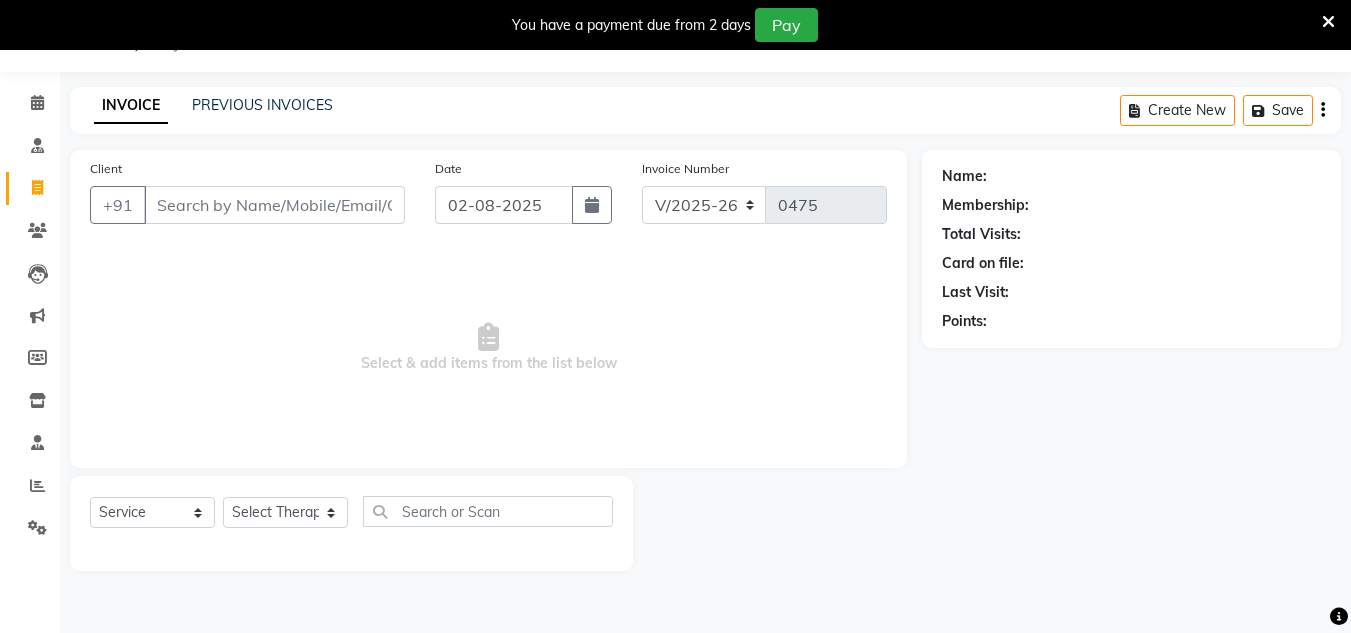 type on "7" 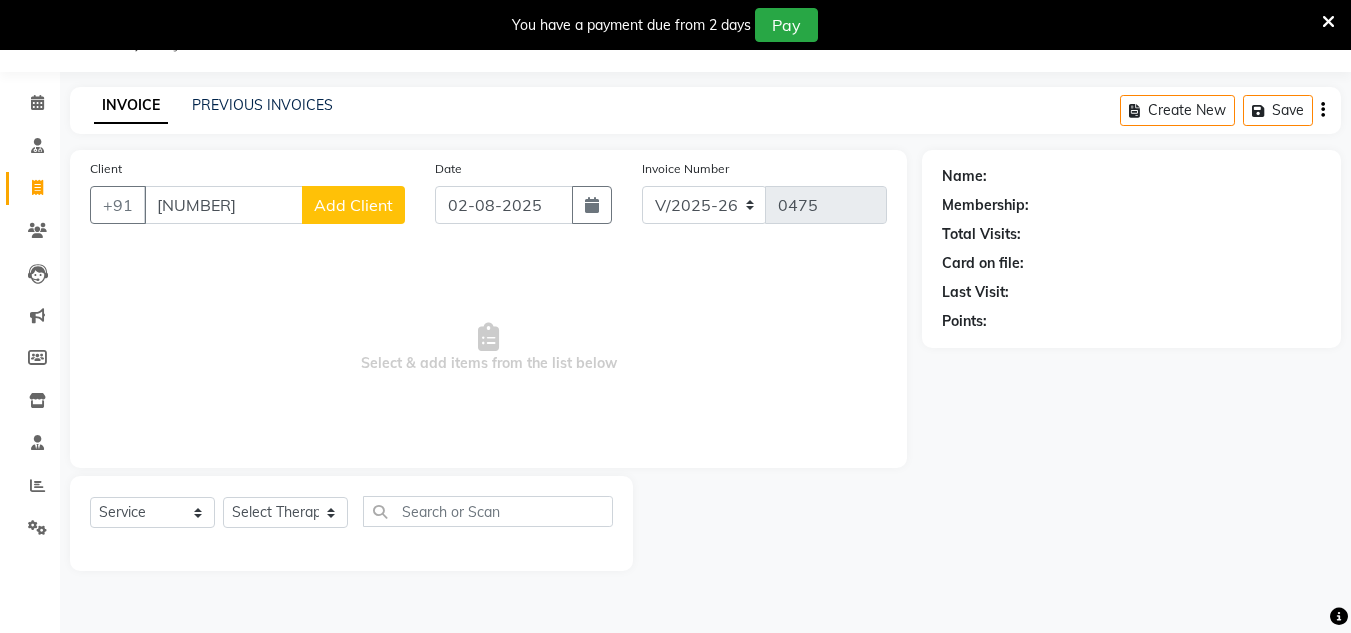type on "91567" 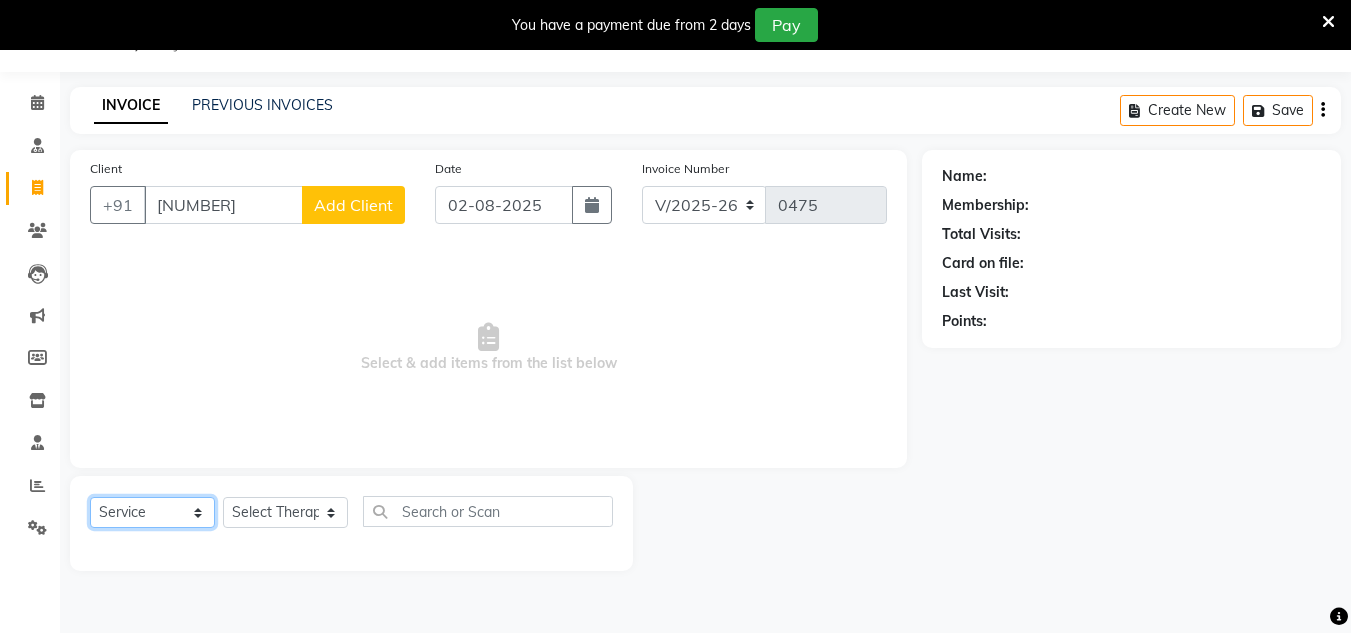 click on "Select  Service  Product  Membership  Package Voucher Prepaid Gift Card" 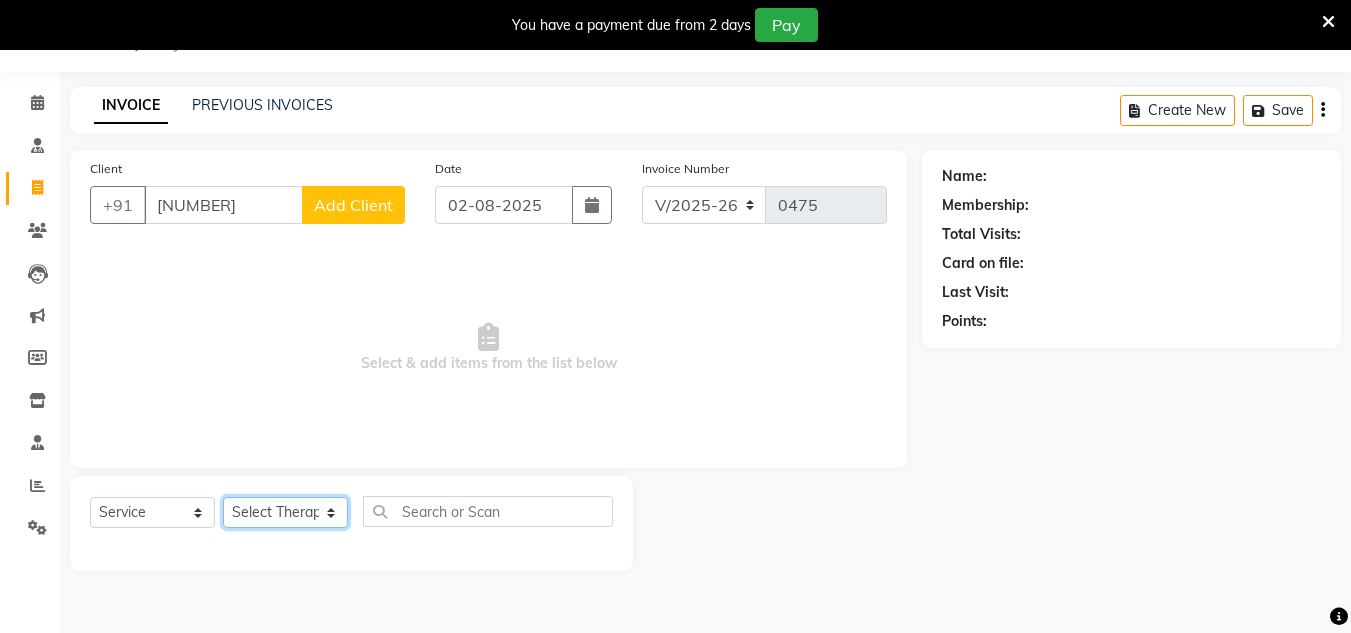 click on "Select Therapist Anita Khatke Anjana Surendra Kalyani Avtar Jaiswal Bibina Chandani Yadav Deepali Gaikwad Dr. Annu Prasad Dr. Chaitali Deshmukh Dr. Hakima Sunasara Dr. Jeason John Dr. Mamta Dr. Nitin Yadav Gloria Y Hari Jainy M R KAMAL NIKAM Kavita Ambatkar Latika Sawant Pooja Mohite Priya Mishra Rajimon Gopalan RATHEESH KUMAR G KURUP Shali K M Shani K Shibin Suddheesh K K Sunil Wankhade Sunita Fernandes Swati Tejaswini Gaonkar Vaishali Vidya Vishwanath Vinayak Yogesh Parab" 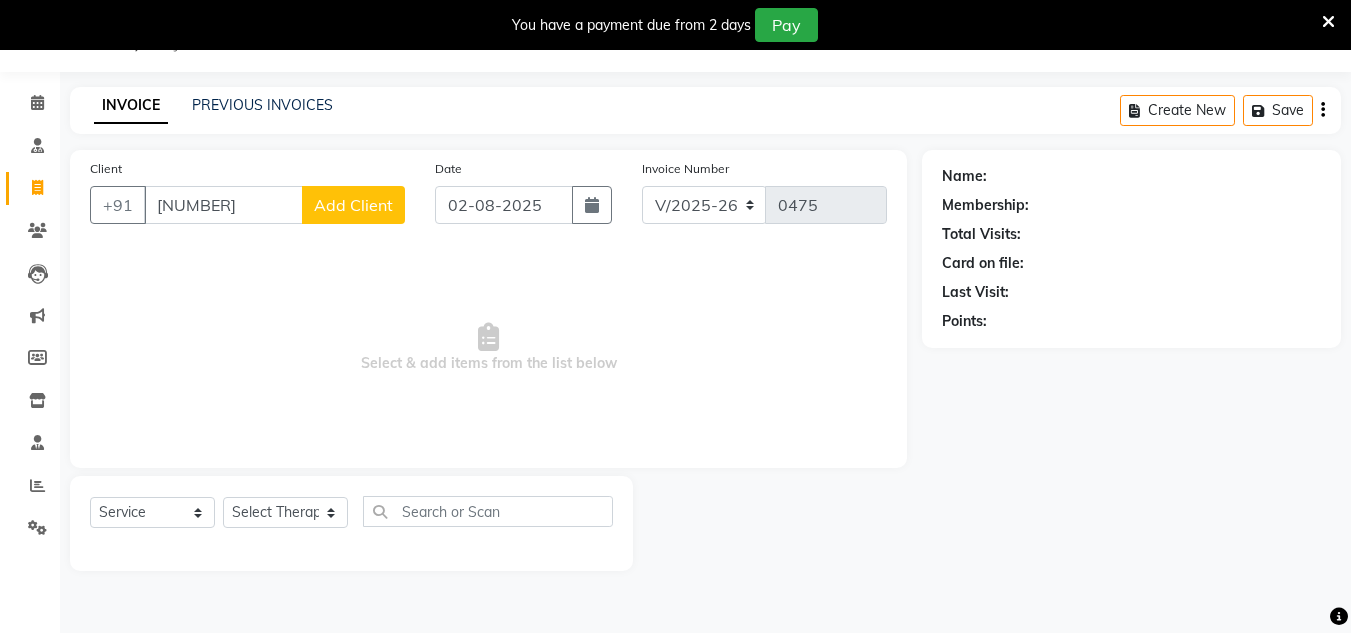 click on "Client +91 91567 Add Client" 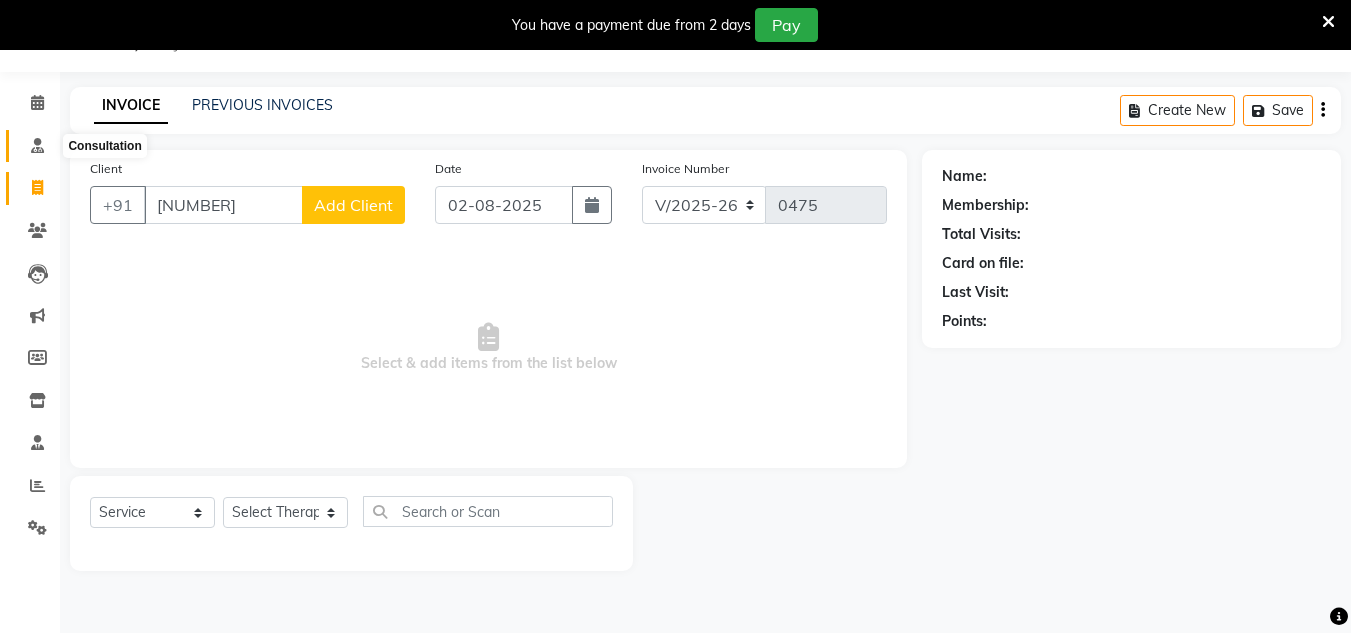 click 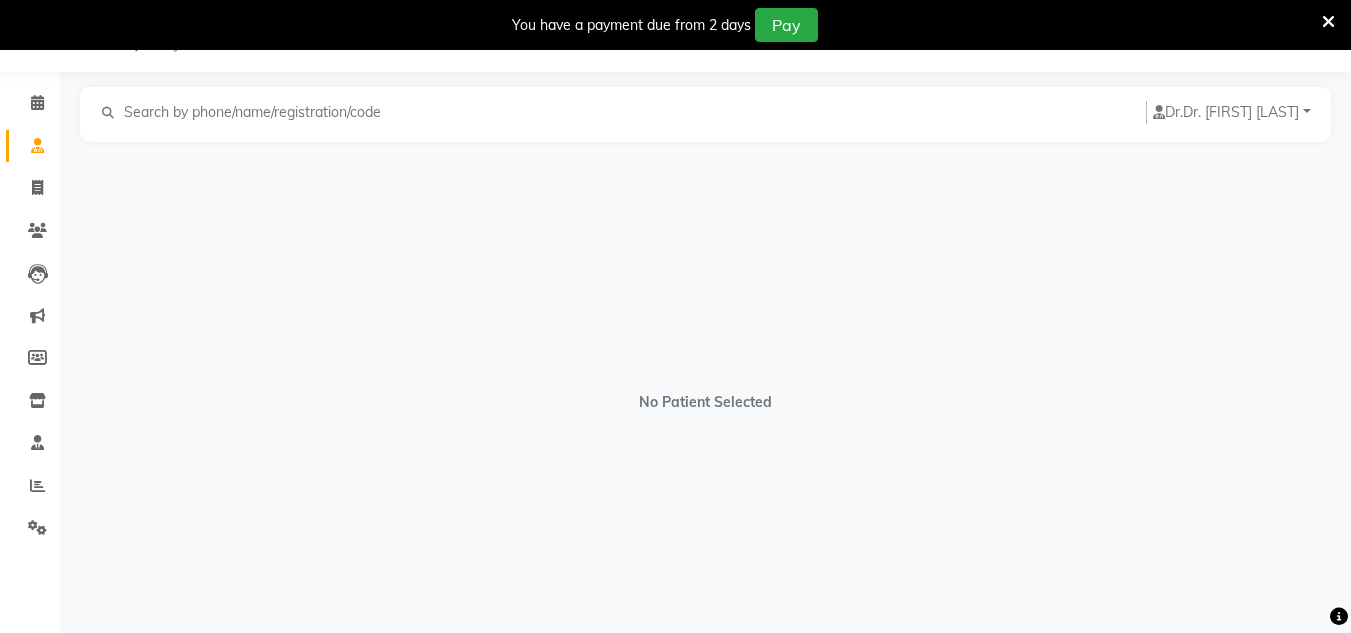 scroll, scrollTop: 0, scrollLeft: 0, axis: both 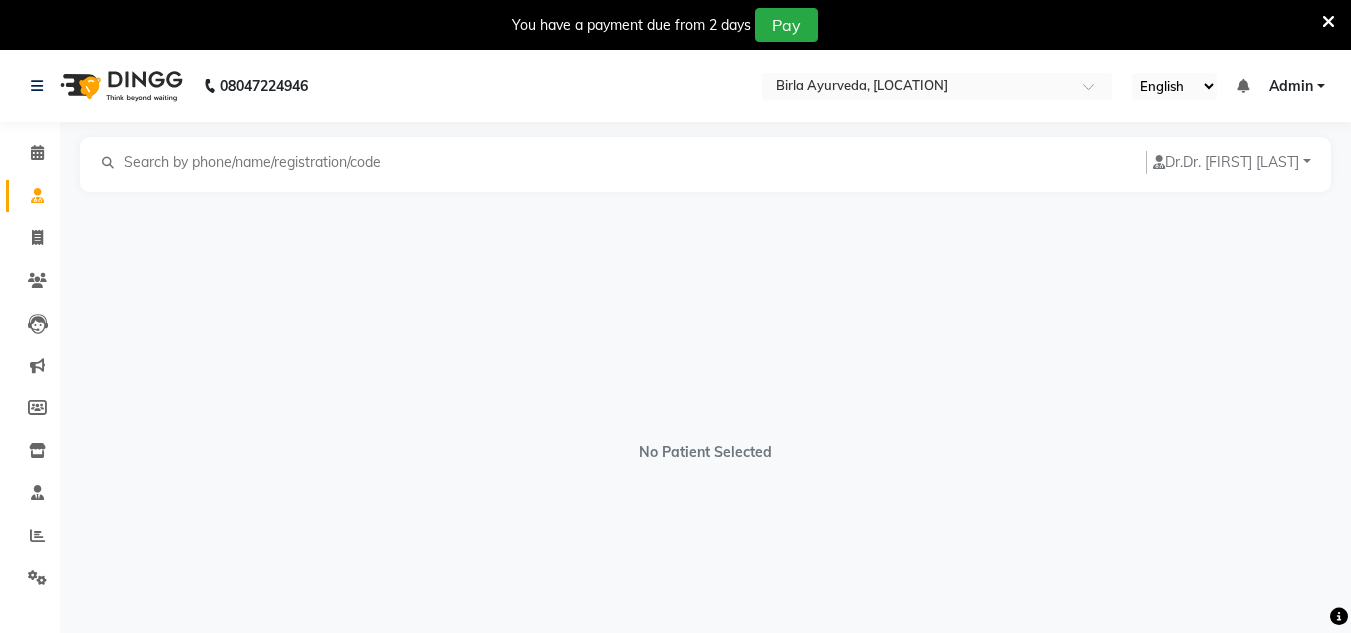click at bounding box center [259, 162] 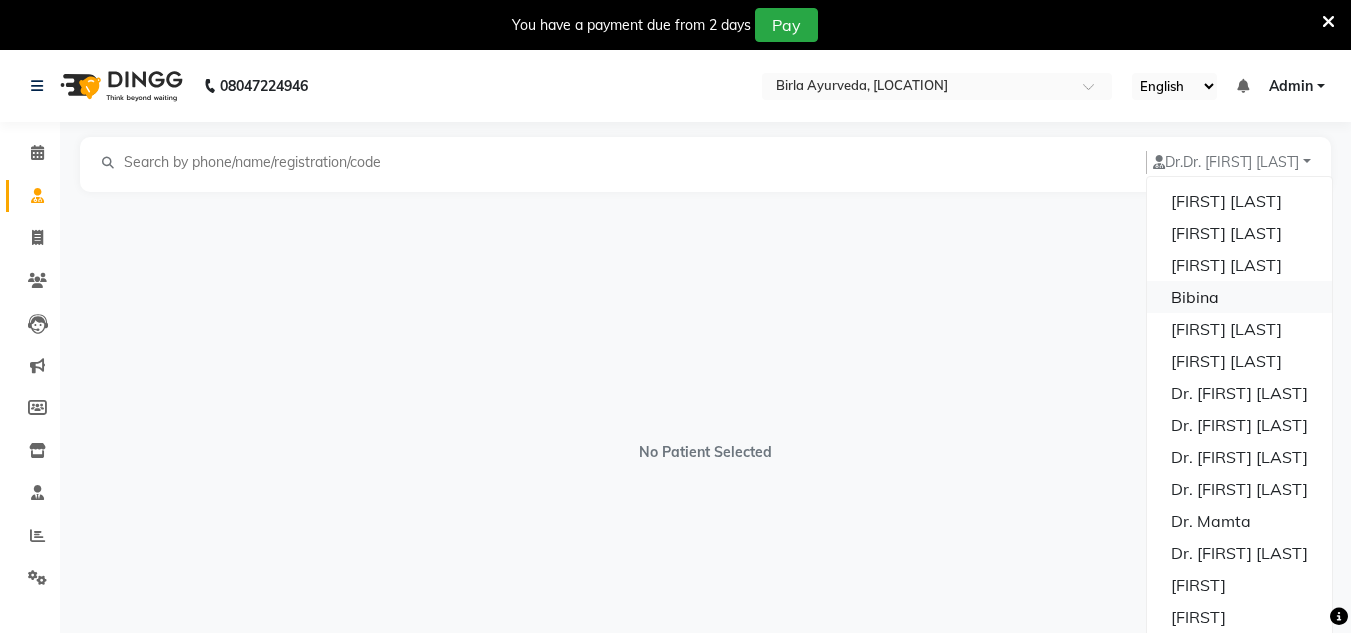 scroll, scrollTop: 99, scrollLeft: 0, axis: vertical 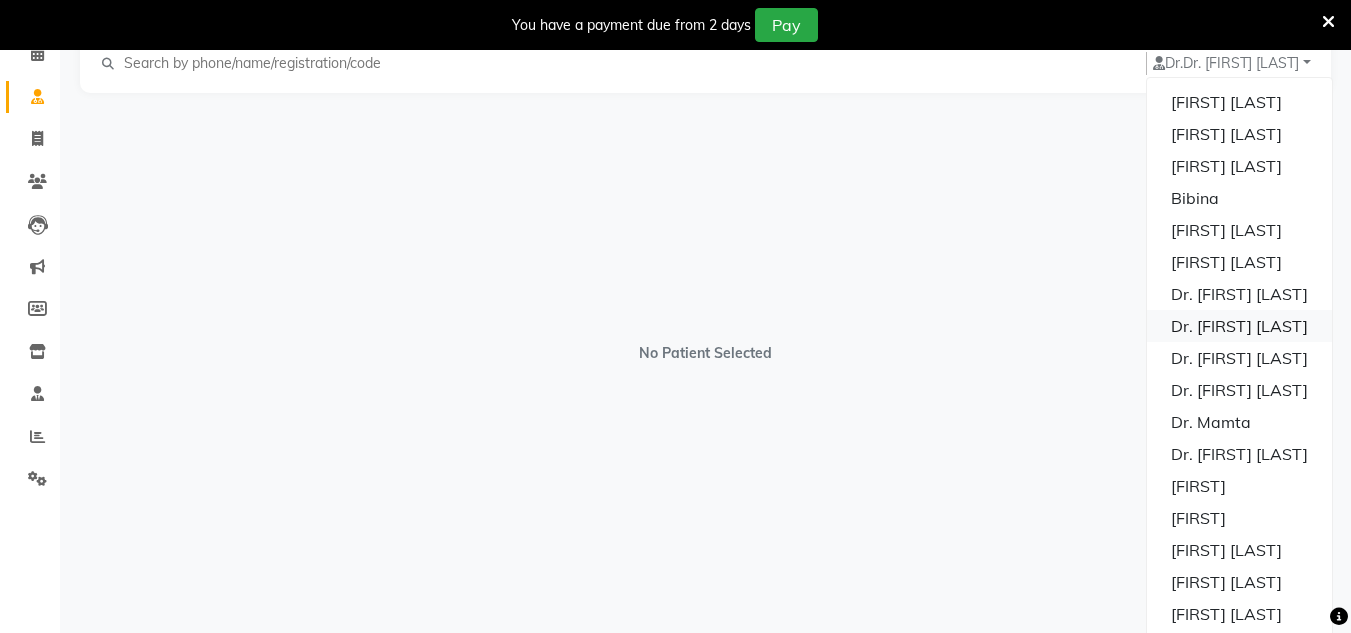 click on "Dr. [FIRST] [LAST]" 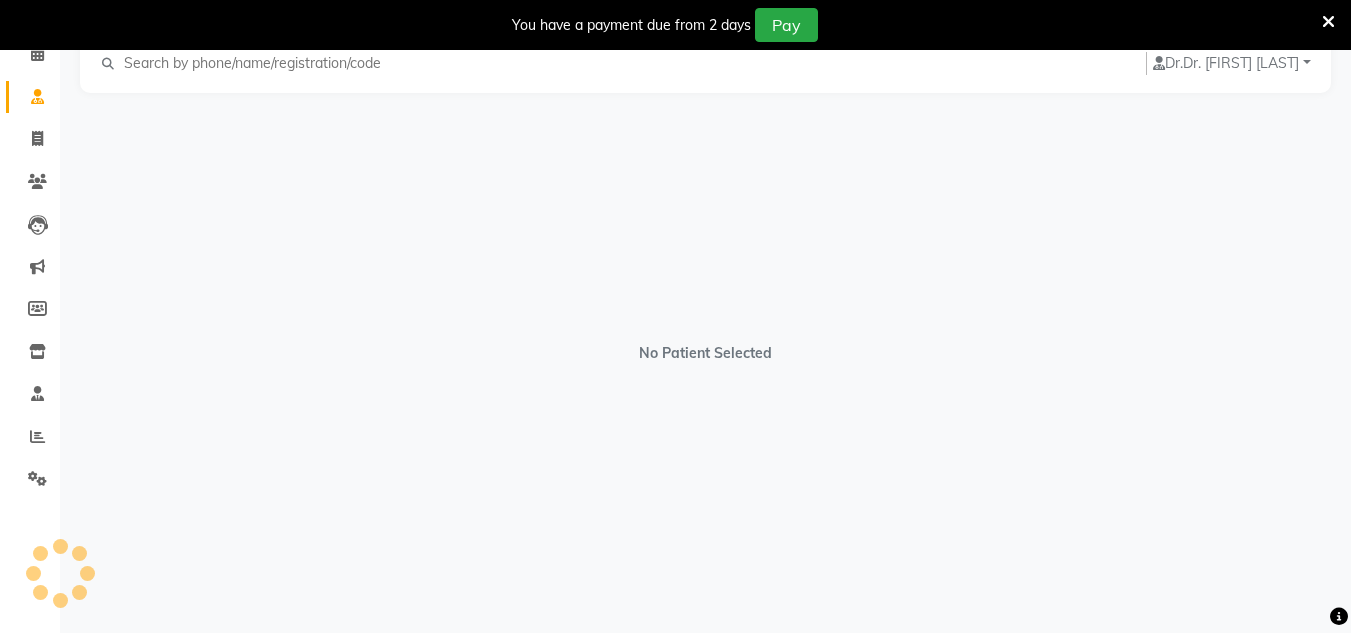 scroll, scrollTop: 0, scrollLeft: 0, axis: both 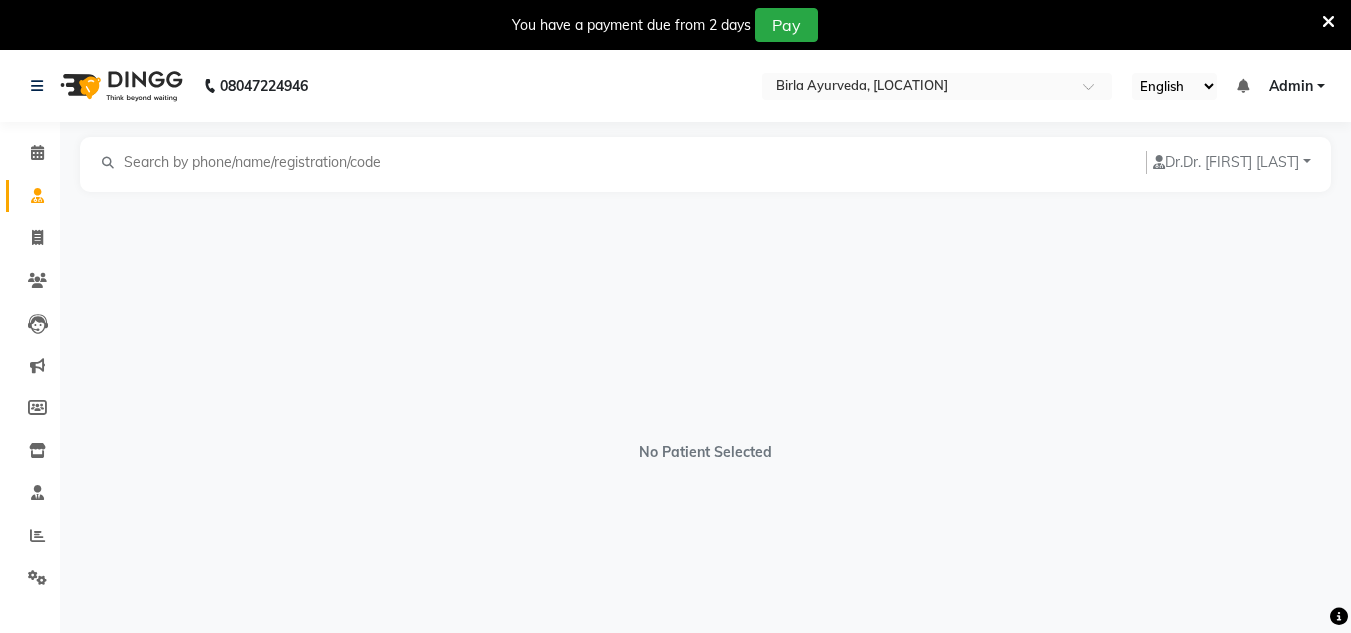 click at bounding box center [259, 162] 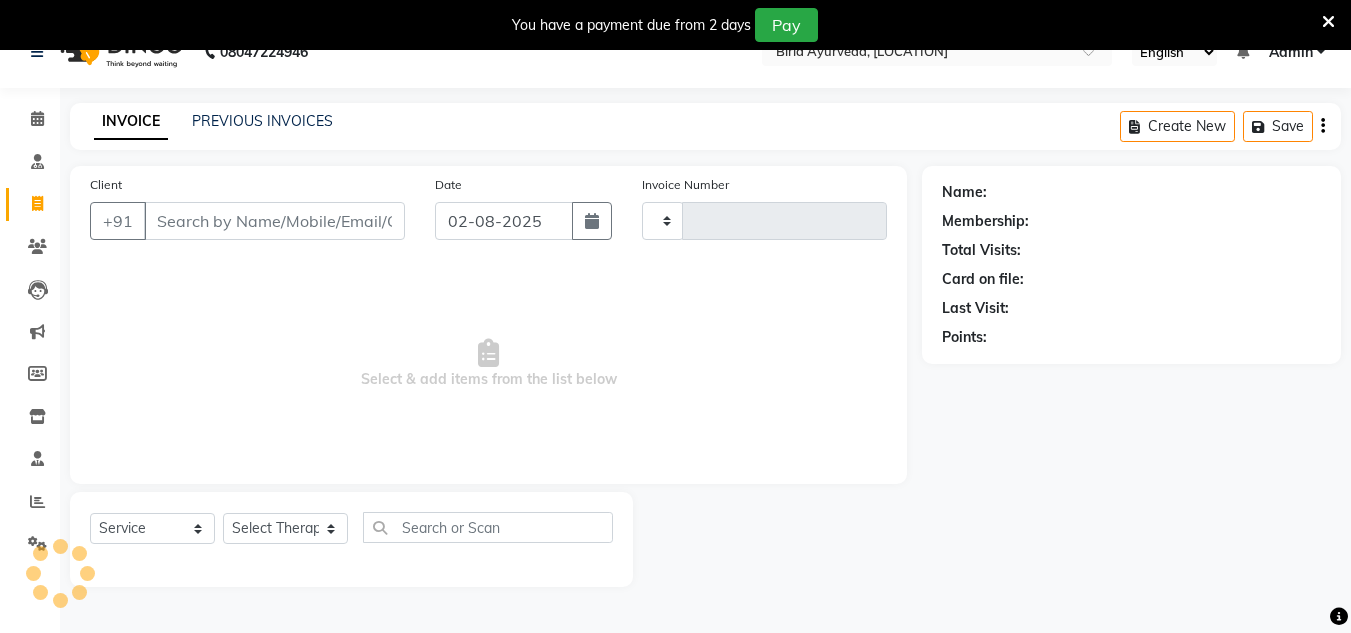 scroll, scrollTop: 50, scrollLeft: 0, axis: vertical 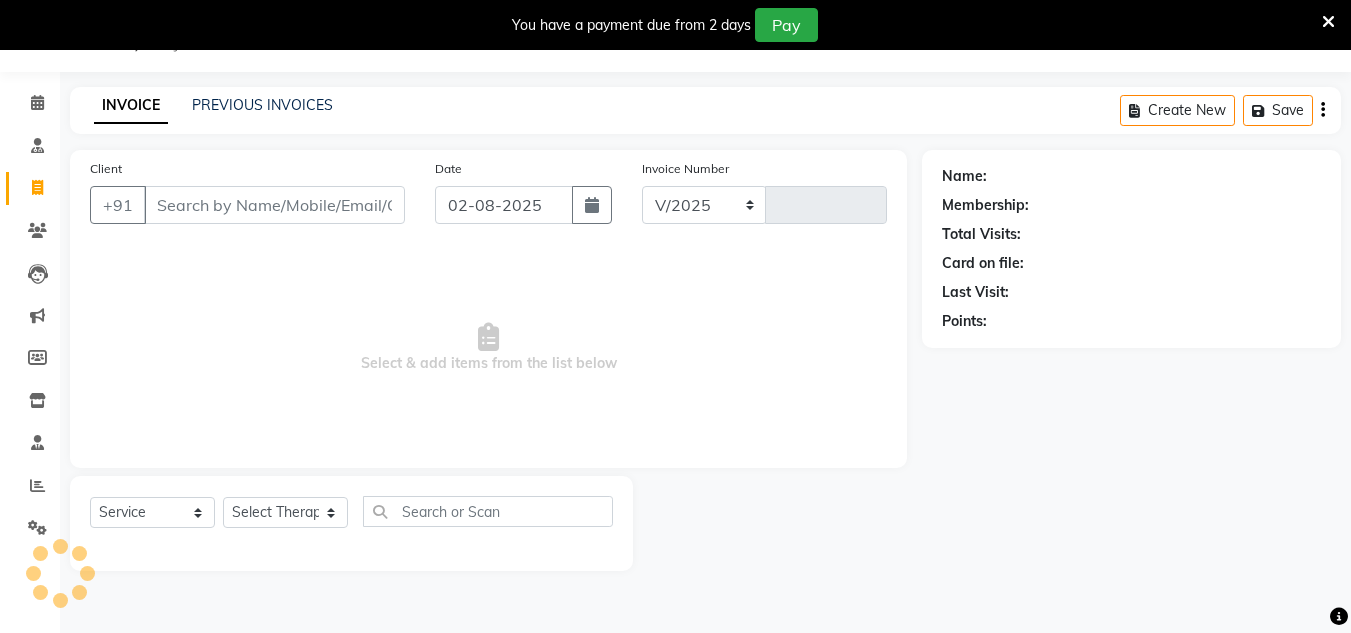 select on "6808" 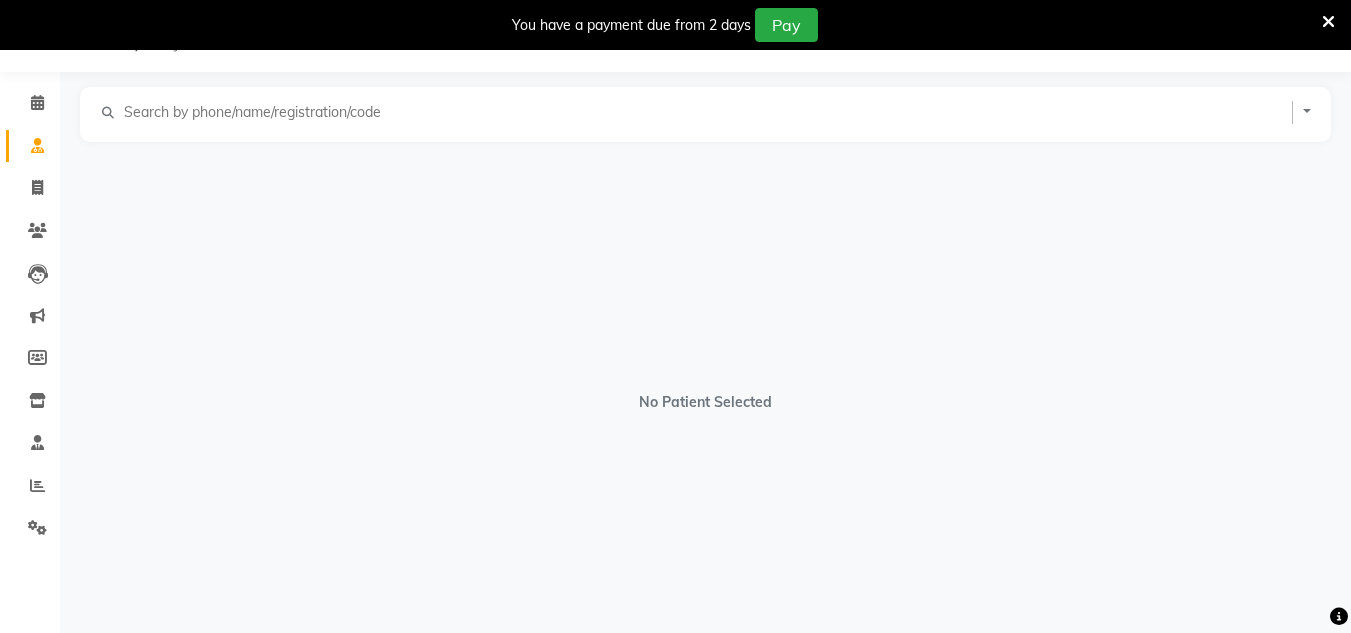 scroll, scrollTop: 0, scrollLeft: 0, axis: both 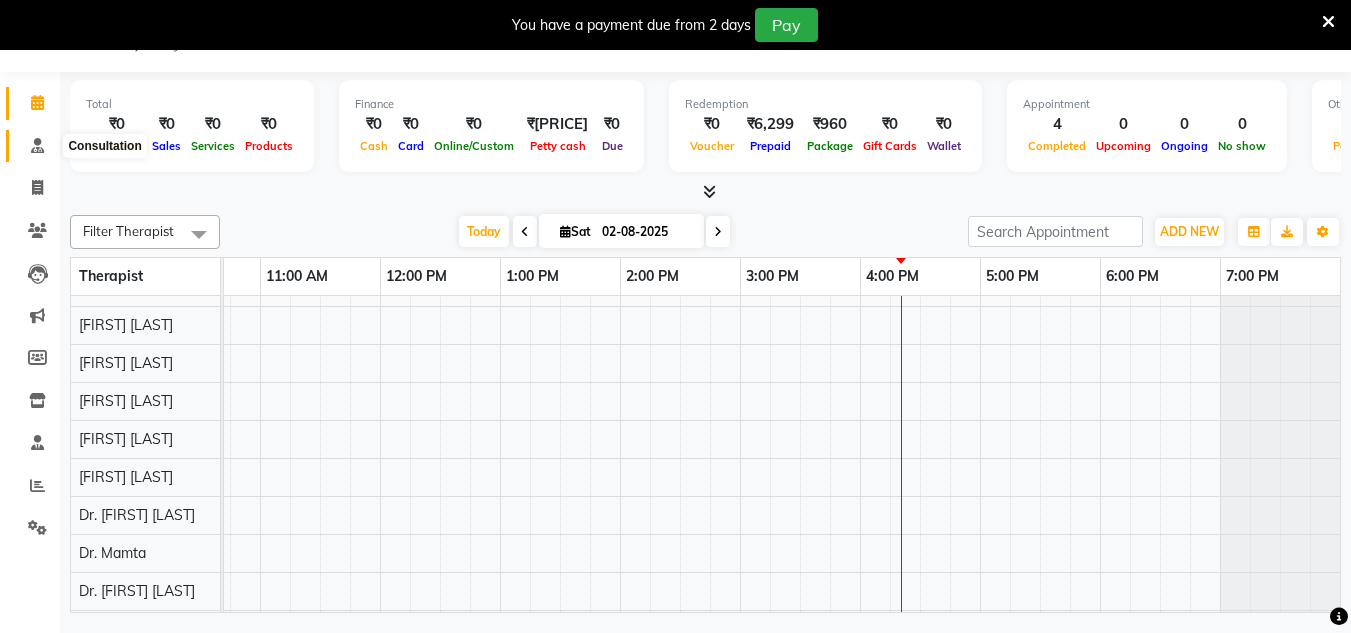 click 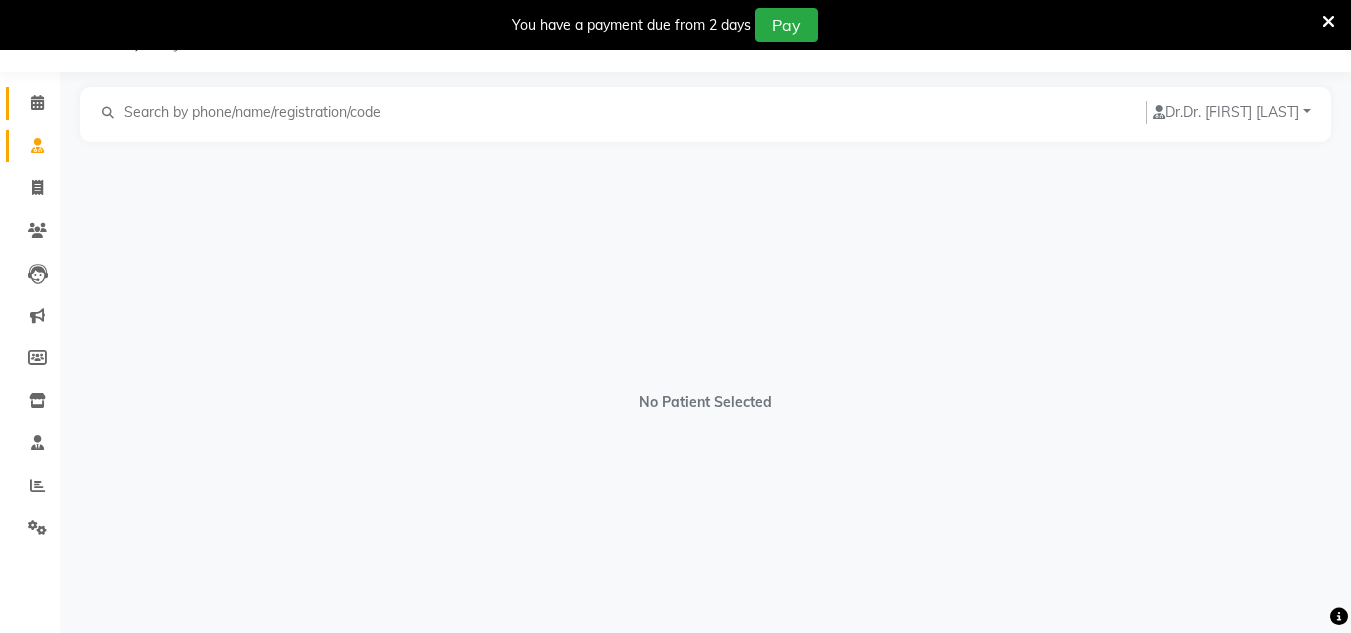 click on "Calendar" 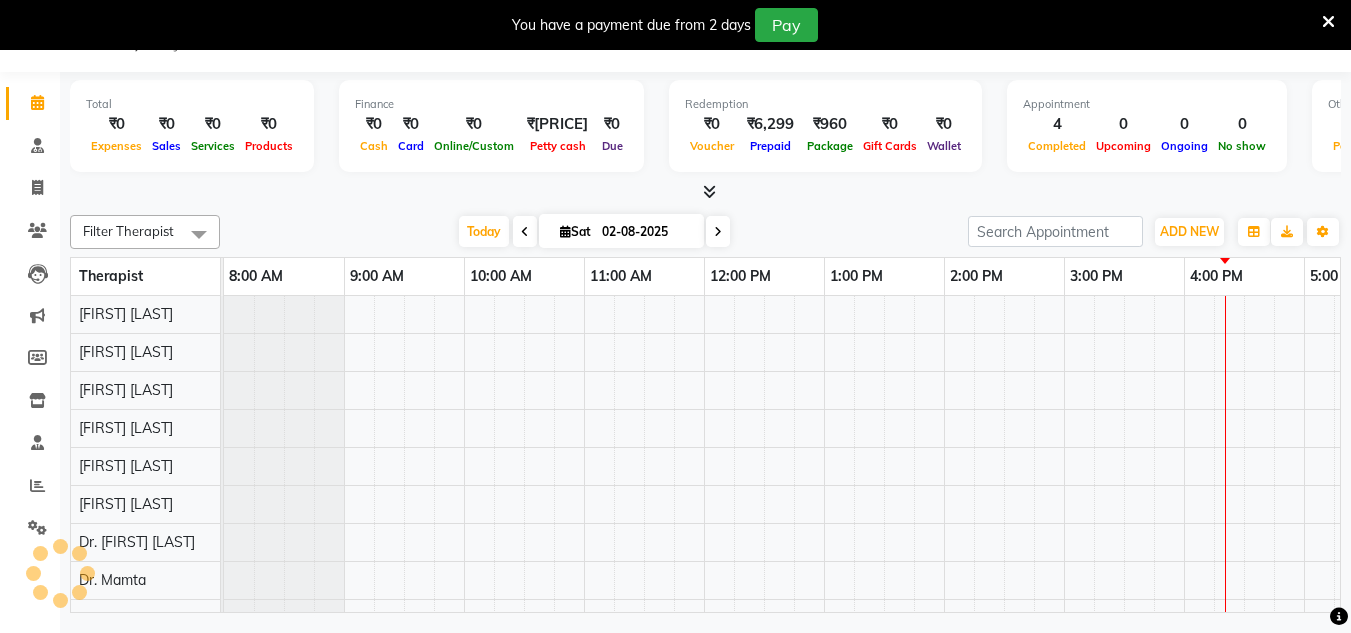 scroll, scrollTop: 27, scrollLeft: 0, axis: vertical 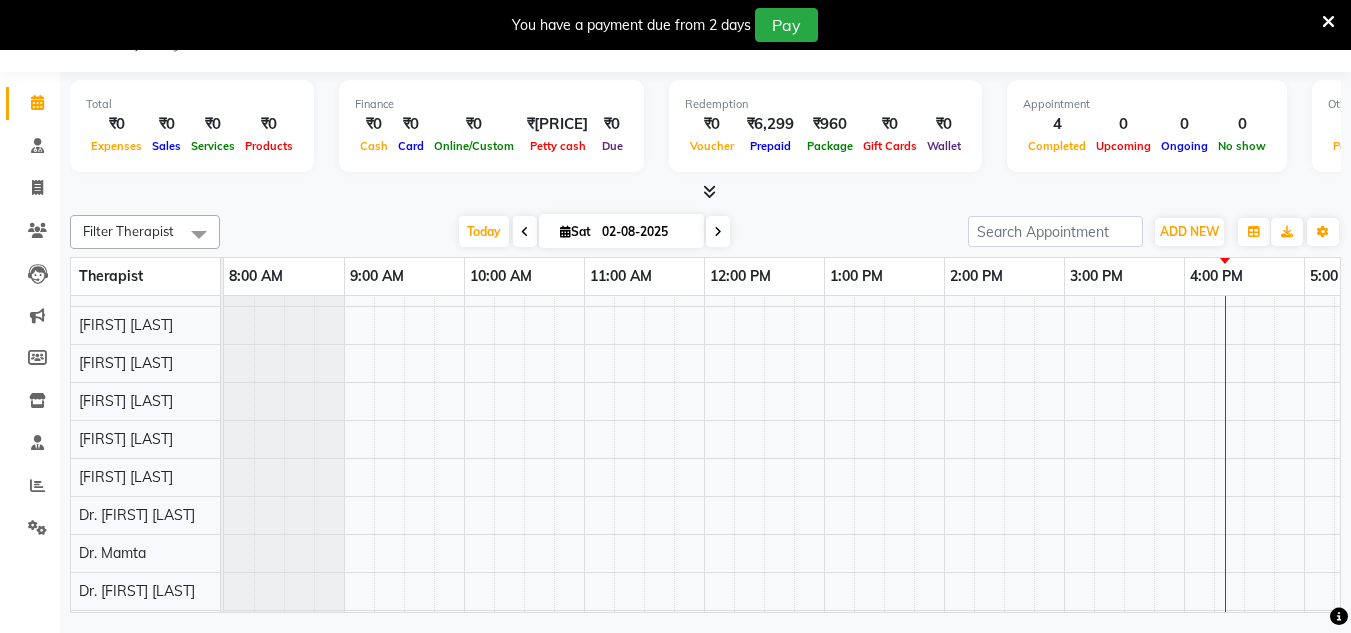 click on "Total  ₹0  Expenses ₹0  Sales ₹0  Services ₹0  Products" at bounding box center [192, 126] 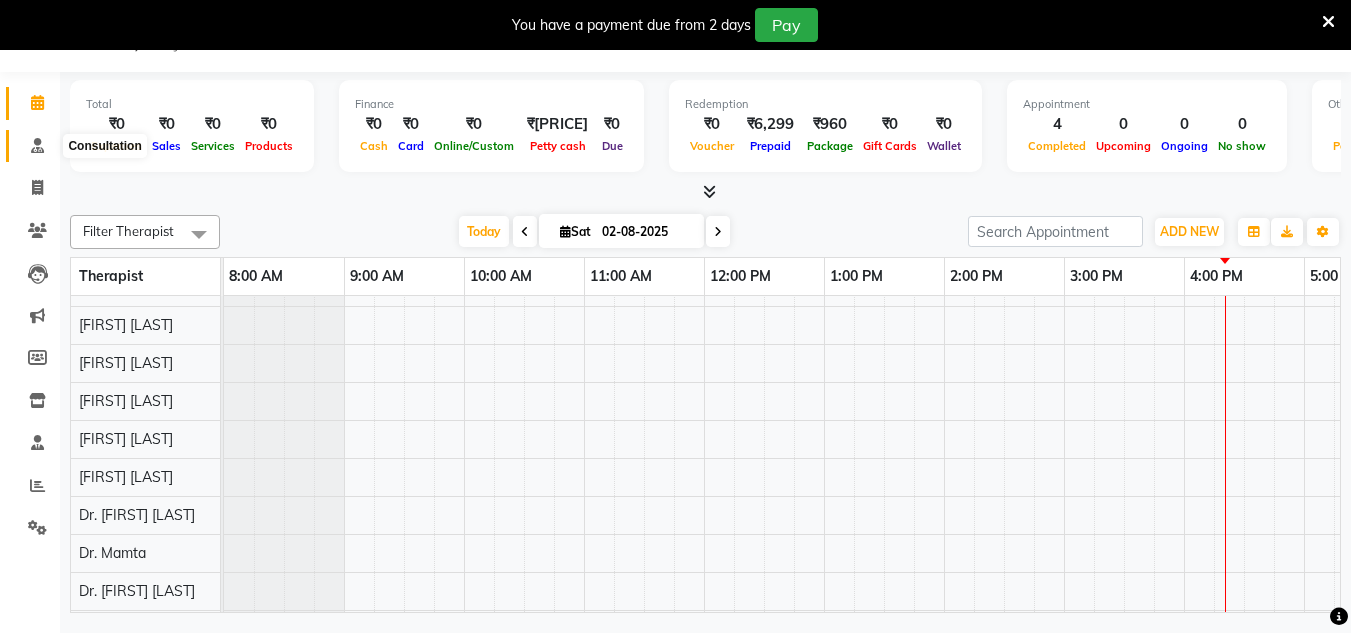 click 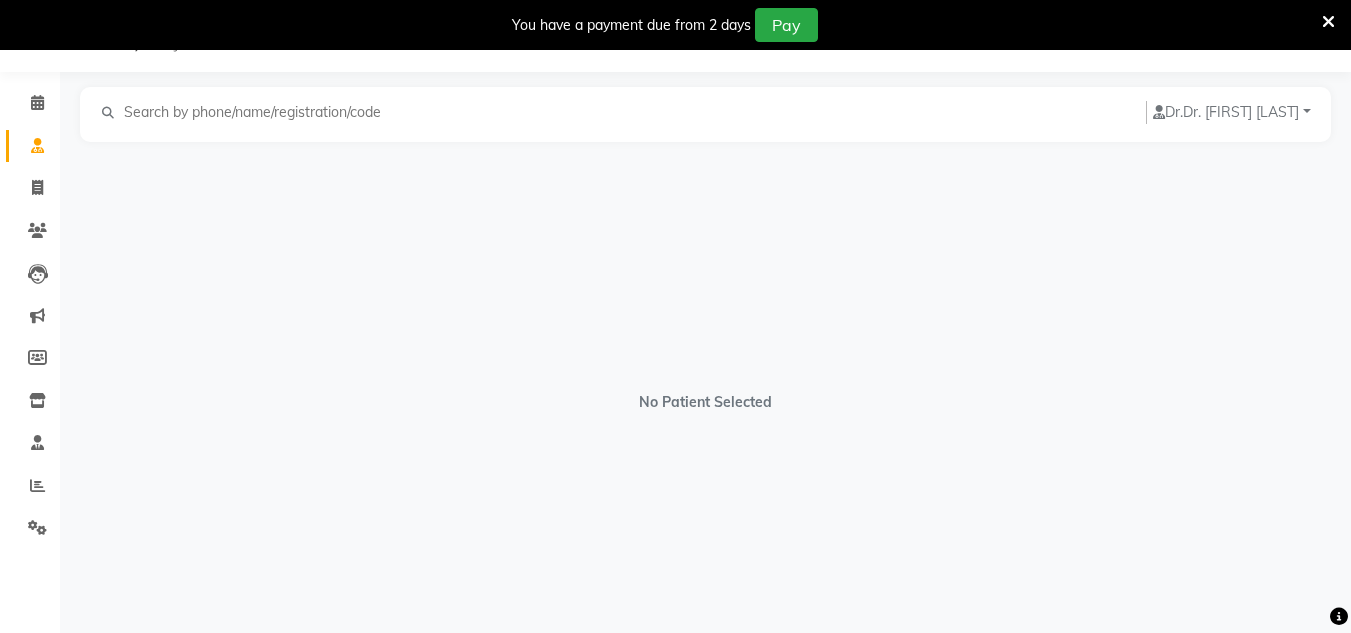 click at bounding box center [259, 112] 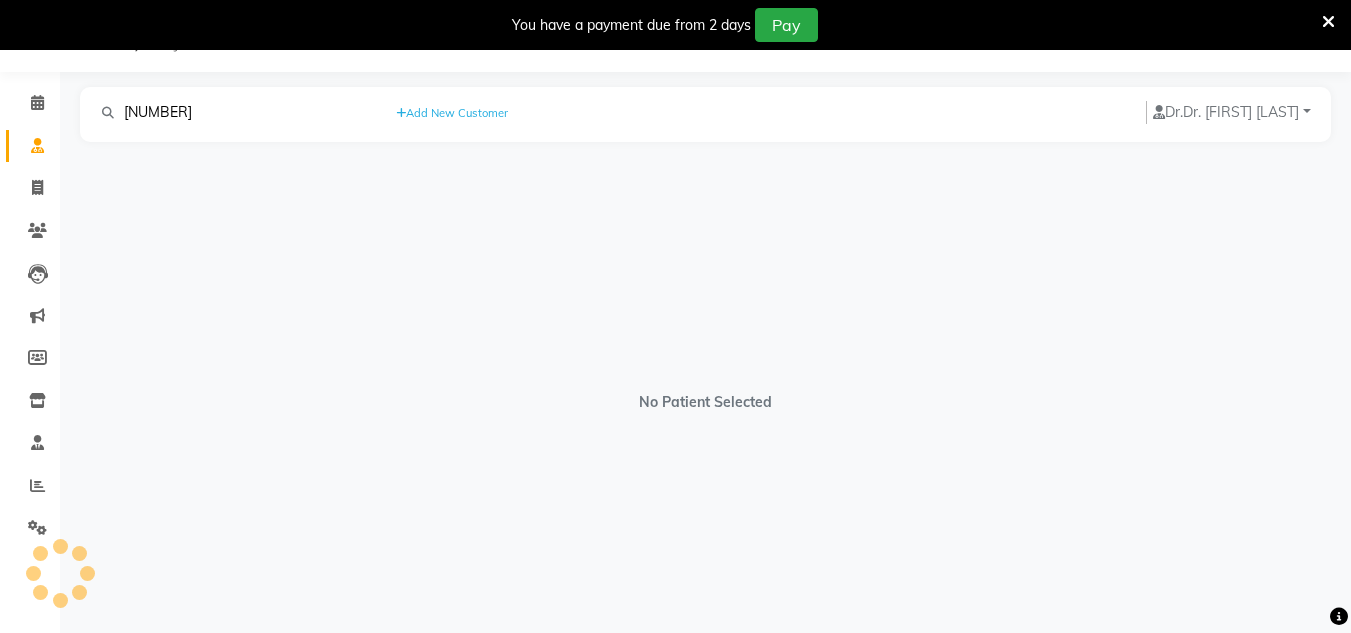 type on "9619959497" 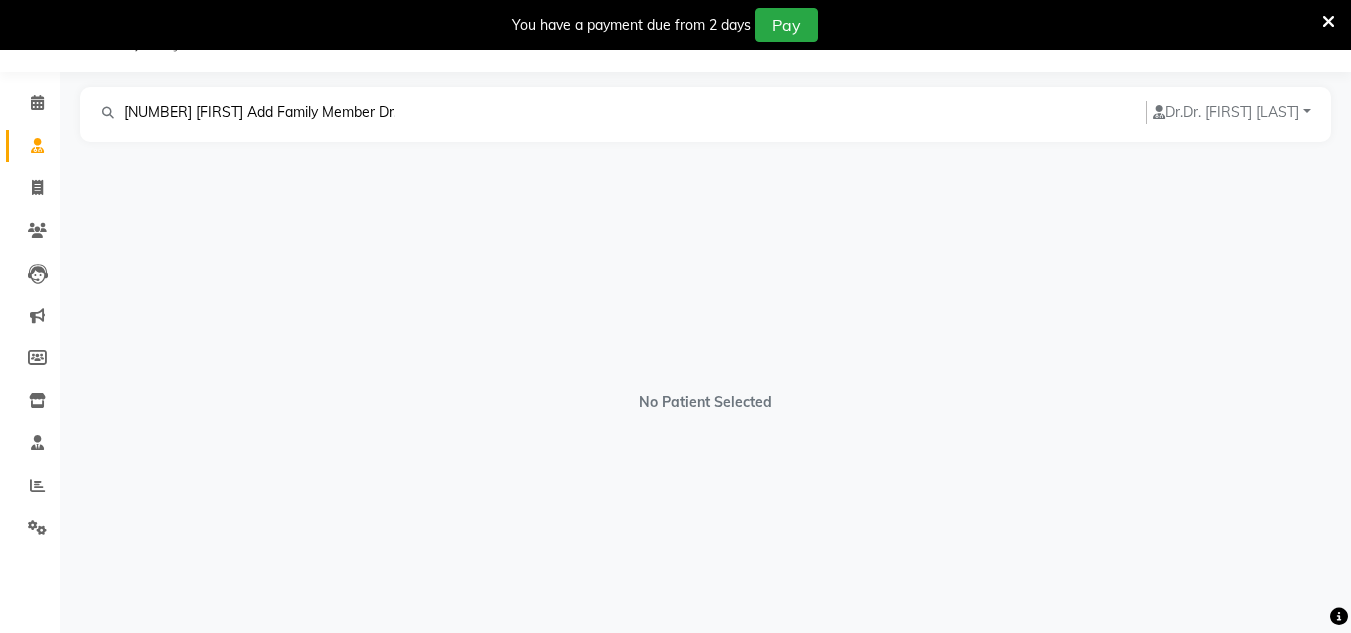 select on "male" 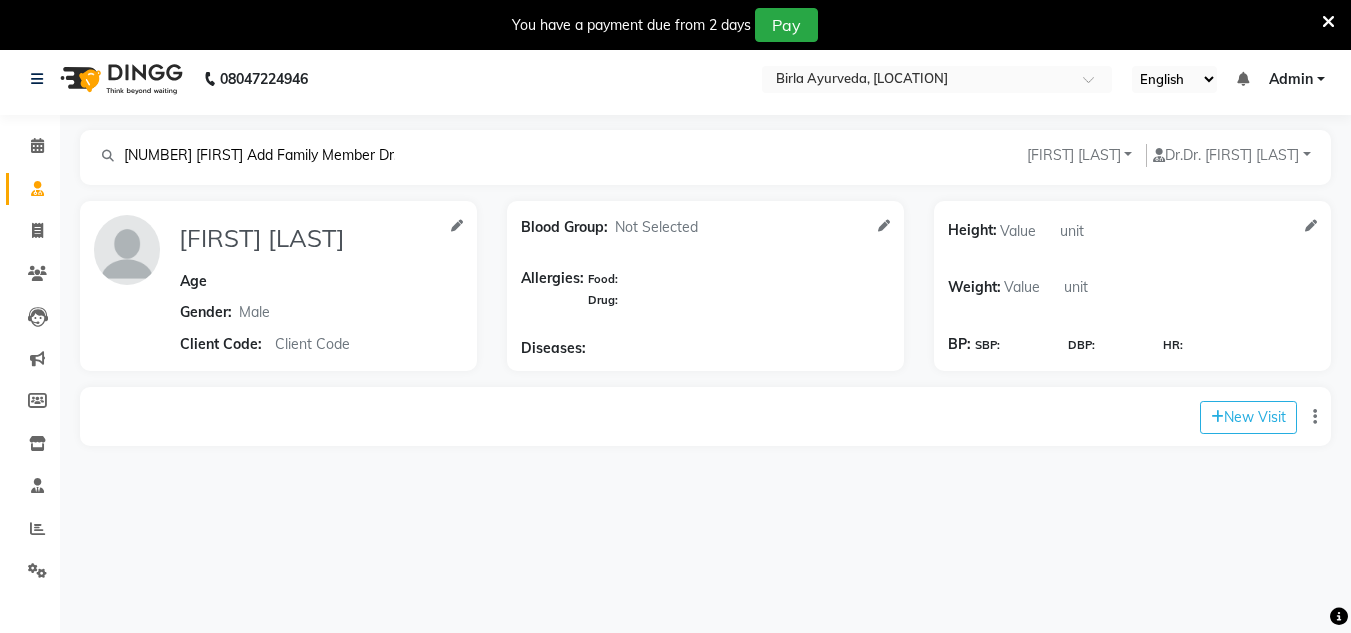 scroll, scrollTop: 0, scrollLeft: 0, axis: both 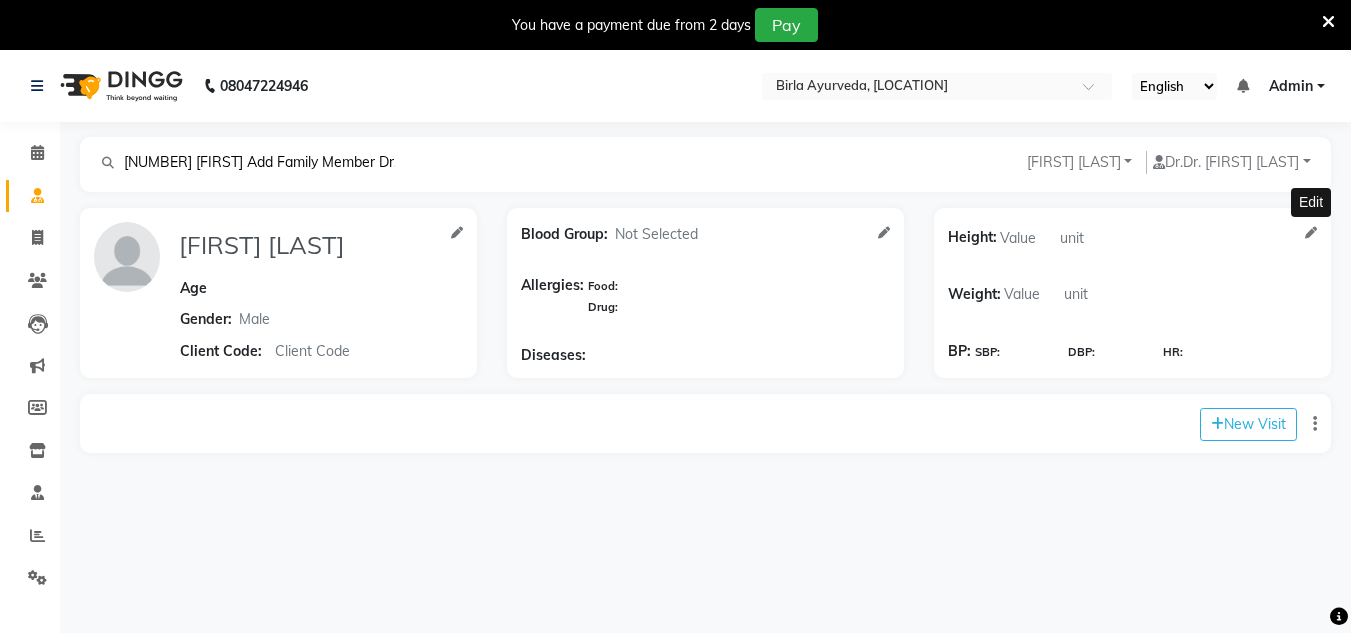 type on "9619959497" 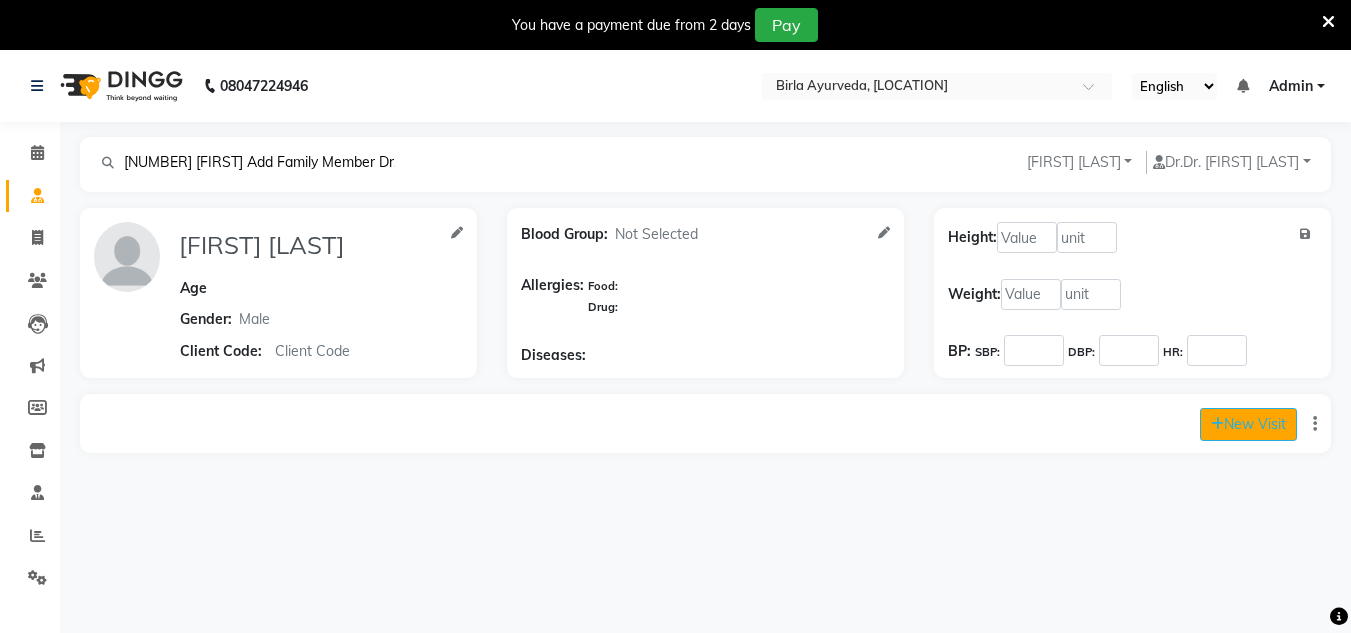 click on "New Visit" 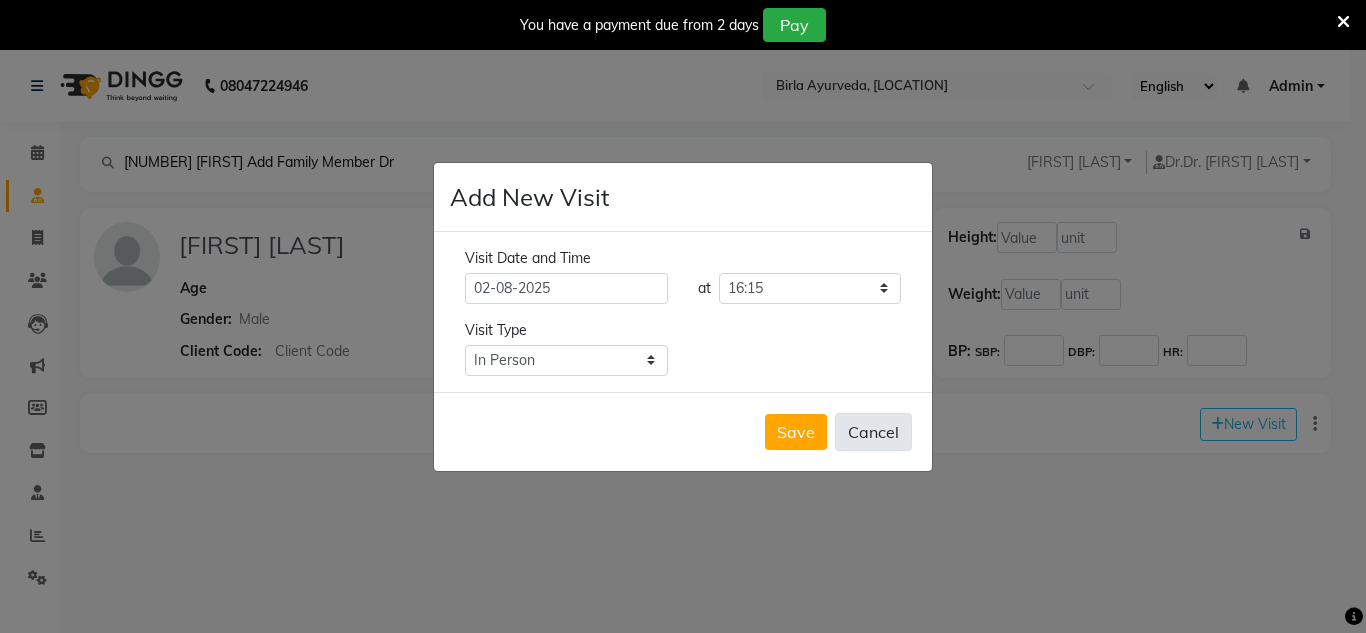 click on "Cancel" 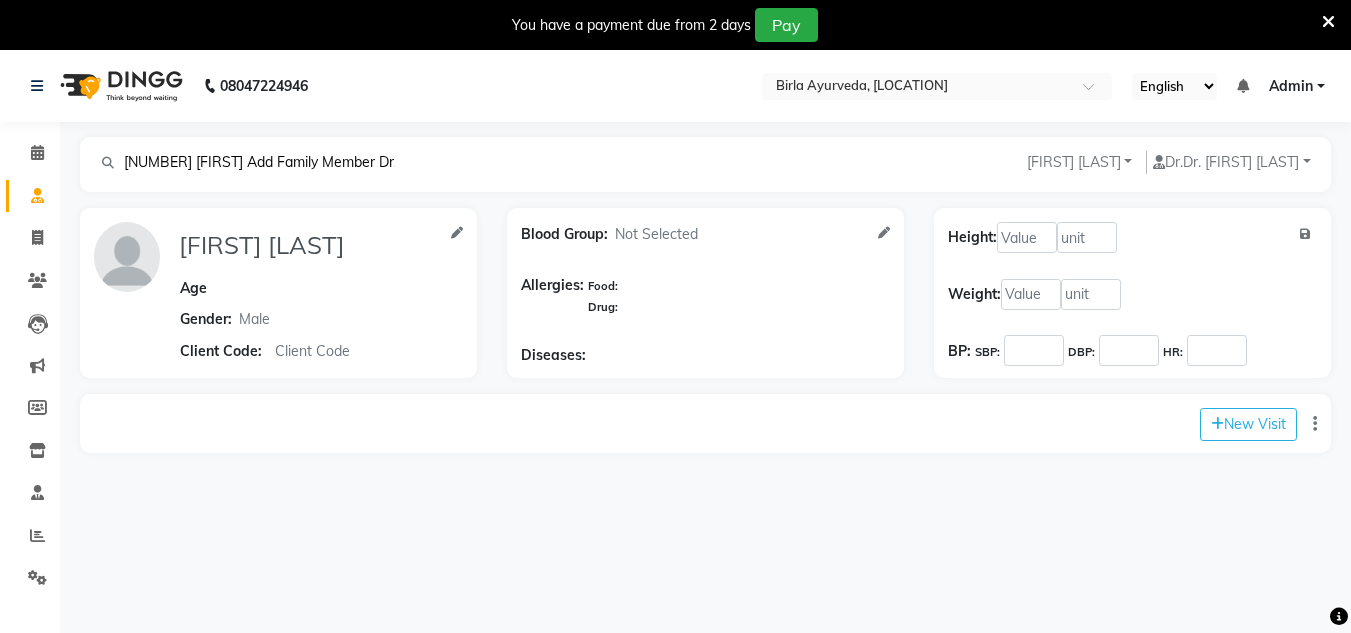 click on "Athar Ali" at bounding box center (1080, 162) 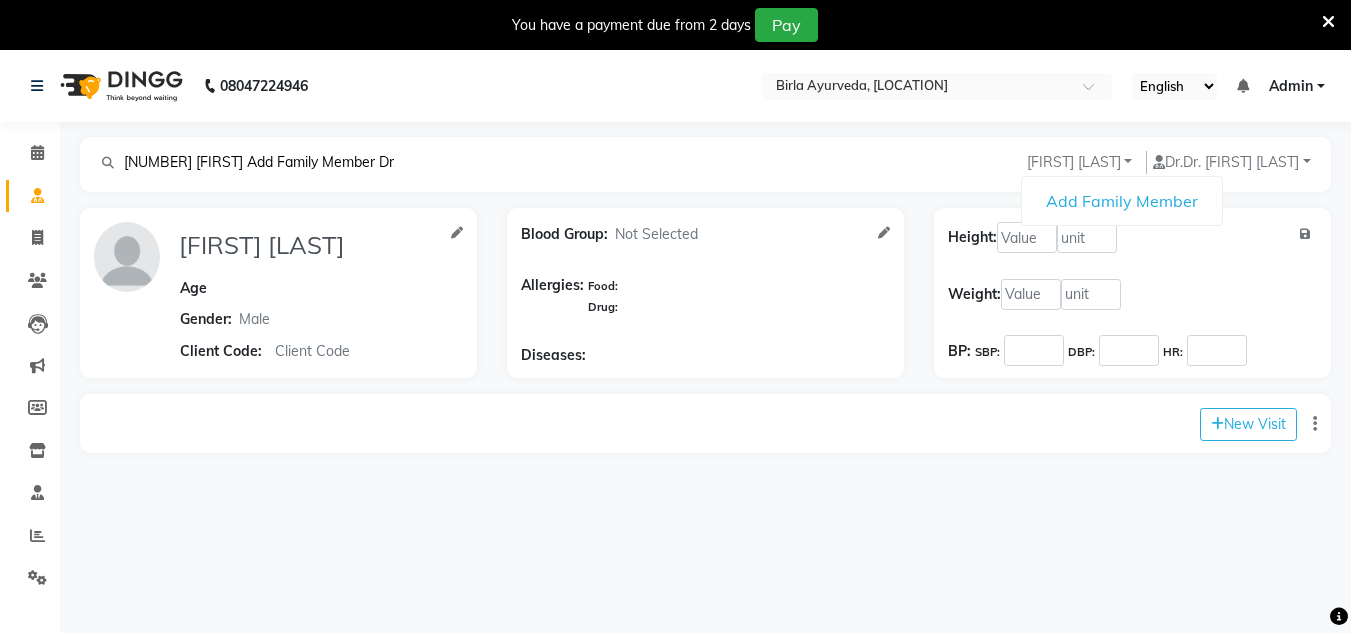 click on "9619959497 Athar Ali Add Family Member  Dr.   Dr. Chaitali Deshmukh Anita Khatke Anjana Surendra Kalyani Avtar Jaiswal Bibina Chandani Yadav Deepali Gaikwad Dr. Annu Prasad Dr. Chaitali Deshmukh Dr. Hakima Sunasara Dr. Jeason John Dr. Mamta Dr. Nitin Yadav Gloria Y Hari Jainy M R KAMAL NIKAM Kavita Ambatkar Latika Sawant Pooja Mohite Priya Mishra Rajimon Gopalan RATHEESH KUMAR G KURUP Shali K M Shani K Shibin Suddheesh K K Sunil Wankhade Sunita Fernandes Swati Tejaswini Gaonkar Vaishali Vidya Vishwanath Vinayak Yogesh Parab" 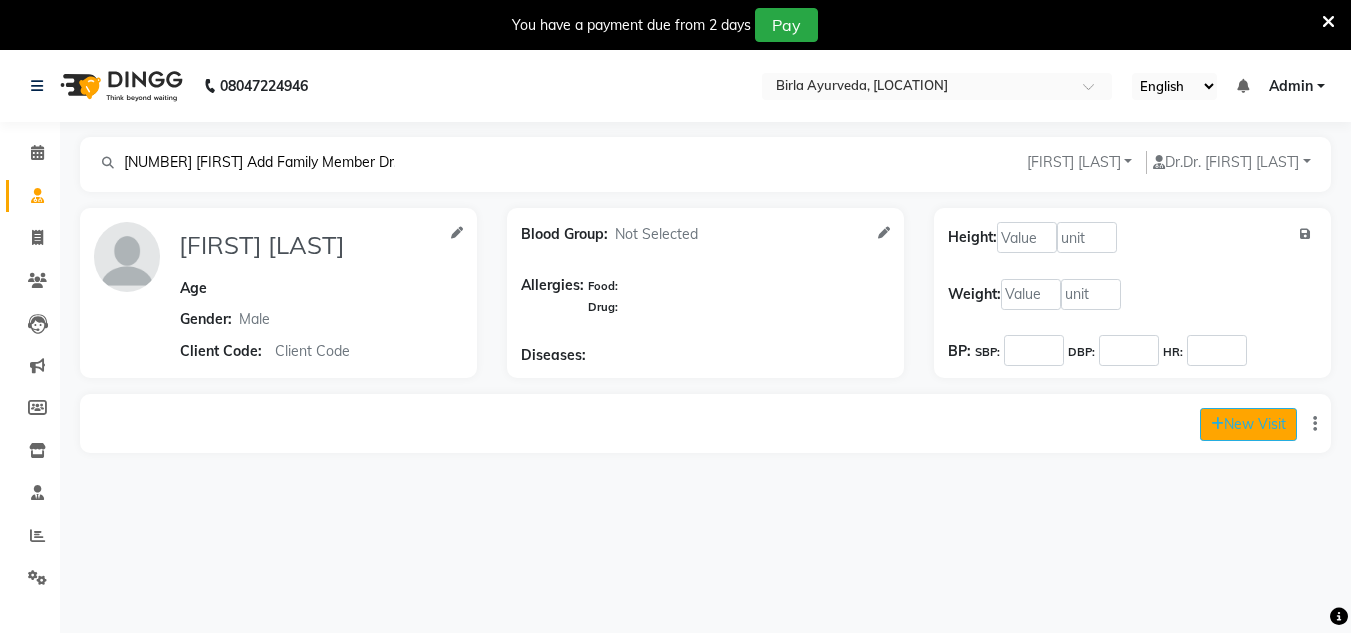 click 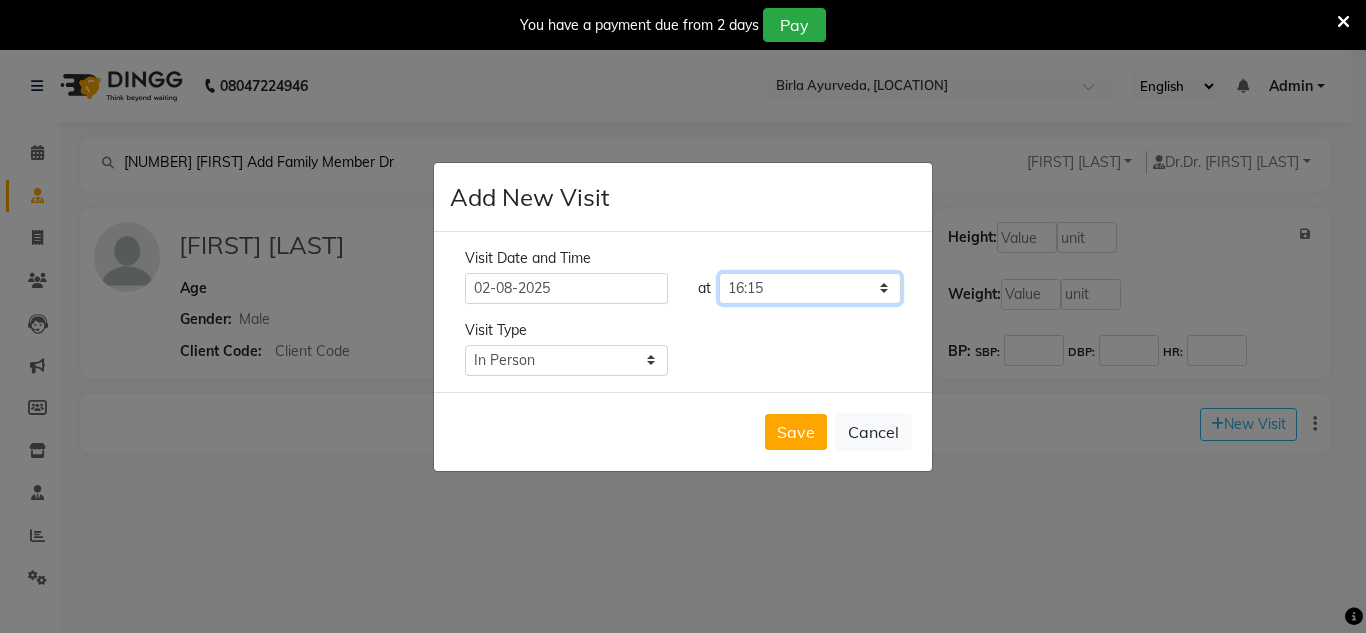 drag, startPoint x: 768, startPoint y: 280, endPoint x: 716, endPoint y: 278, distance: 52.03845 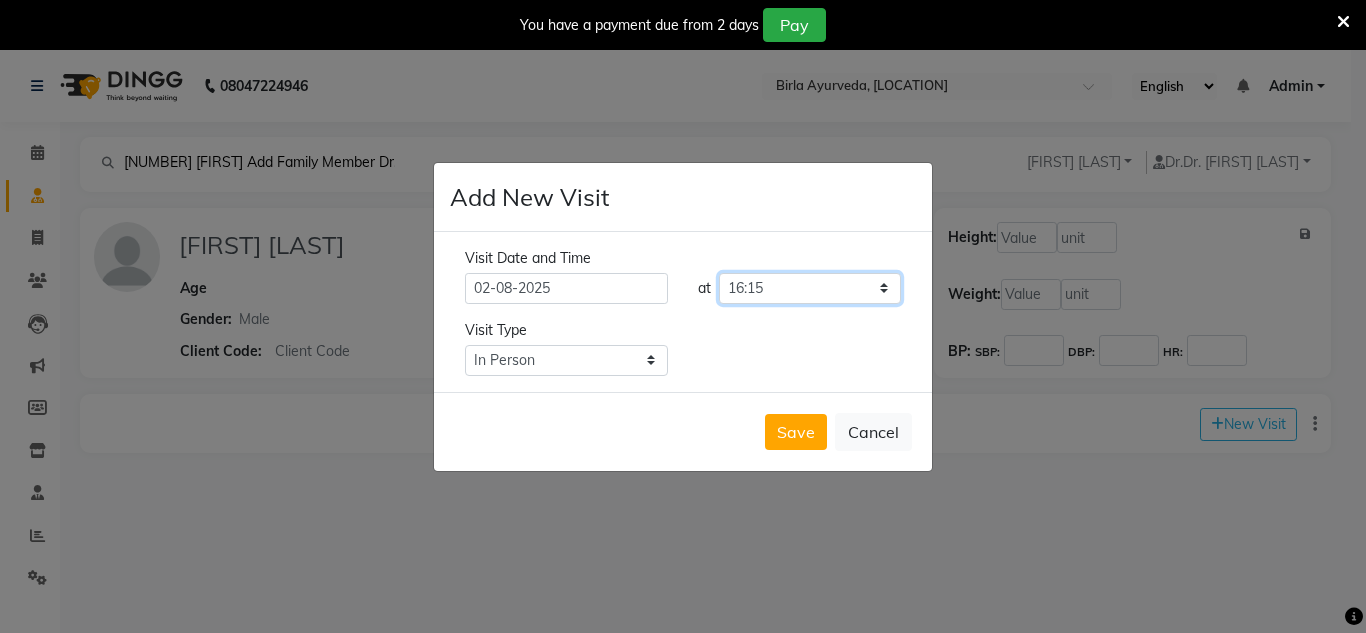 click on "at Select time 08:00 08:15 08:30 08:45 09:00 09:15 09:30 09:45 10:00 10:15 10:30 10:45 11:00 11:15 11:30 11:45 12:00 12:15 12:30 12:45 13:00 13:15 13:30 13:45 14:00 14:15 14:30 14:45 15:00 15:15 15:30 15:45 16:00 16:15 16:30 16:45 17:00 17:15 17:30 17:45 18:00 18:15 18:30 18:45 19:00 19:15 19:30 19:45 20:00" 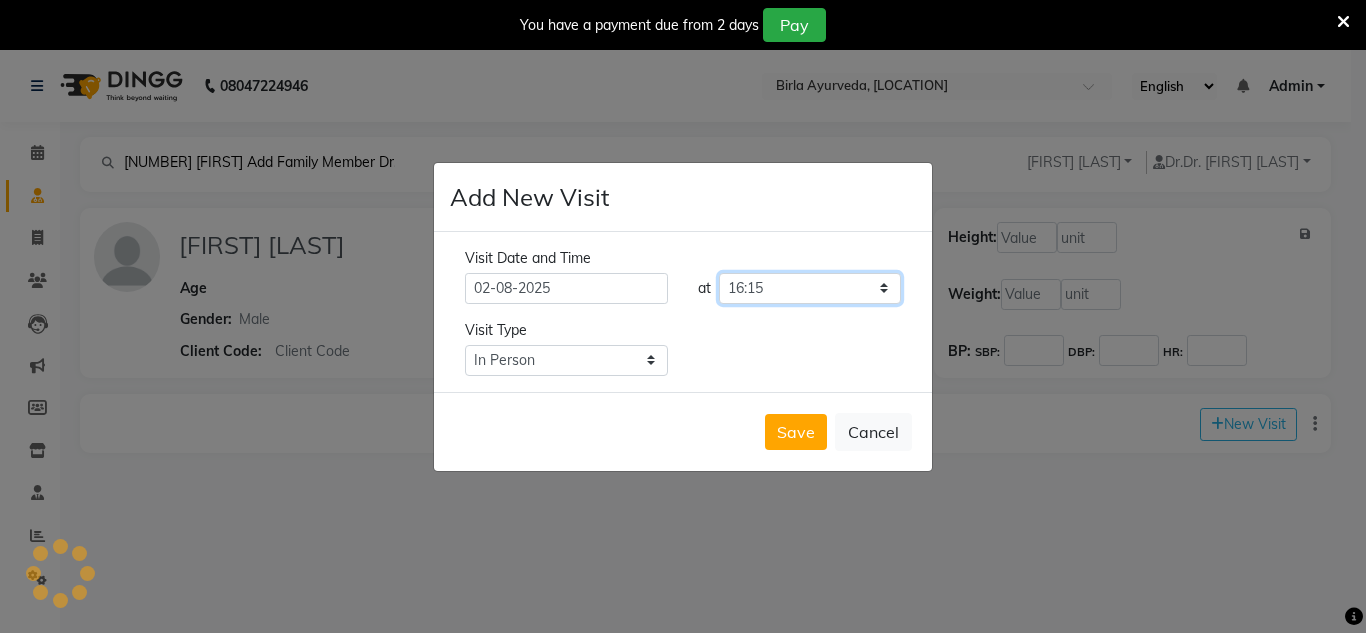 select on "990" 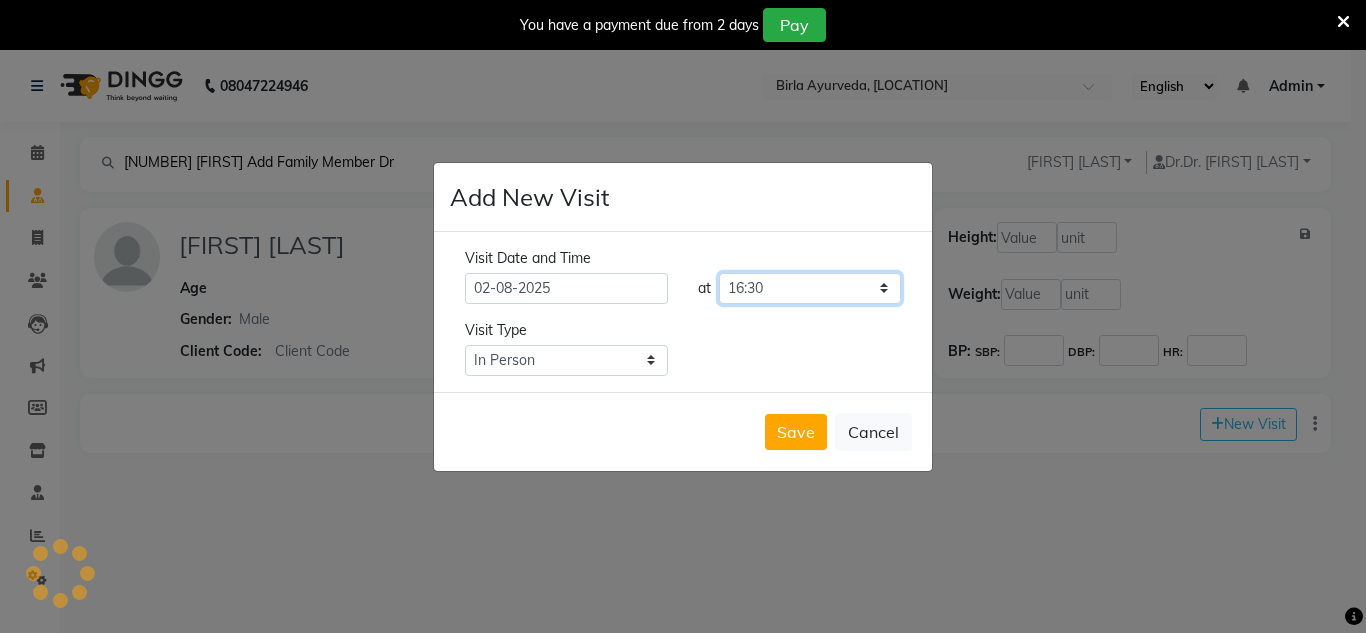 click on "Select time 08:00 08:15 08:30 08:45 09:00 09:15 09:30 09:45 10:00 10:15 10:30 10:45 11:00 11:15 11:30 11:45 12:00 12:15 12:30 12:45 13:00 13:15 13:30 13:45 14:00 14:15 14:30 14:45 15:00 15:15 15:30 15:45 16:00 16:15 16:30 16:45 17:00 17:15 17:30 17:45 18:00 18:15 18:30 18:45 19:00 19:15 19:30 19:45 20:00" 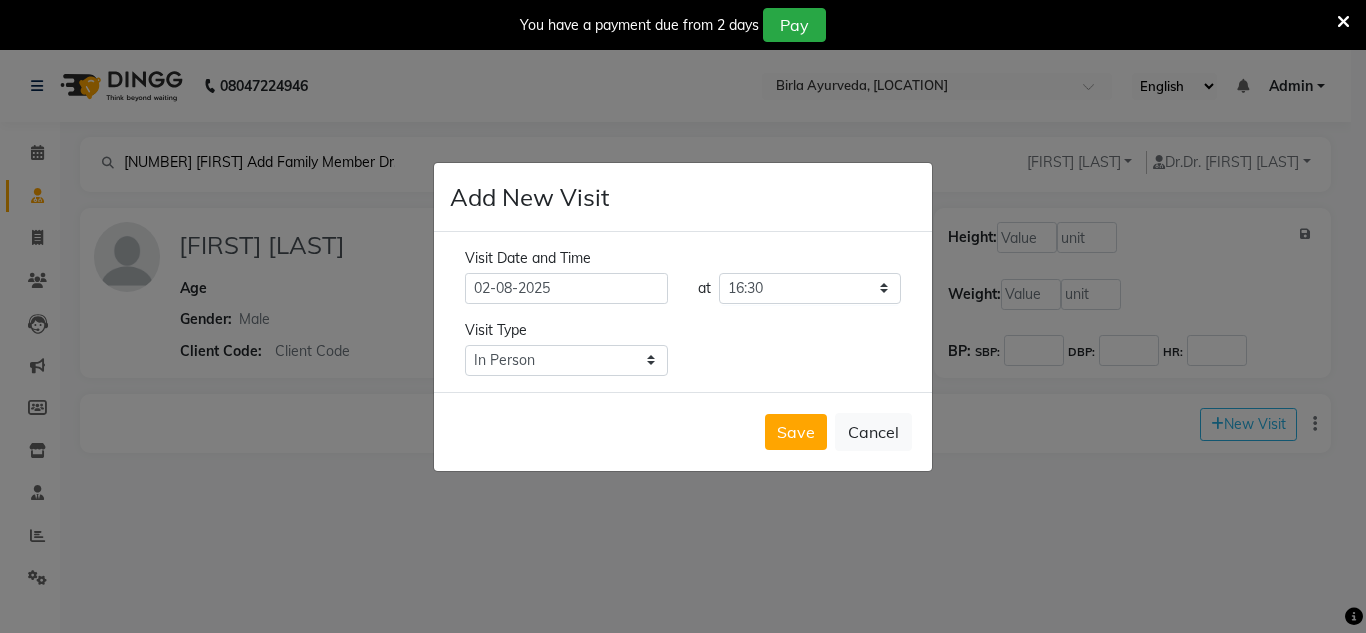 click on "Add New Visit Visit Date and Time 02-08-2025 at Select time 08:00 08:15 08:30 08:45 09:00 09:15 09:30 09:45 10:00 10:15 10:30 10:45 11:00 11:15 11:30 11:45 12:00 12:15 12:30 12:45 13:00 13:15 13:30 13:45 14:00 14:15 14:30 14:45 15:00 15:15 15:30 15:45 16:00 16:15 16:30 16:45 17:00 17:15 17:30 17:45 18:00 18:15 18:30 18:45 19:00 19:15 19:30 19:45 20:00 Visit Type Select Type In Person Video Phone Chat  Save   Cancel" 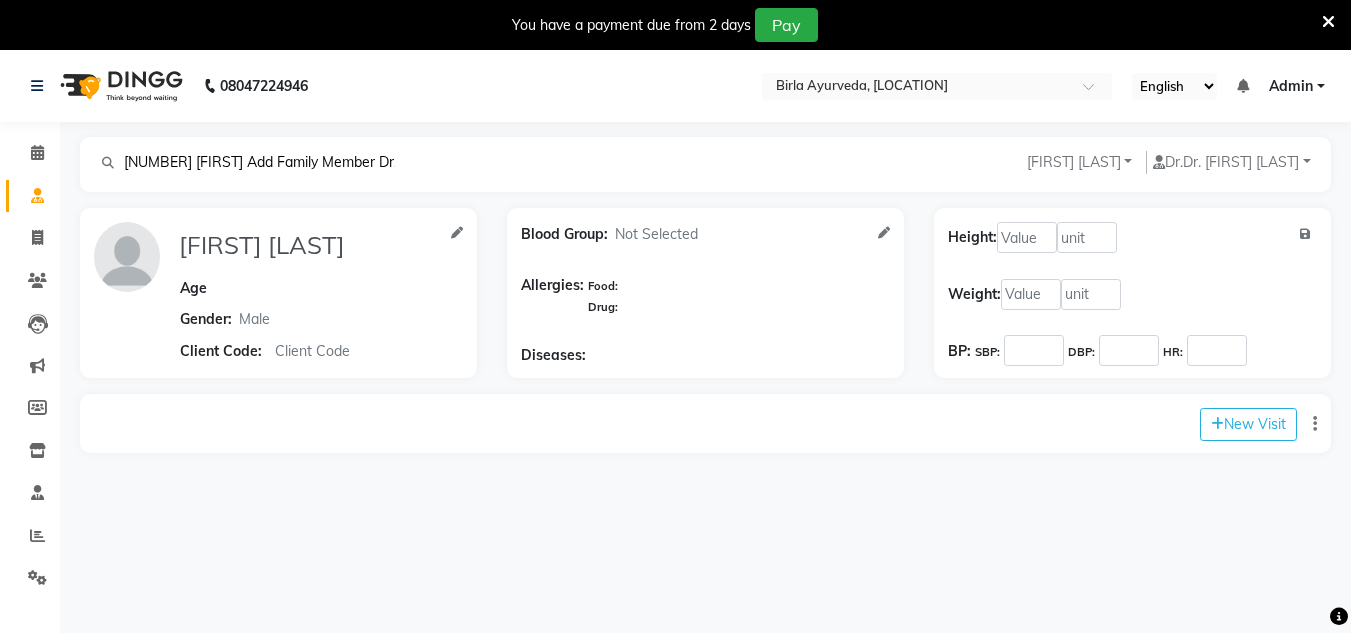 click on "New Visit" 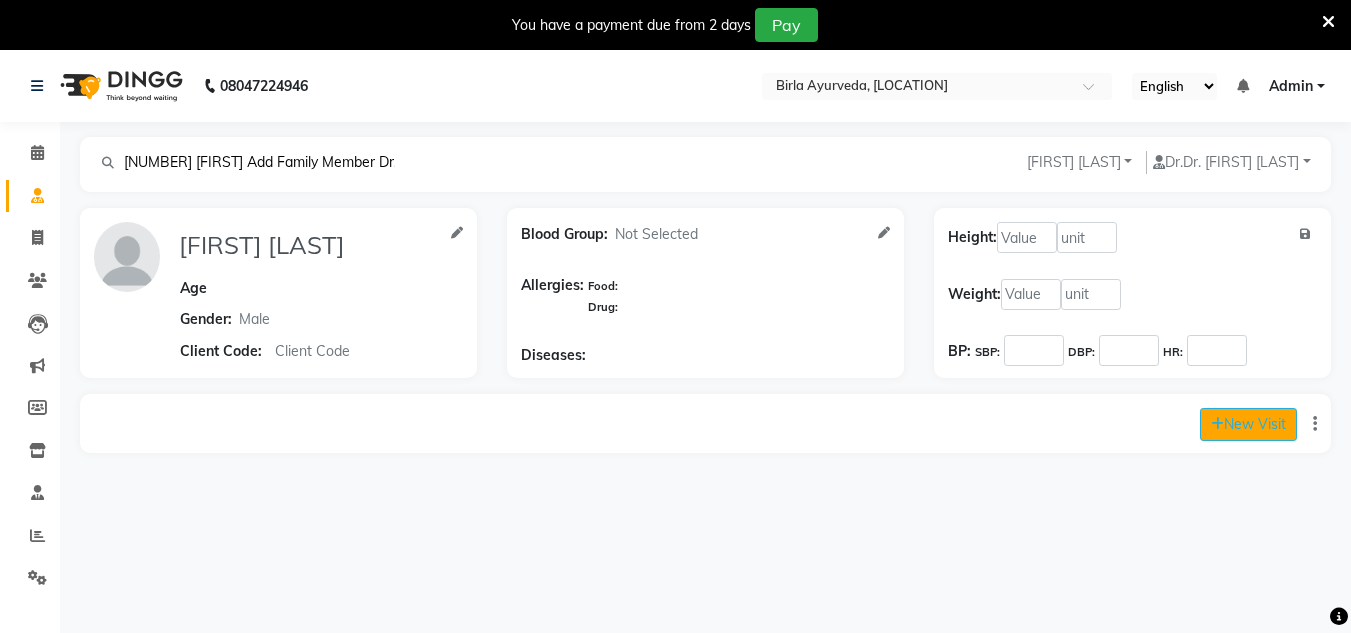 click on "New Visit" 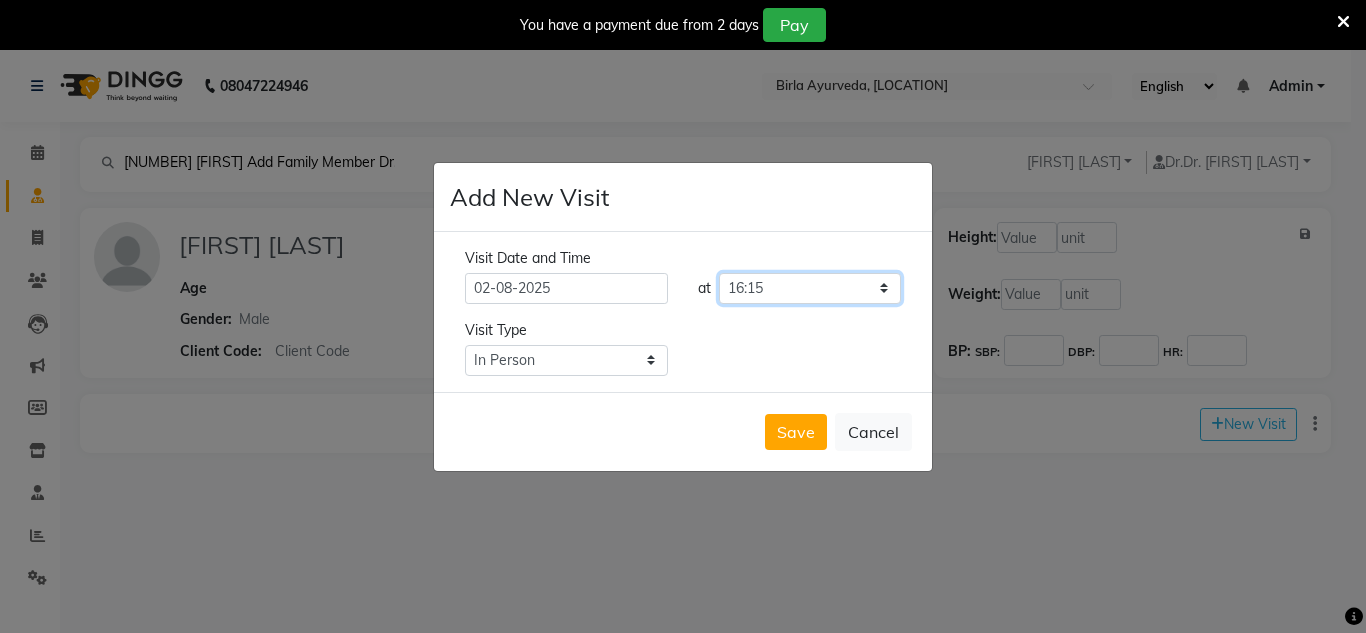 click on "Select time 08:00 08:15 08:30 08:45 09:00 09:15 09:30 09:45 10:00 10:15 10:30 10:45 11:00 11:15 11:30 11:45 12:00 12:15 12:30 12:45 13:00 13:15 13:30 13:45 14:00 14:15 14:30 14:45 15:00 15:15 15:30 15:45 16:00 16:15 16:30 16:45 17:00 17:15 17:30 17:45 18:00 18:15 18:30 18:45 19:00 19:15 19:30 19:45 20:00" 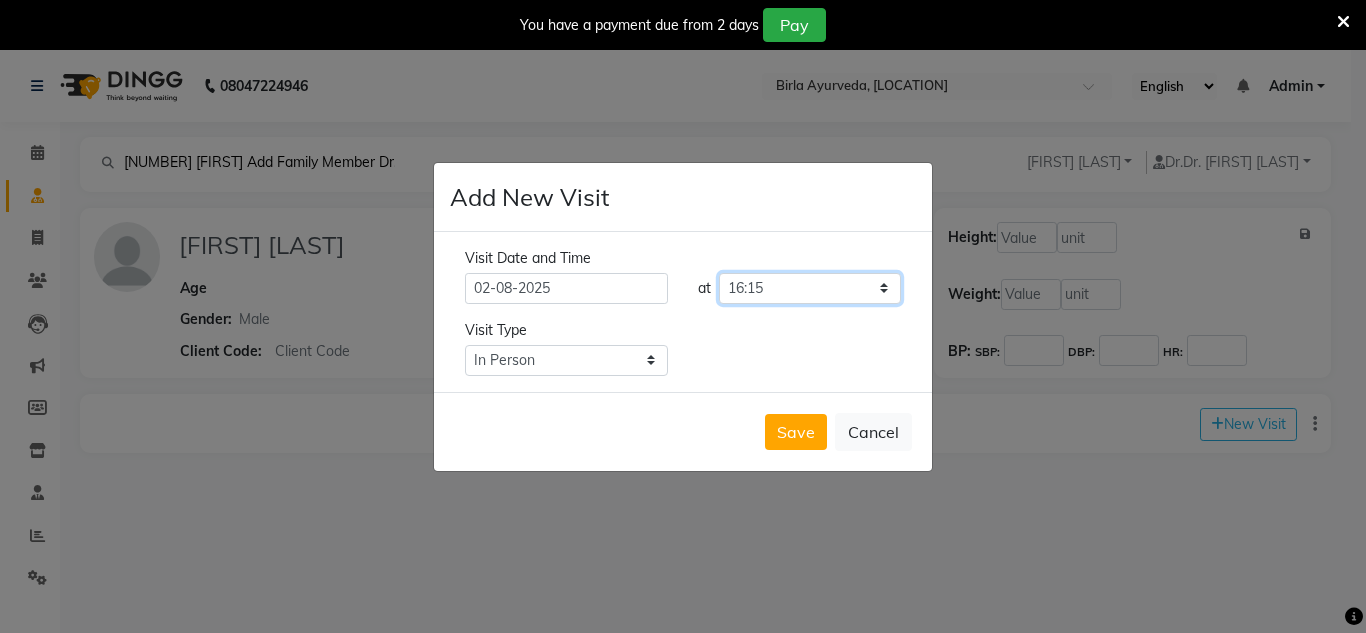 select on "990" 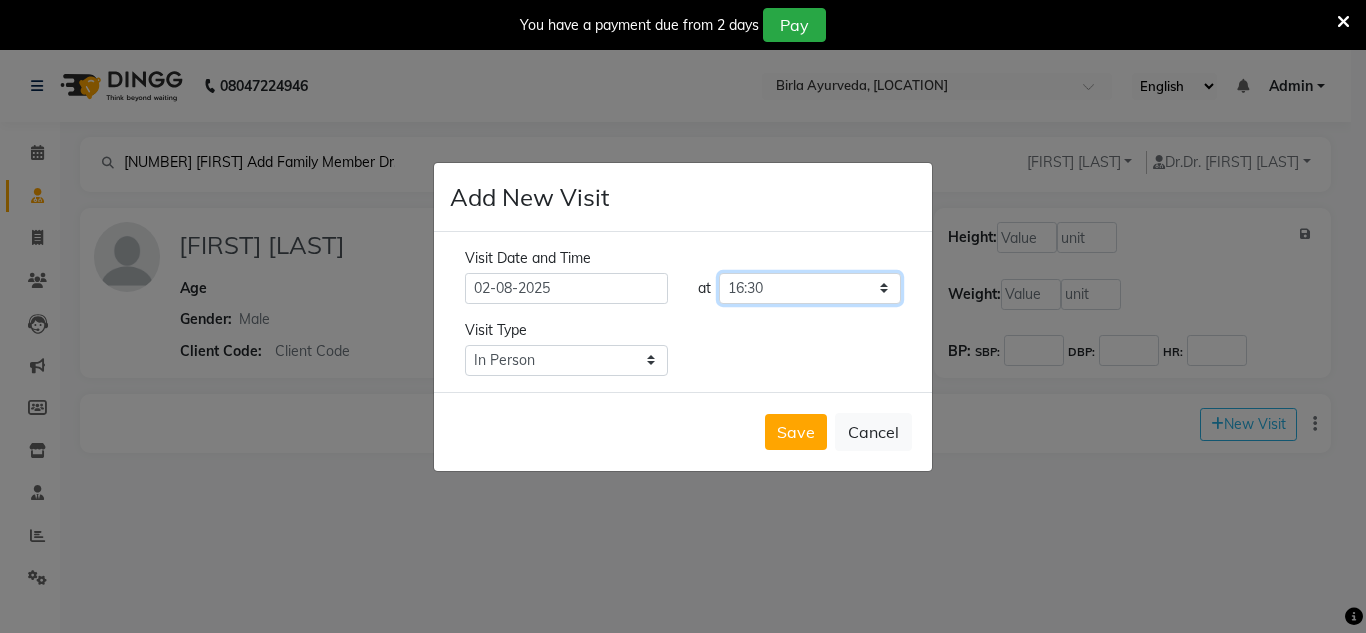 click on "Select time 08:00 08:15 08:30 08:45 09:00 09:15 09:30 09:45 10:00 10:15 10:30 10:45 11:00 11:15 11:30 11:45 12:00 12:15 12:30 12:45 13:00 13:15 13:30 13:45 14:00 14:15 14:30 14:45 15:00 15:15 15:30 15:45 16:00 16:15 16:30 16:45 17:00 17:15 17:30 17:45 18:00 18:15 18:30 18:45 19:00 19:15 19:30 19:45 20:00" 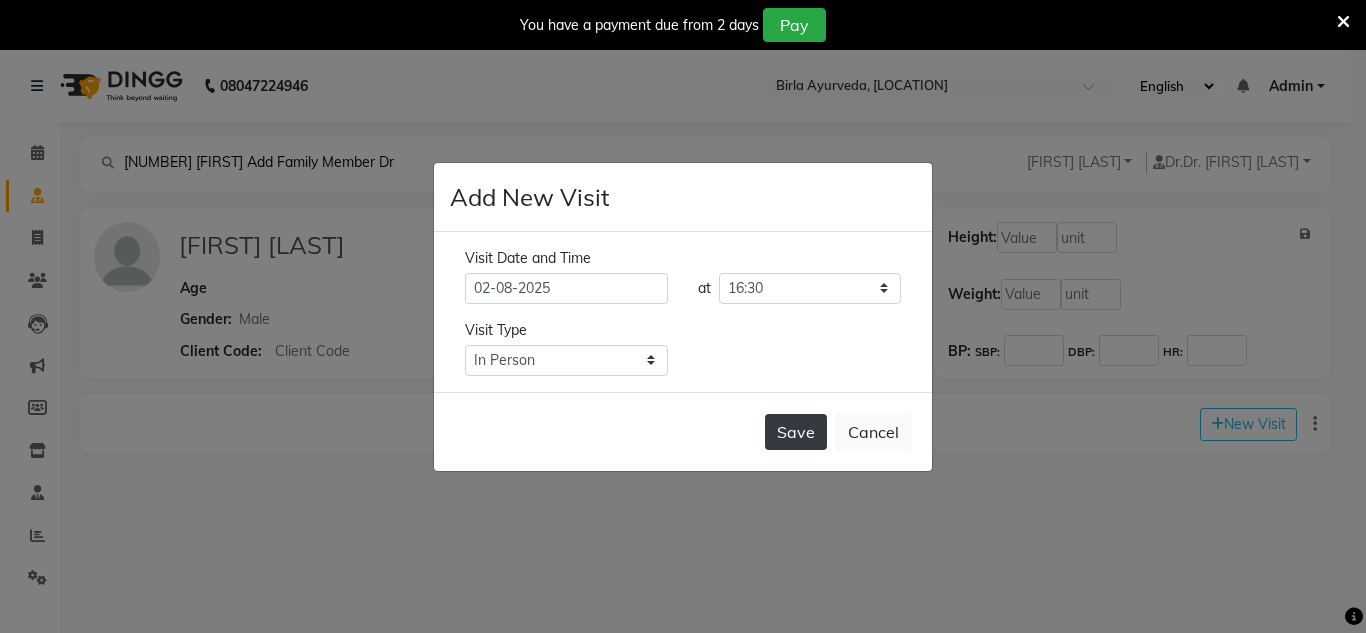 click on "Save" 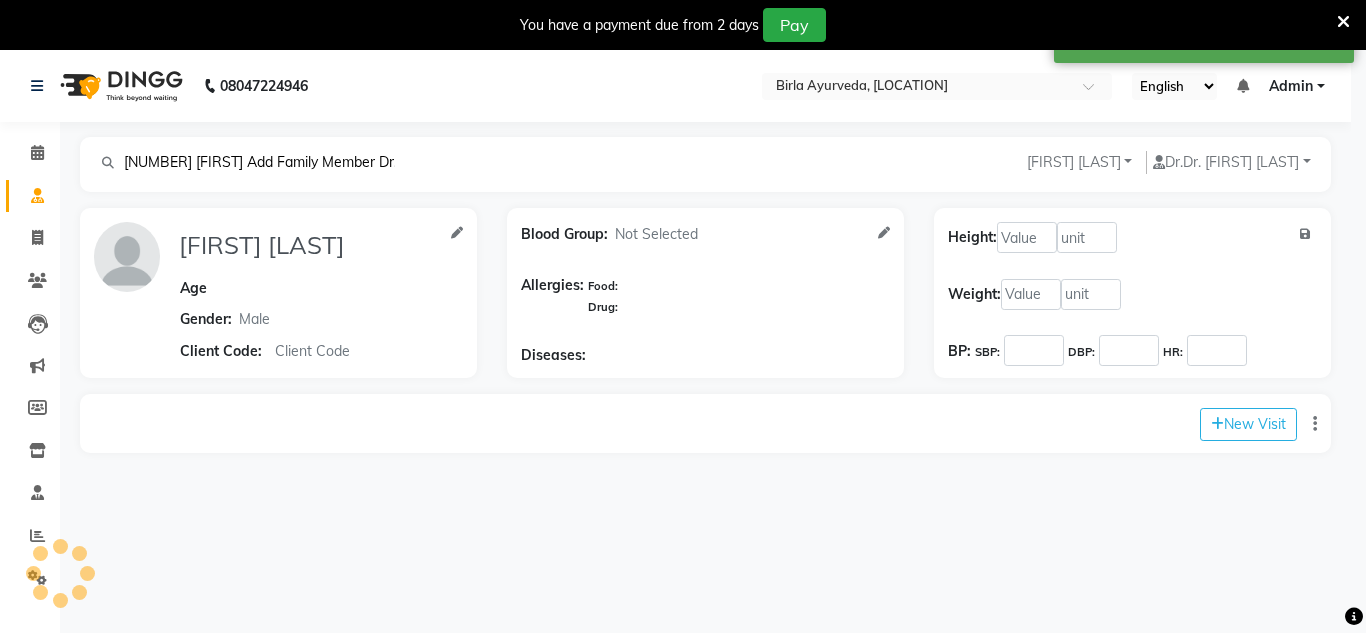 type 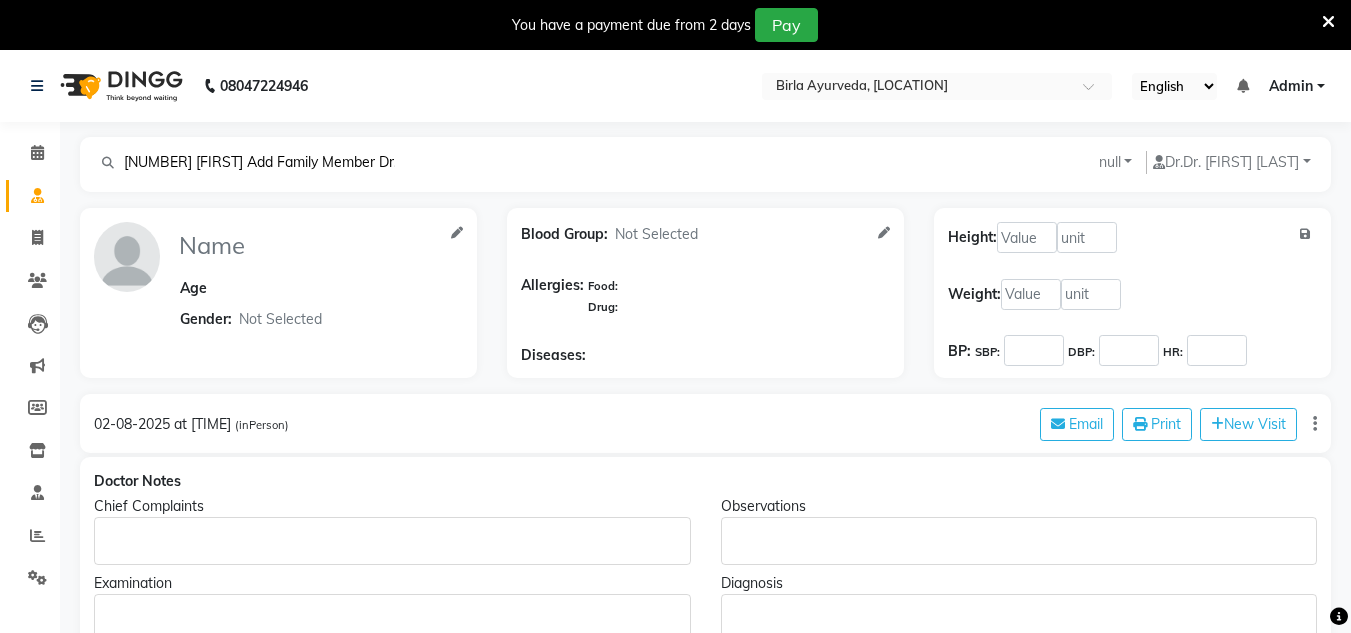 click at bounding box center [1328, 22] 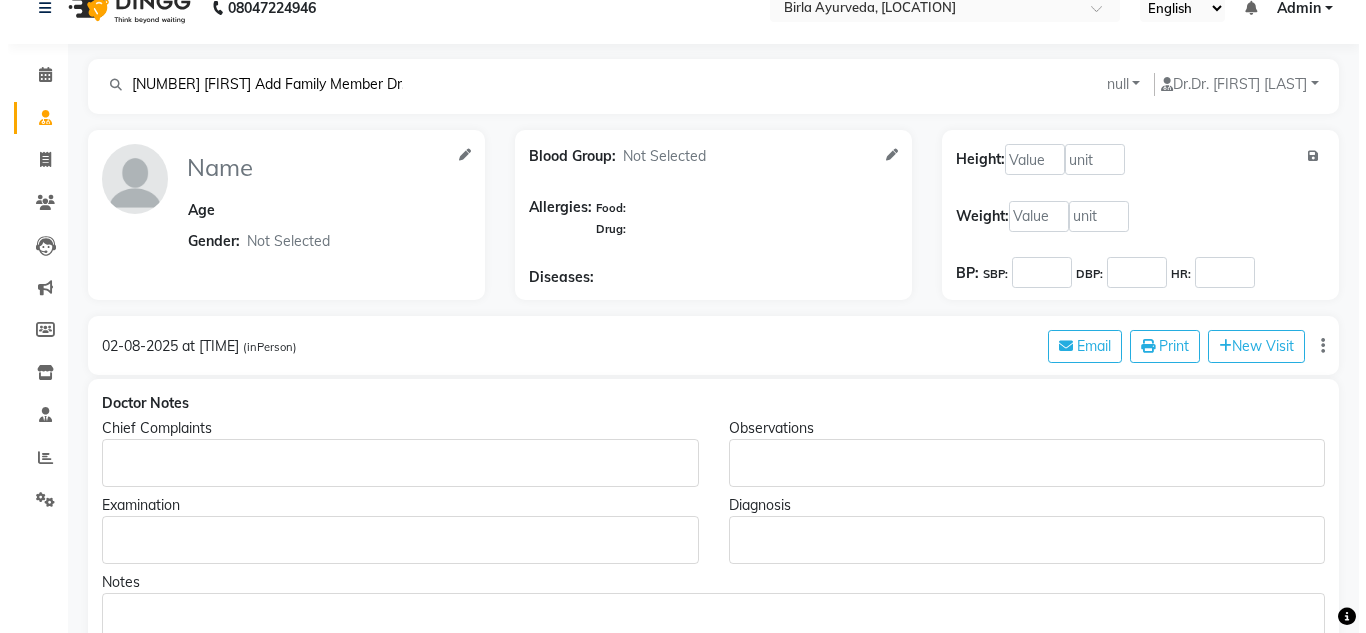 scroll, scrollTop: 0, scrollLeft: 0, axis: both 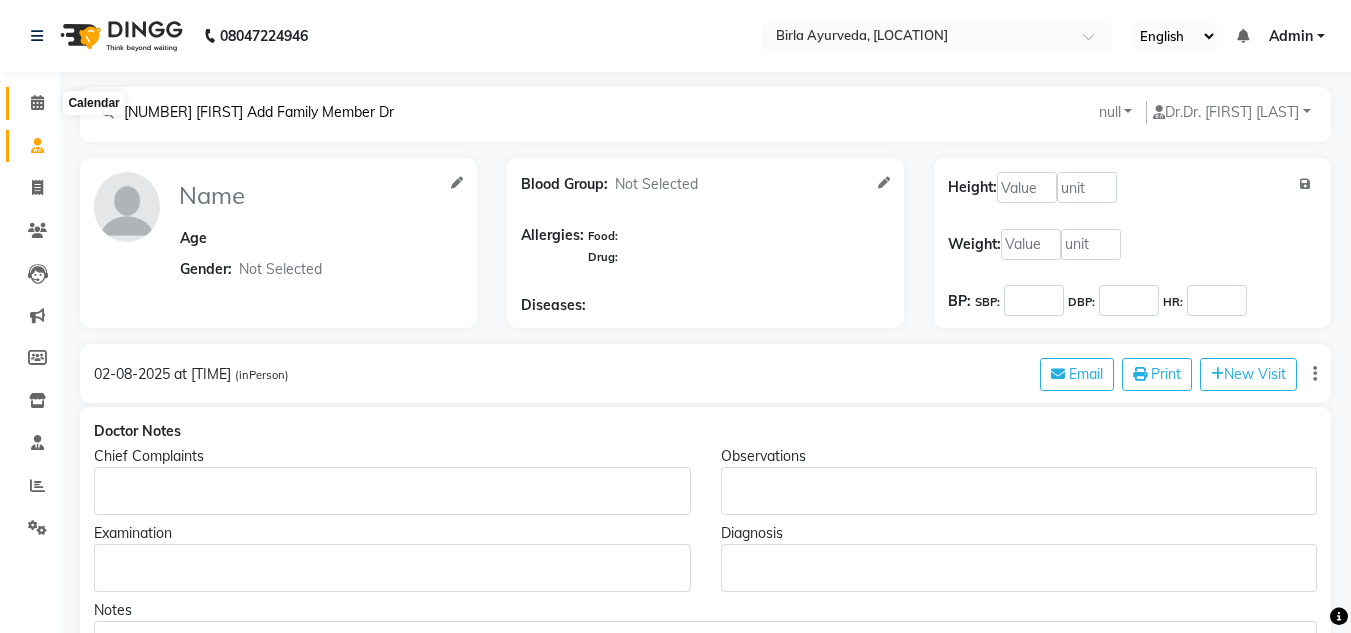 click 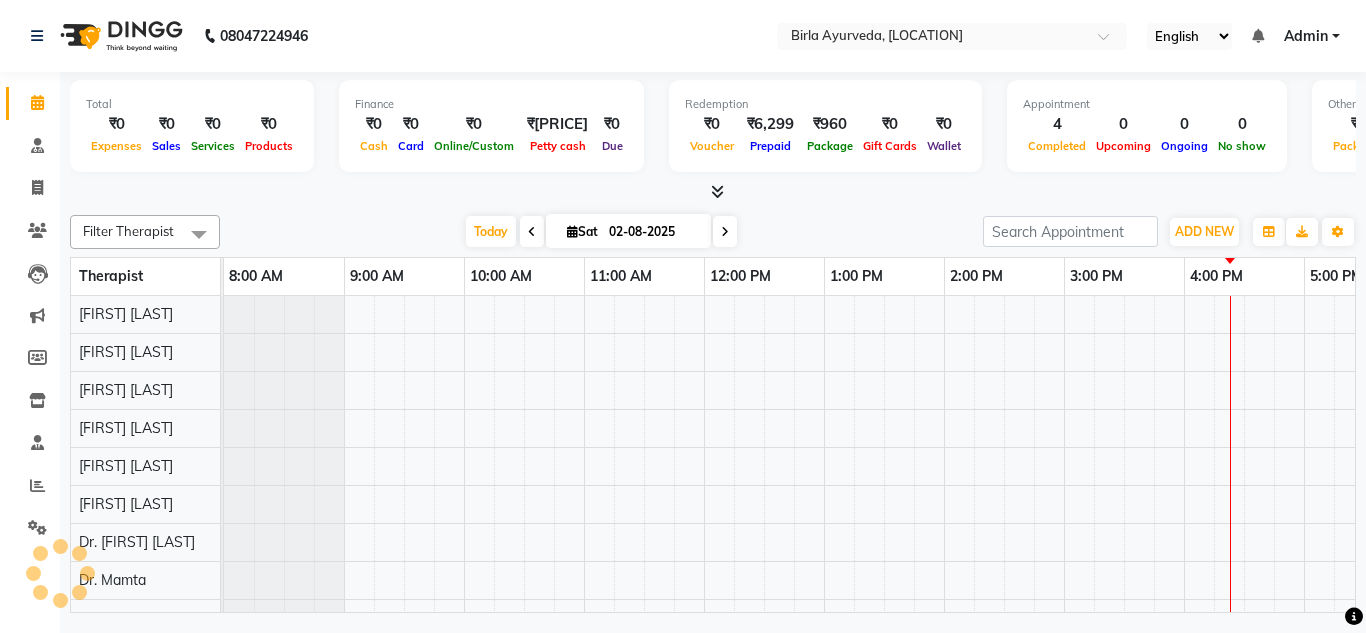 scroll, scrollTop: 27, scrollLeft: 0, axis: vertical 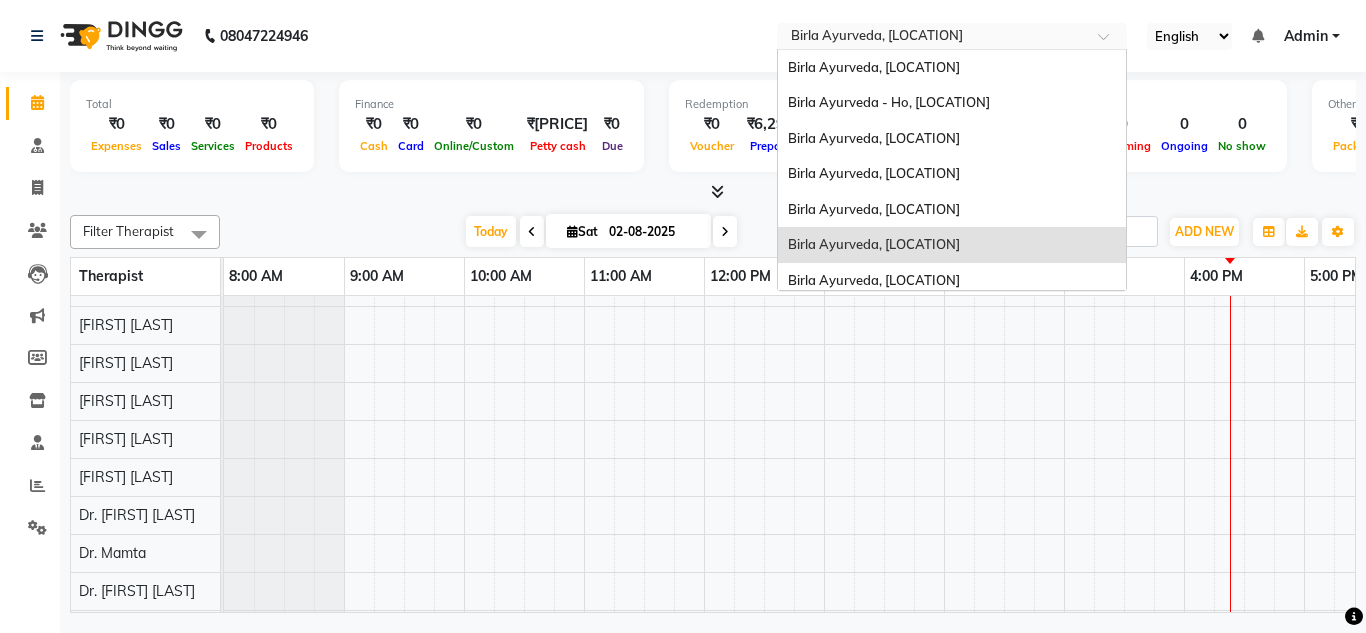 click at bounding box center (932, 38) 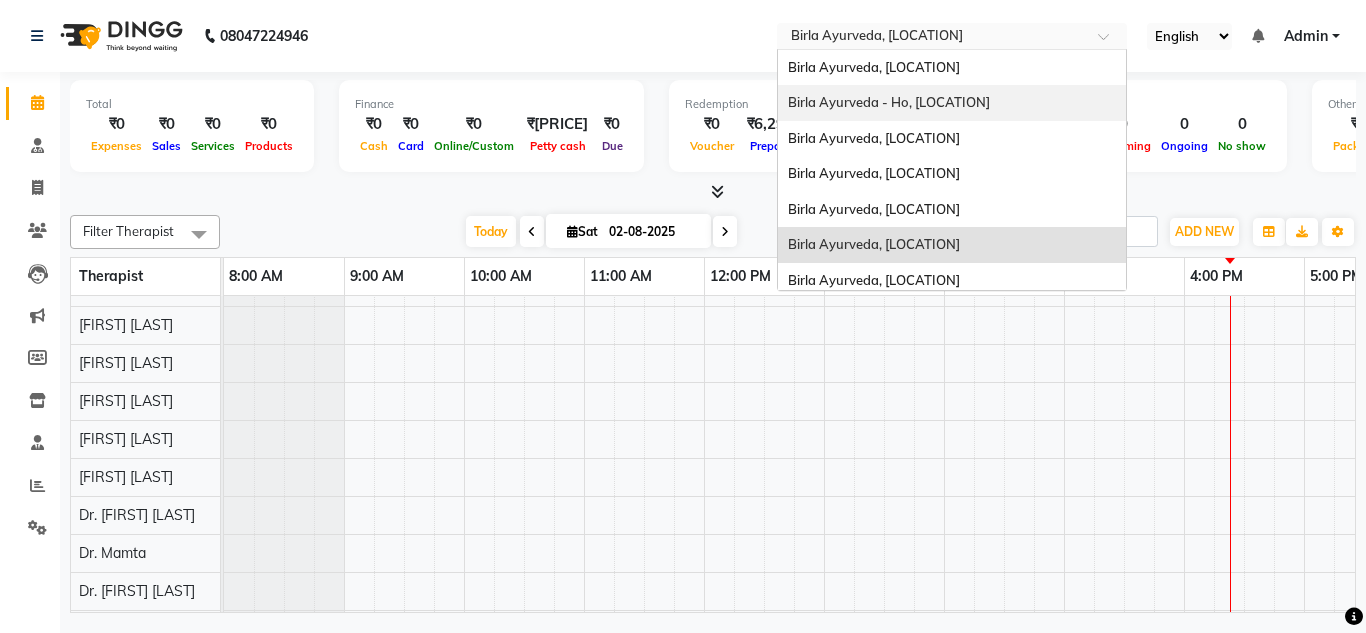 click on "Birla Ayurveda - Ho, Nariman Point" at bounding box center [889, 102] 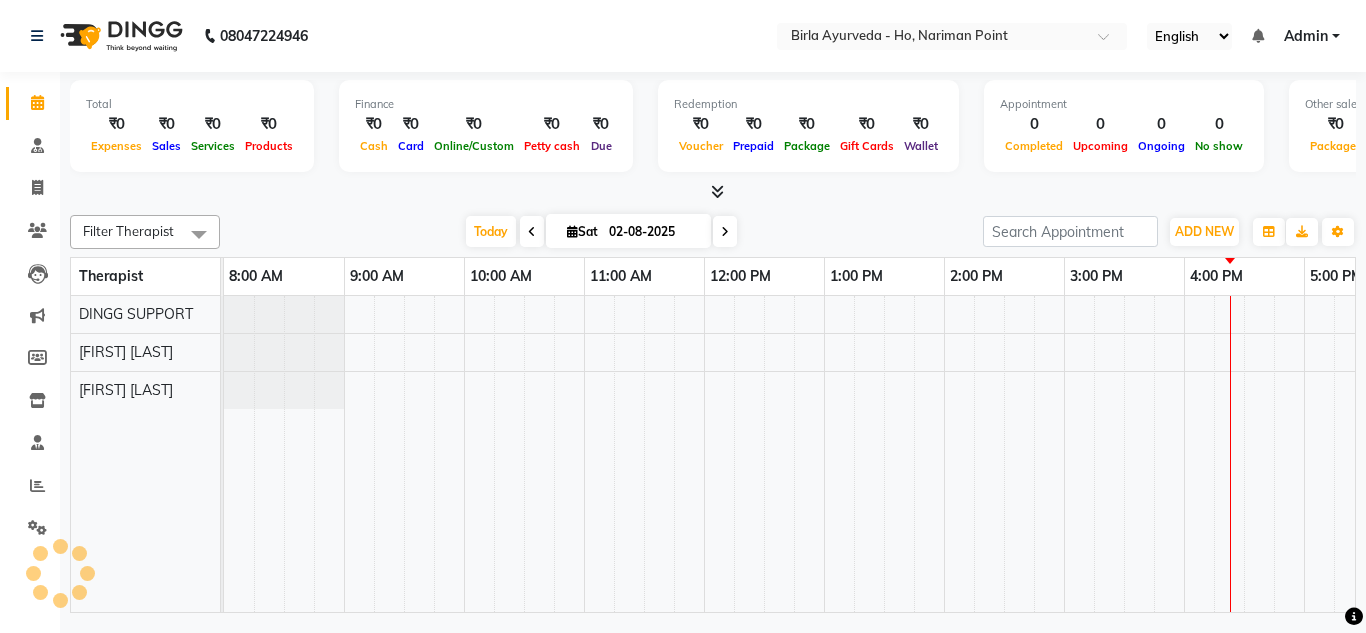 scroll, scrollTop: 0, scrollLeft: 0, axis: both 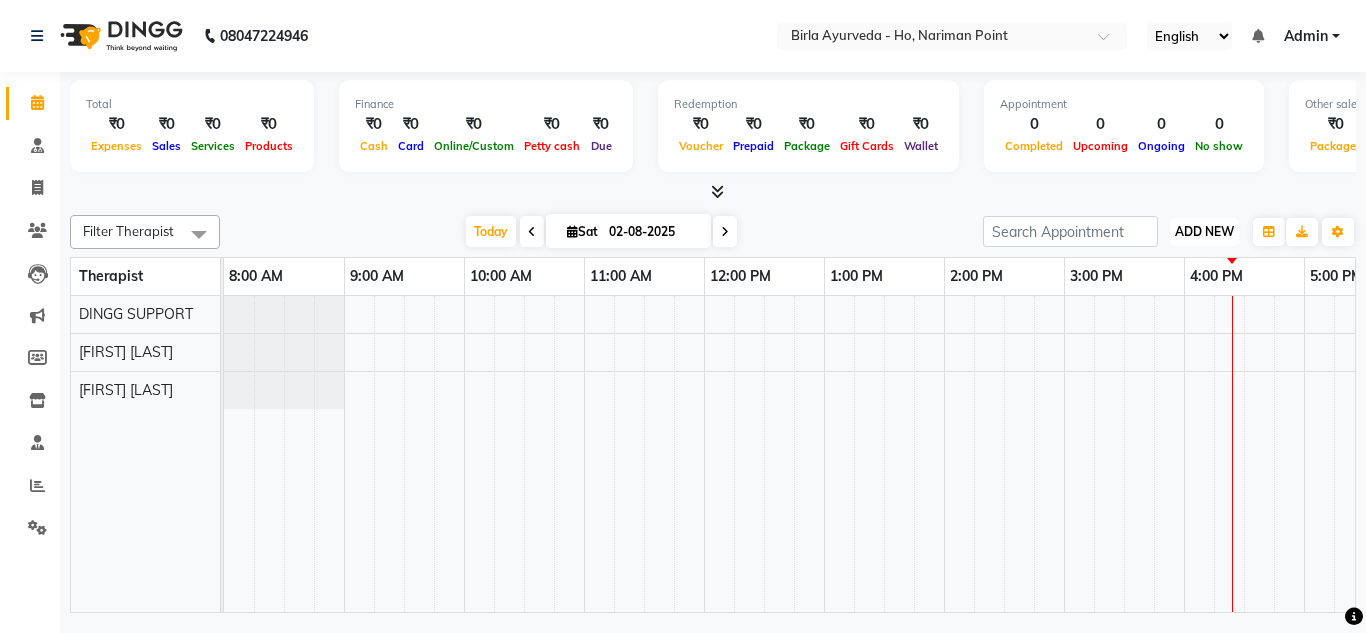 click on "ADD NEW Toggle Dropdown" at bounding box center (1204, 232) 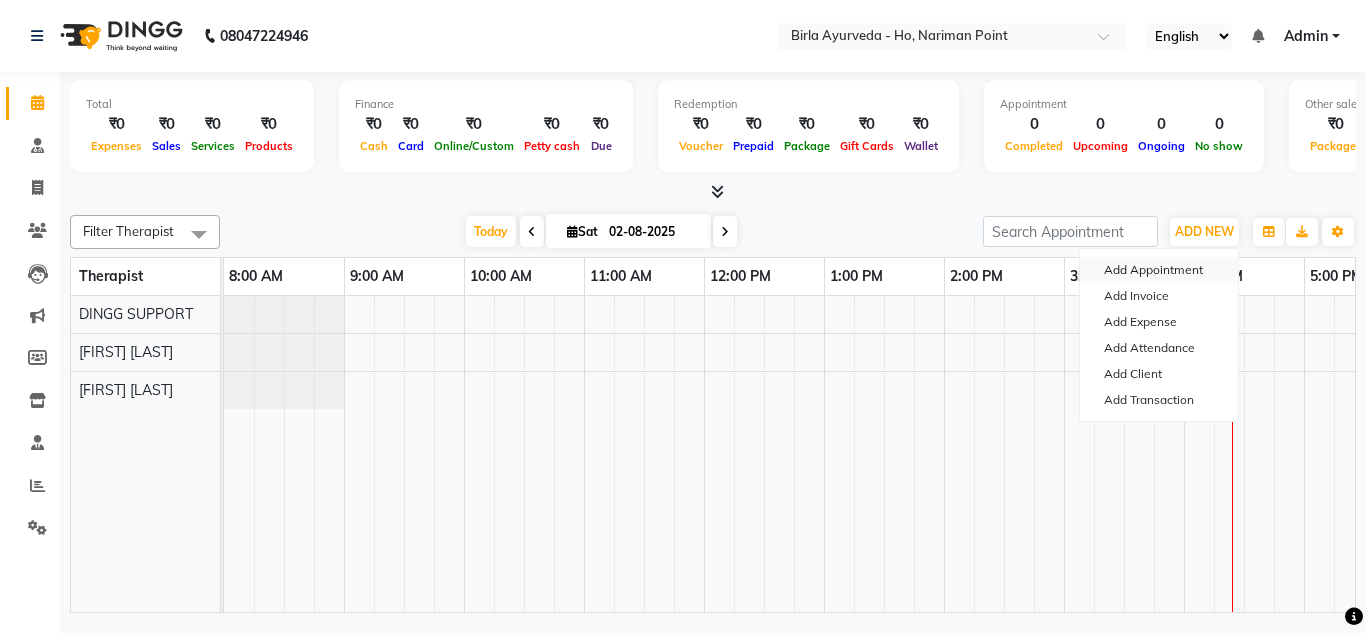 click on "Add Appointment" at bounding box center [1159, 270] 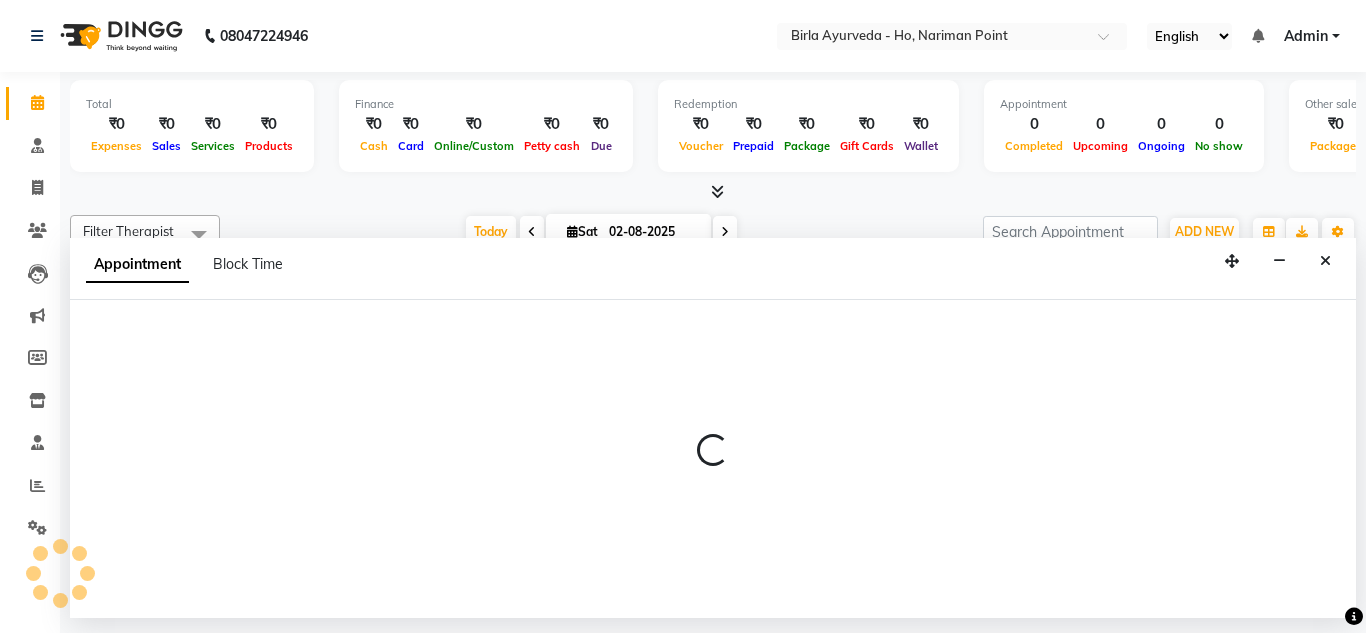 select on "tentative" 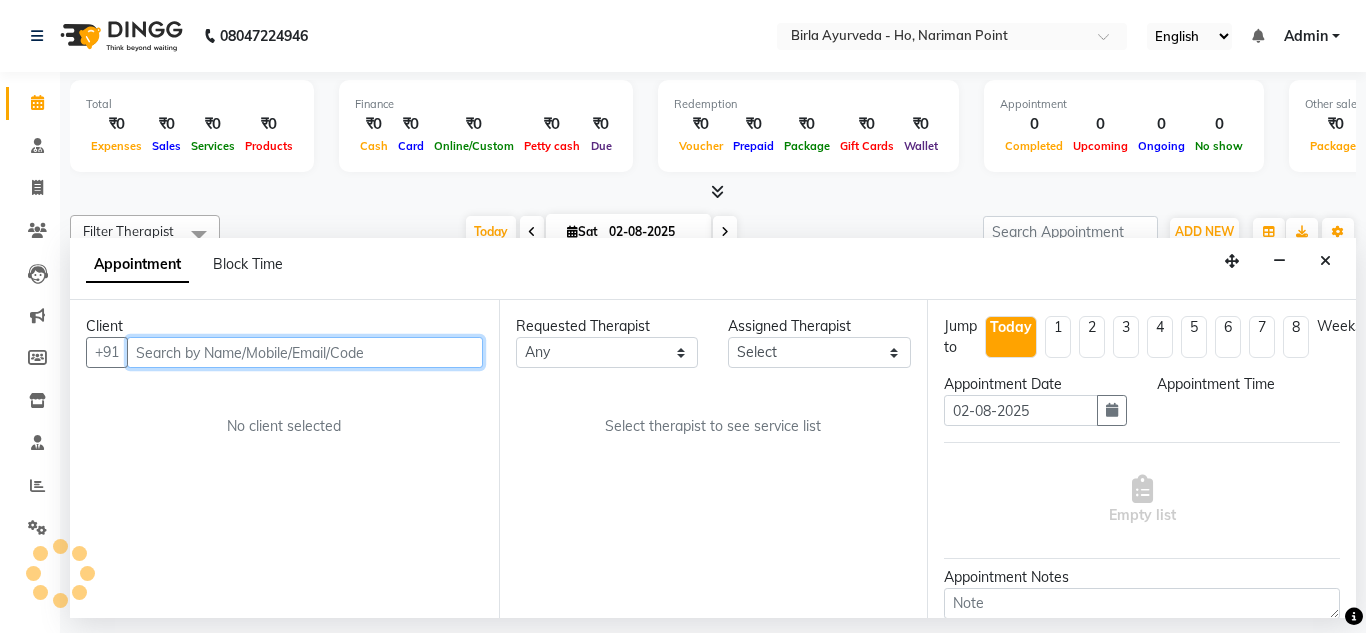 select on "540" 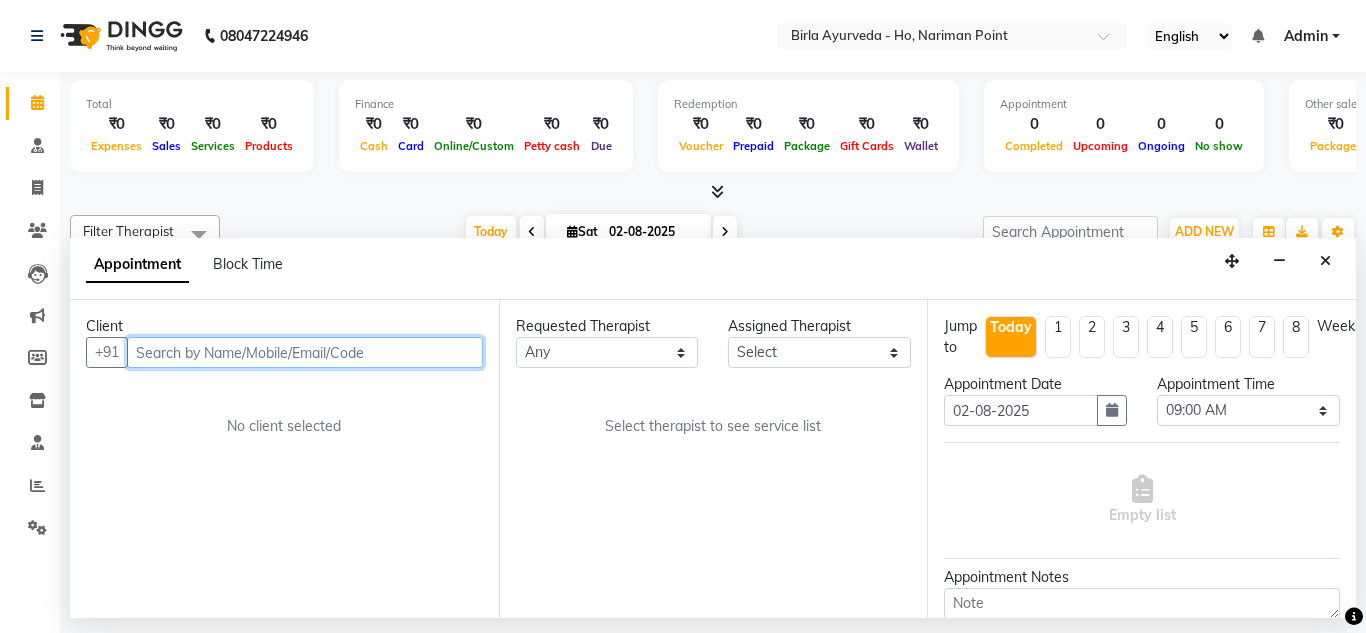 click at bounding box center [305, 352] 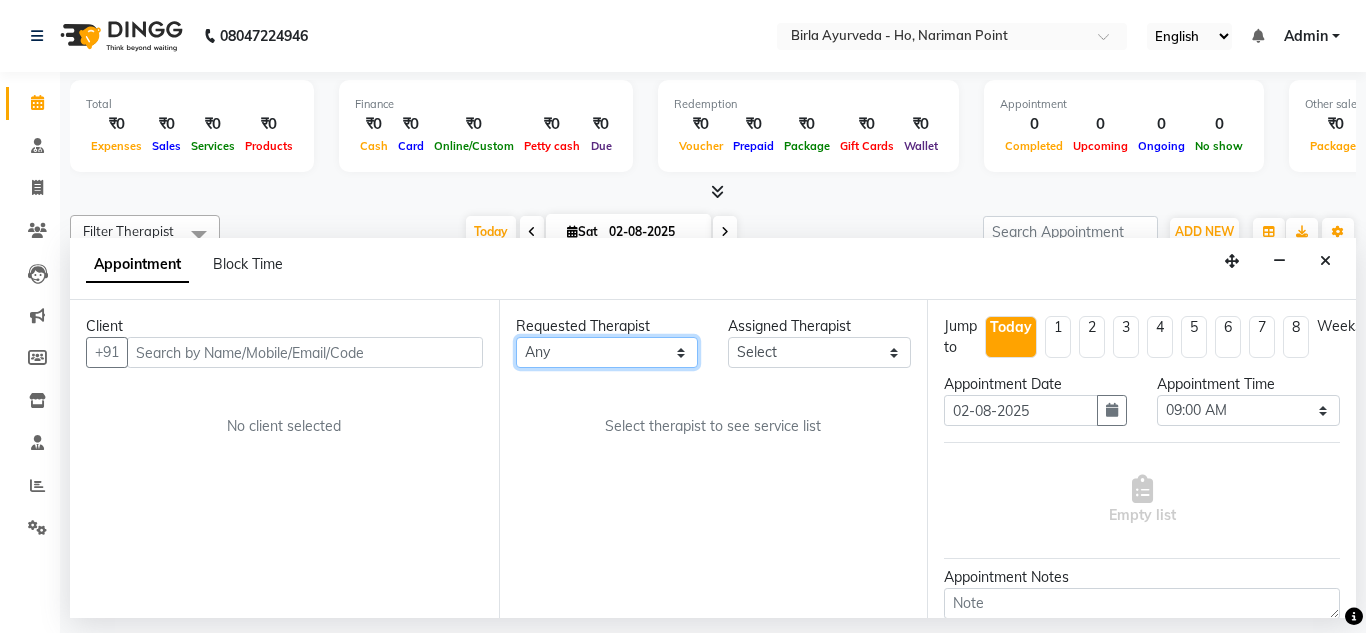 click on "Any DINGG SUPPORT Janhavi Taloskar Shivani Takshak" at bounding box center [607, 352] 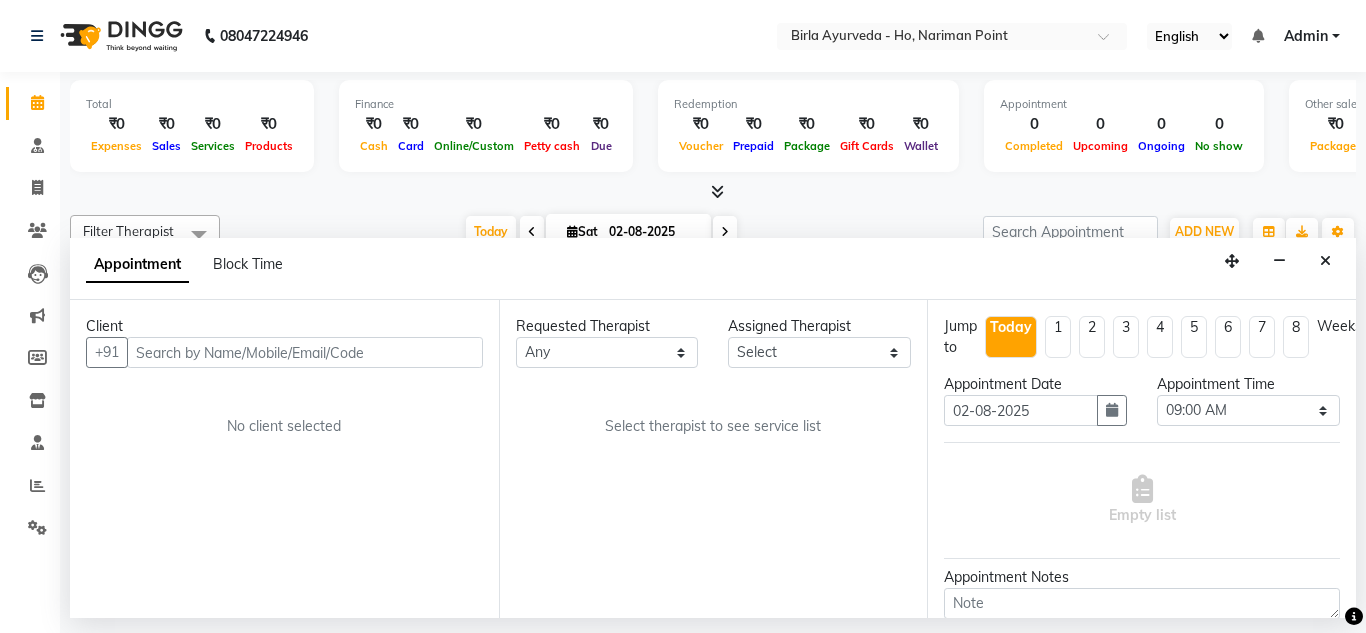 click on "Requested Therapist Any DINGG SUPPORT Janhavi Taloskar Shivani Takshak Assigned Therapist Select DINGG SUPPORT Janhavi Taloskar Shivani Takshak Select therapist to see service list" at bounding box center (713, 459) 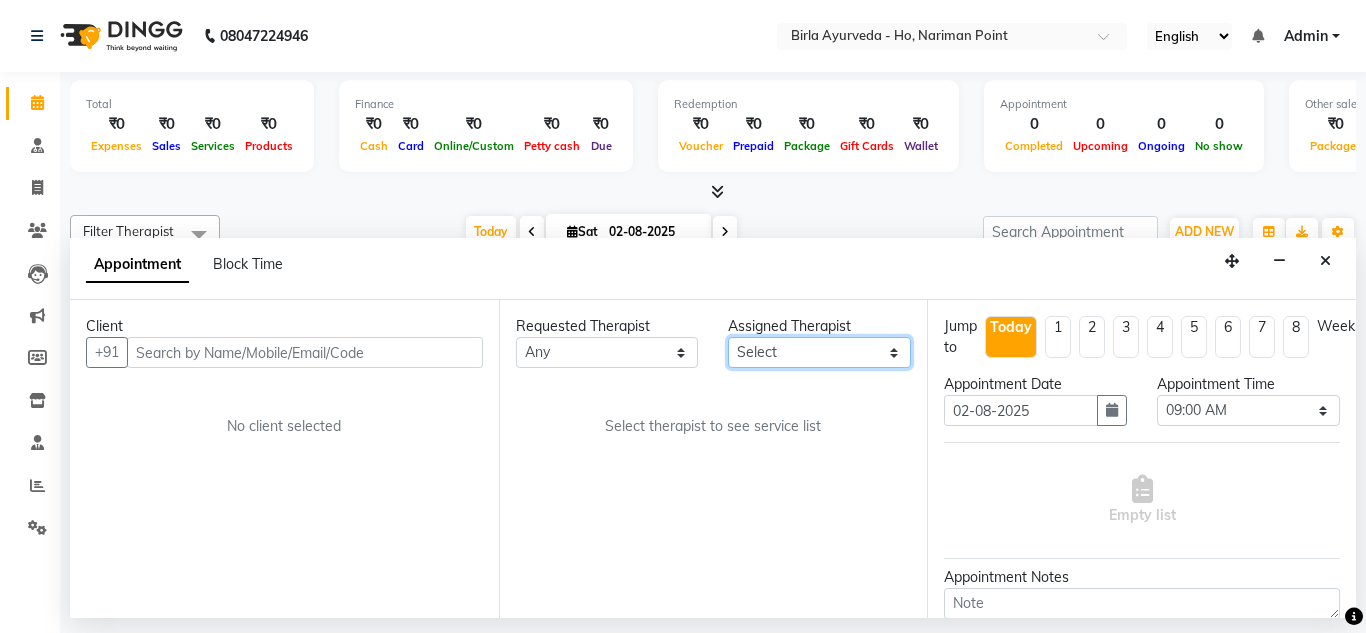 click on "Select DINGG SUPPORT Janhavi Taloskar Shivani Takshak" at bounding box center [819, 352] 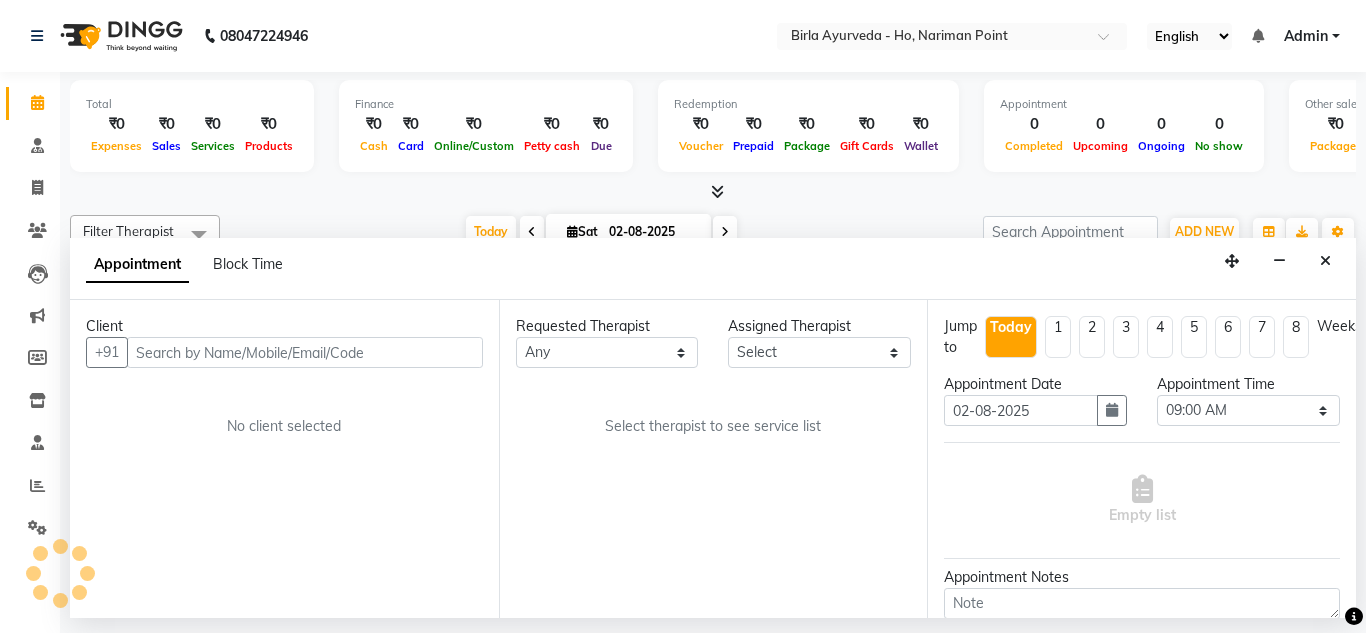 click on "Appointment Block Time" at bounding box center [713, 269] 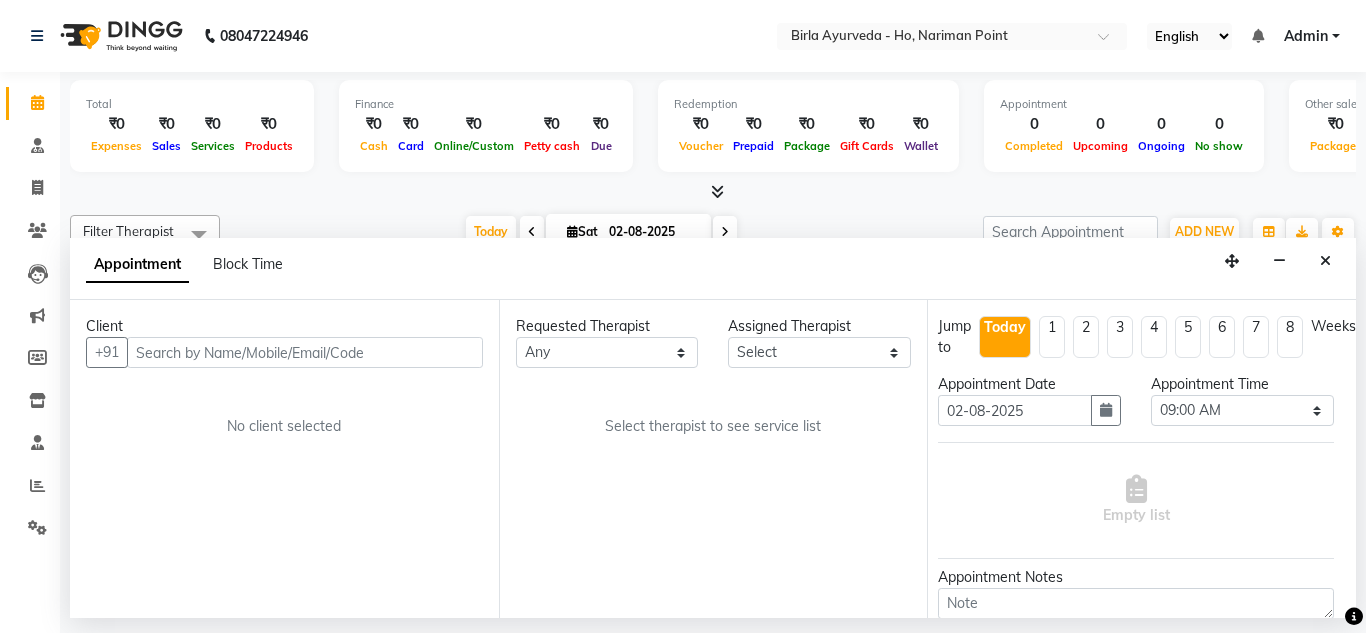 scroll, scrollTop: 0, scrollLeft: 0, axis: both 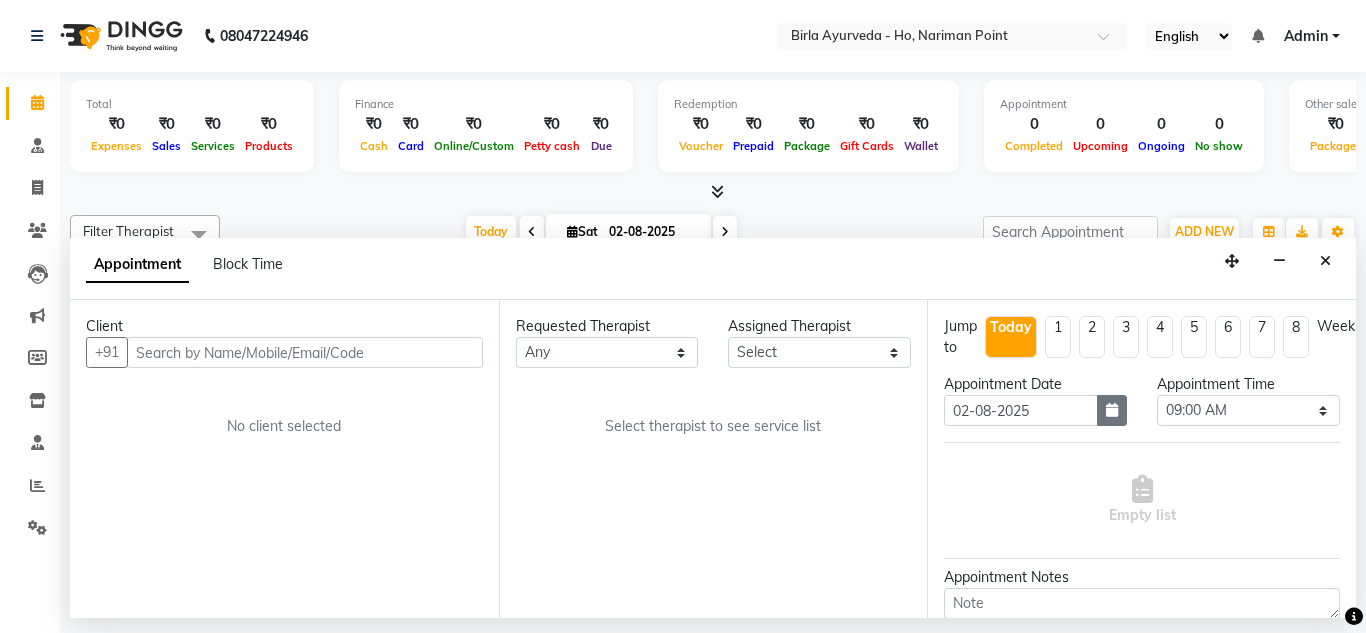 click at bounding box center (1112, 410) 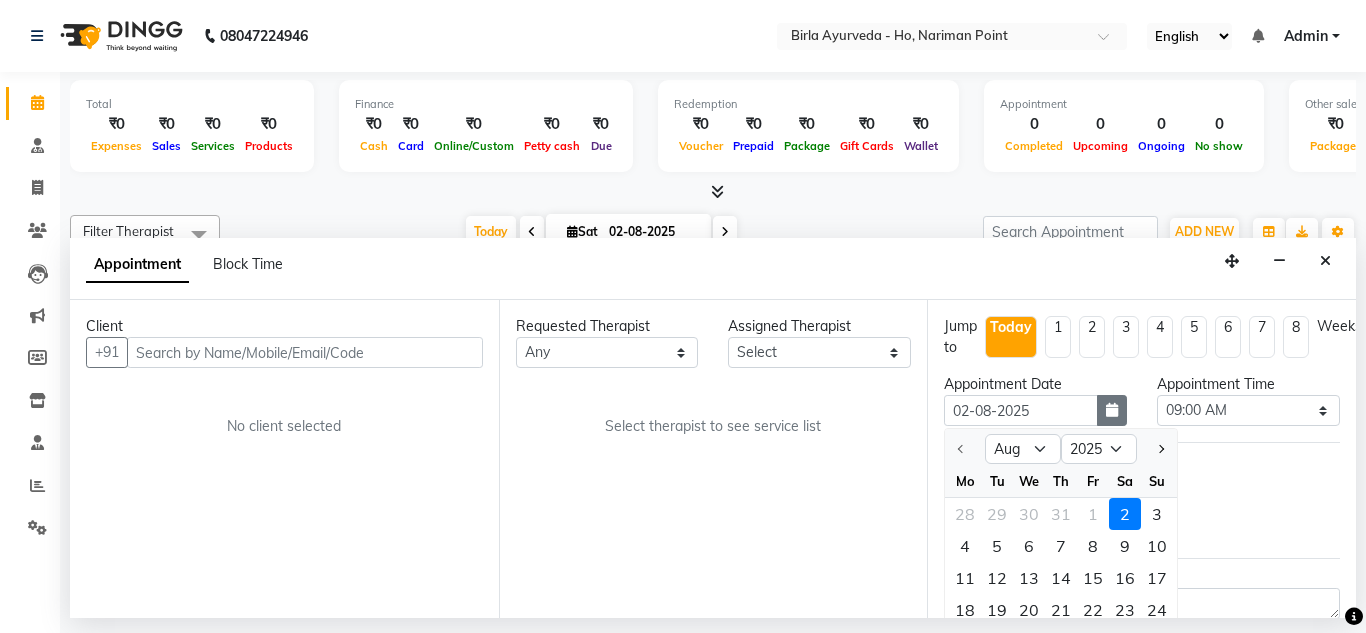 click at bounding box center [1112, 410] 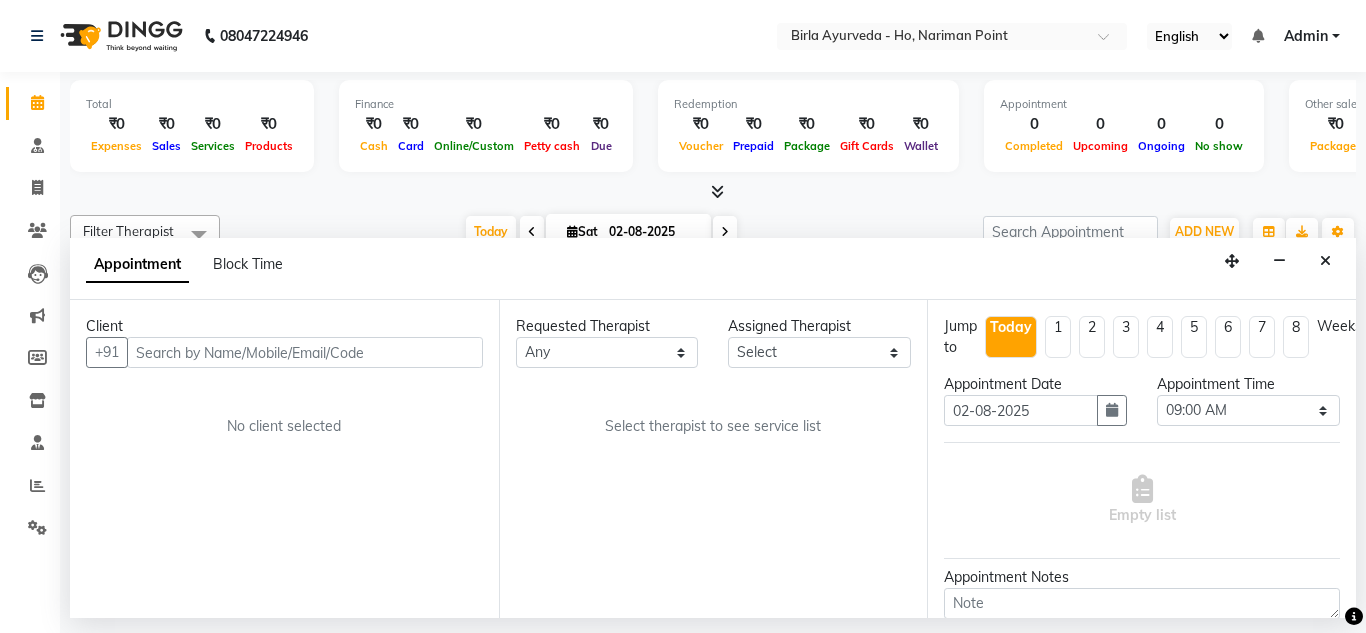 click on "2" at bounding box center [1092, 337] 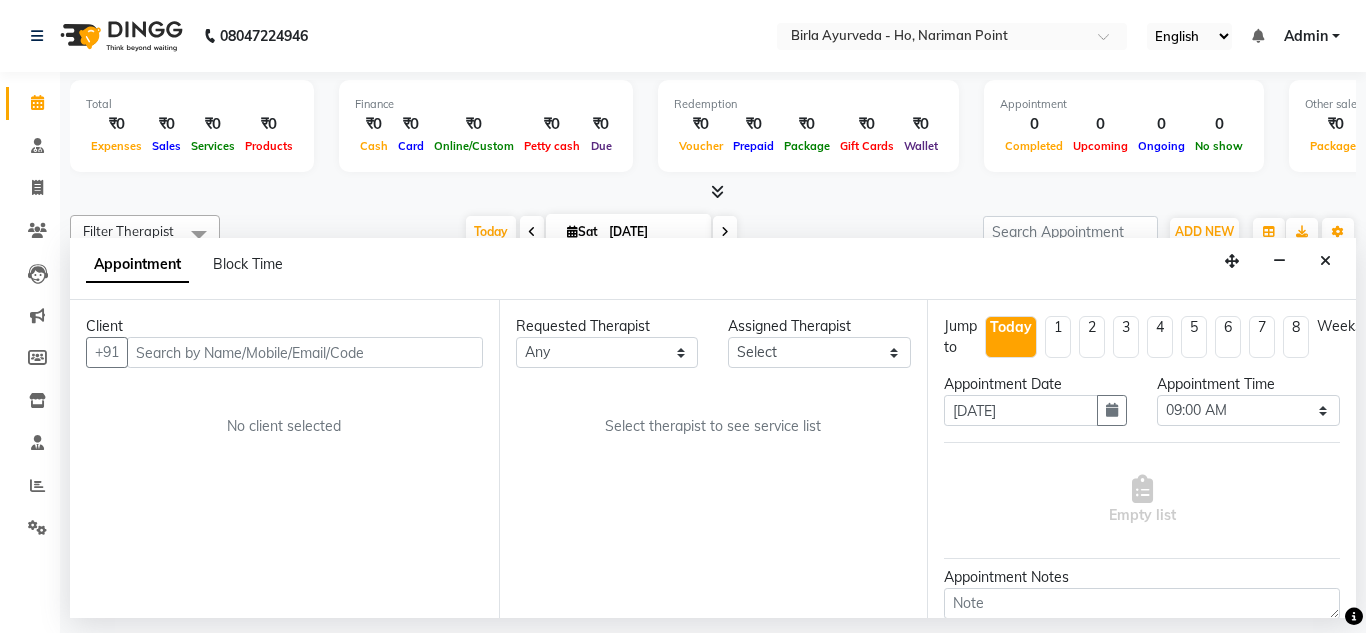 select on "540" 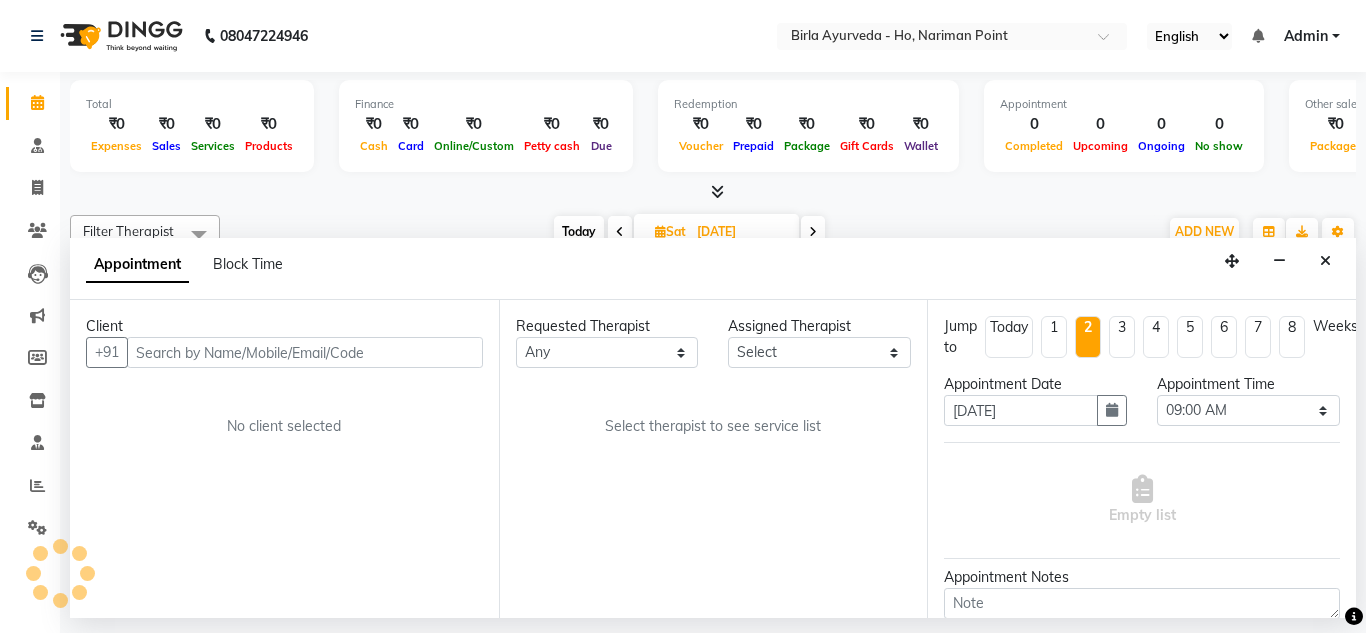 scroll, scrollTop: 0, scrollLeft: 429, axis: horizontal 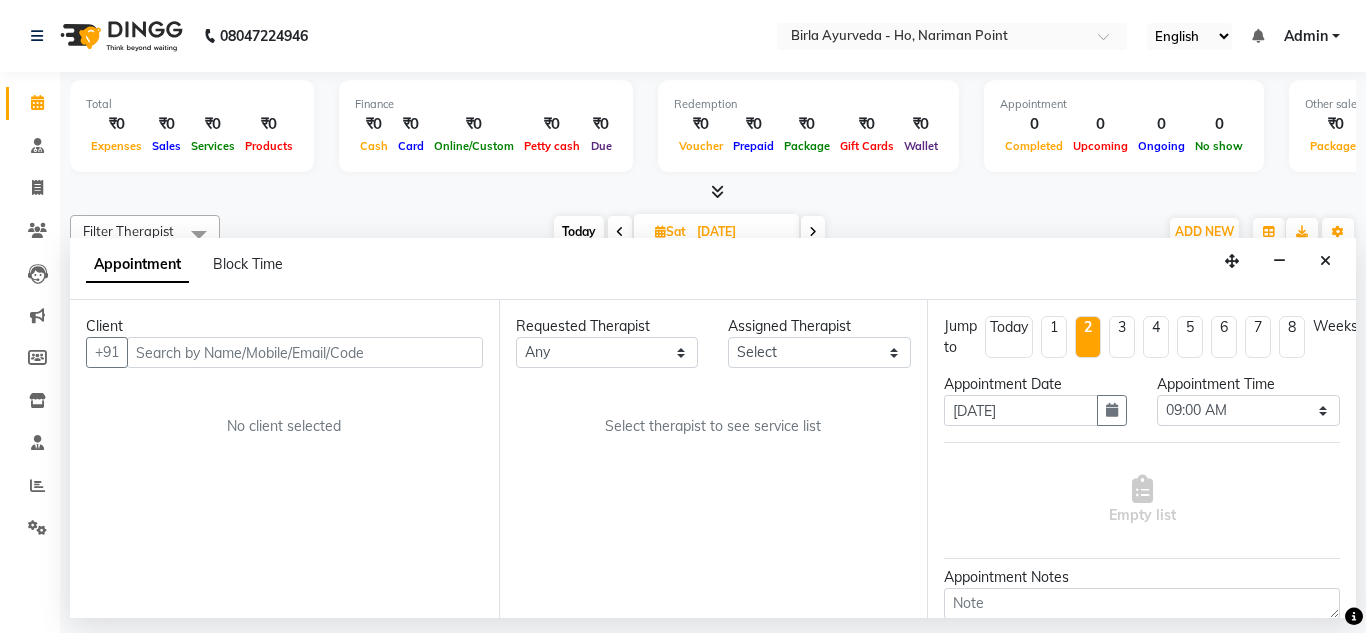click on "Today" at bounding box center (1009, 327) 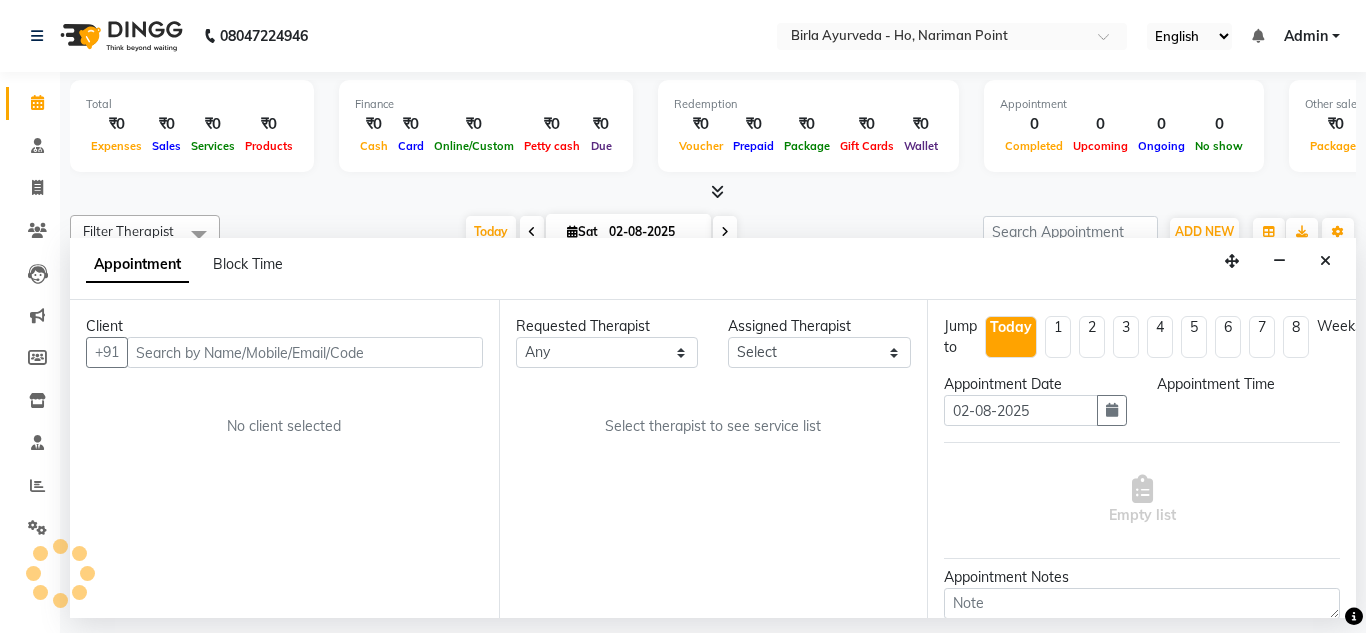 scroll, scrollTop: 0, scrollLeft: 429, axis: horizontal 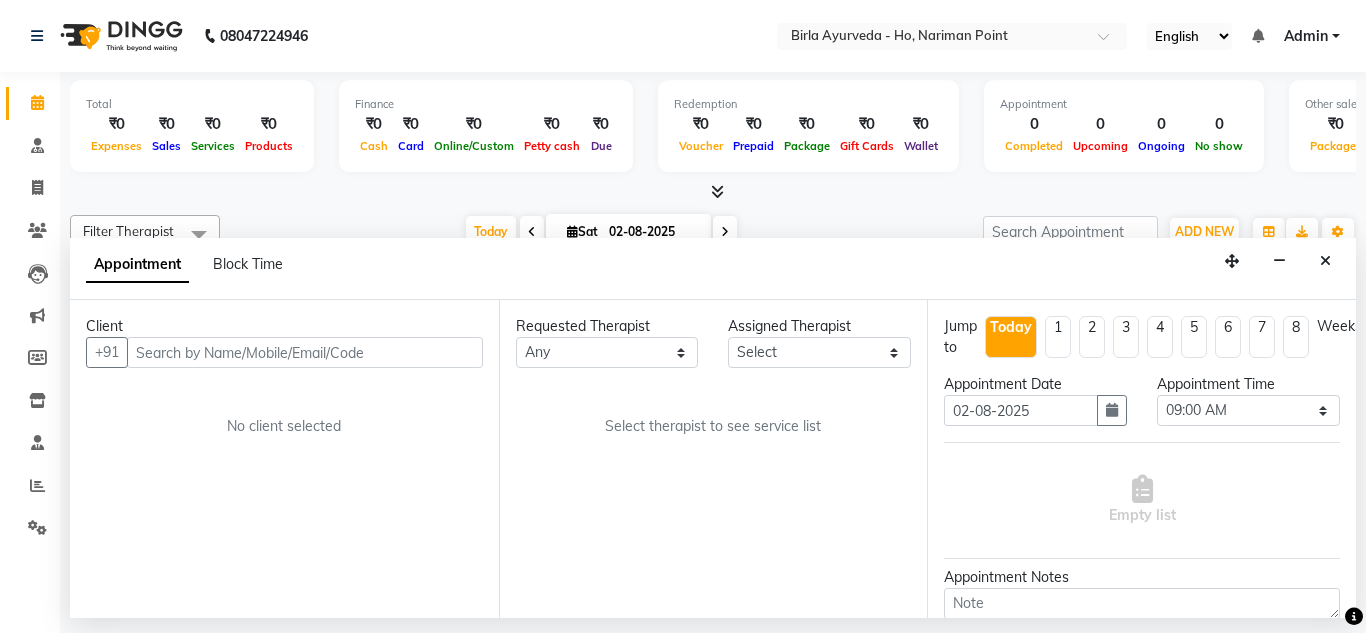 click on "2" at bounding box center [1092, 337] 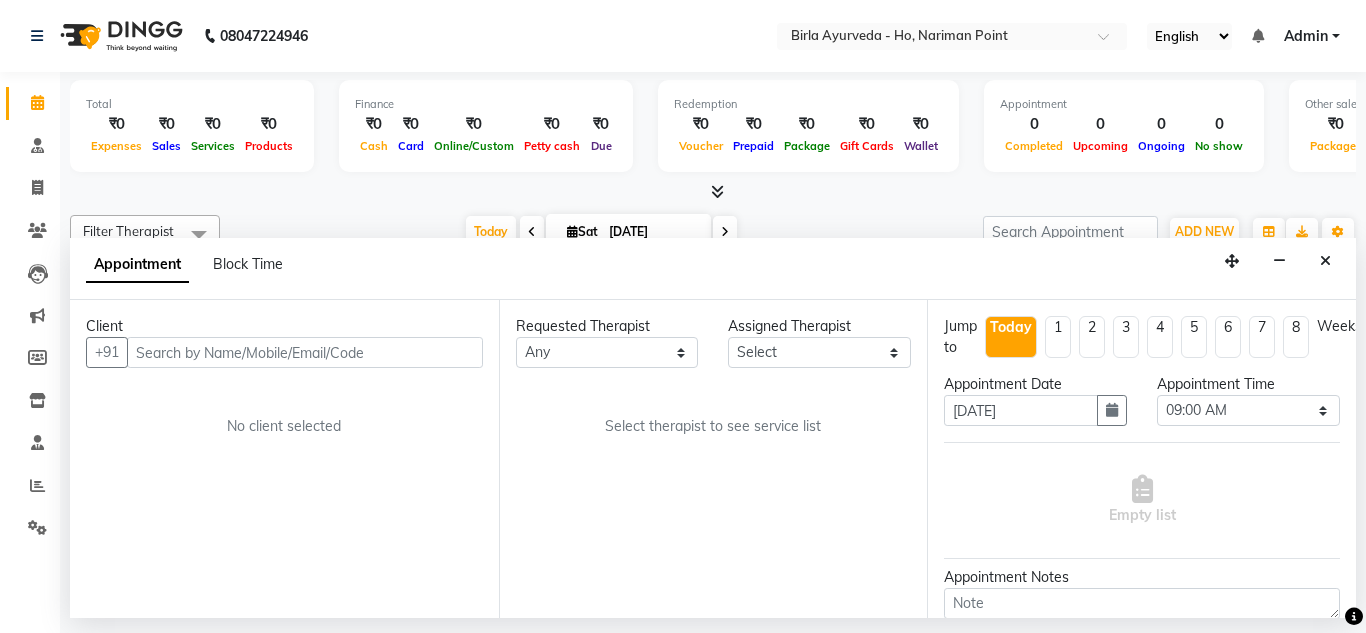 scroll, scrollTop: 0, scrollLeft: 429, axis: horizontal 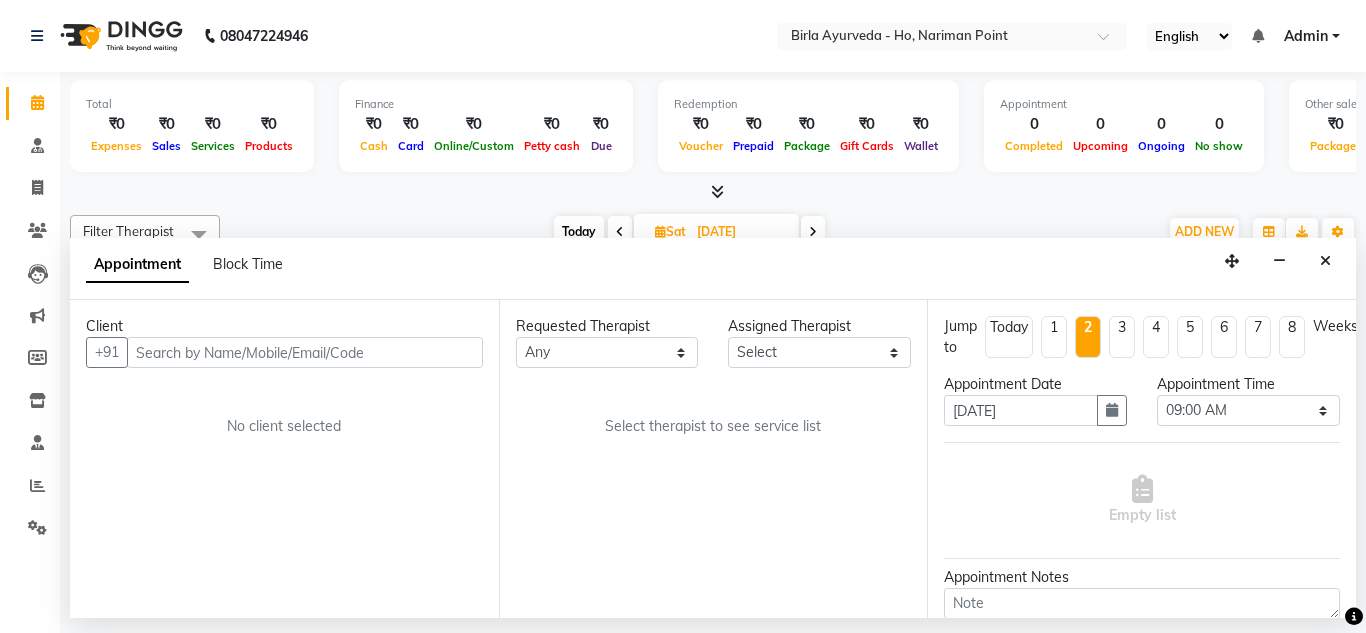 click on "1" at bounding box center (1054, 337) 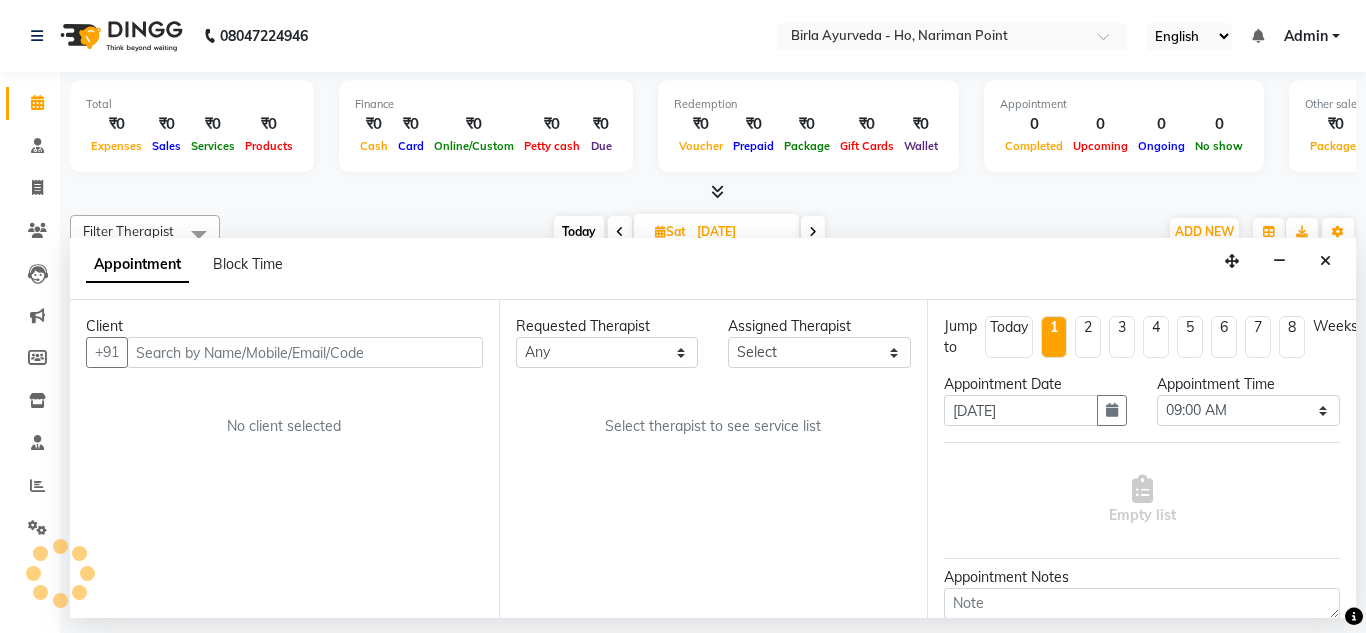 scroll, scrollTop: 0, scrollLeft: 429, axis: horizontal 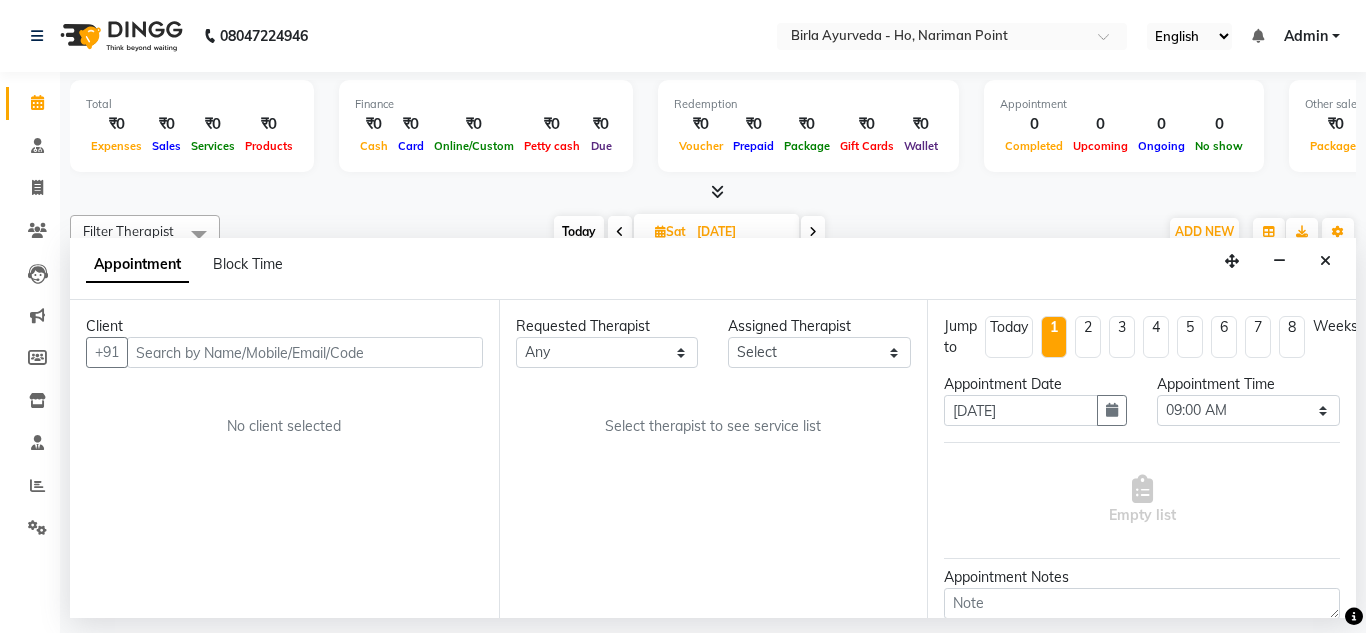 click on "2" at bounding box center [1088, 337] 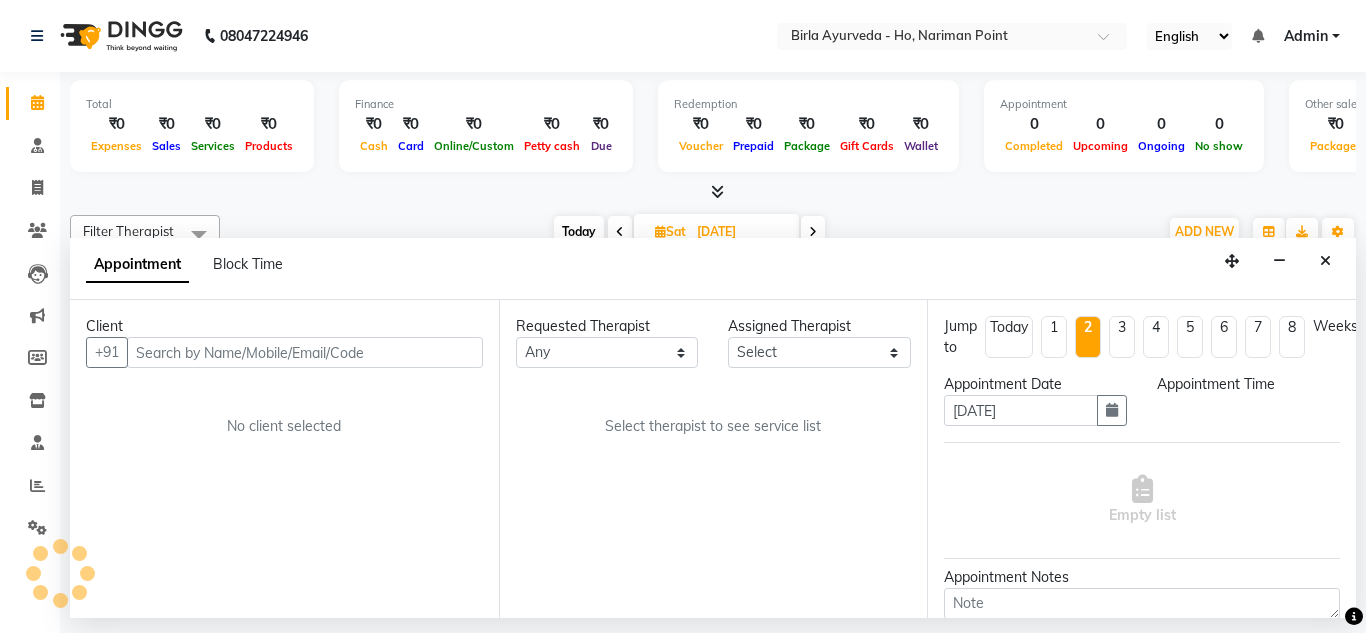 scroll, scrollTop: 0, scrollLeft: 429, axis: horizontal 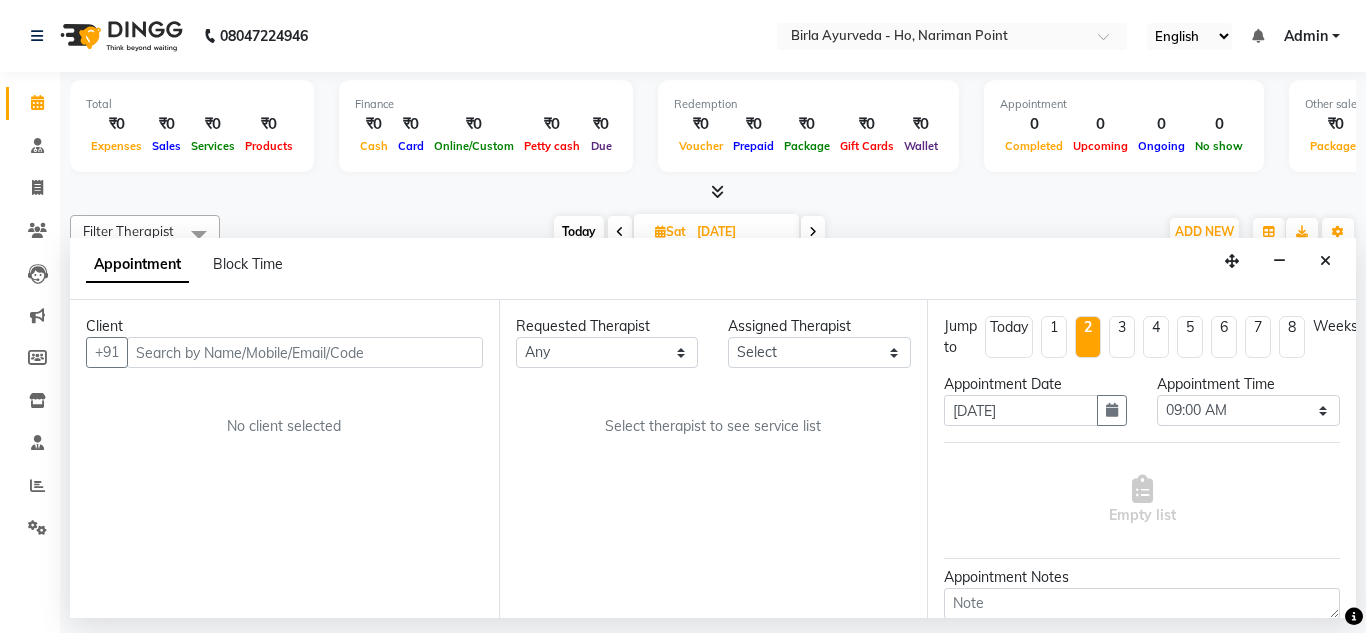 click on "3" at bounding box center [1122, 337] 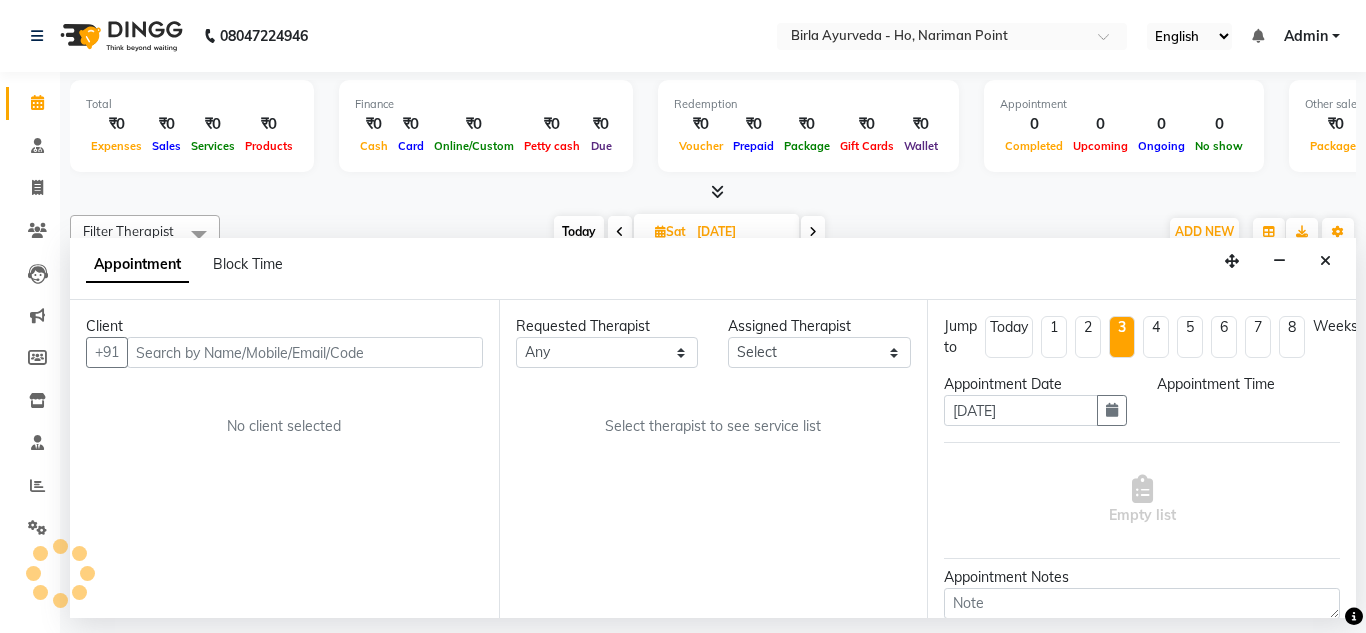 scroll, scrollTop: 0, scrollLeft: 0, axis: both 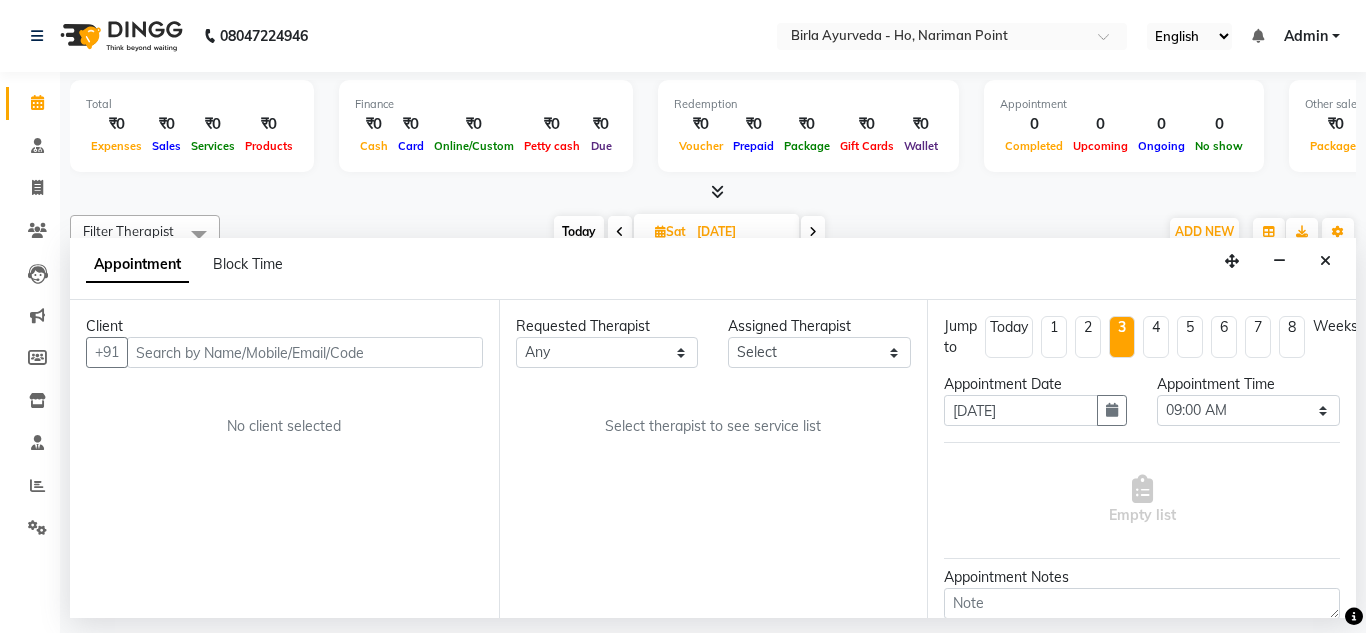 click on "4" at bounding box center [1156, 337] 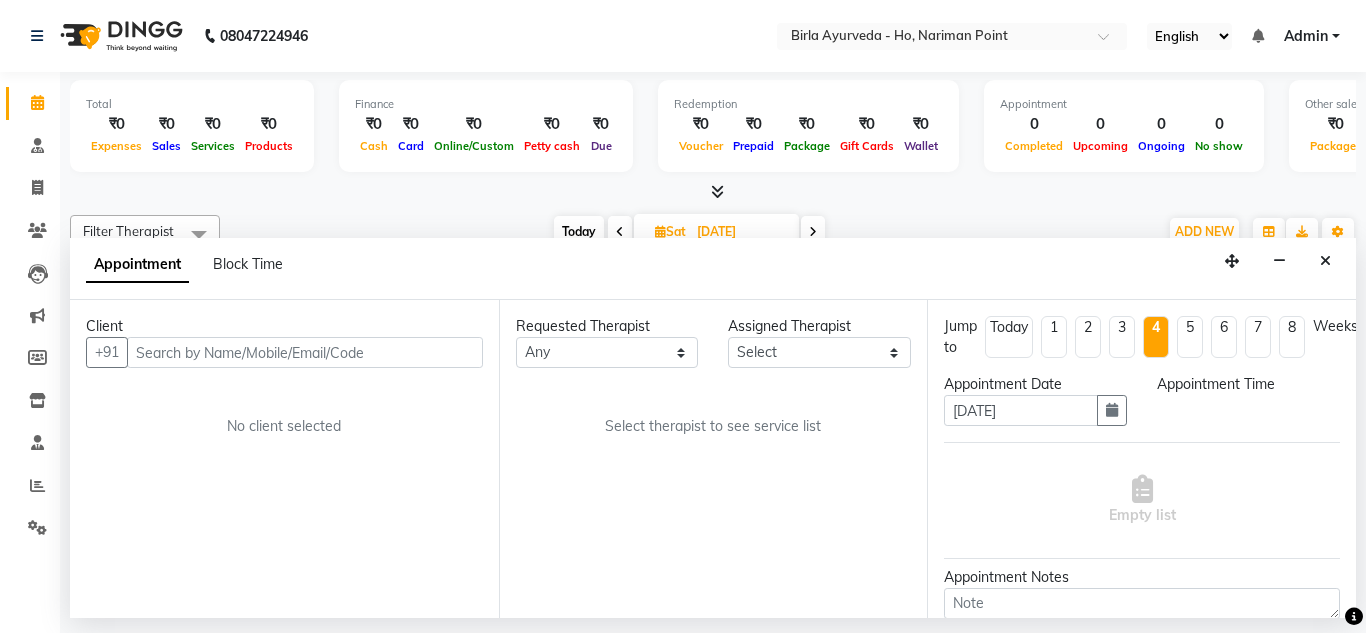 scroll, scrollTop: 0, scrollLeft: 0, axis: both 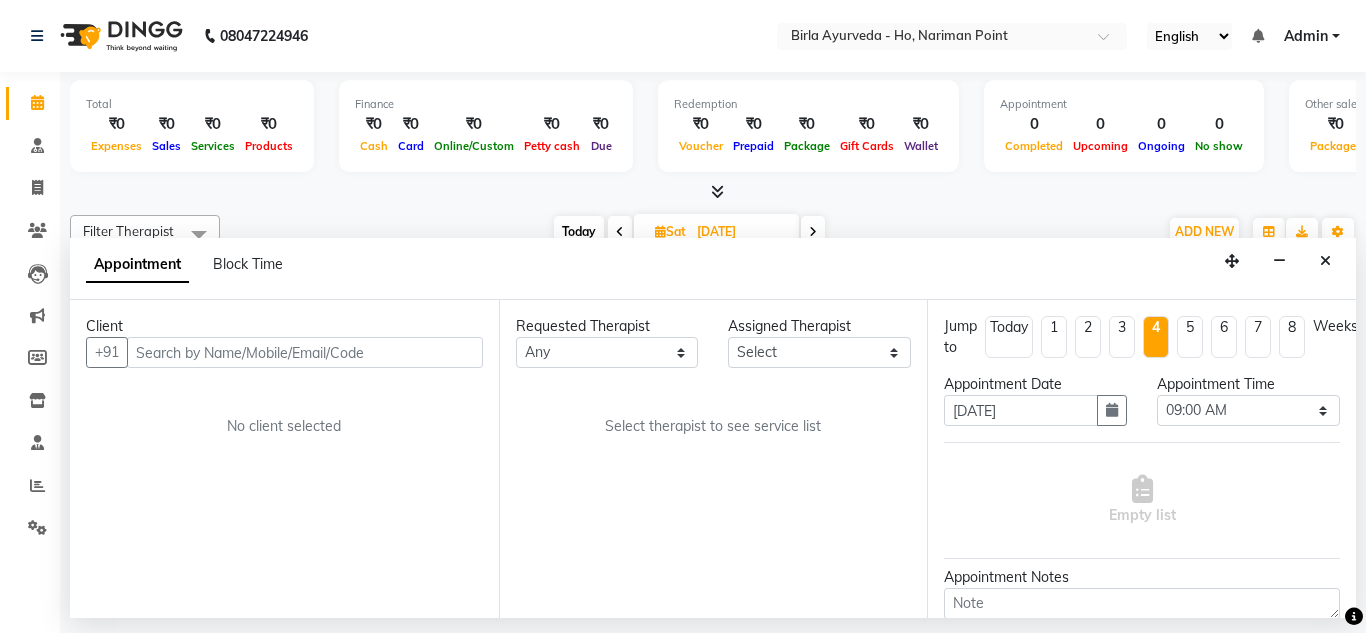 click on "5" at bounding box center (1190, 337) 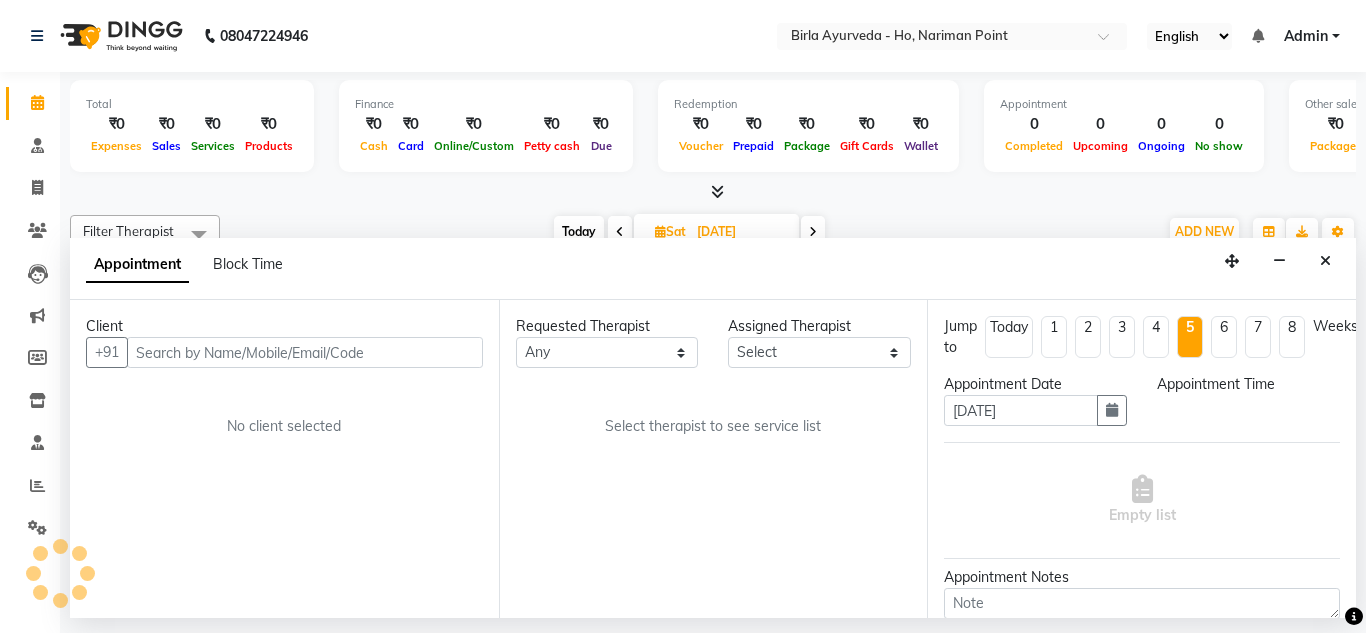 scroll, scrollTop: 0, scrollLeft: 429, axis: horizontal 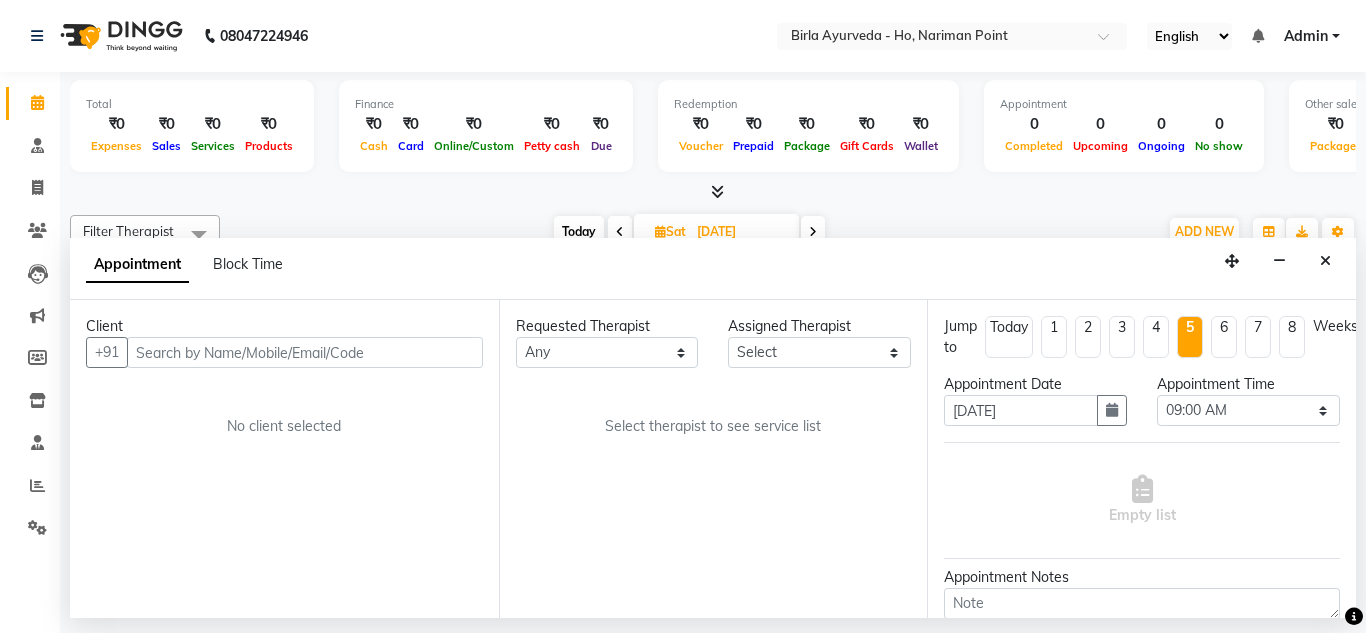 click on "1" at bounding box center (1054, 337) 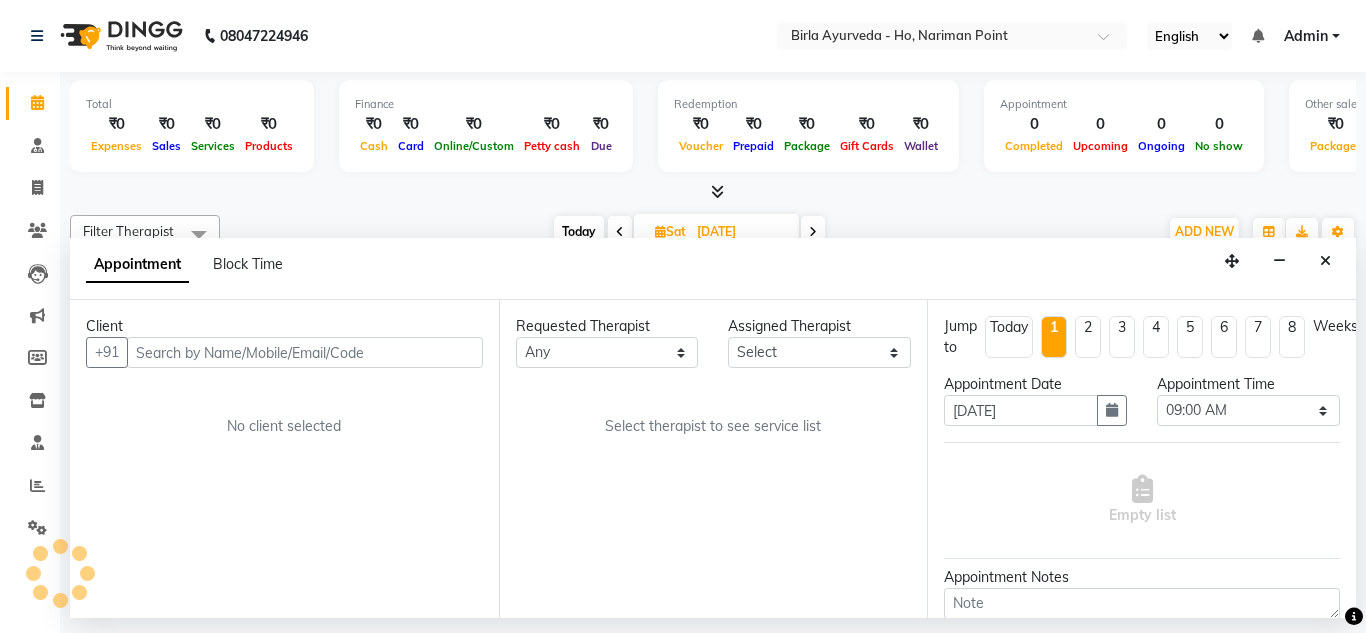 scroll 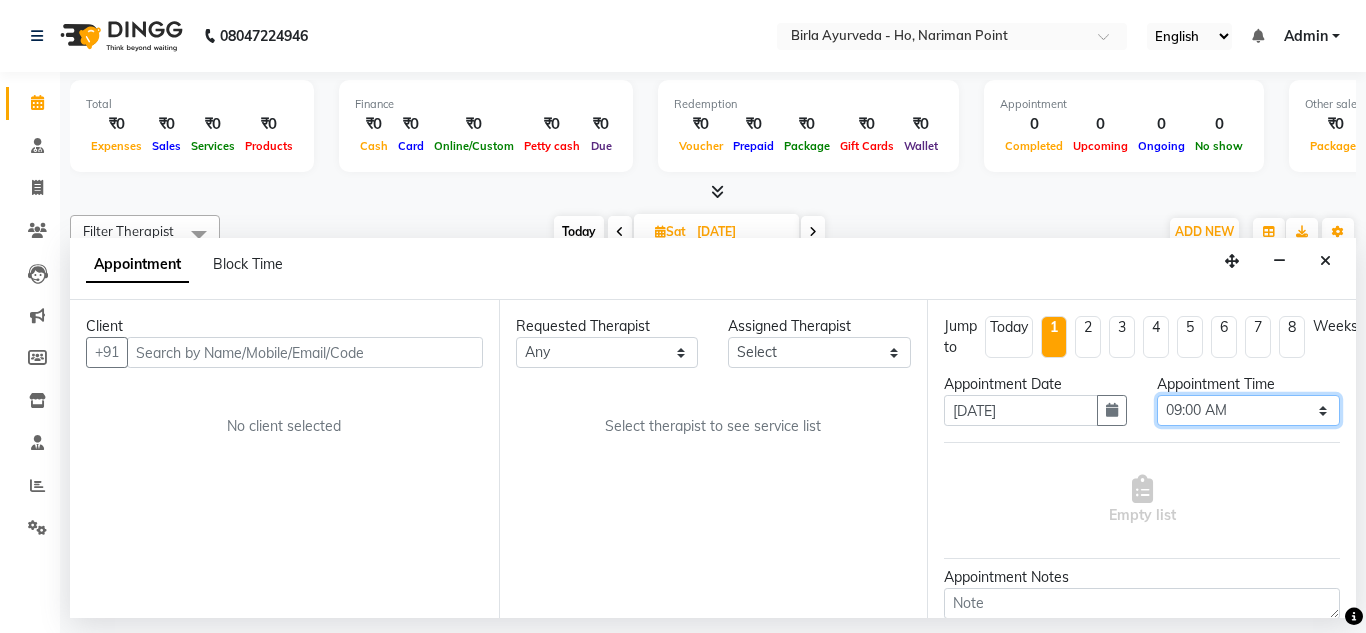 click on "Select 09:00 AM 09:15 AM 09:30 AM 09:45 AM 10:00 AM 10:15 AM 10:30 AM 10:45 AM 11:00 AM 11:15 AM 11:30 AM 11:45 AM 12:00 PM 12:15 PM 12:30 PM 12:45 PM 01:00 PM 01:15 PM 01:30 PM 01:45 PM 02:00 PM 02:15 PM 02:30 PM 02:45 PM 03:00 PM 03:15 PM 03:30 PM 03:45 PM 04:00 PM 04:15 PM 04:30 PM 04:45 PM 05:00 PM 05:15 PM 05:30 PM 05:45 PM 06:00 PM 06:15 PM 06:30 PM 06:45 PM 07:00 PM 07:15 PM 07:30 PM 07:45 PM 08:00 PM" at bounding box center (1248, 410) 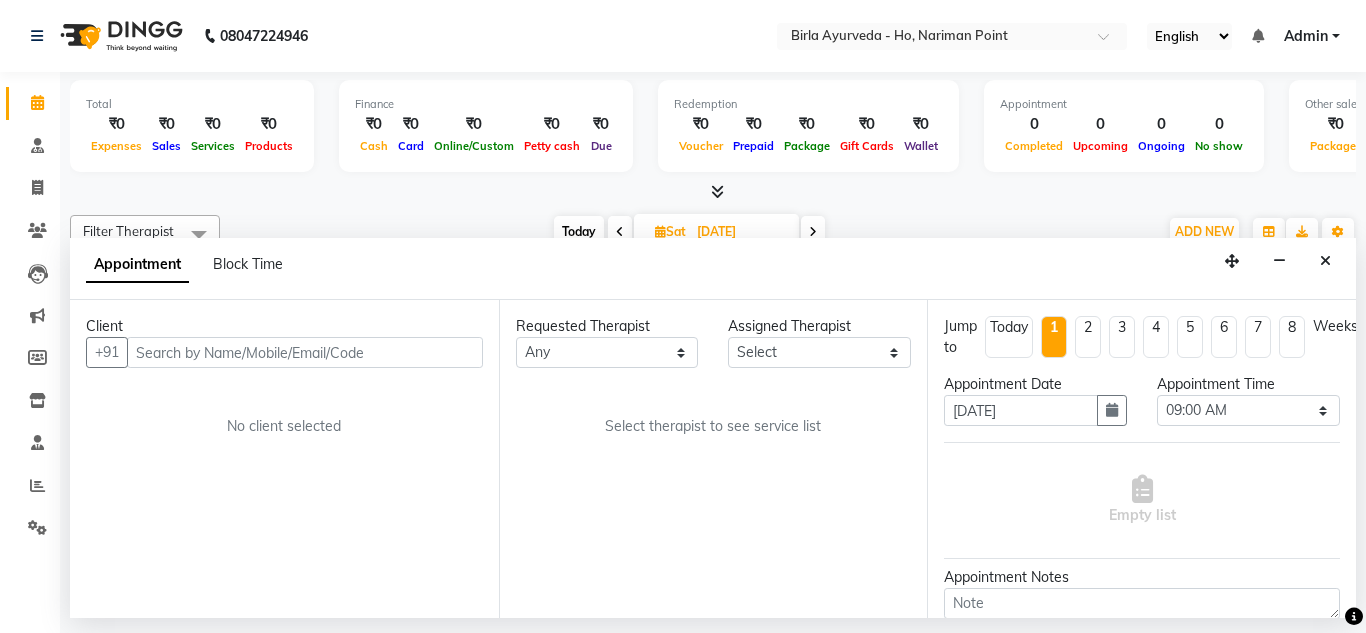 click on "Requested Therapist Any DINGG SUPPORT Janhavi Taloskar Shivani Takshak Assigned Therapist Select DINGG SUPPORT Janhavi Taloskar Shivani Takshak Select therapist to see service list" at bounding box center (713, 459) 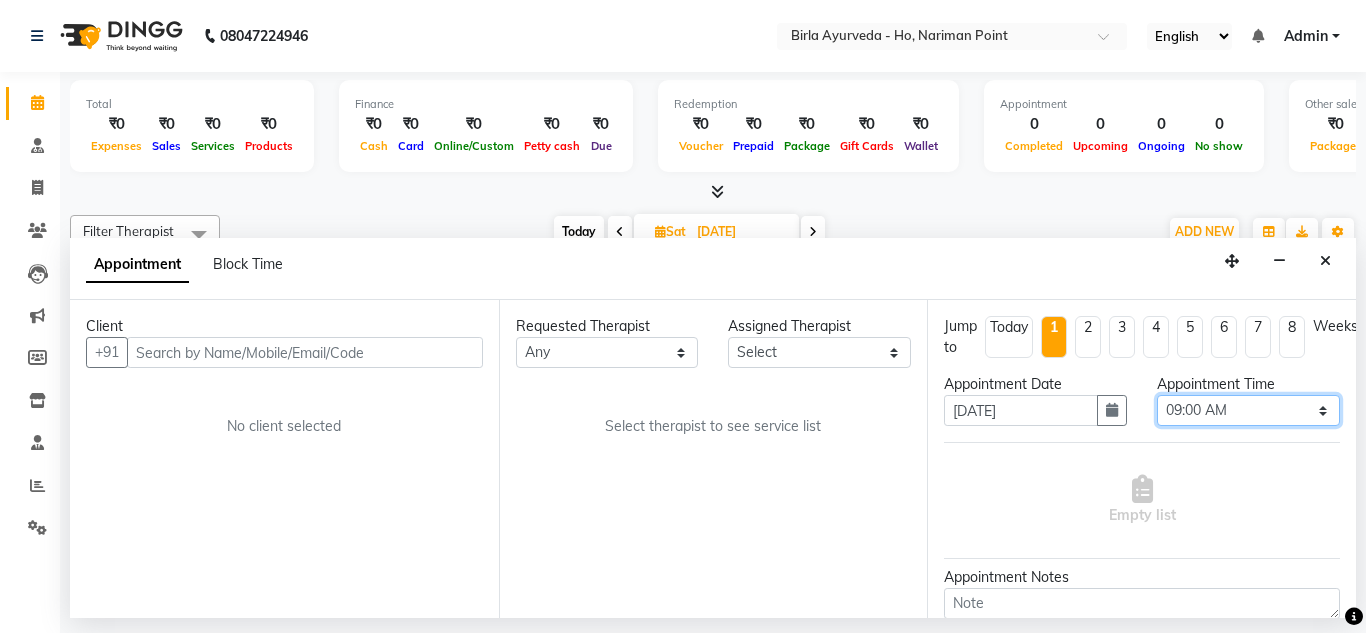 click on "Select 09:00 AM 09:15 AM 09:30 AM 09:45 AM 10:00 AM 10:15 AM 10:30 AM 10:45 AM 11:00 AM 11:15 AM 11:30 AM 11:45 AM 12:00 PM 12:15 PM 12:30 PM 12:45 PM 01:00 PM 01:15 PM 01:30 PM 01:45 PM 02:00 PM 02:15 PM 02:30 PM 02:45 PM 03:00 PM 03:15 PM 03:30 PM 03:45 PM 04:00 PM 04:15 PM 04:30 PM 04:45 PM 05:00 PM 05:15 PM 05:30 PM 05:45 PM 06:00 PM 06:15 PM 06:30 PM 06:45 PM 07:00 PM 07:15 PM 07:30 PM 07:45 PM 08:00 PM" at bounding box center (1248, 410) 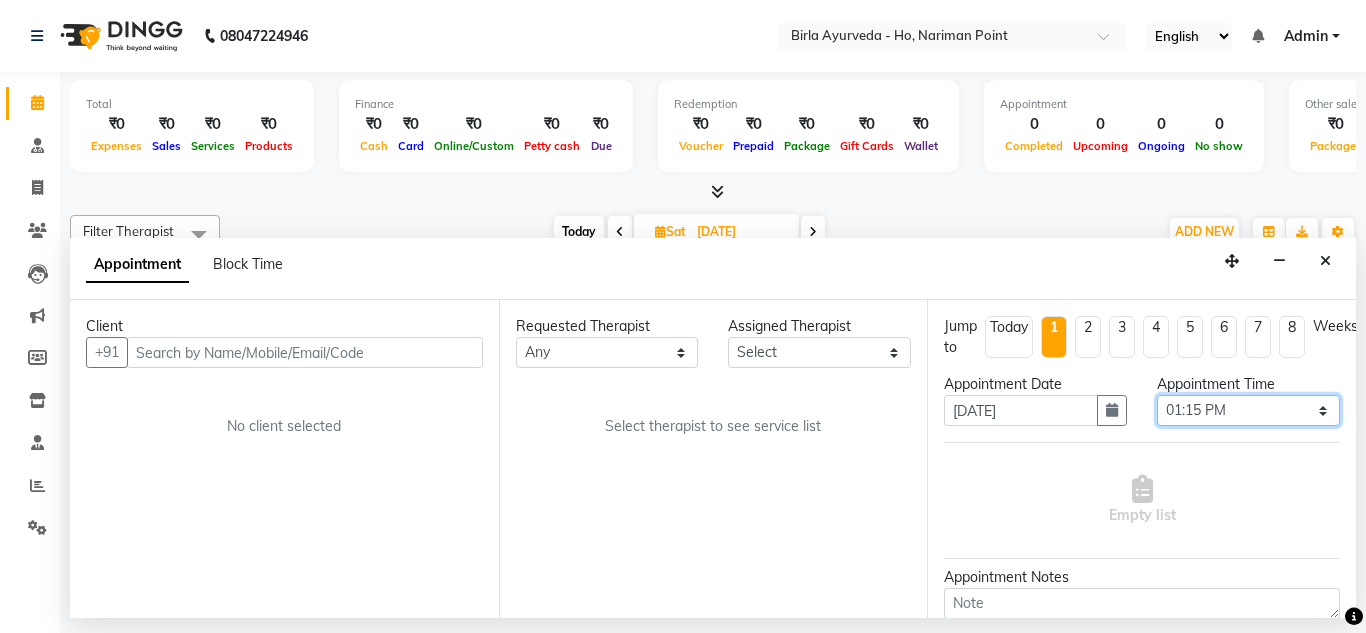 click on "Select 09:00 AM 09:15 AM 09:30 AM 09:45 AM 10:00 AM 10:15 AM 10:30 AM 10:45 AM 11:00 AM 11:15 AM 11:30 AM 11:45 AM 12:00 PM 12:15 PM 12:30 PM 12:45 PM 01:00 PM 01:15 PM 01:30 PM 01:45 PM 02:00 PM 02:15 PM 02:30 PM 02:45 PM 03:00 PM 03:15 PM 03:30 PM 03:45 PM 04:00 PM 04:15 PM 04:30 PM 04:45 PM 05:00 PM 05:15 PM 05:30 PM 05:45 PM 06:00 PM 06:15 PM 06:30 PM 06:45 PM 07:00 PM 07:15 PM 07:30 PM 07:45 PM 08:00 PM" at bounding box center [1248, 410] 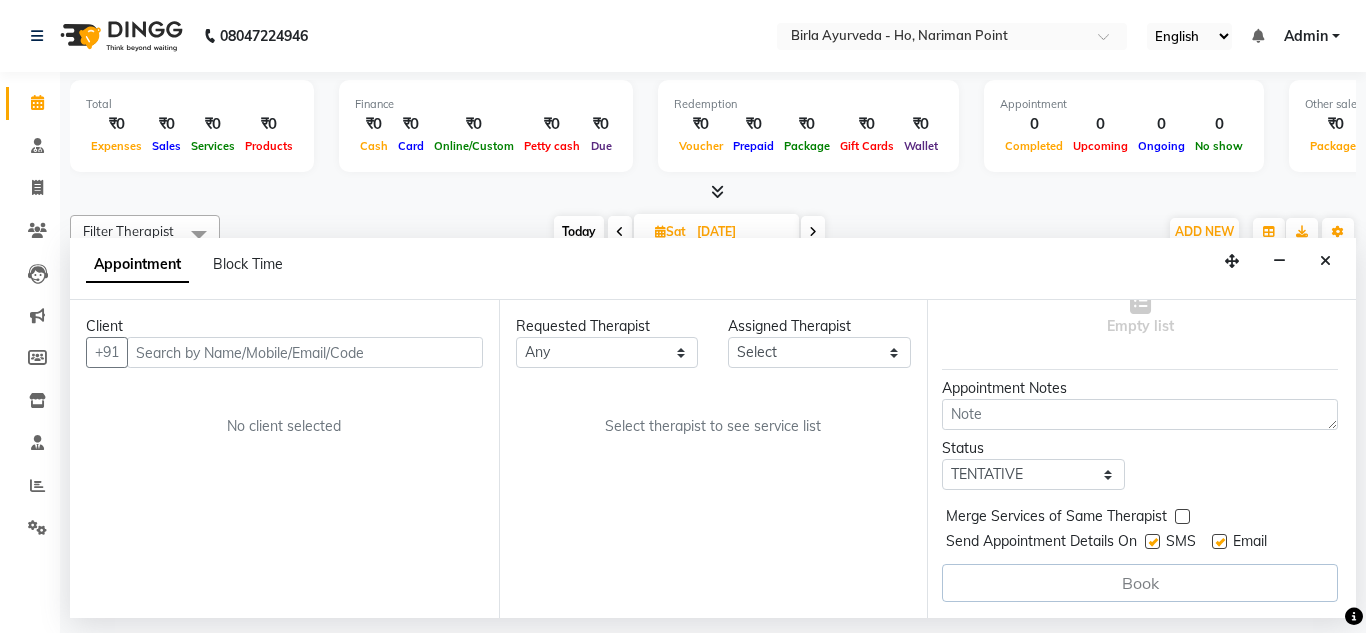scroll, scrollTop: 204, scrollLeft: 14, axis: both 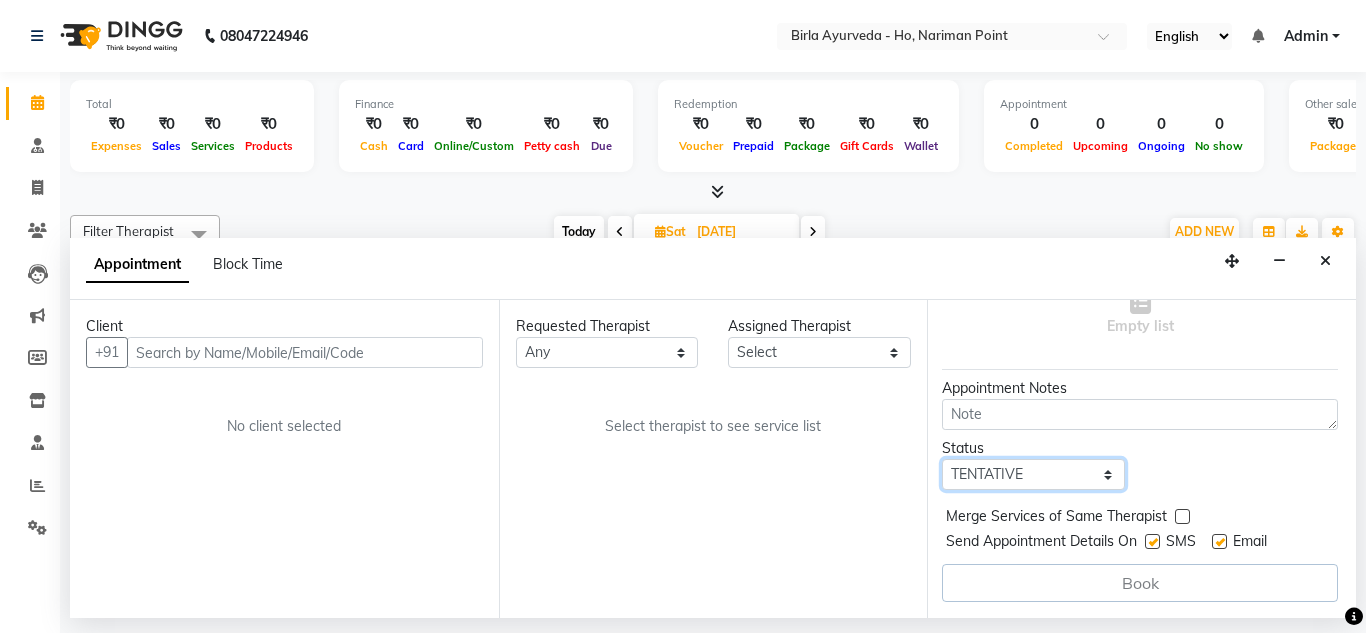 click on "Select TENTATIVE CONFIRM UPCOMING" at bounding box center (1033, 474) 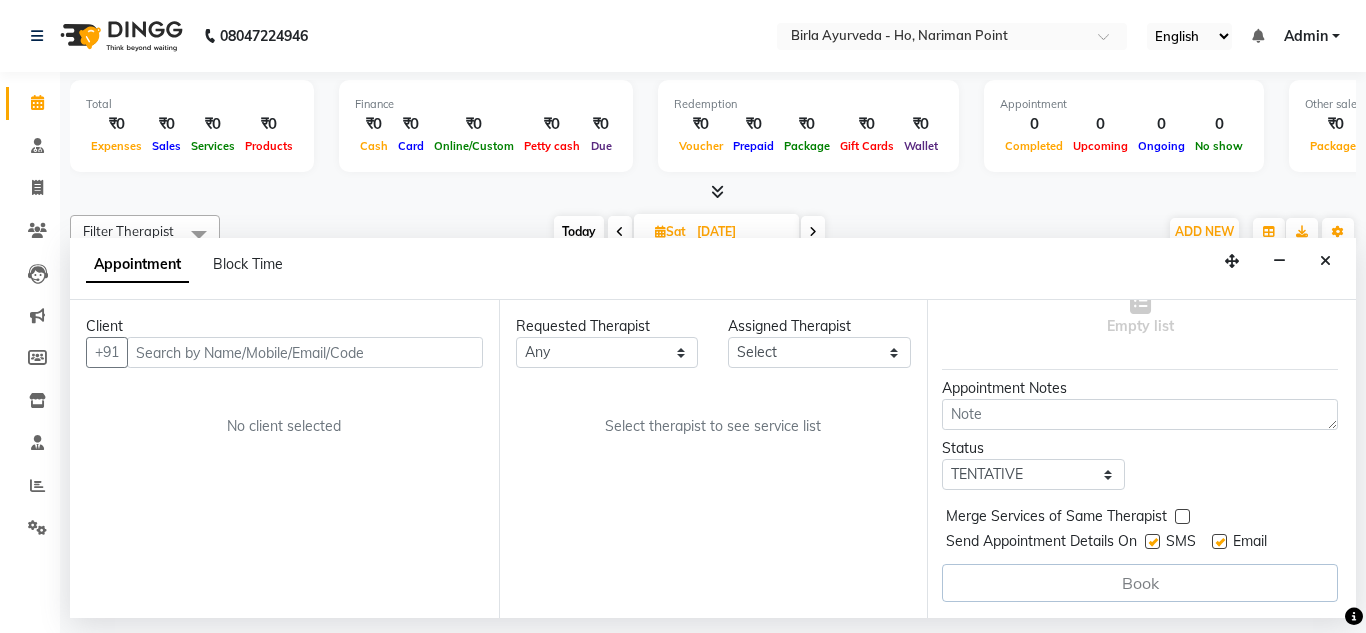 click on "Status Select TENTATIVE CONFIRM UPCOMING" at bounding box center [1140, 464] 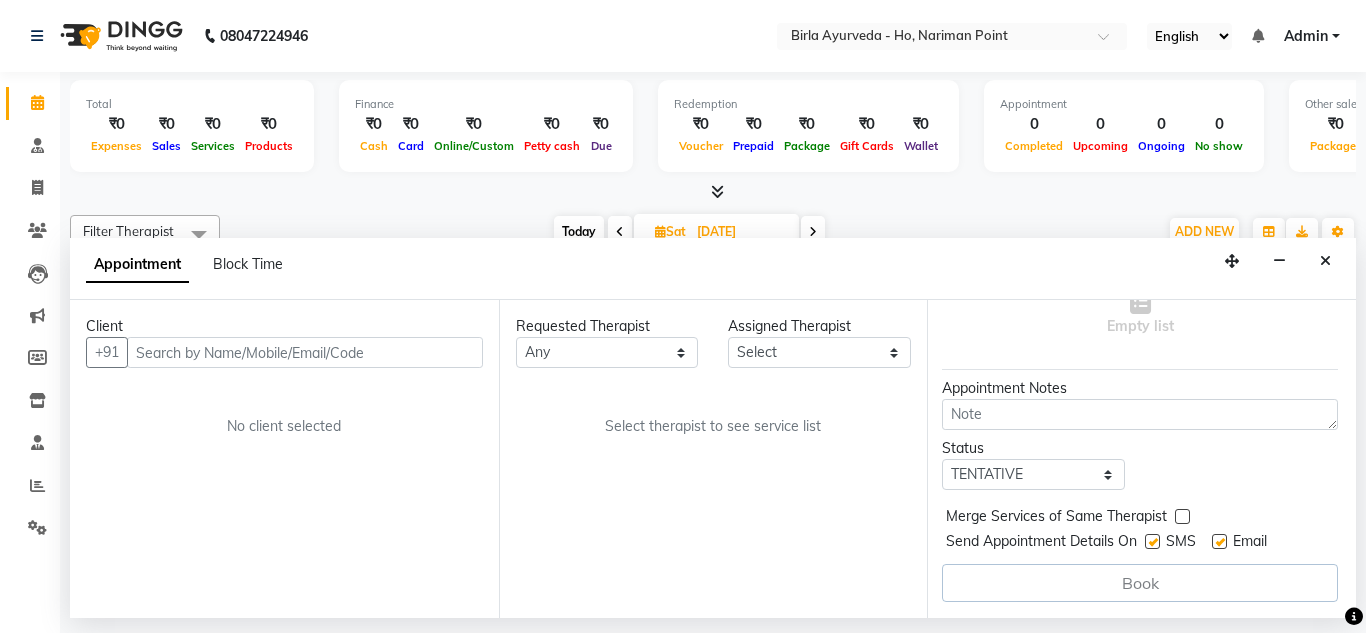 click at bounding box center (1152, 541) 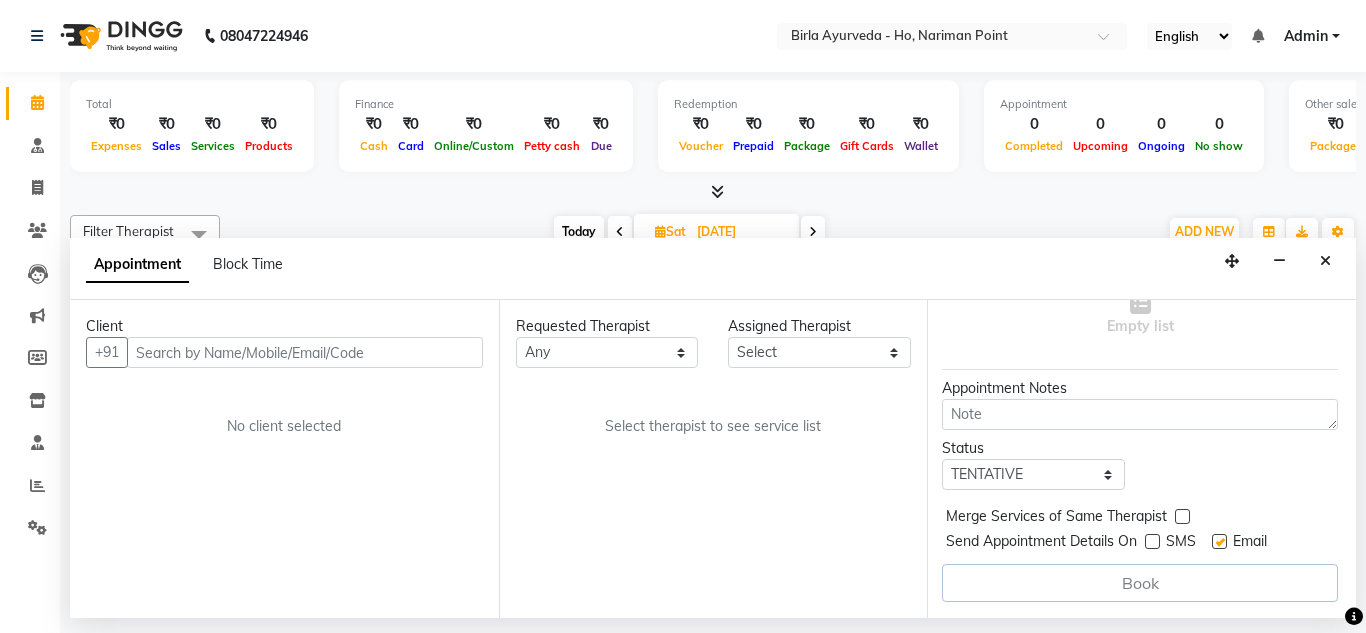 click at bounding box center (1219, 541) 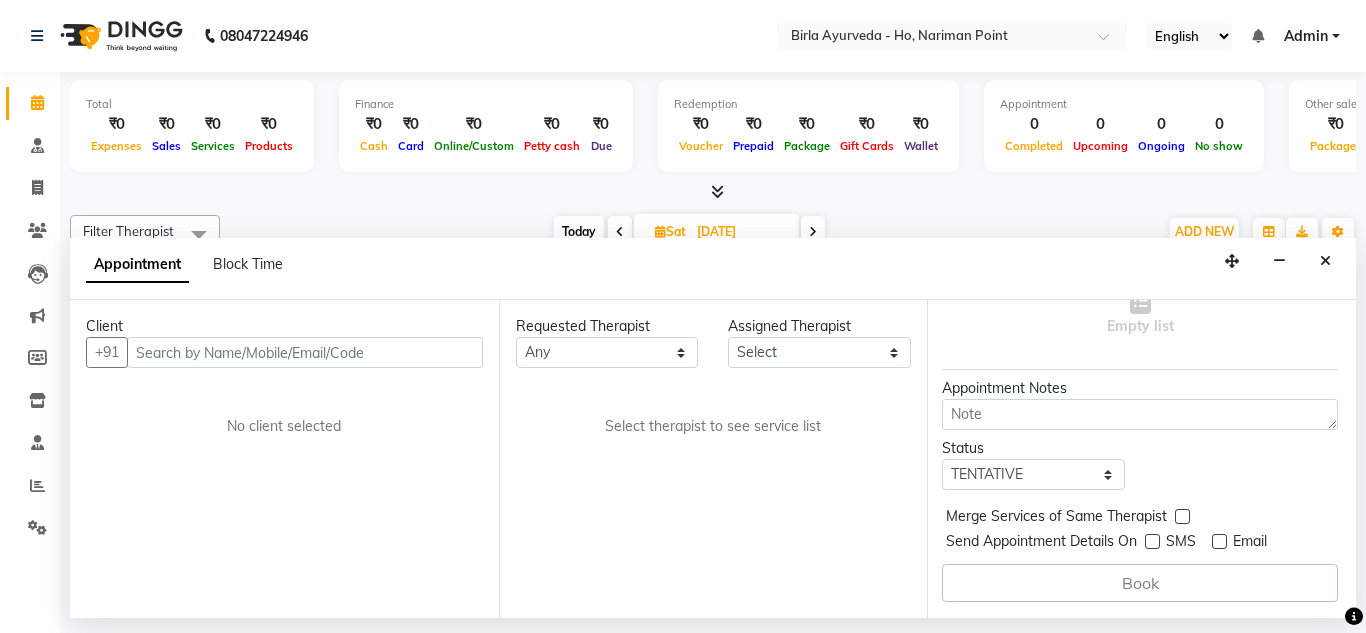 click at bounding box center (1182, 516) 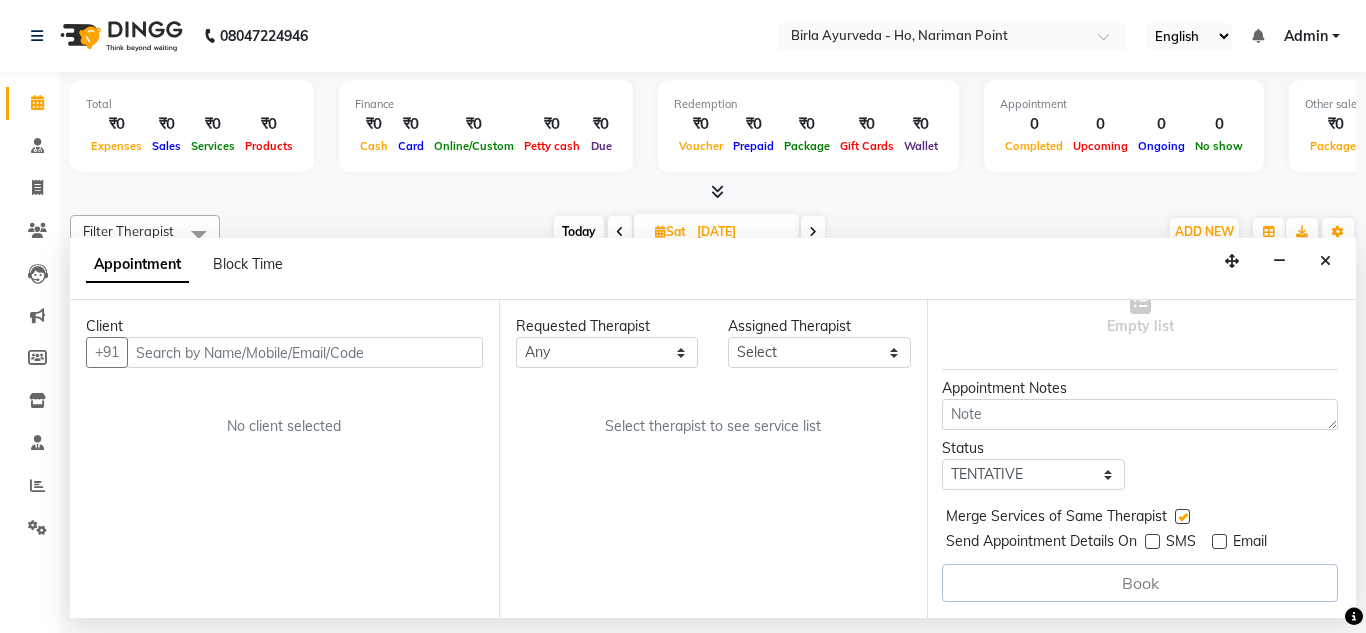click at bounding box center [1182, 516] 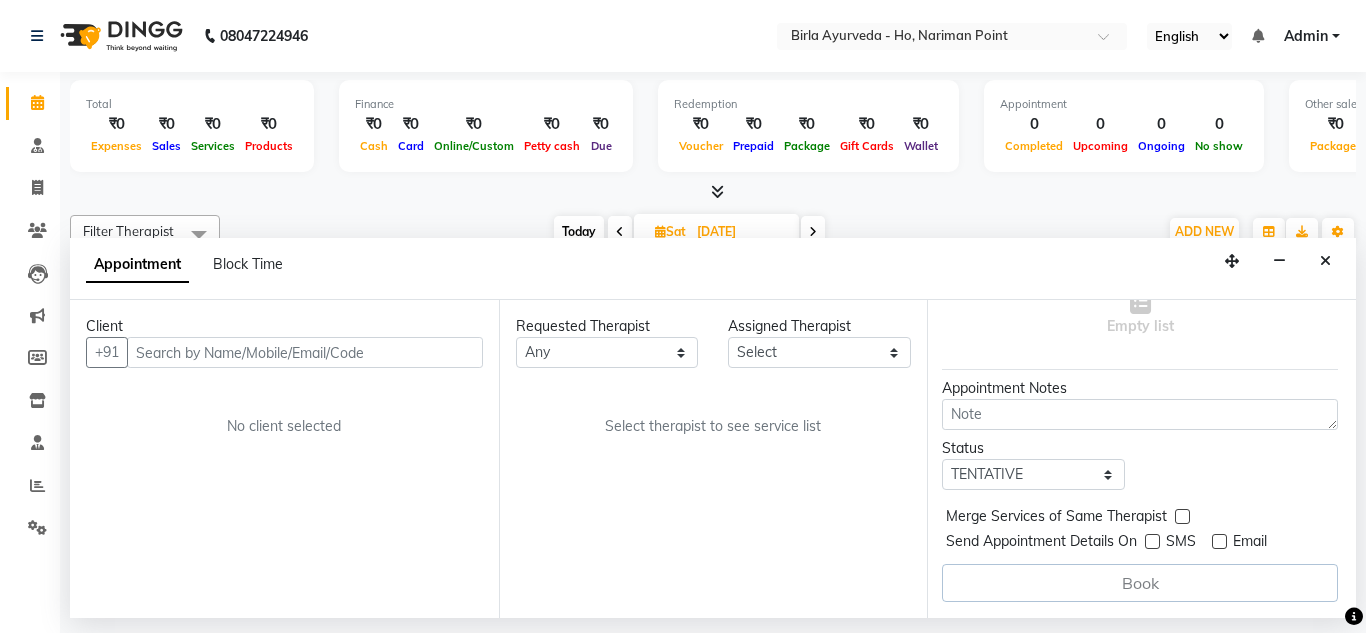 click at bounding box center (1182, 516) 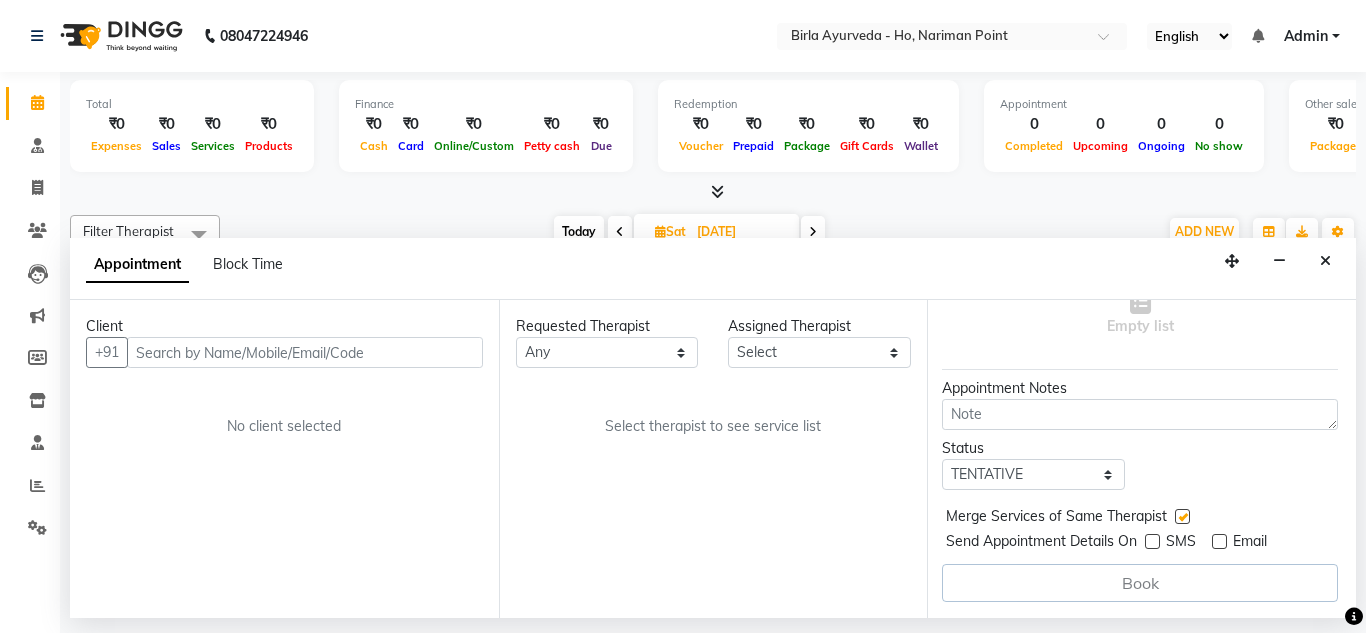 click at bounding box center (1152, 541) 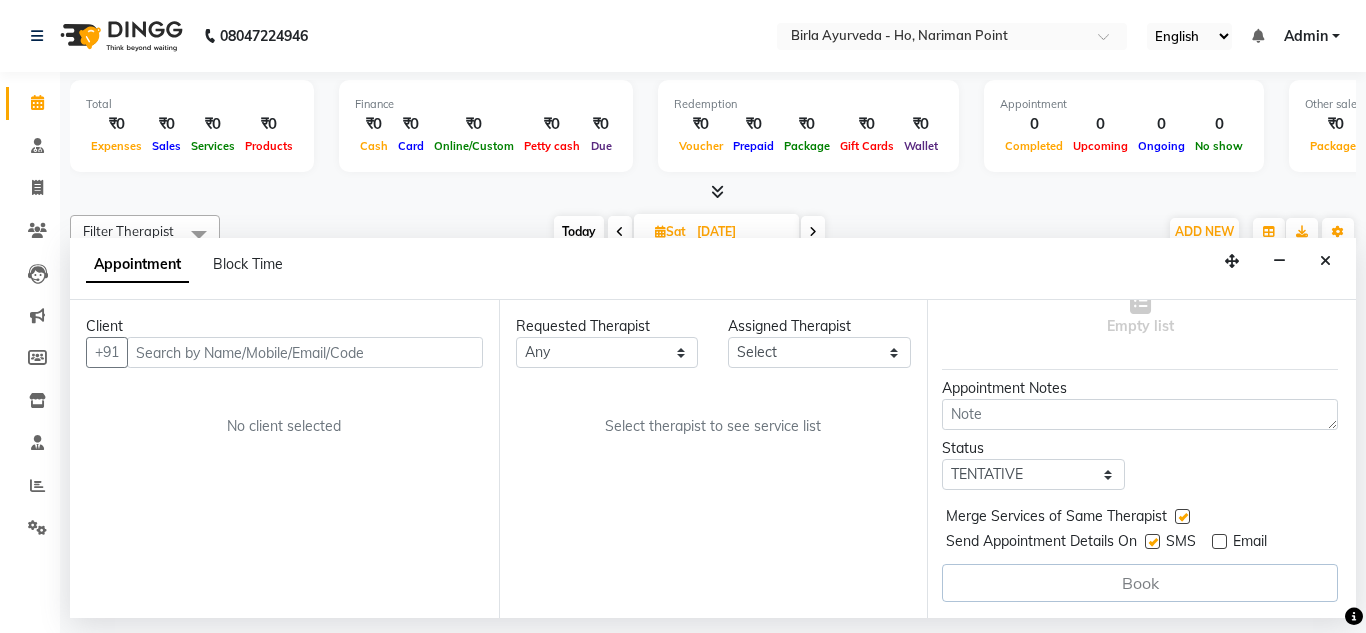 click at bounding box center [1219, 541] 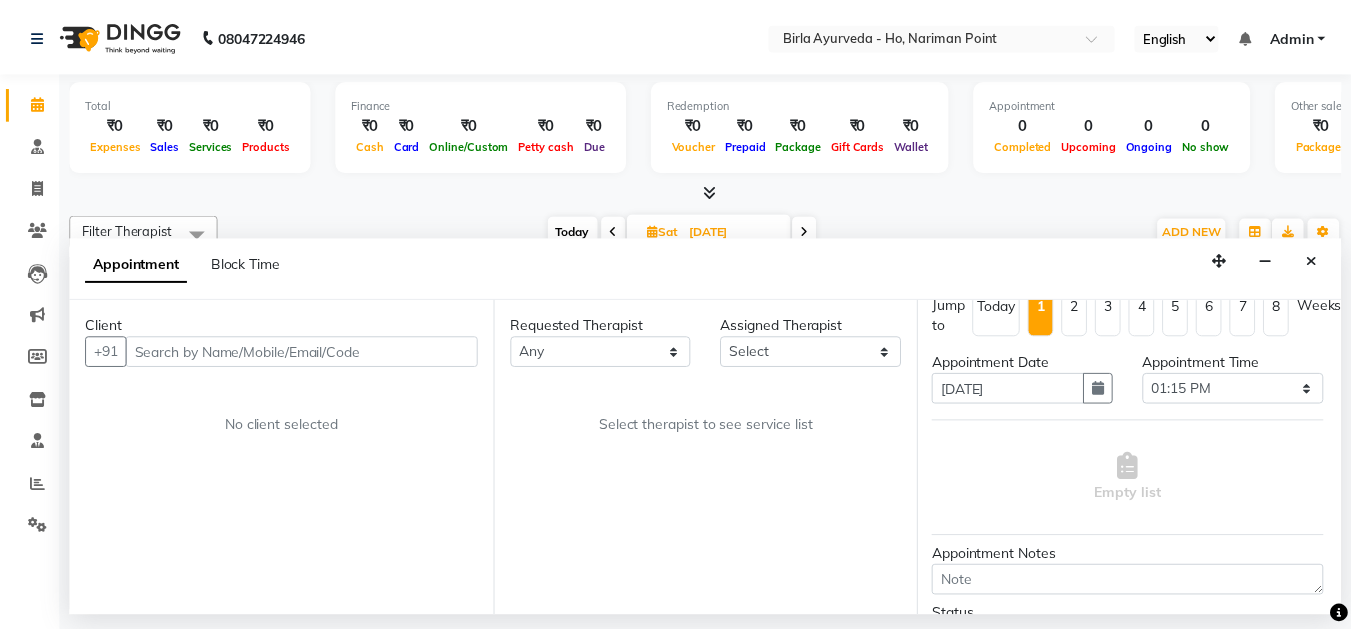 scroll, scrollTop: 0, scrollLeft: 14, axis: horizontal 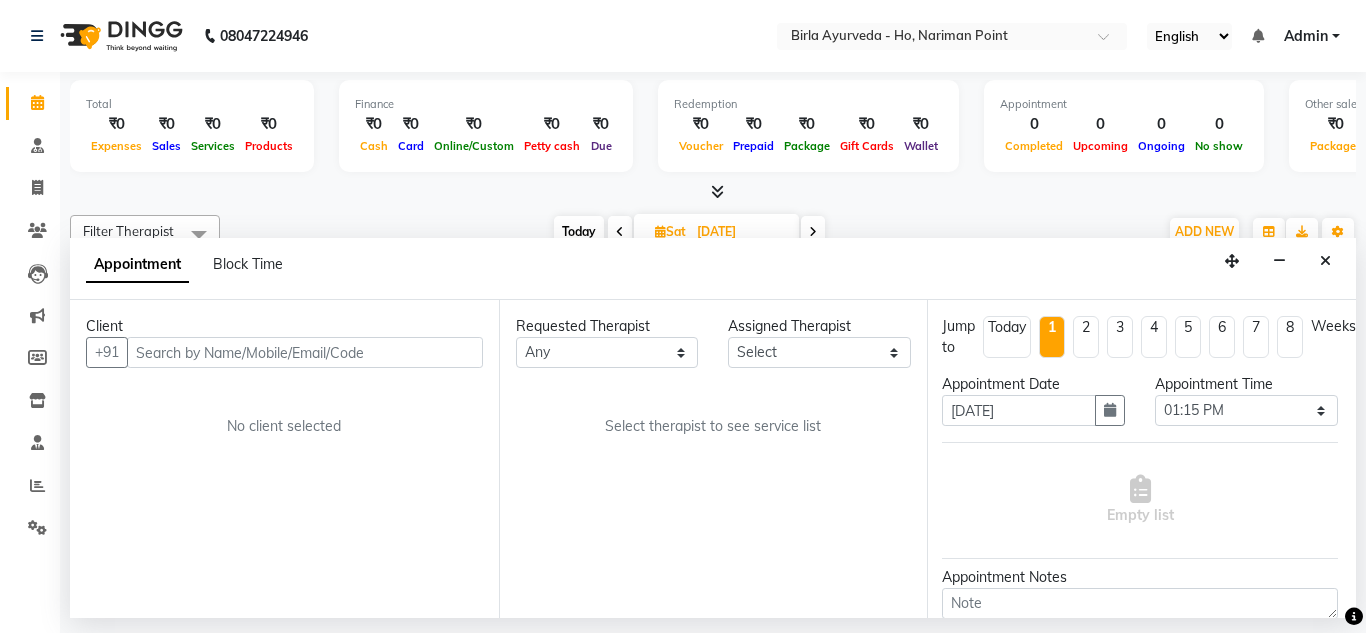 click on "Appointment" at bounding box center [137, 265] 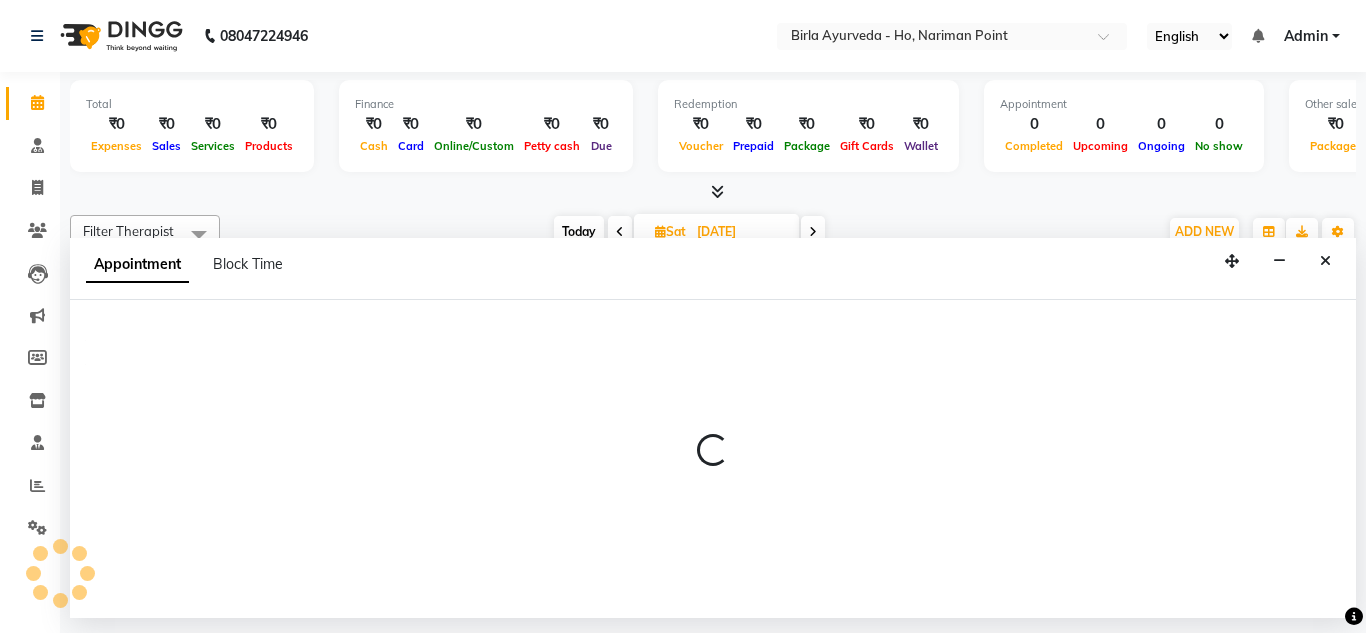 select on "tentative" 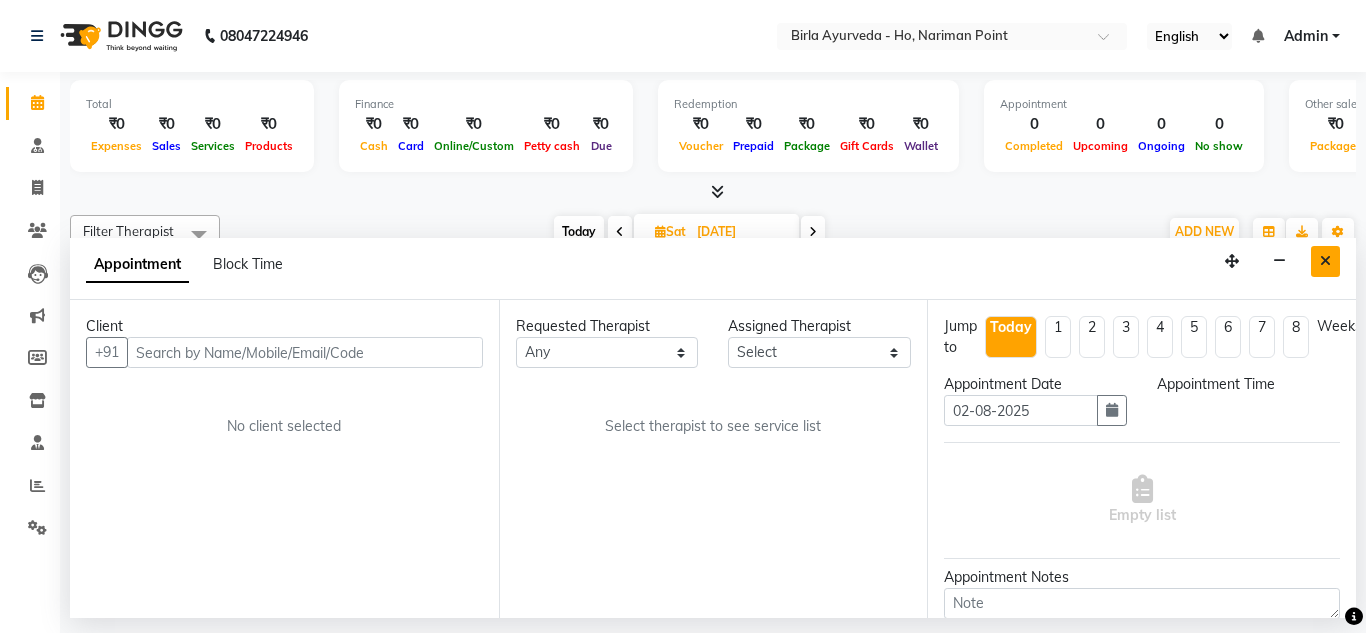 click at bounding box center [1325, 261] 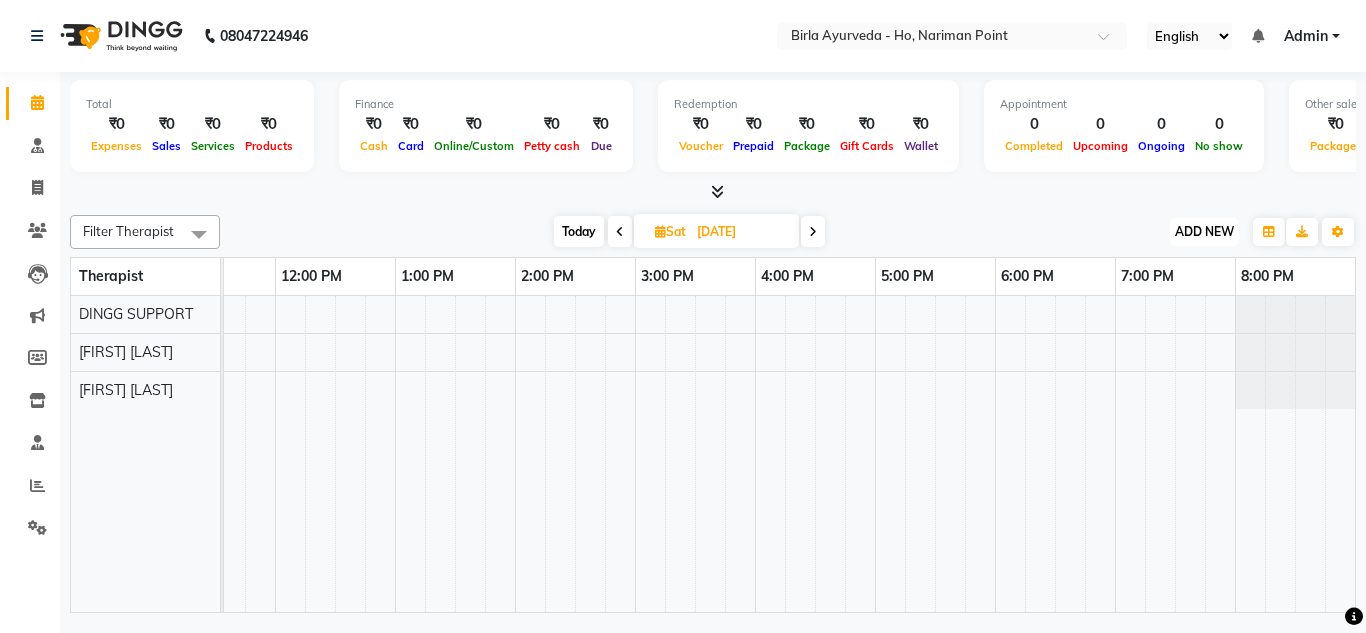 click on "ADD NEW" at bounding box center [1204, 231] 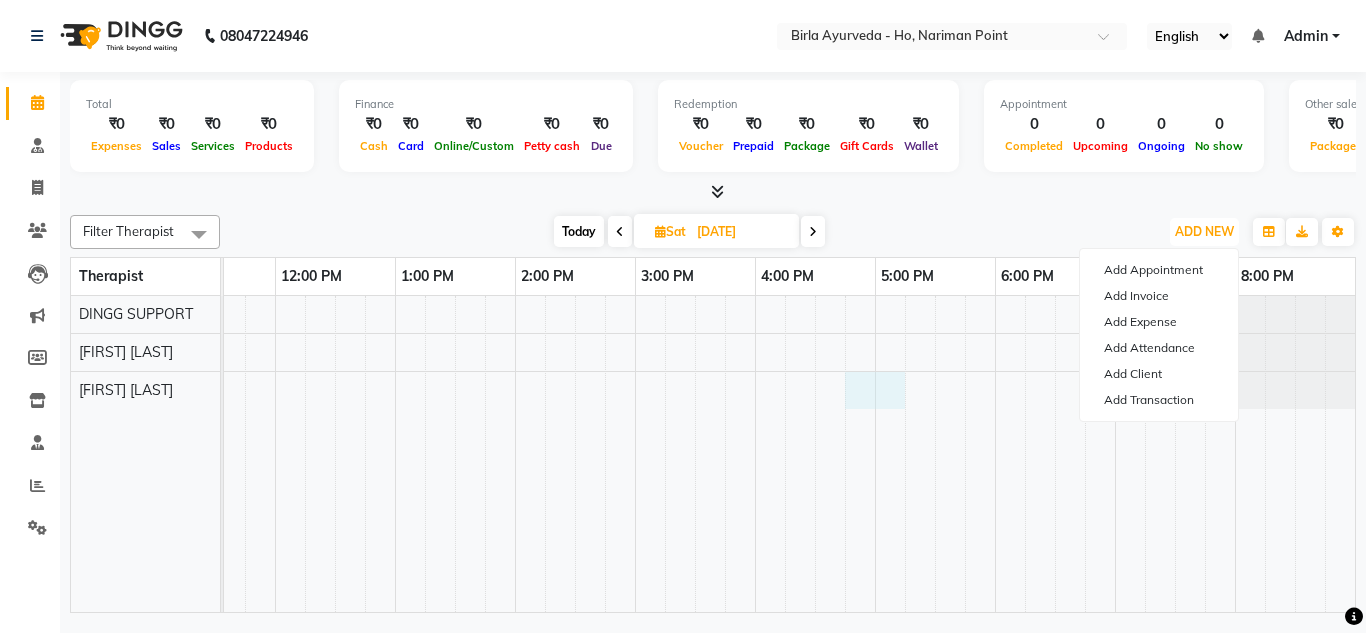 drag, startPoint x: 894, startPoint y: 381, endPoint x: 847, endPoint y: 384, distance: 47.095646 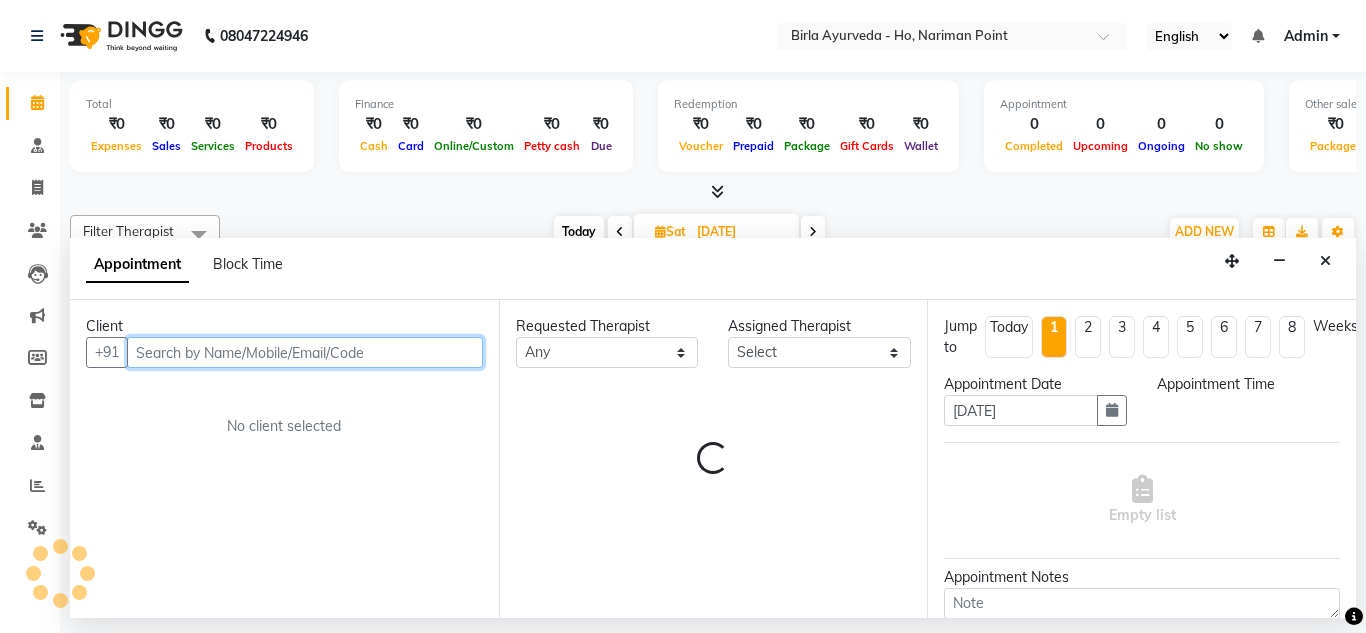 select on "1005" 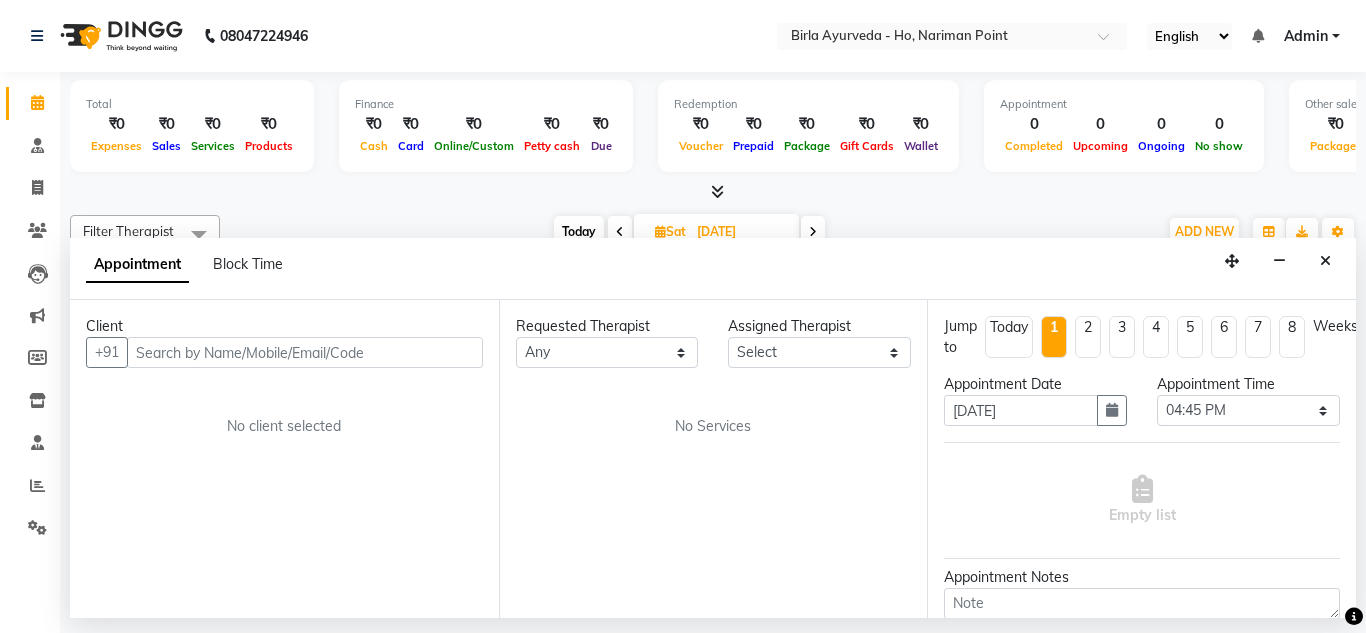 drag, startPoint x: 847, startPoint y: 384, endPoint x: 730, endPoint y: 40, distance: 363.35245 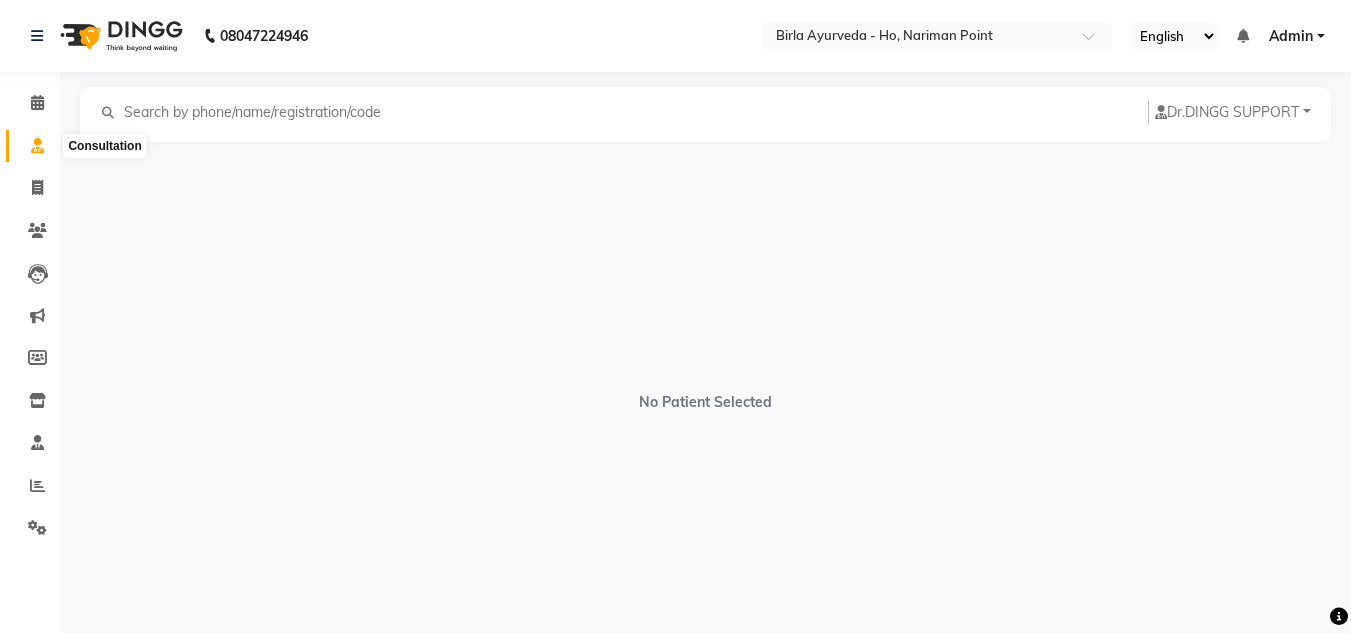 click 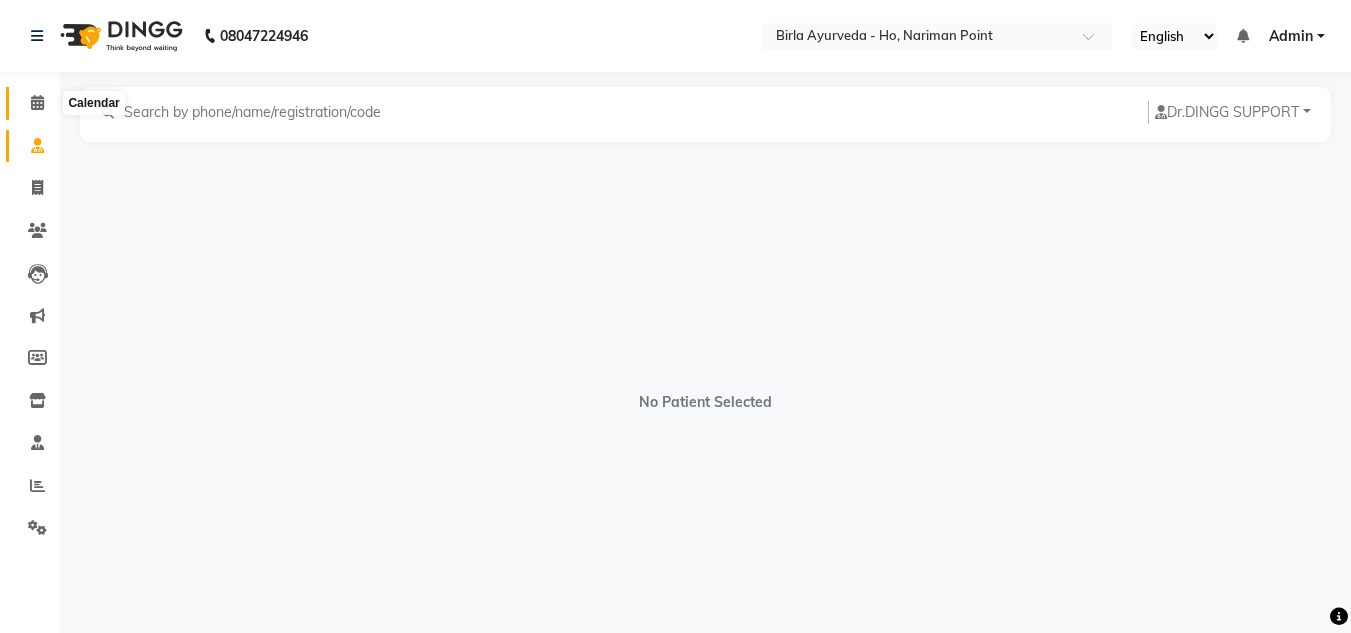 click 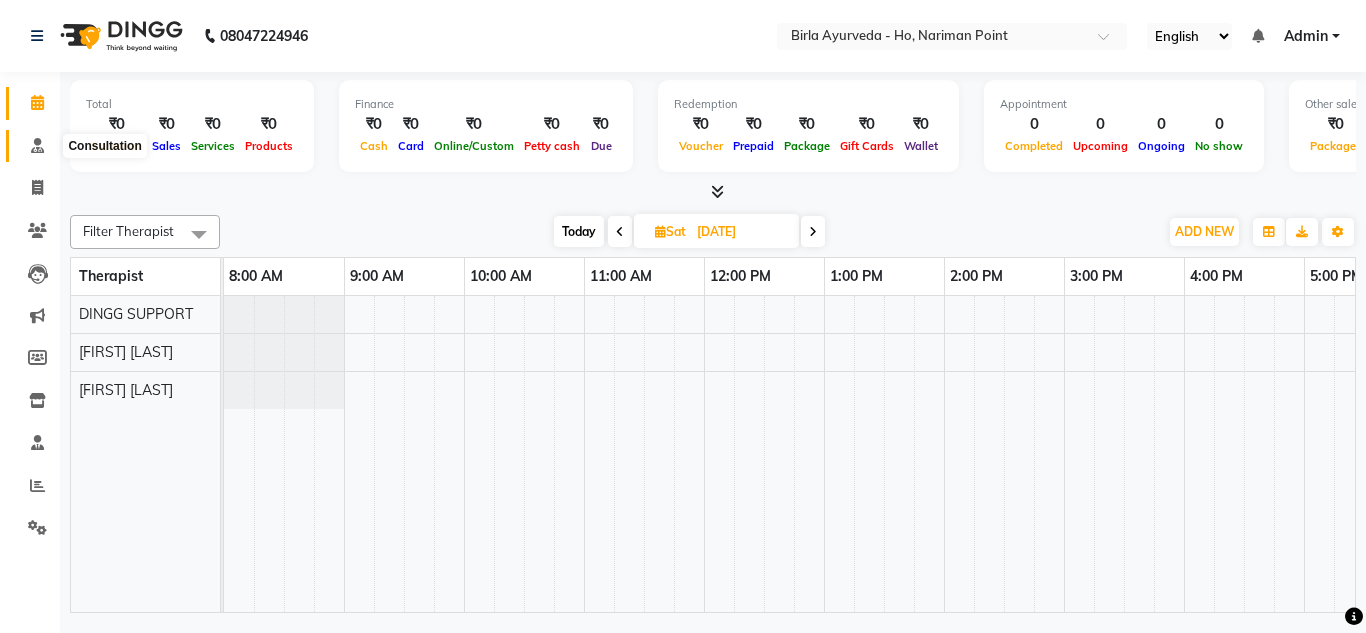 drag, startPoint x: 779, startPoint y: 359, endPoint x: 33, endPoint y: 147, distance: 775.5385 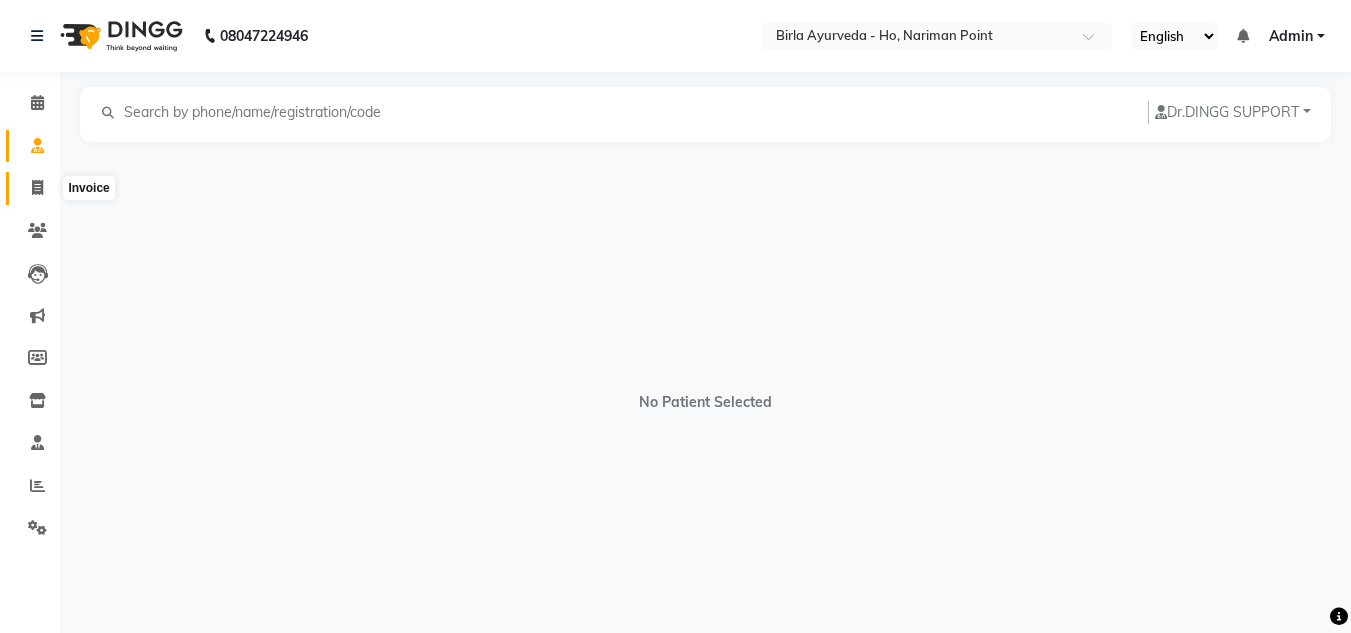 click 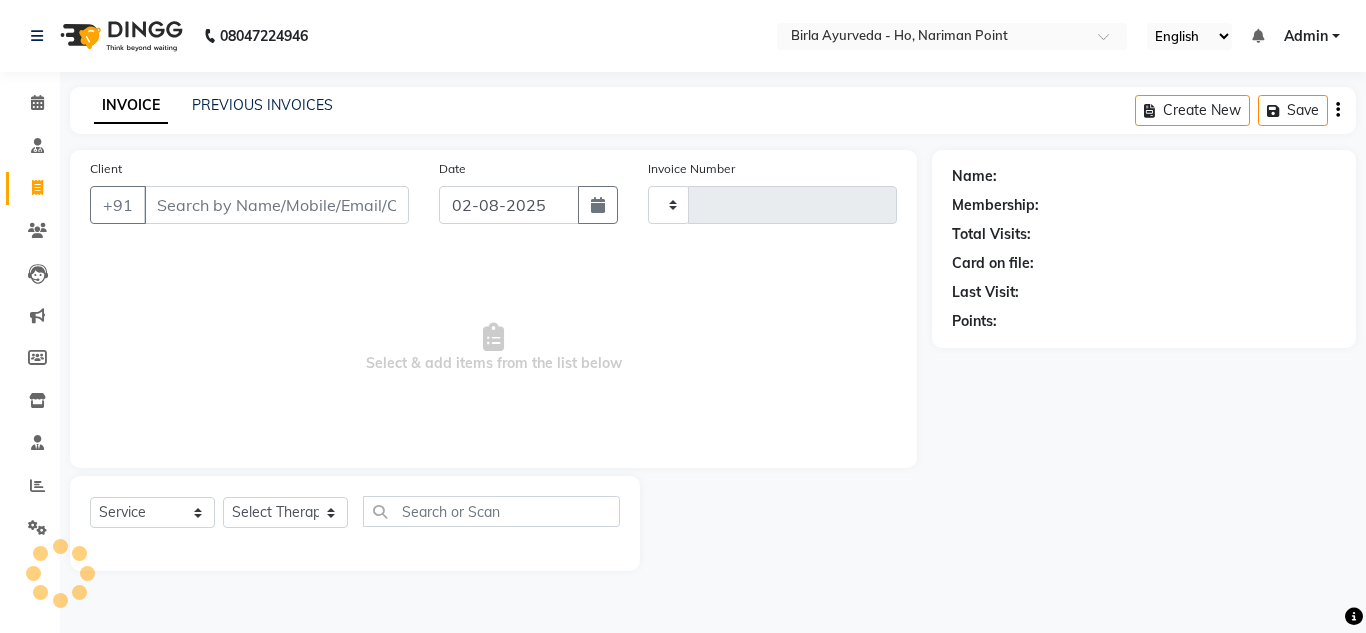 type on "0001" 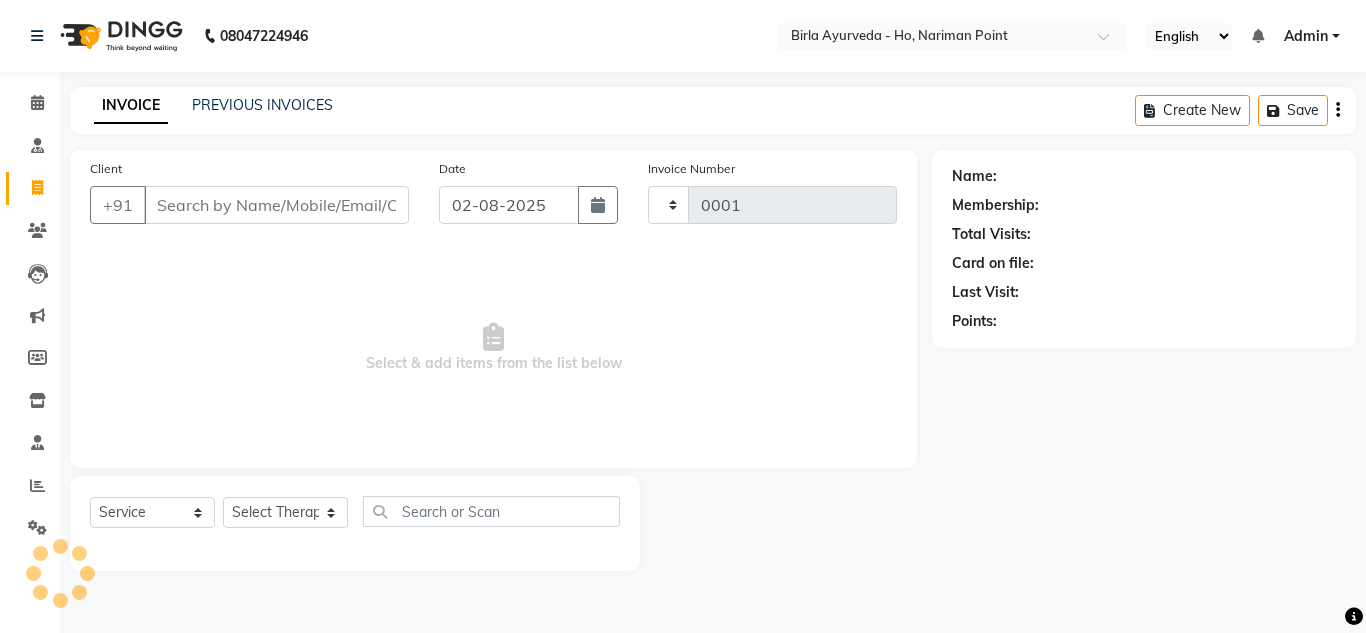 select on "6665" 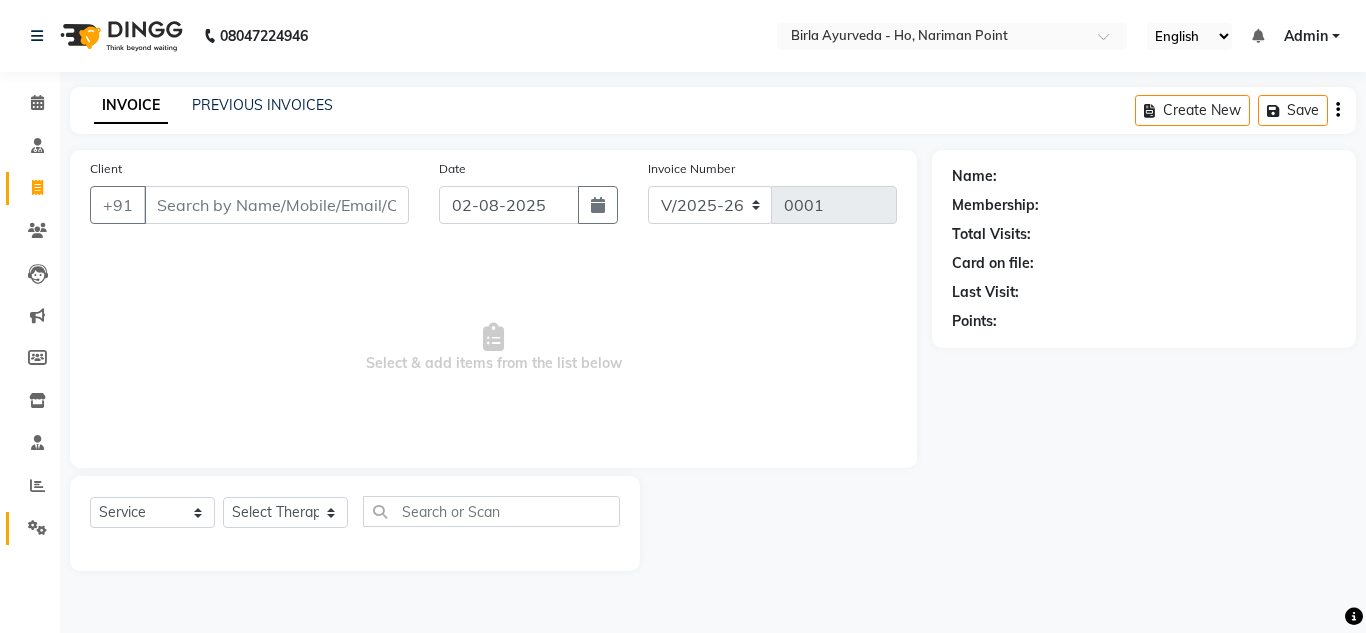 click on "Settings" 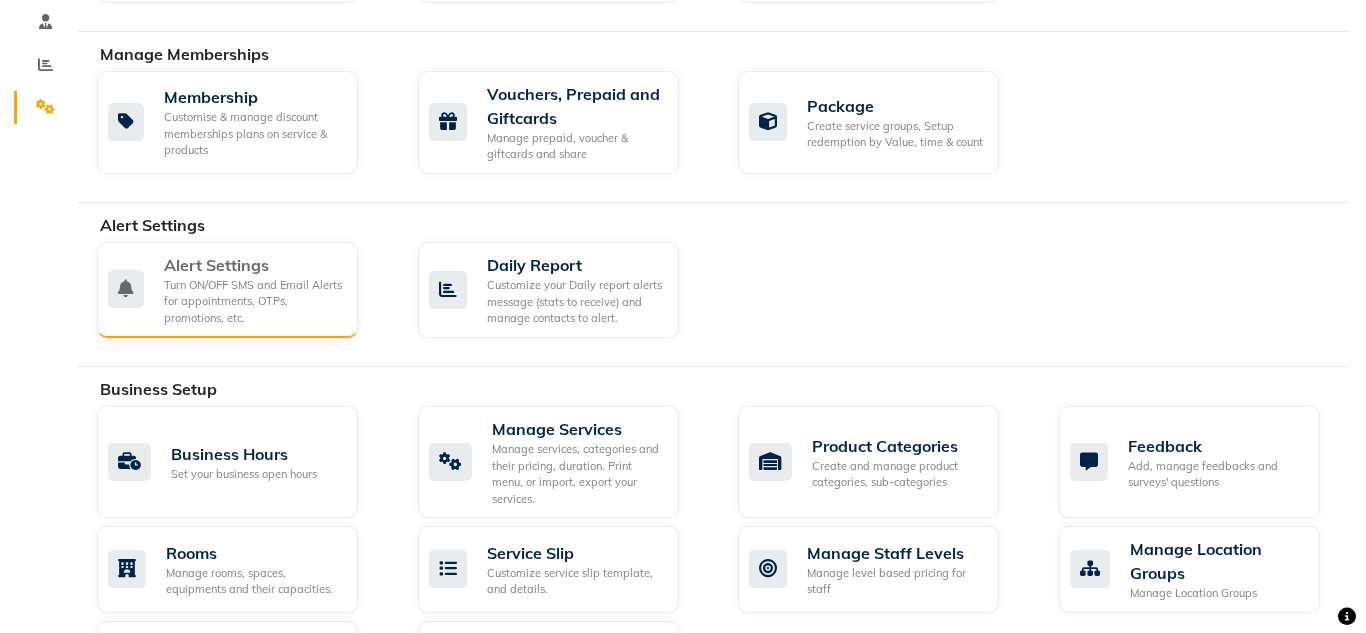 scroll, scrollTop: 0, scrollLeft: 0, axis: both 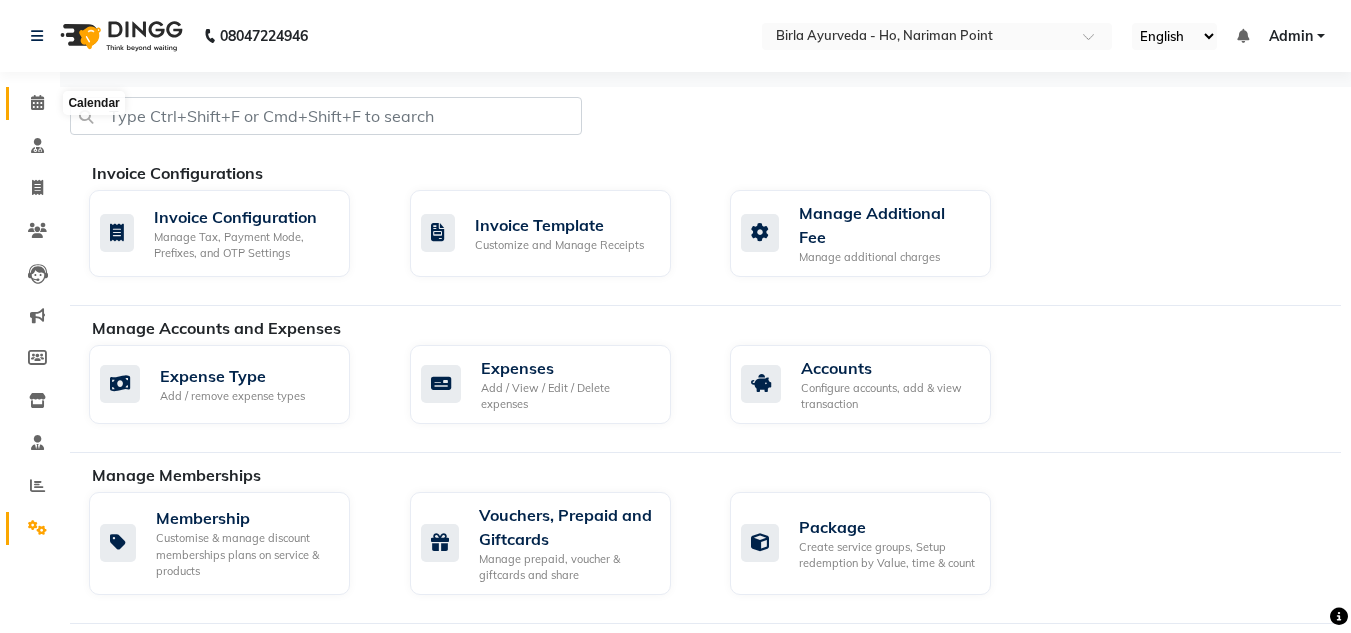 click 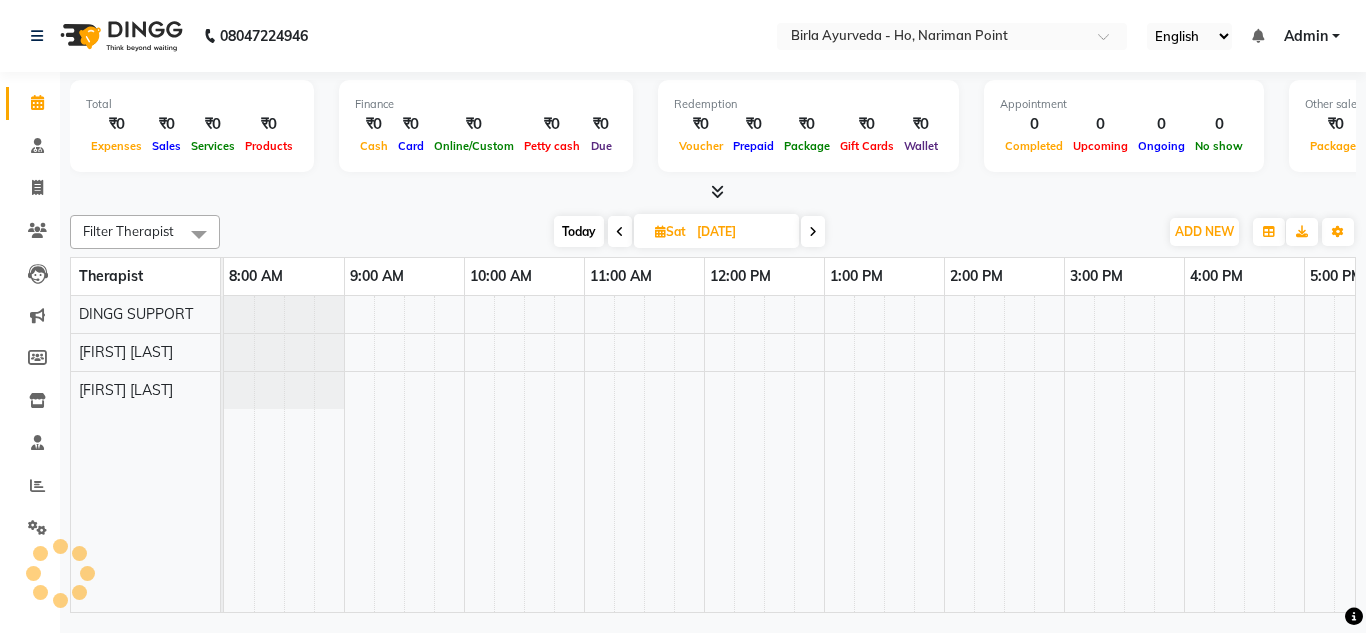 scroll, scrollTop: 0, scrollLeft: 0, axis: both 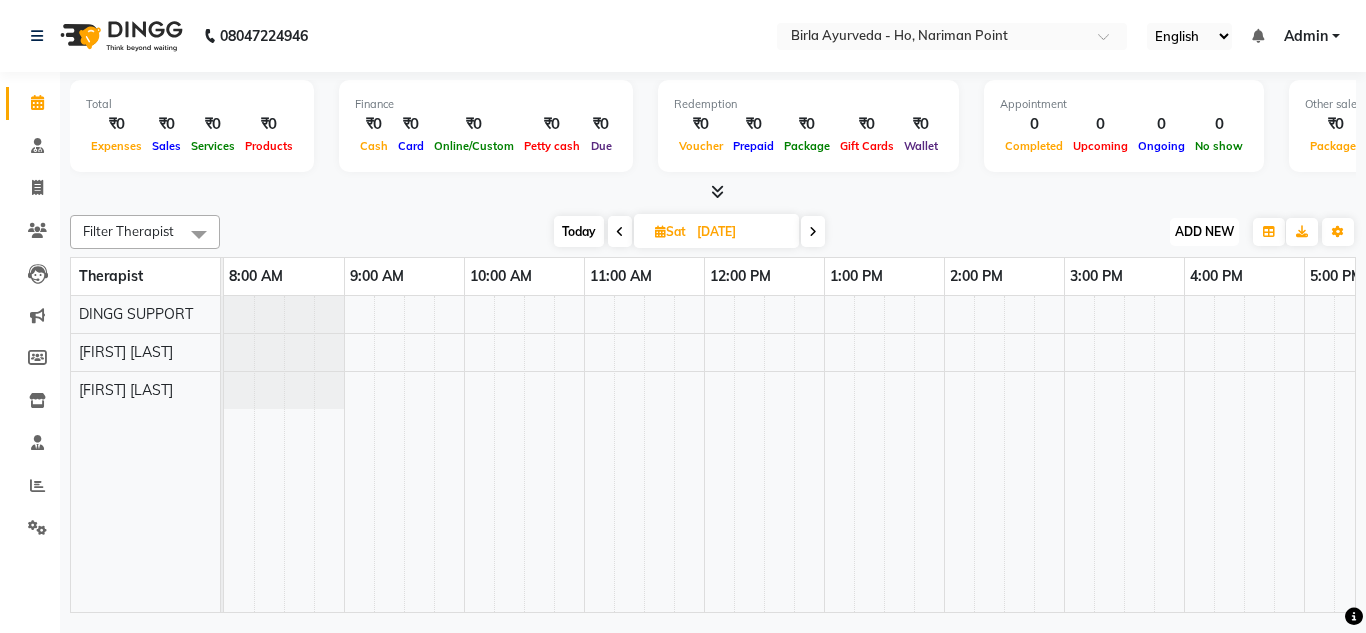 click on "ADD NEW" at bounding box center (1204, 231) 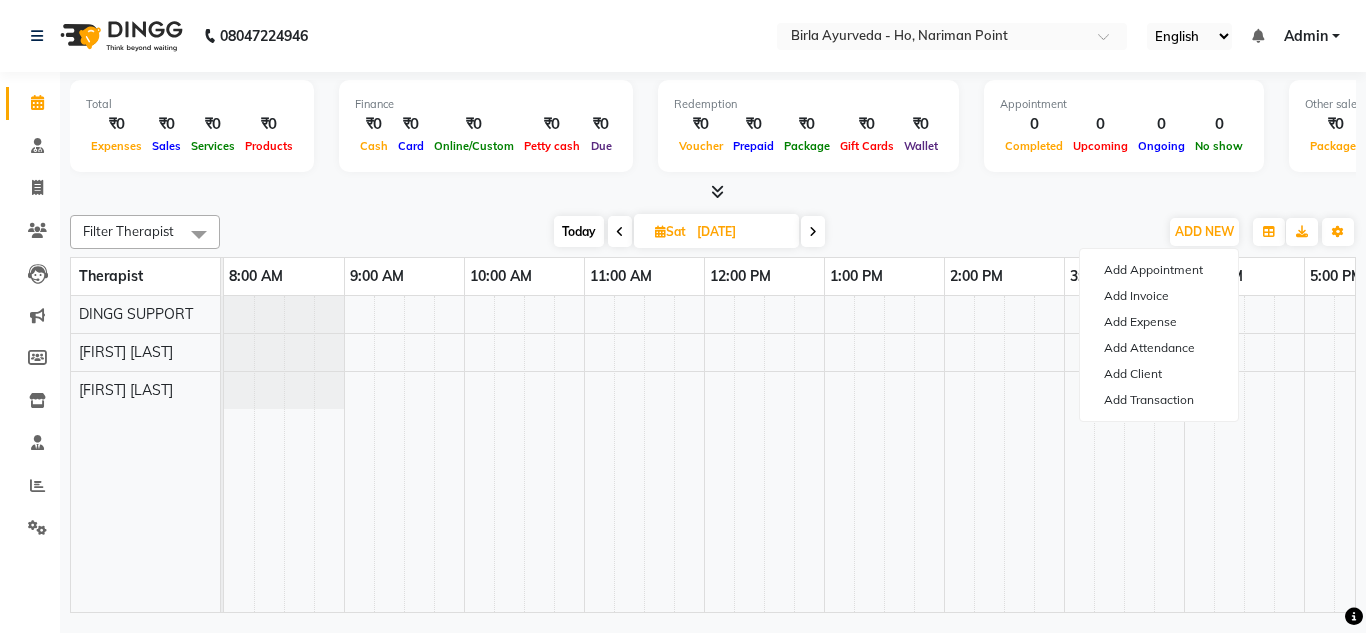 drag, startPoint x: 1157, startPoint y: 255, endPoint x: 1157, endPoint y: 273, distance: 18 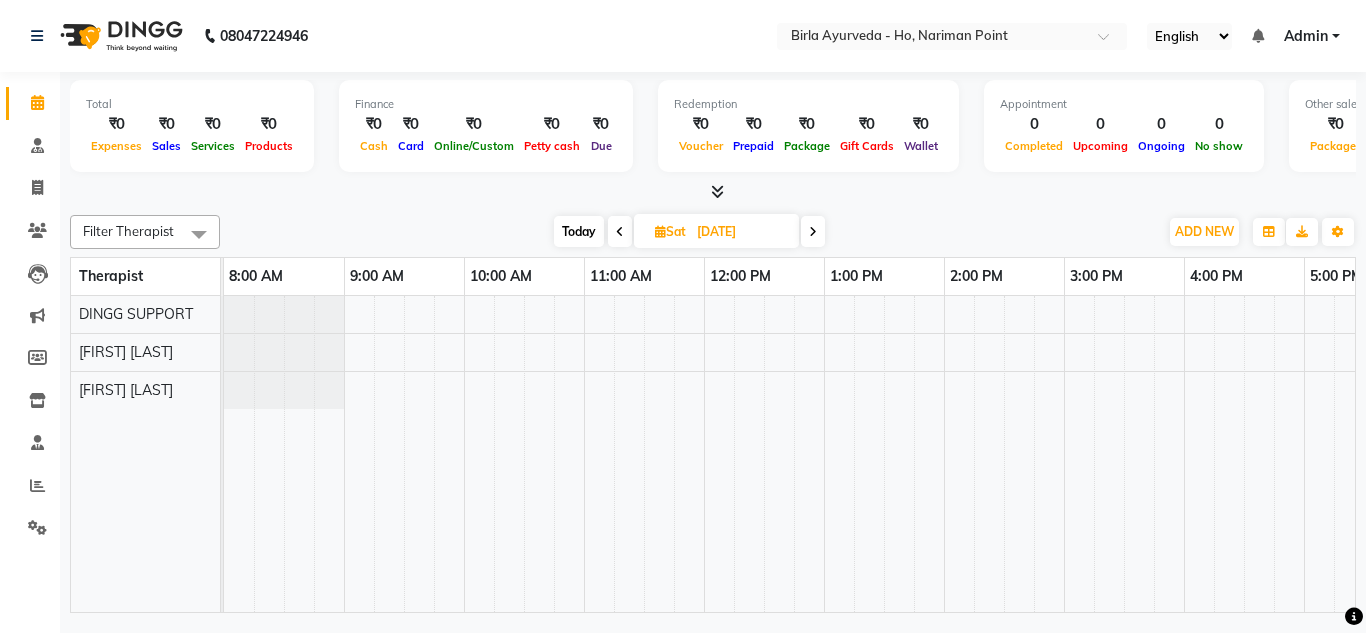 click on "3:00 PM" at bounding box center (1124, 276) 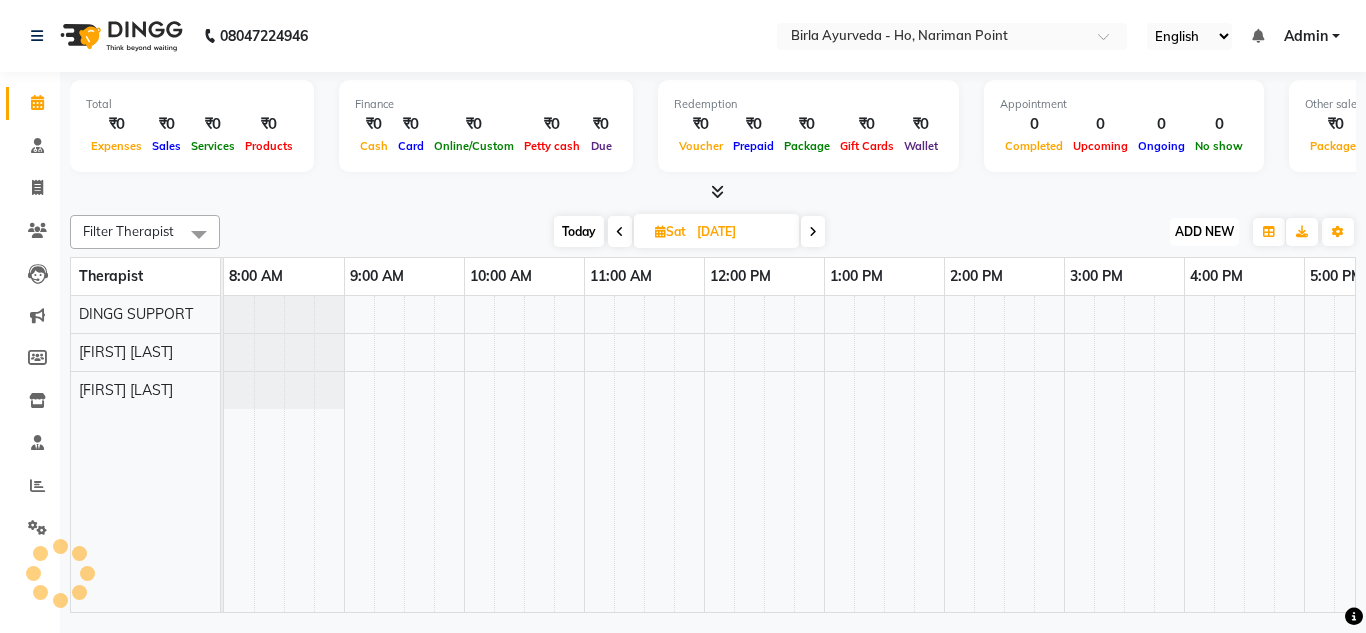 click on "ADD NEW" at bounding box center [1204, 231] 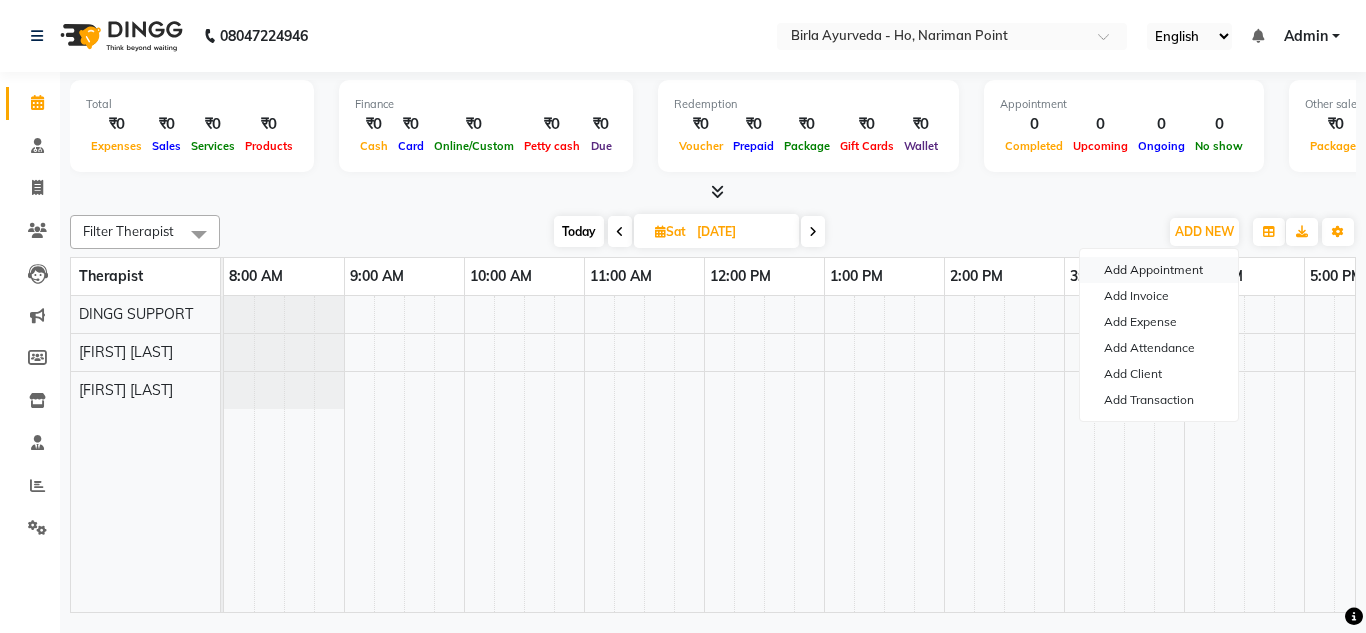 click on "Add Appointment" at bounding box center [1159, 270] 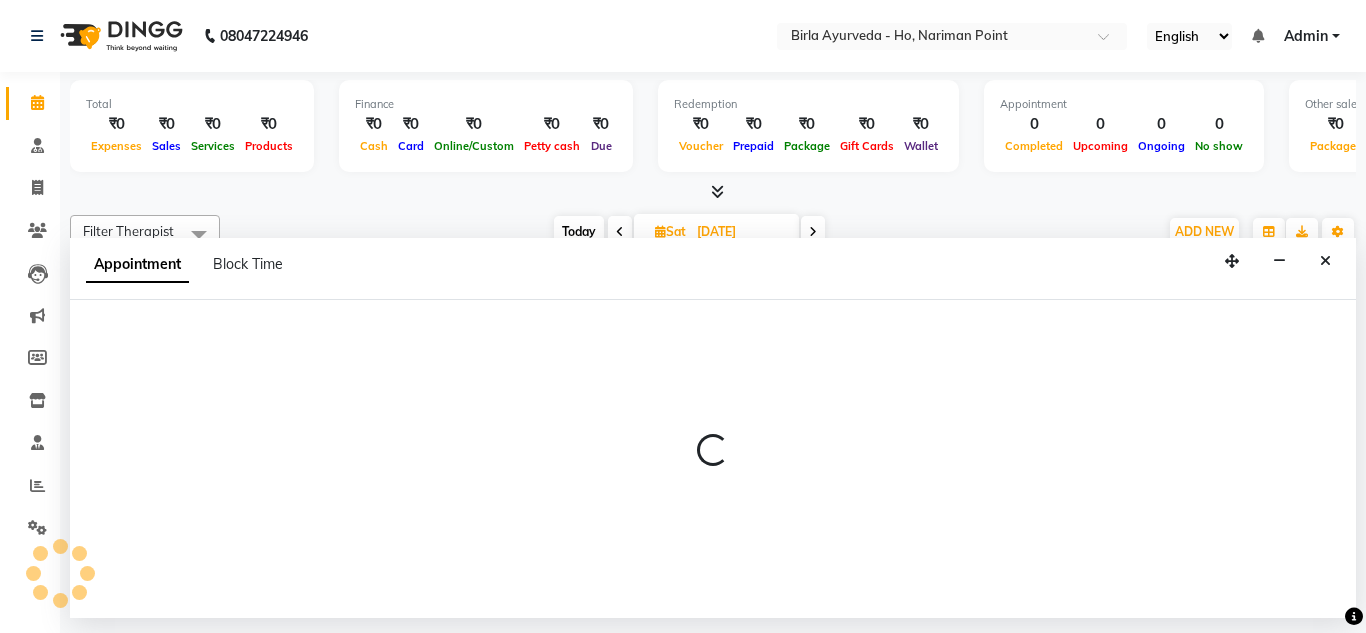 select on "540" 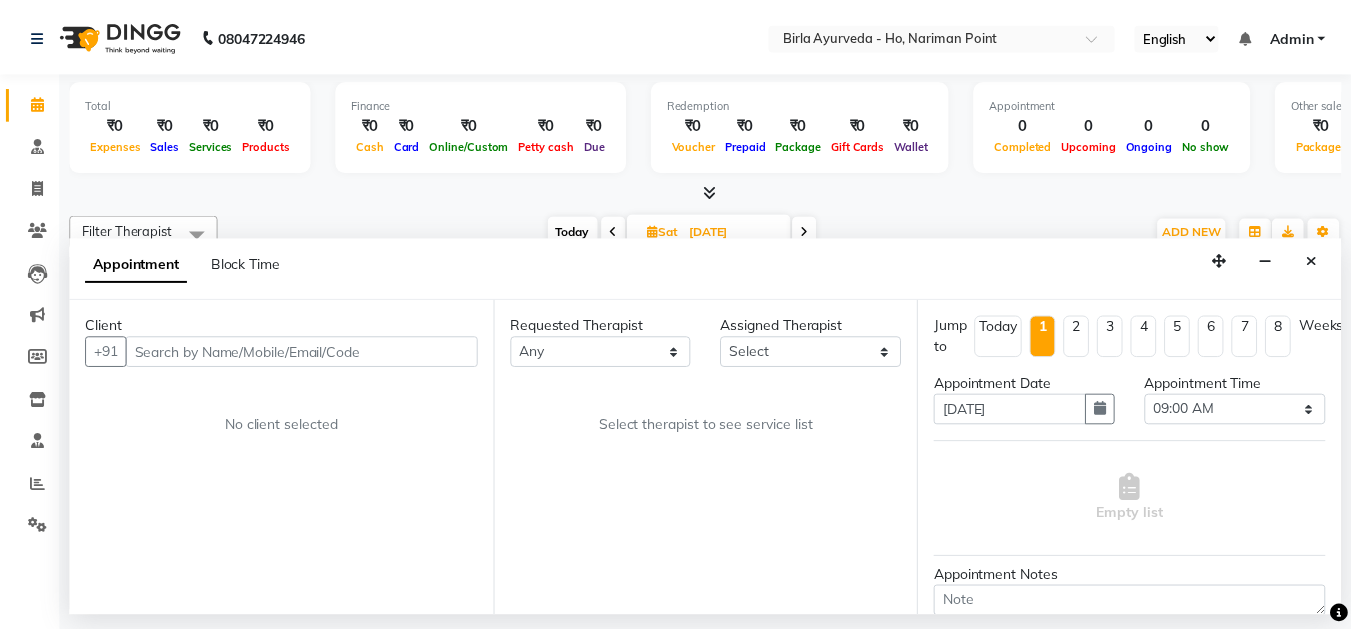 scroll, scrollTop: 204, scrollLeft: 21, axis: both 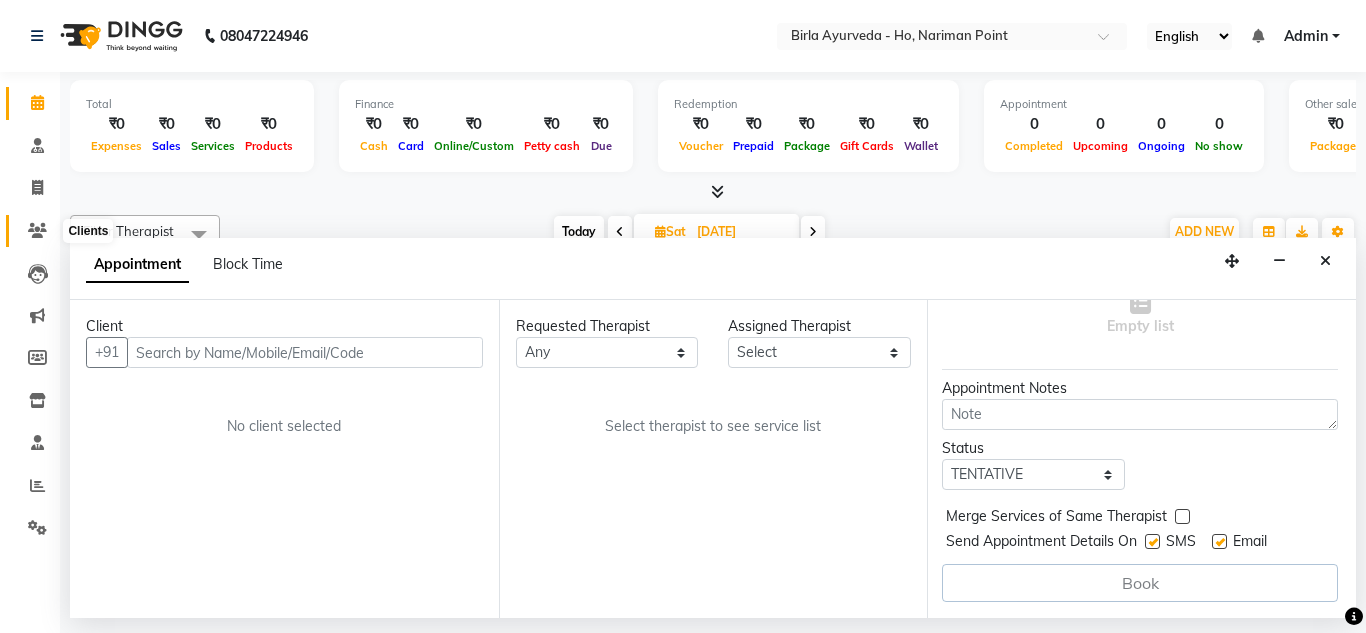 click 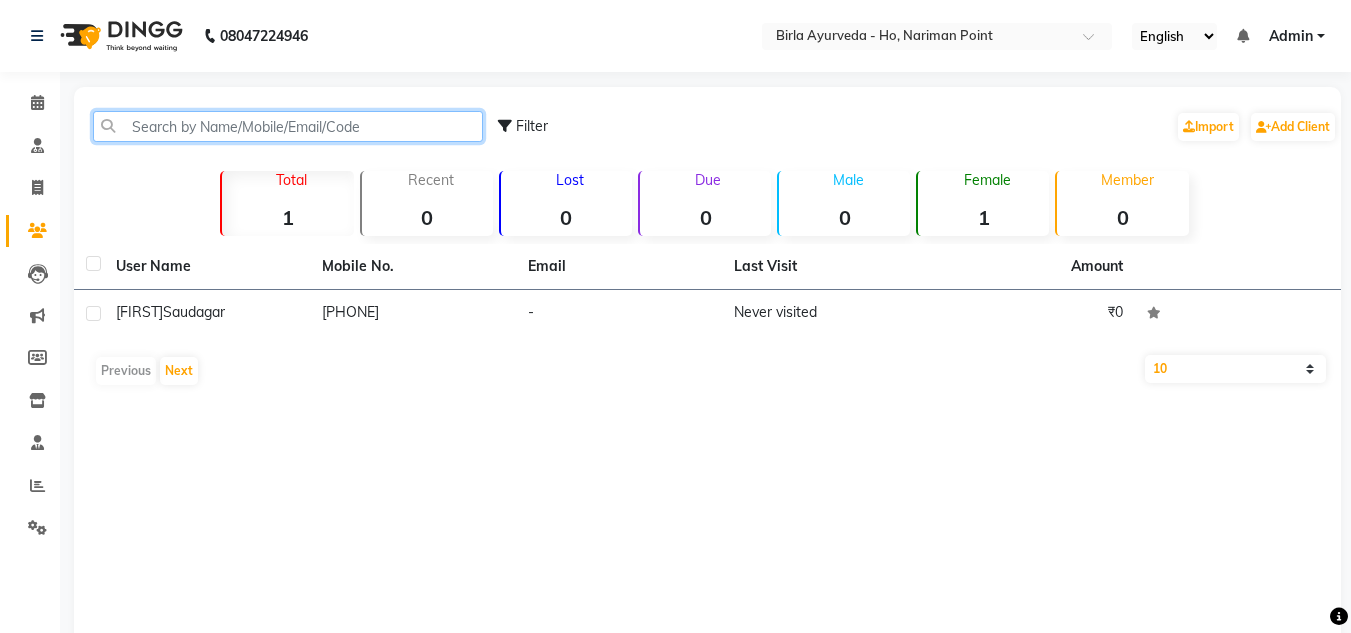 click 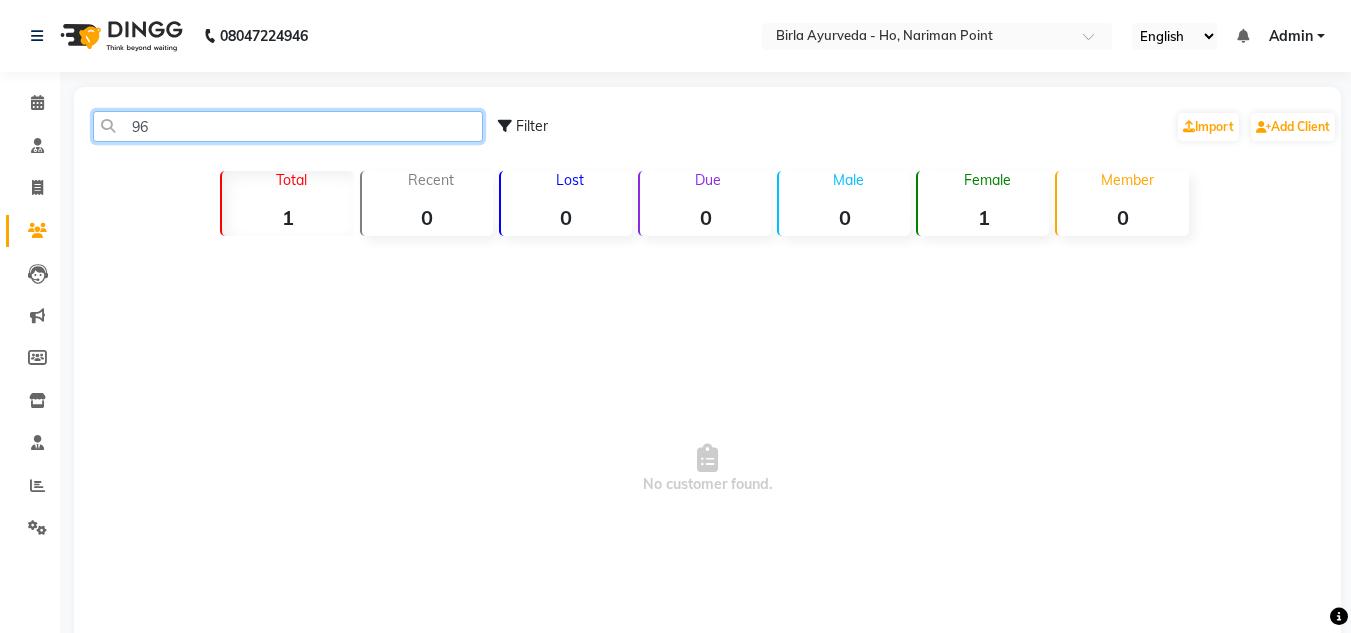 type on "9" 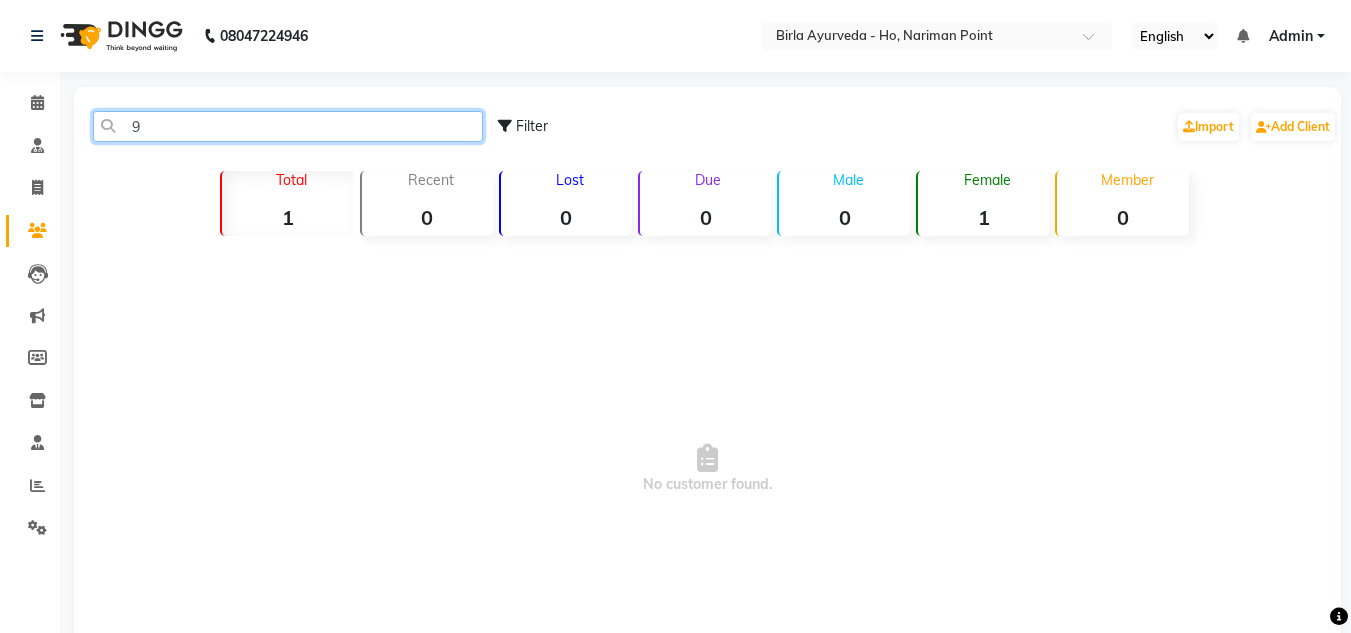type 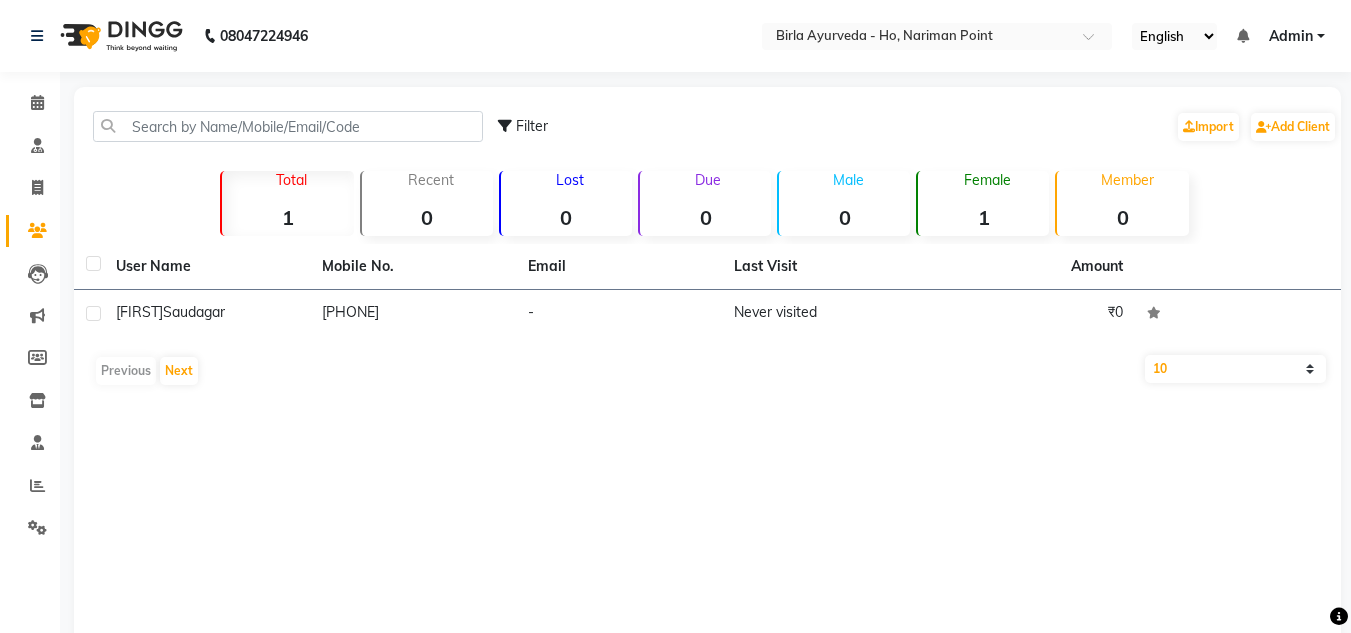 click on "08047224946 Select Location × Birla Ayurveda - Ho, Nariman Point English ENGLISH Español العربية मराठी हिंदी ગુજરાતી தமிழ் 中文 Notifications nothing to show Admin Manage Profile Change Password Sign out  Version:3.15.11  ☀ Birla Ayurveda, Thane West ☀ Birla Ayurveda - HO, Nariman Point ☀ Birla Ayurveda, Powai-Forest ☀ Birla Ayurveda, Prabhadevi ☀ Birla Ayurveda, Meadows  ☀ Birla Ayurveda, Nerul West ☀ Birla Ayurveda, Nepansea road  ☀ Birla Ayurveda, Powai-Eden Bunglow  Calendar  Consultation  Invoice  Clients  Leads   Marketing  Members  Inventory  Staff  Reports  Settings Upcoming Tentative Confirm Bookings Generate Report Segments Page Builder Filter  Import   Add Client   Total  1  Recent  0  Lost  0  Due  0  Male  0  Female  1  Member  0 User Name Mobile No. Email Last Visit Amount Rizwana  Saudagar   9920557488   -   Never visited   ₹0   Previous   Next   10   50   100" at bounding box center [675, 358] 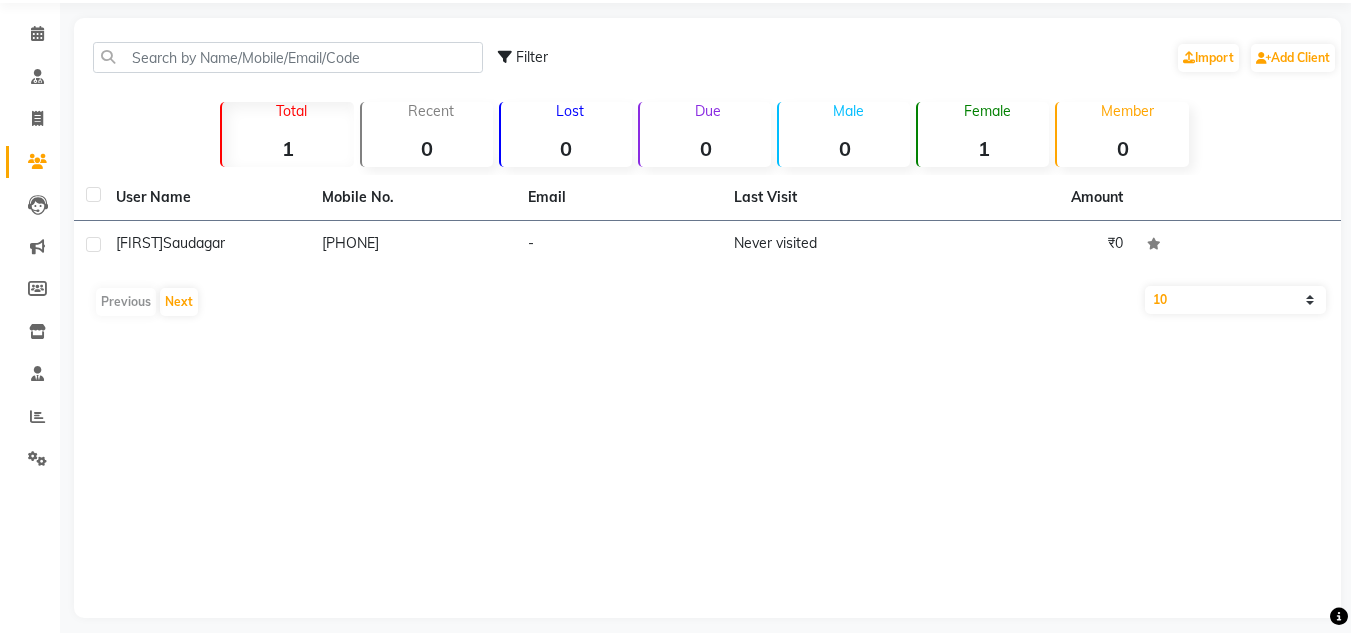 scroll, scrollTop: 0, scrollLeft: 0, axis: both 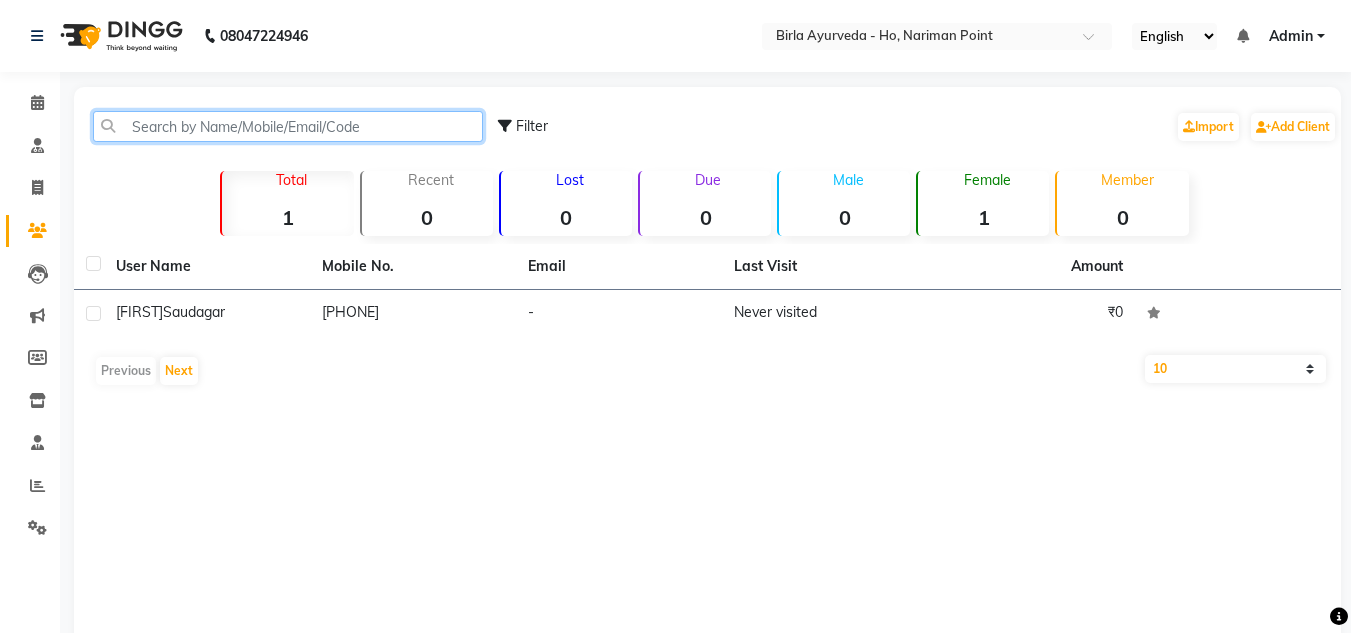 click 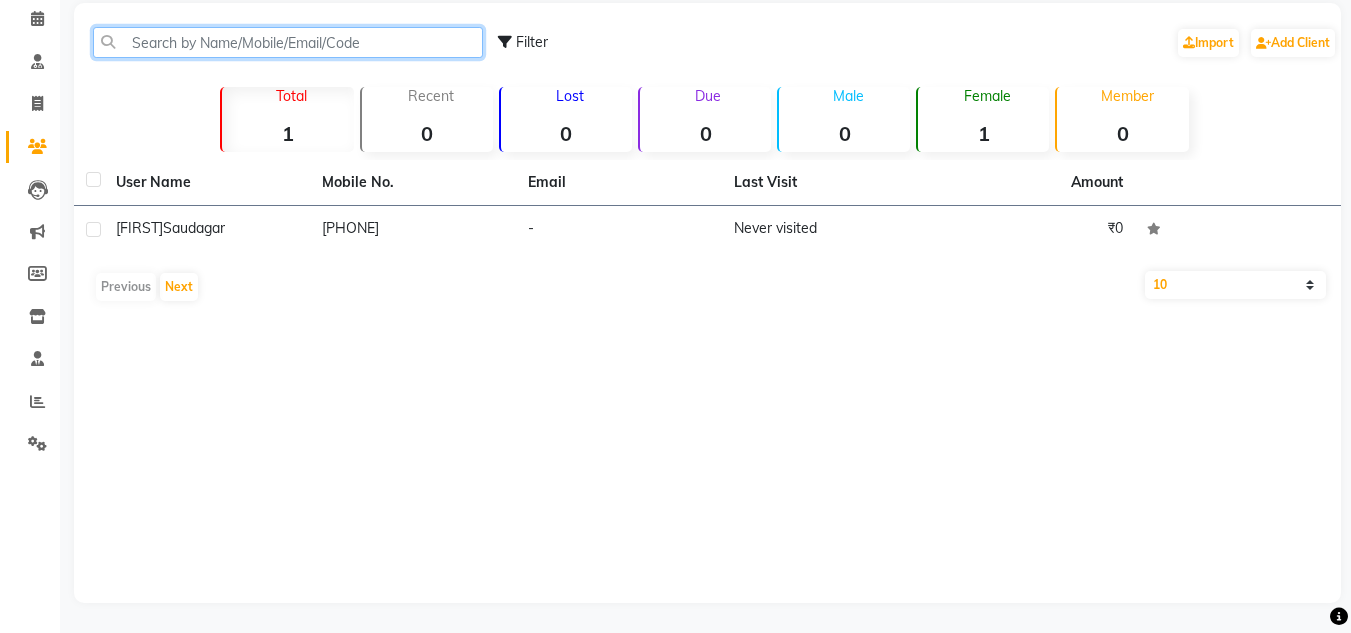 scroll, scrollTop: 38, scrollLeft: 0, axis: vertical 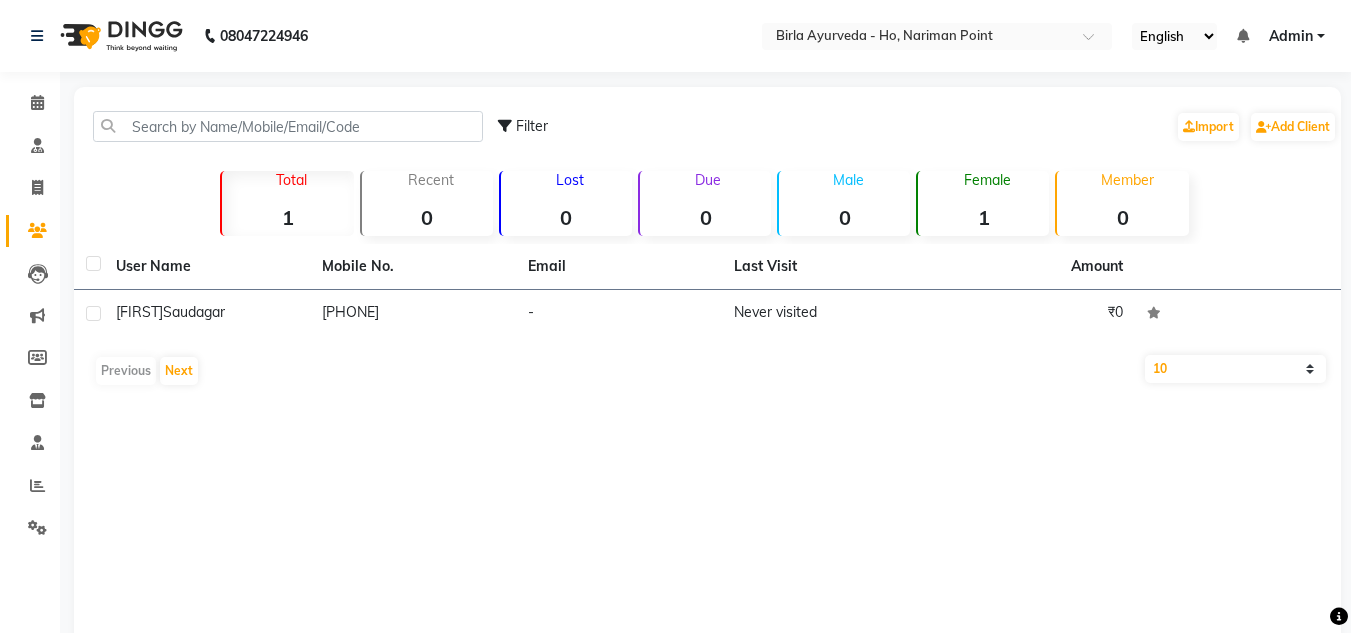 click on "Filter  Import   Add Client" 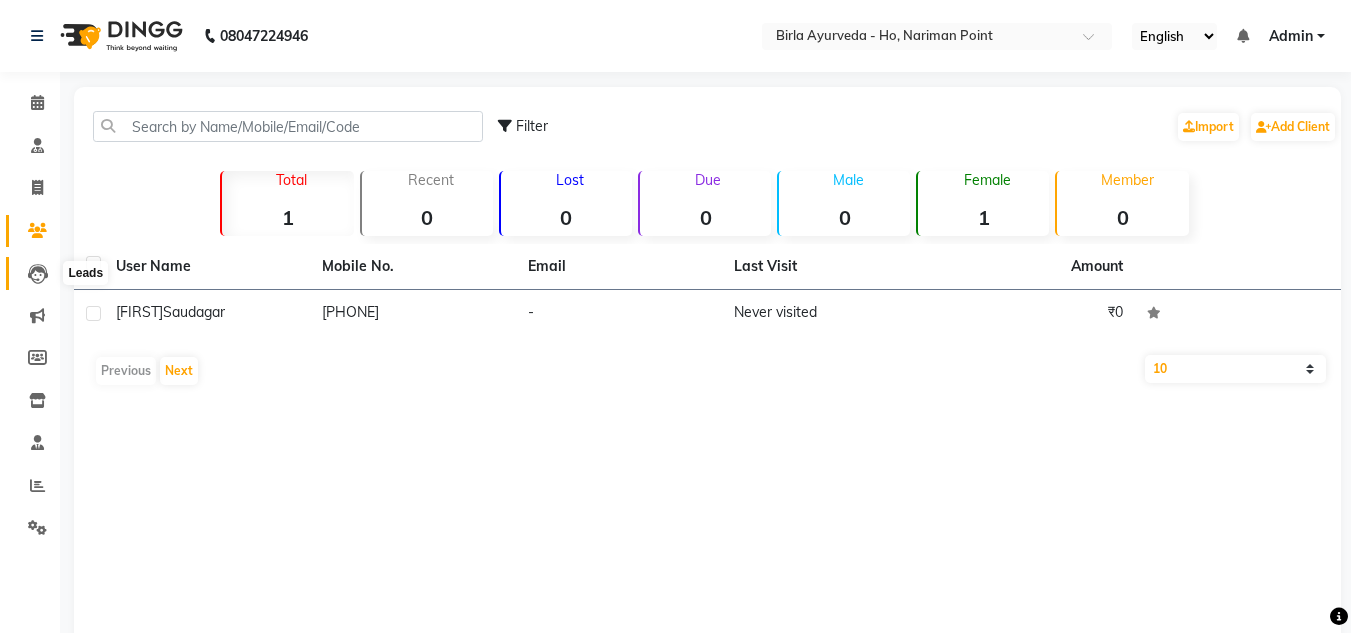 click 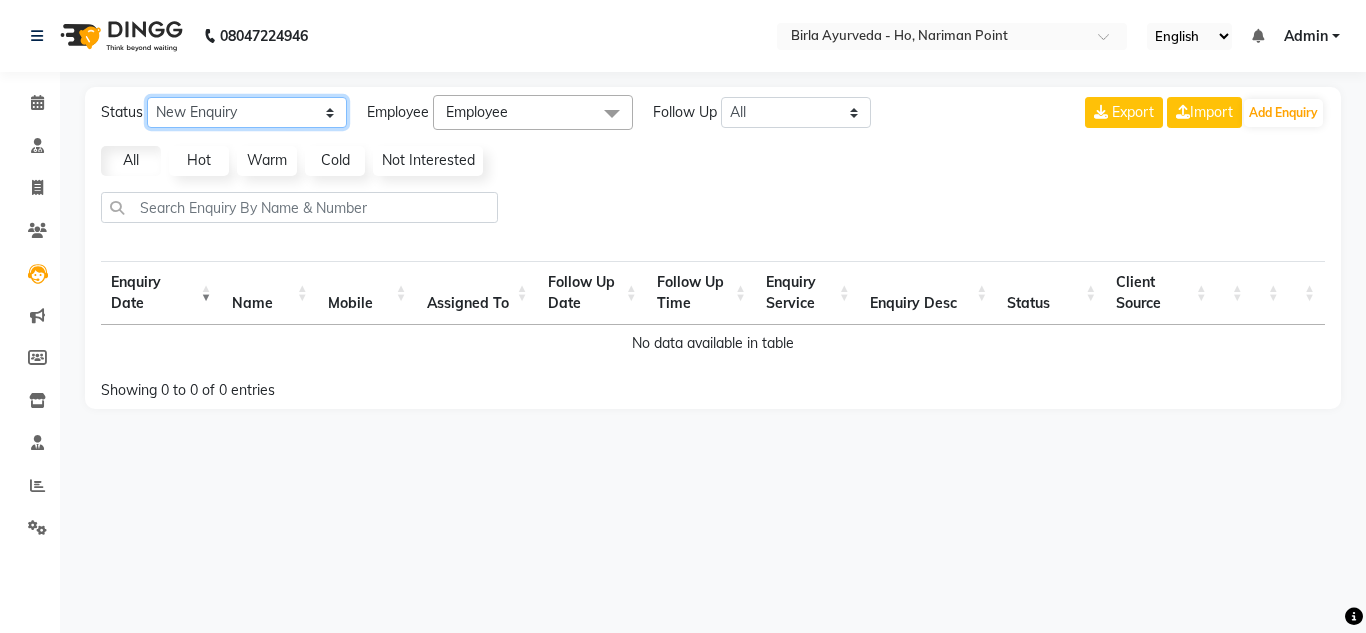 click on "New Enquiry Open Enquiry Converted Enquiry  All" 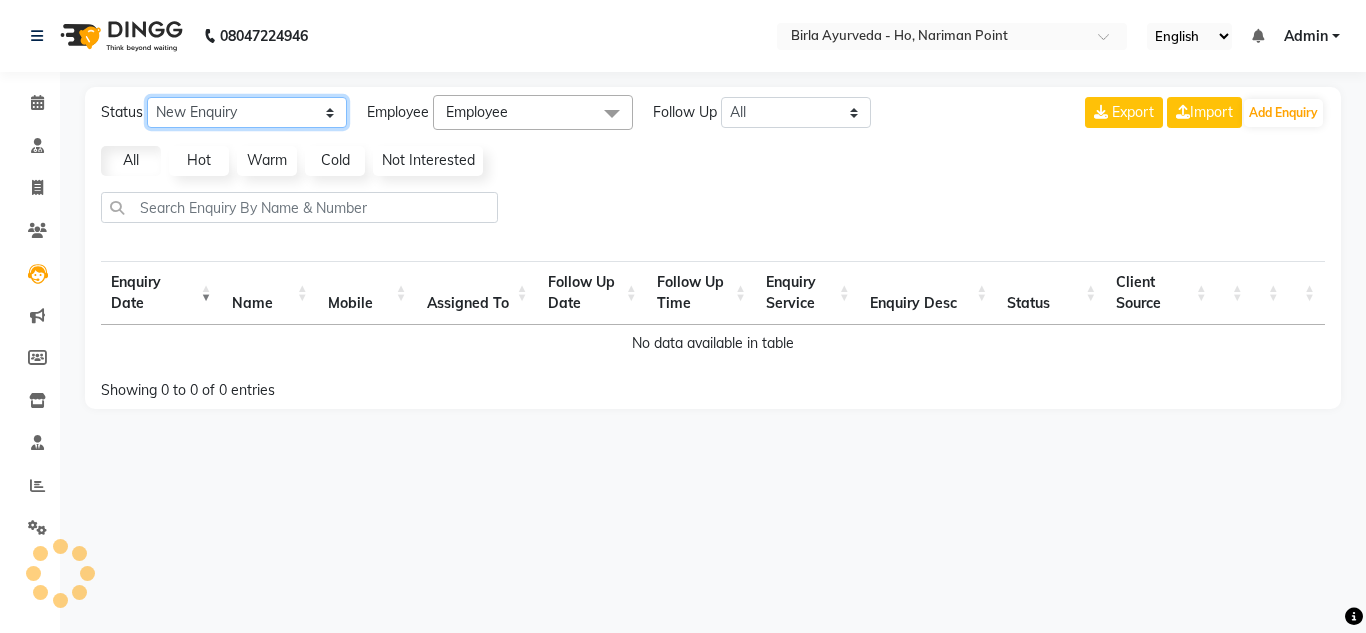 click on "New Enquiry Open Enquiry Converted Enquiry  All" 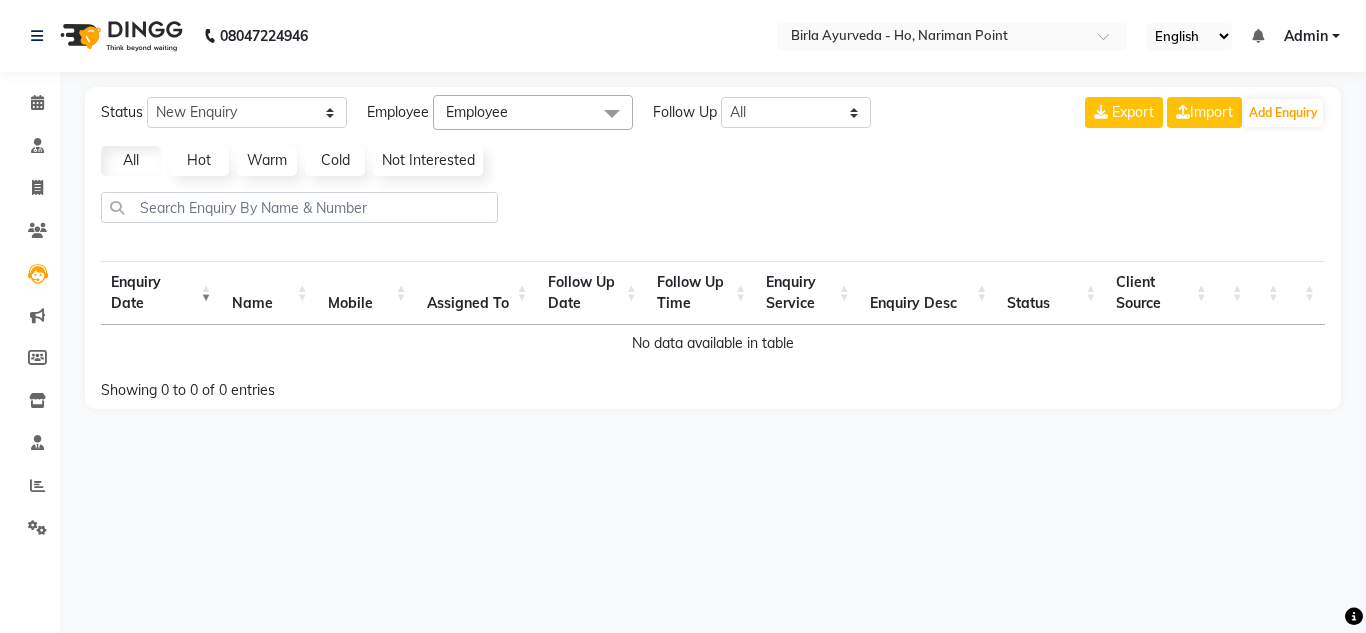 click 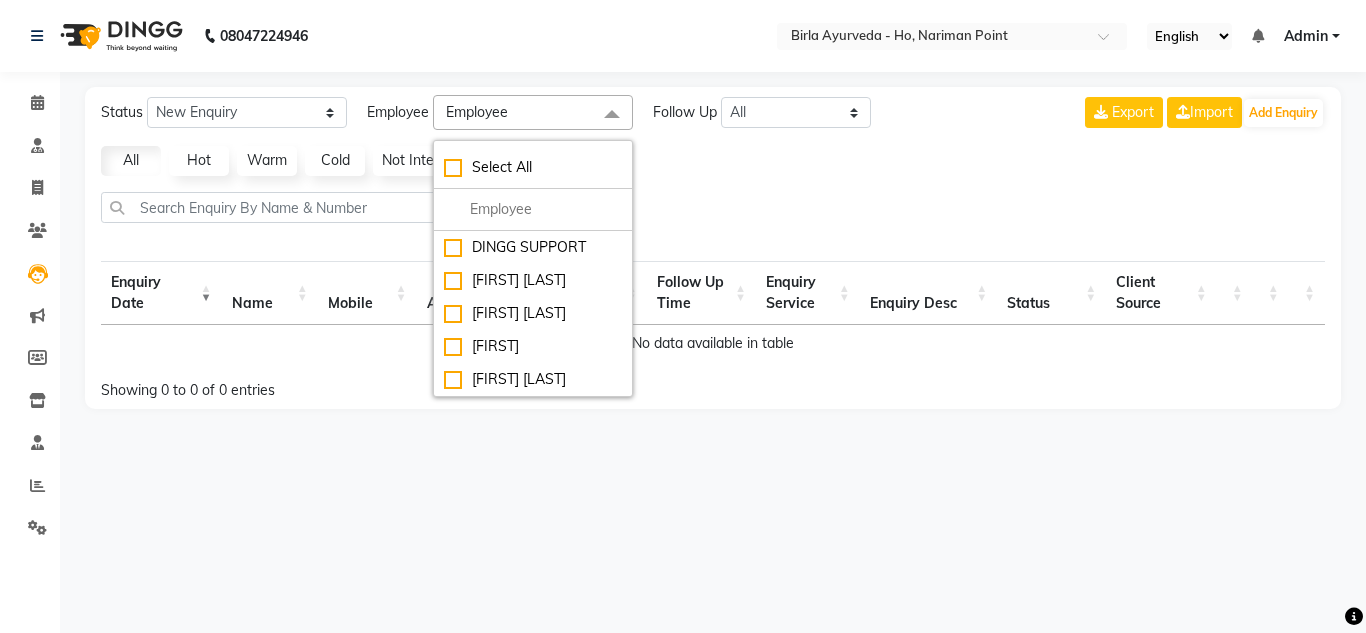 click 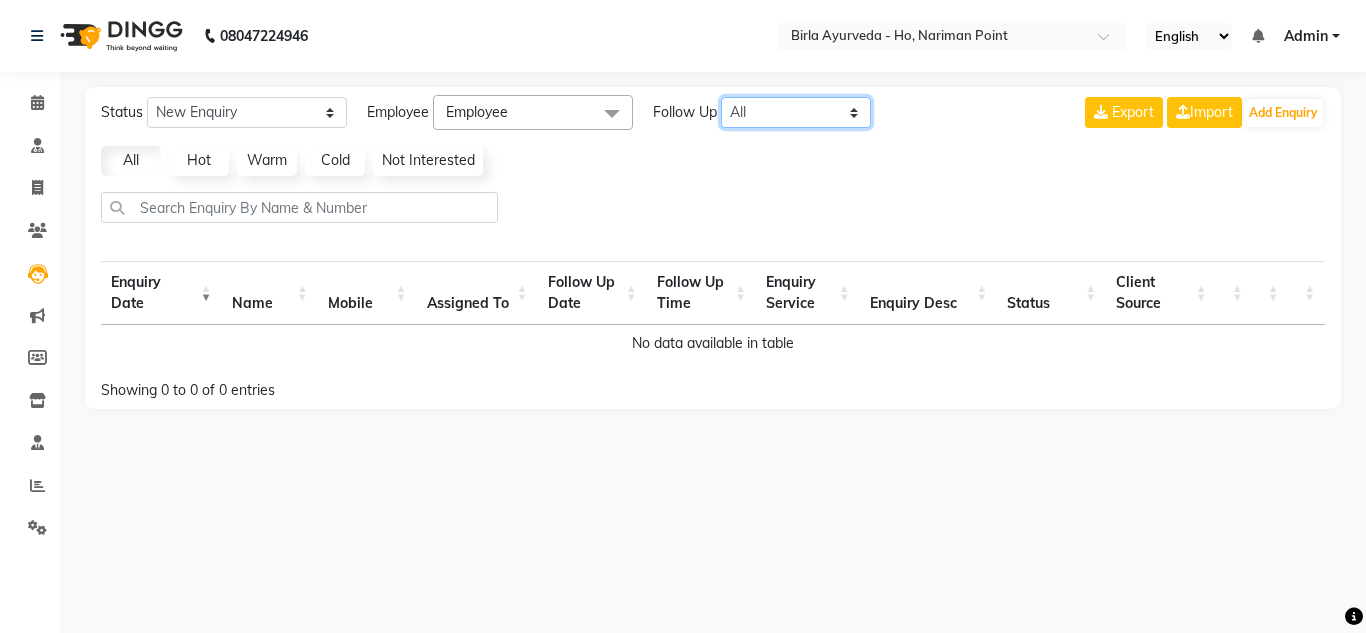 click on "All Today Tomorrow This Week This Month Custom" 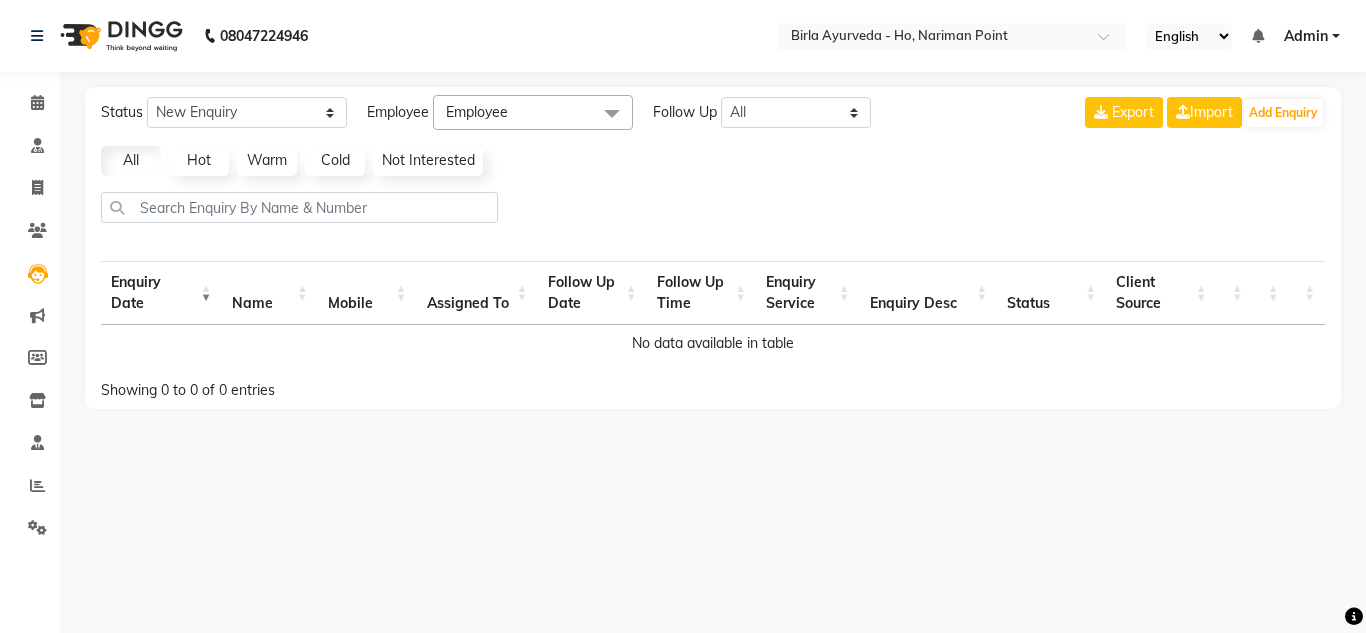 click 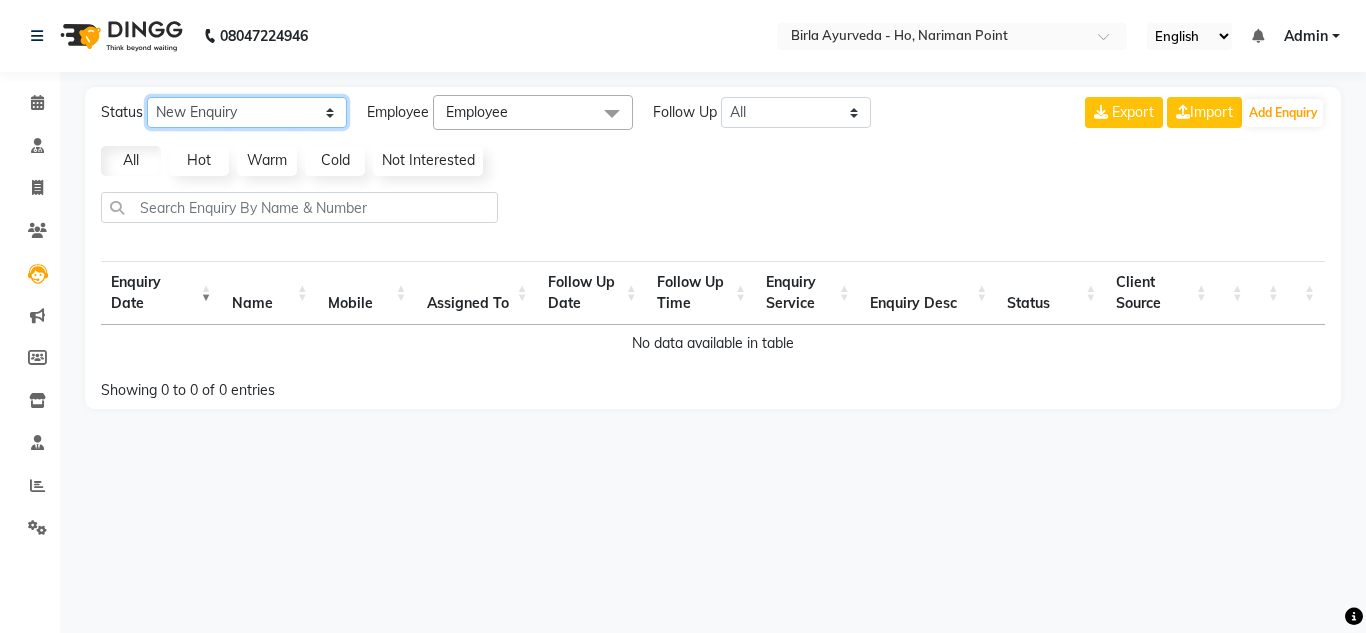 click on "New Enquiry Open Enquiry Converted Enquiry  All" 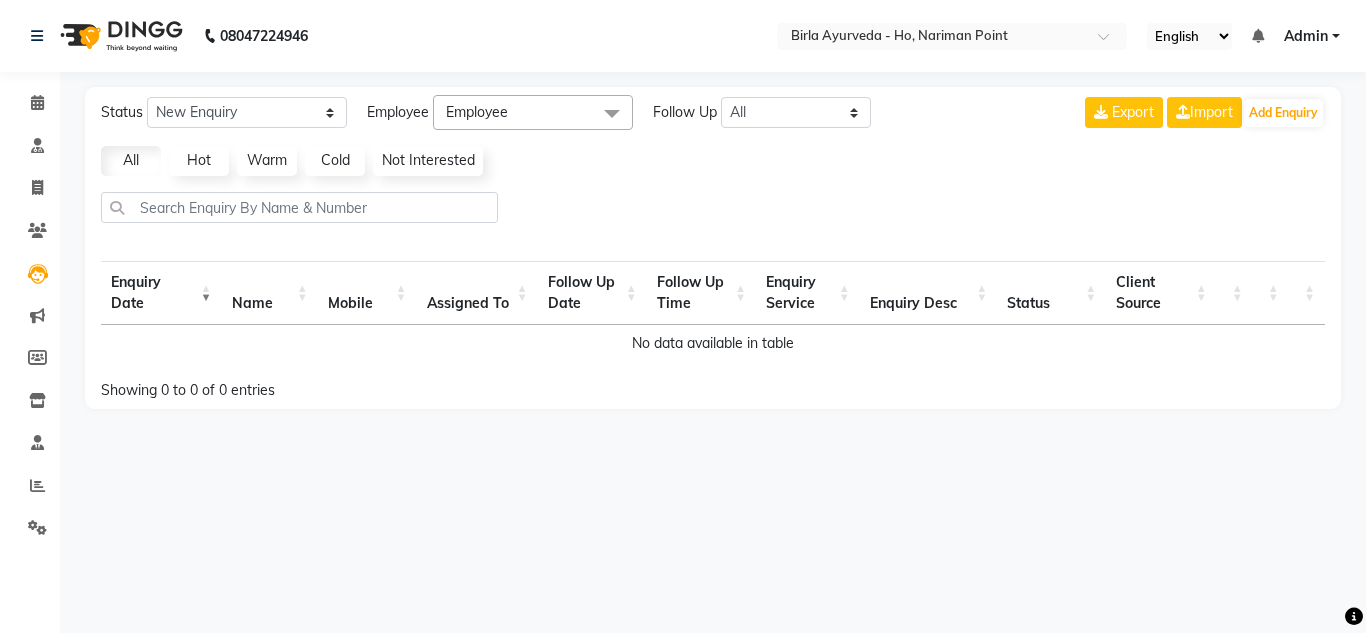 click on "08047224946 Select Location × Birla Ayurveda - Ho, Nariman Point English ENGLISH Español العربية मराठी हिंदी ગુજરાતી தமிழ் 中文 Notifications nothing to show Admin Manage Profile Change Password Sign out  Version:3.15.11" 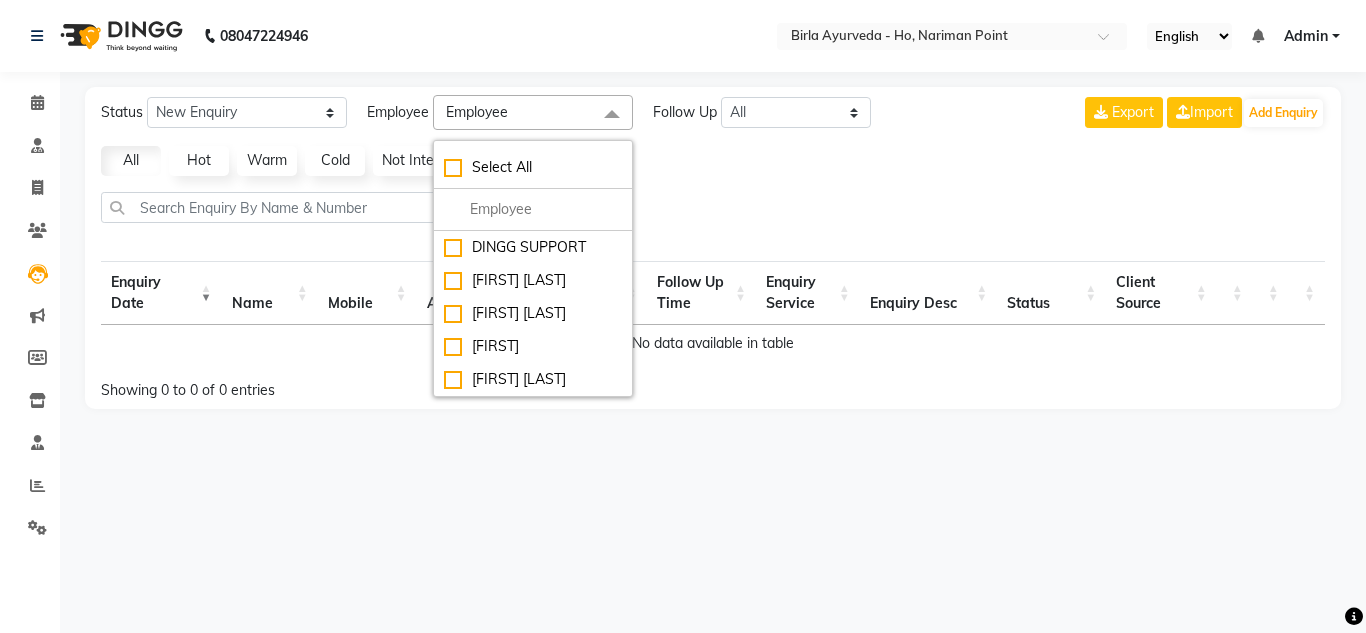 click on "All Hot Warm Cold  Not Interested" 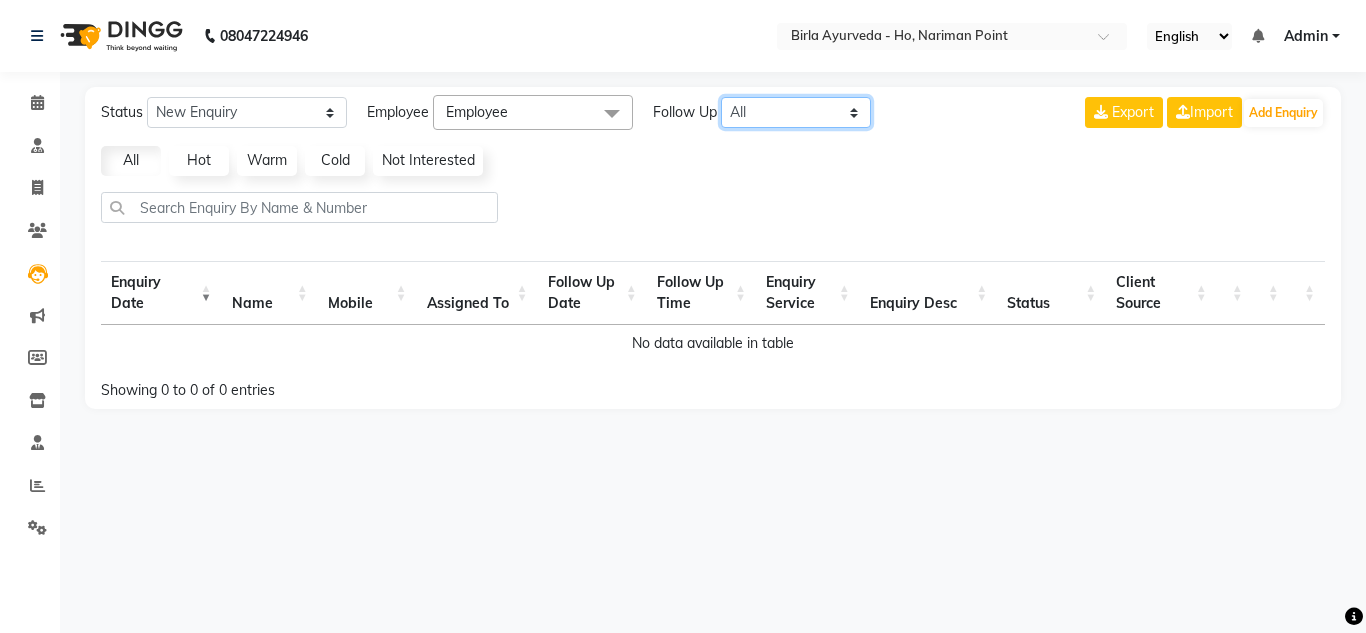 click on "All Today Tomorrow This Week This Month Custom" 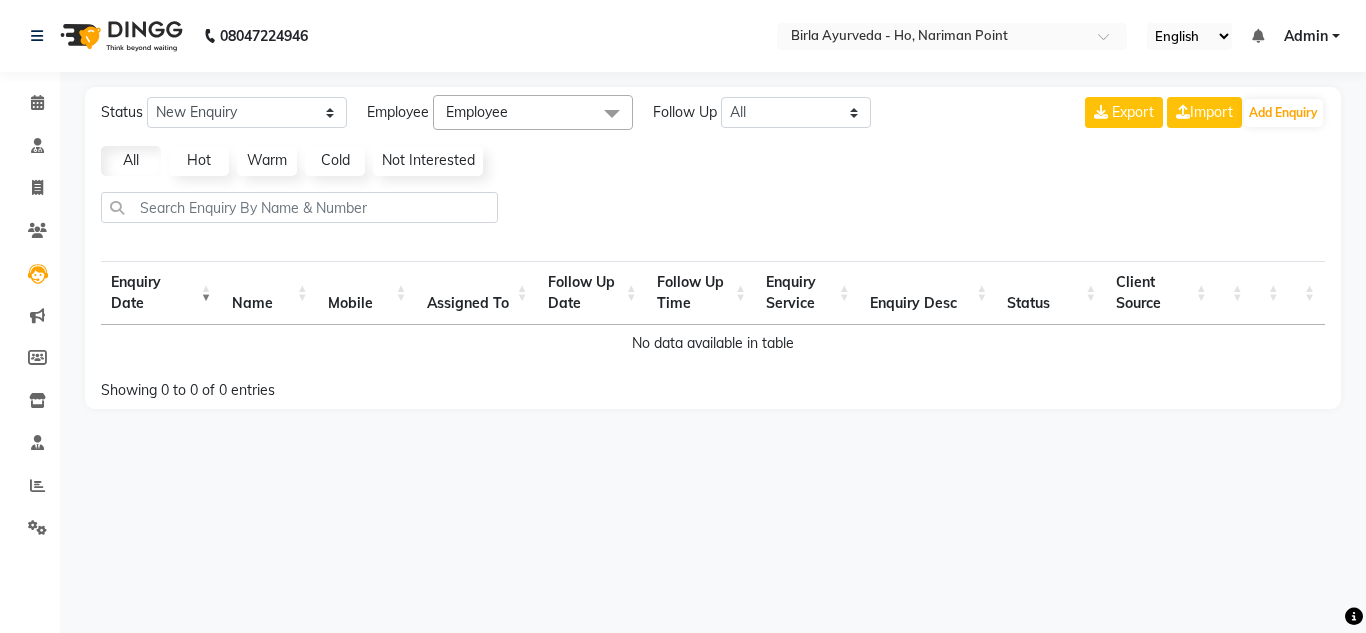 click on "All Hot Warm Cold  Not Interested" 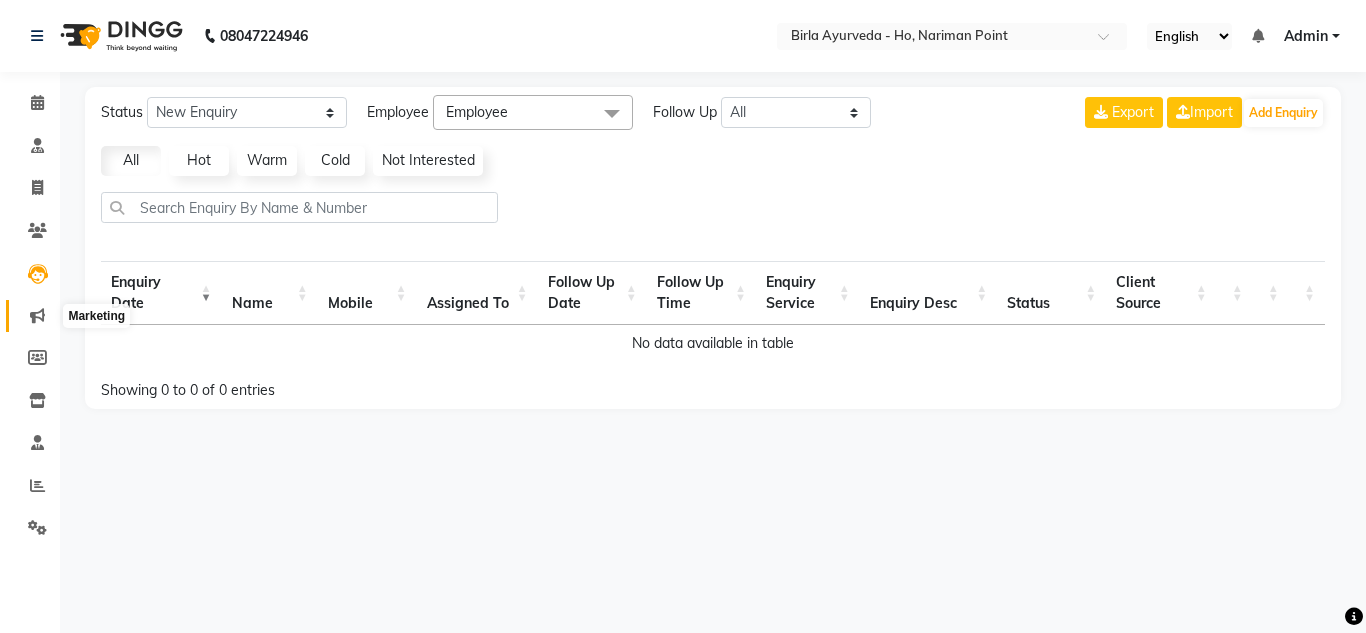 click 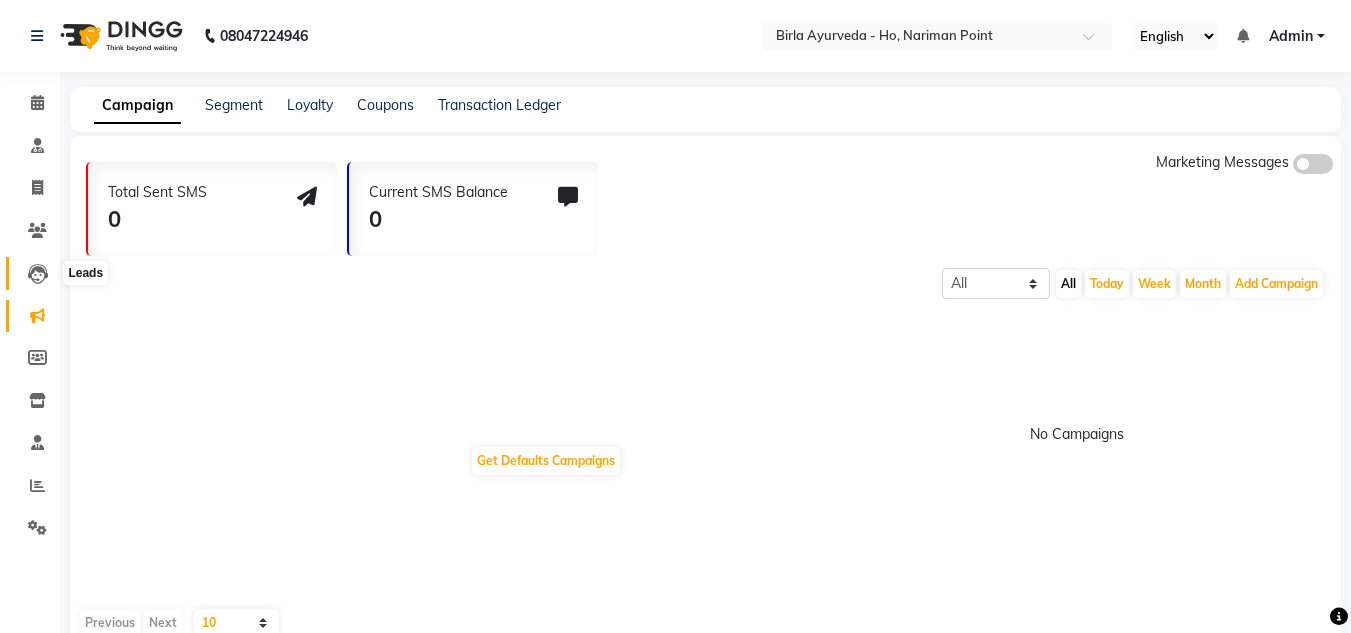 click 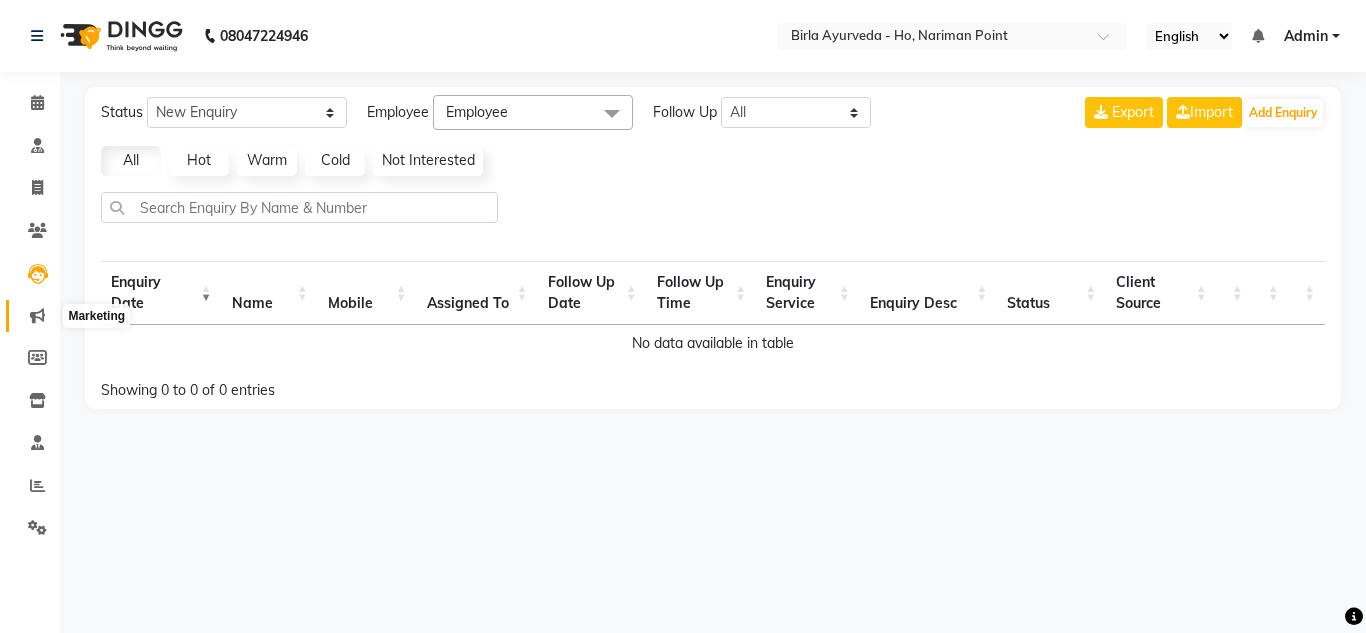 click 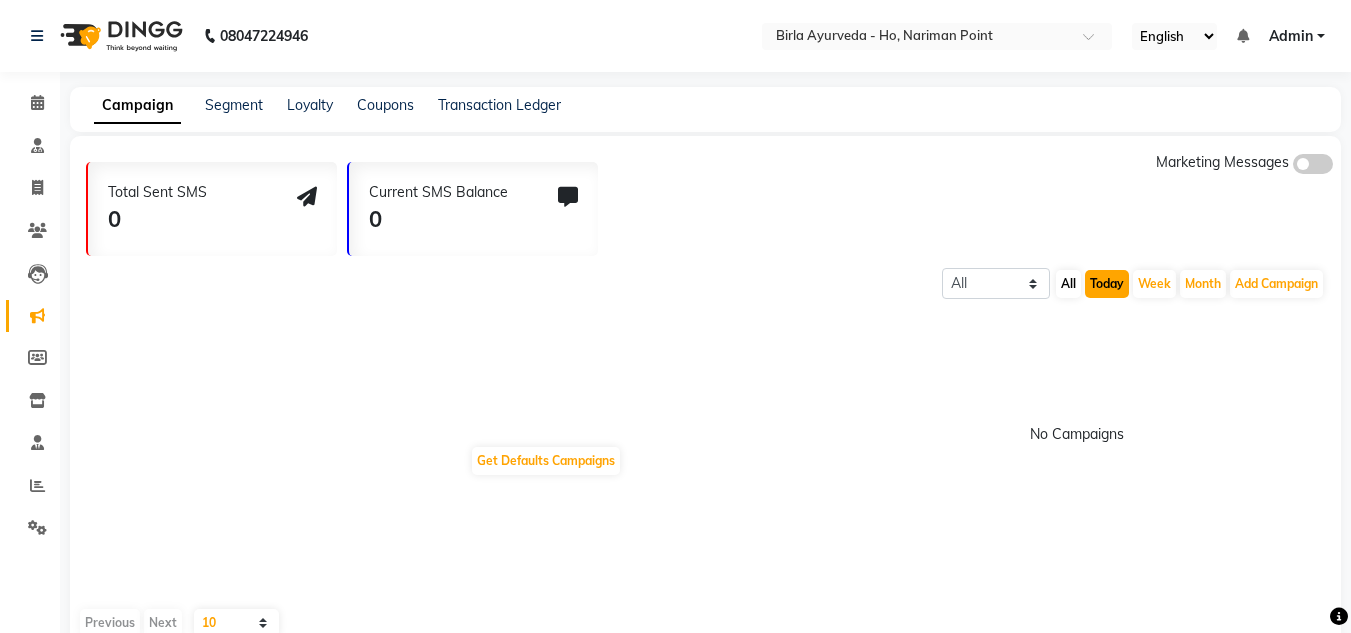 click on "Today" 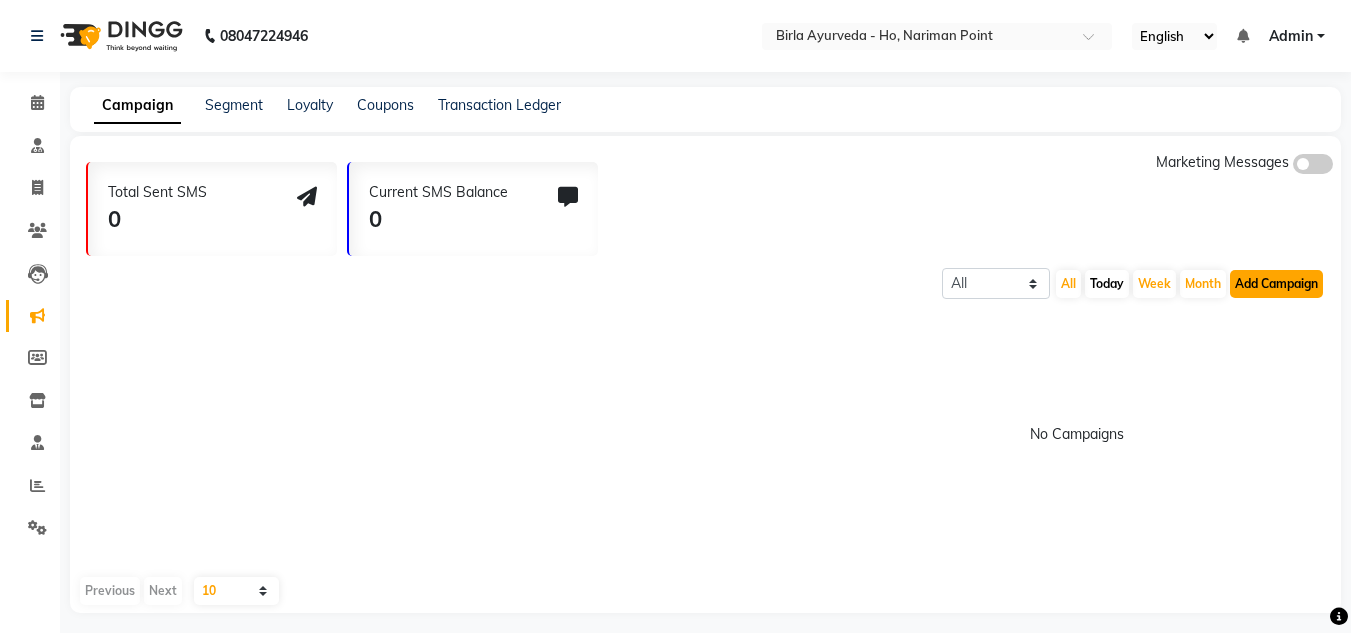 click on "Add Campaign" at bounding box center (1276, 284) 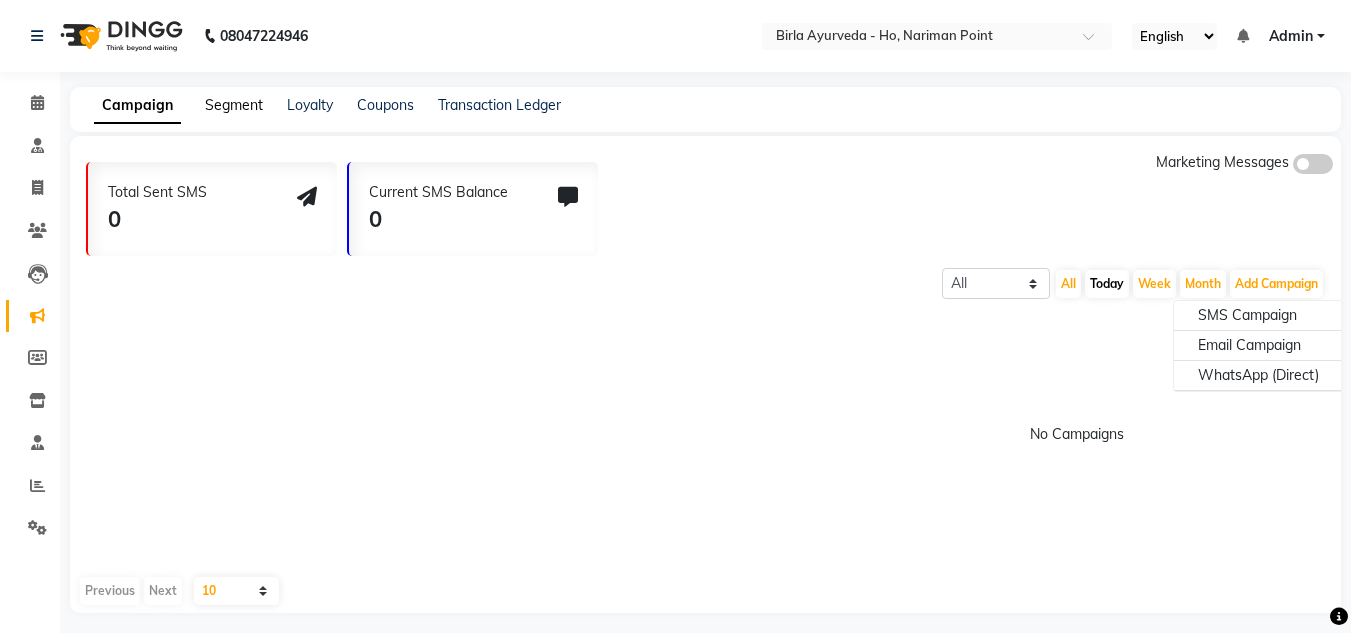 click on "Segment" 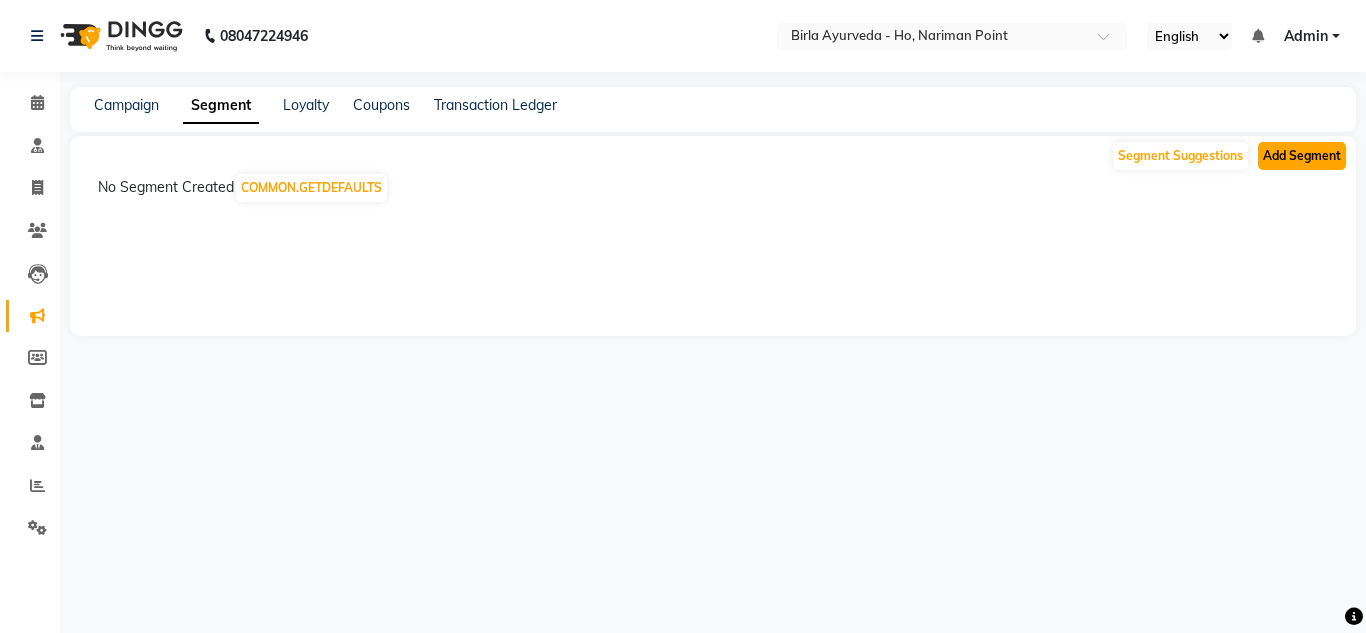 click on "Add Segment" 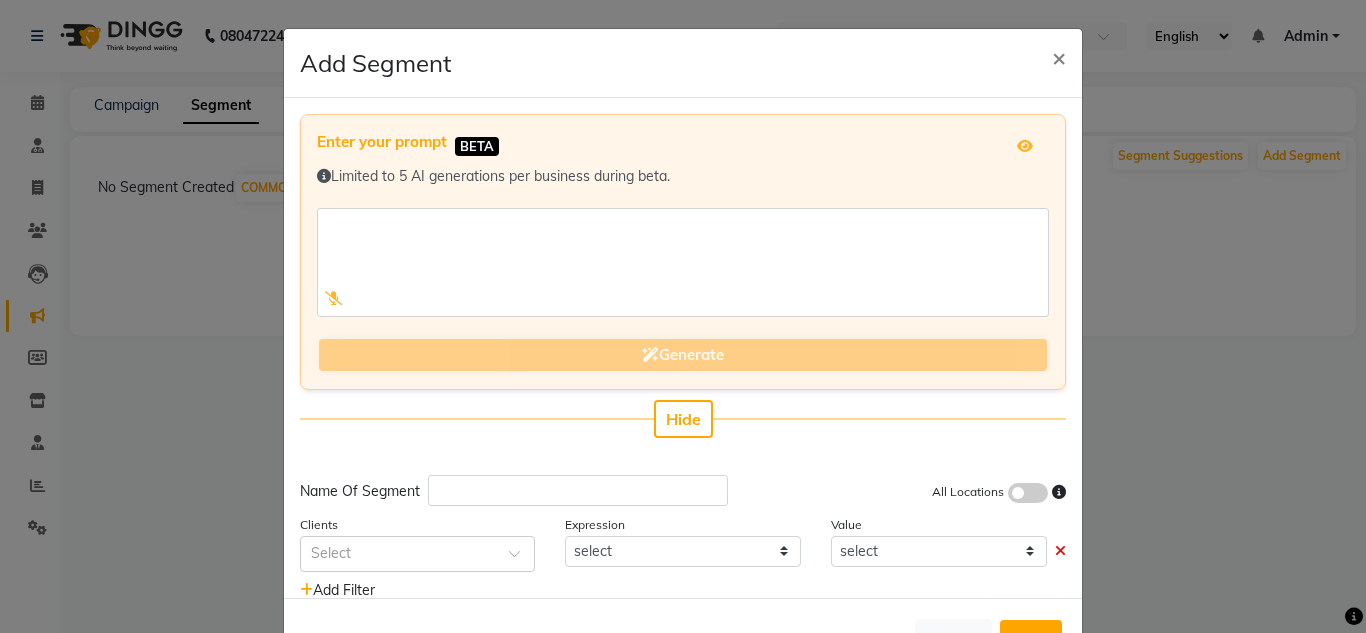 scroll, scrollTop: 51, scrollLeft: 0, axis: vertical 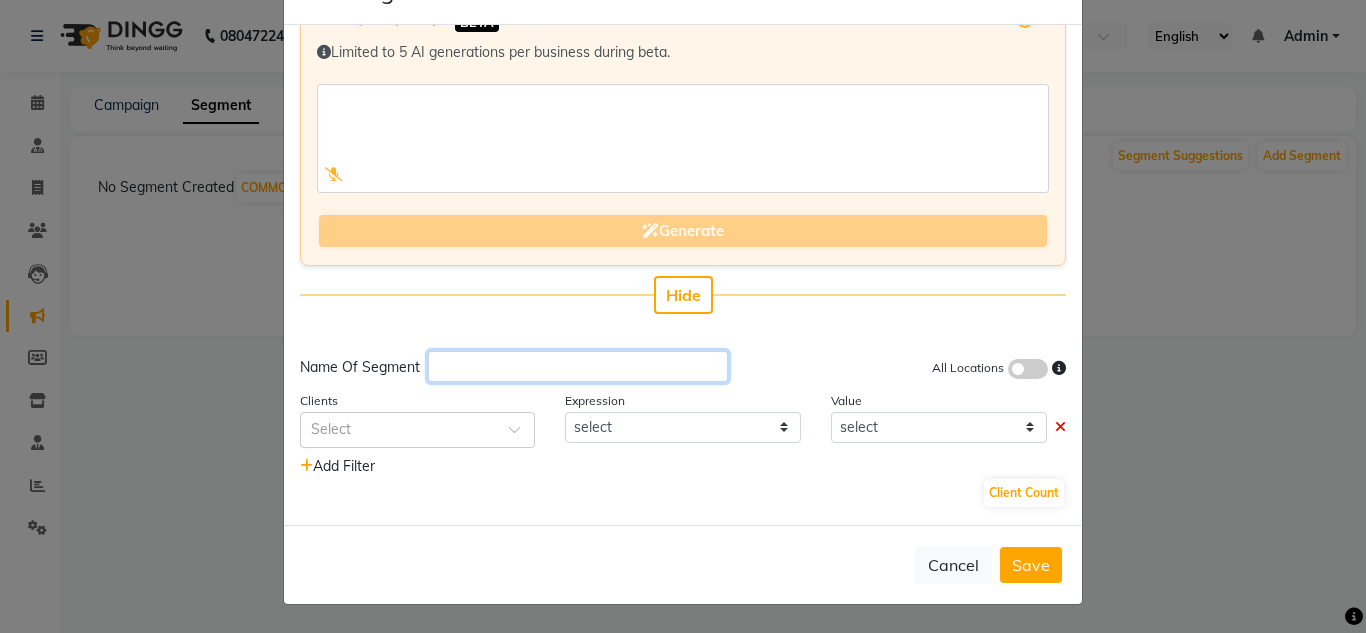 click 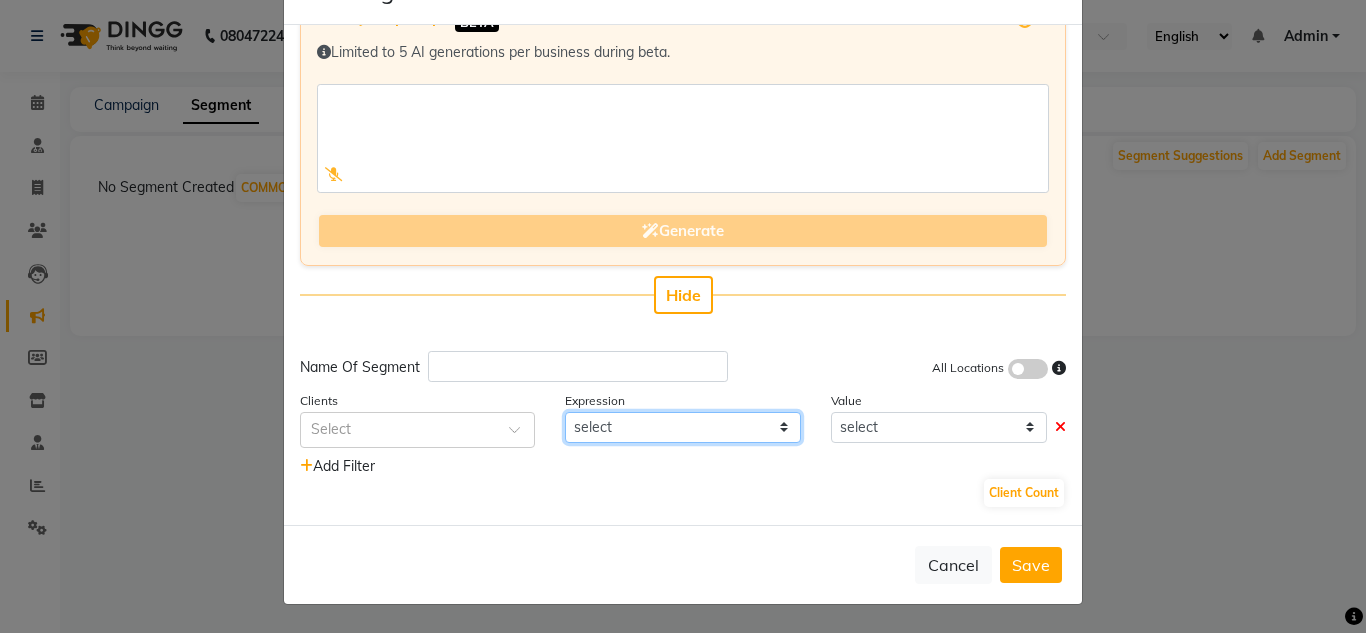 click on "select" 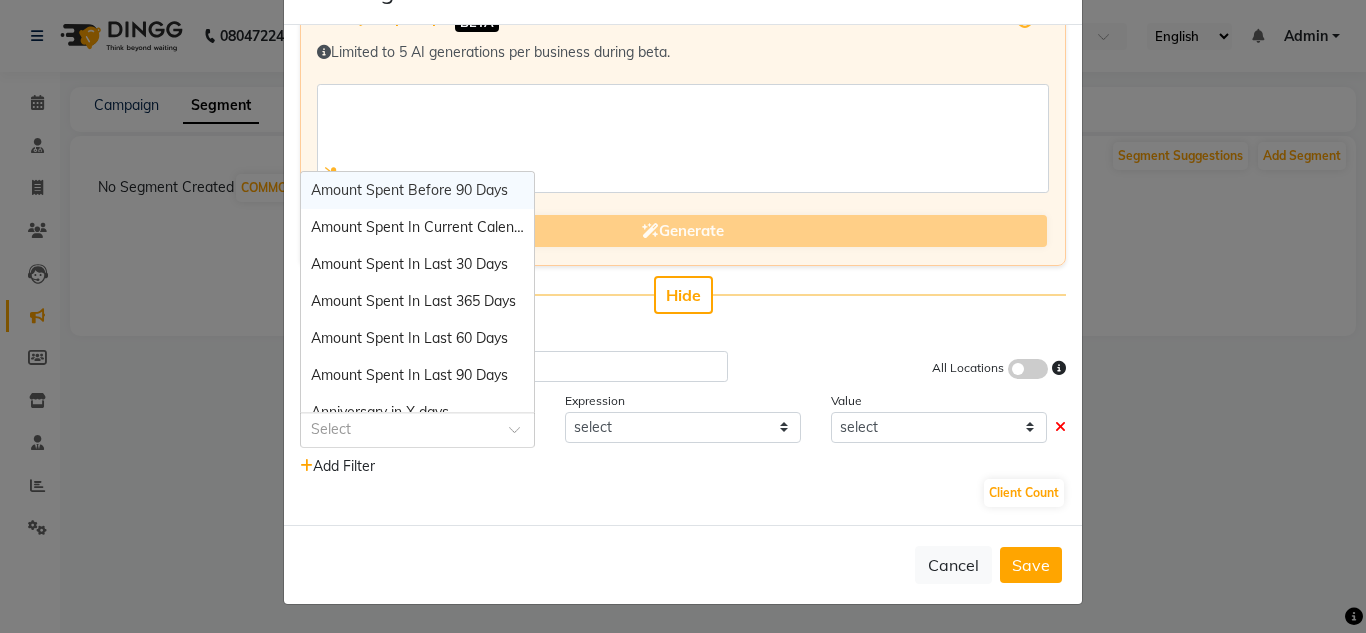 click 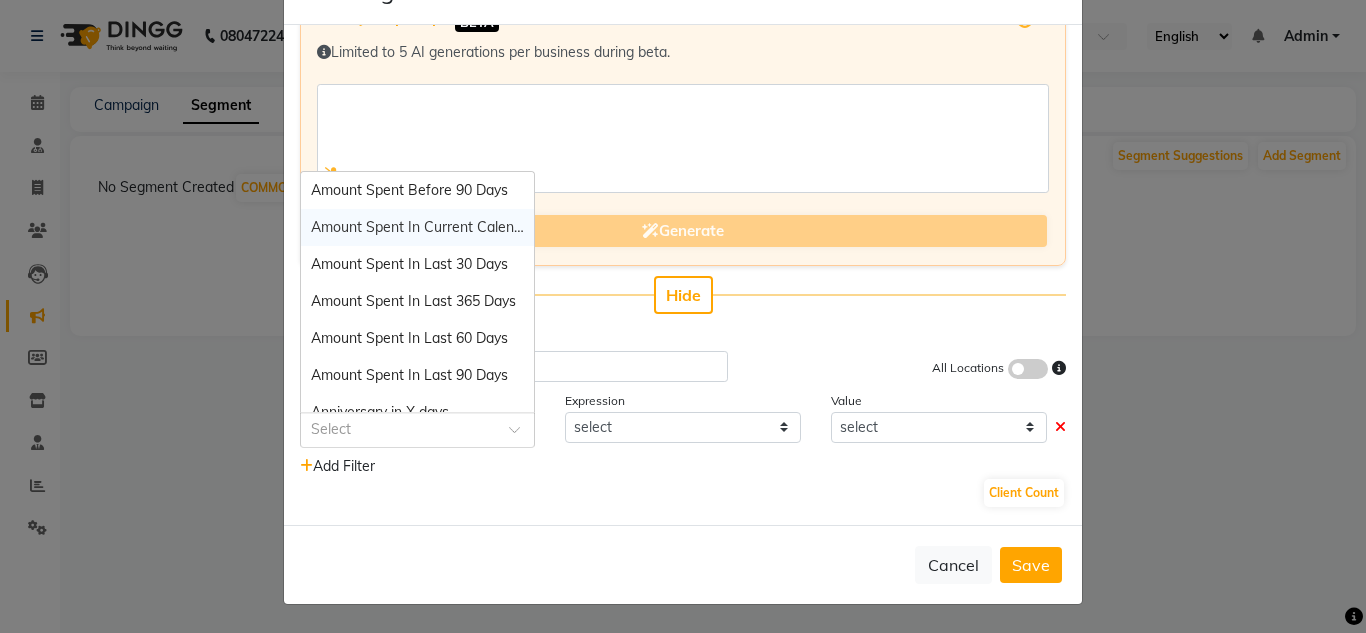 scroll, scrollTop: 0, scrollLeft: 0, axis: both 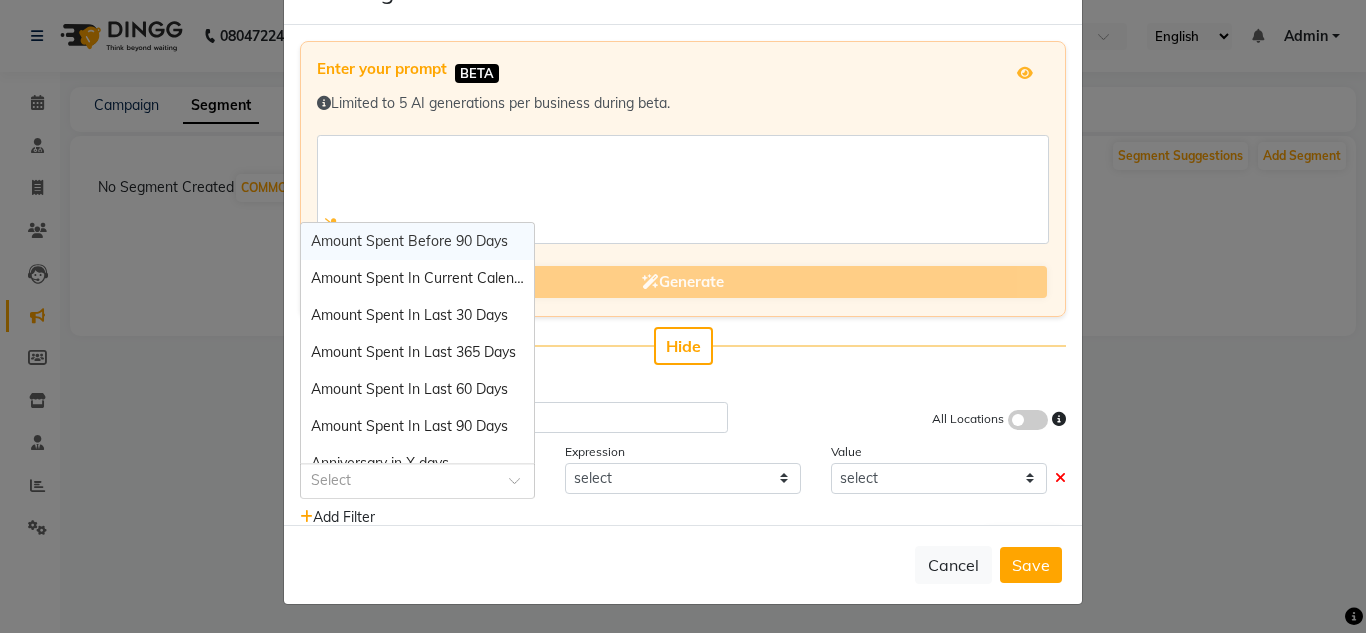 click on "Amount Spent Before 90 Days" at bounding box center [409, 241] 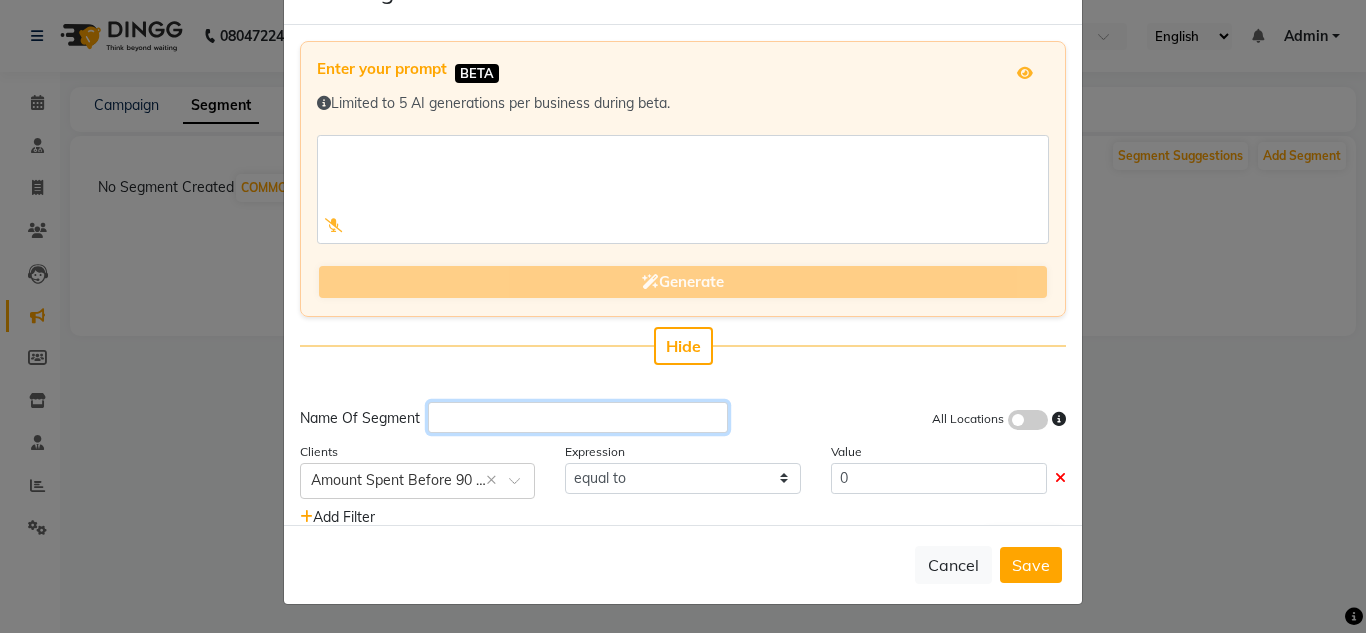 click 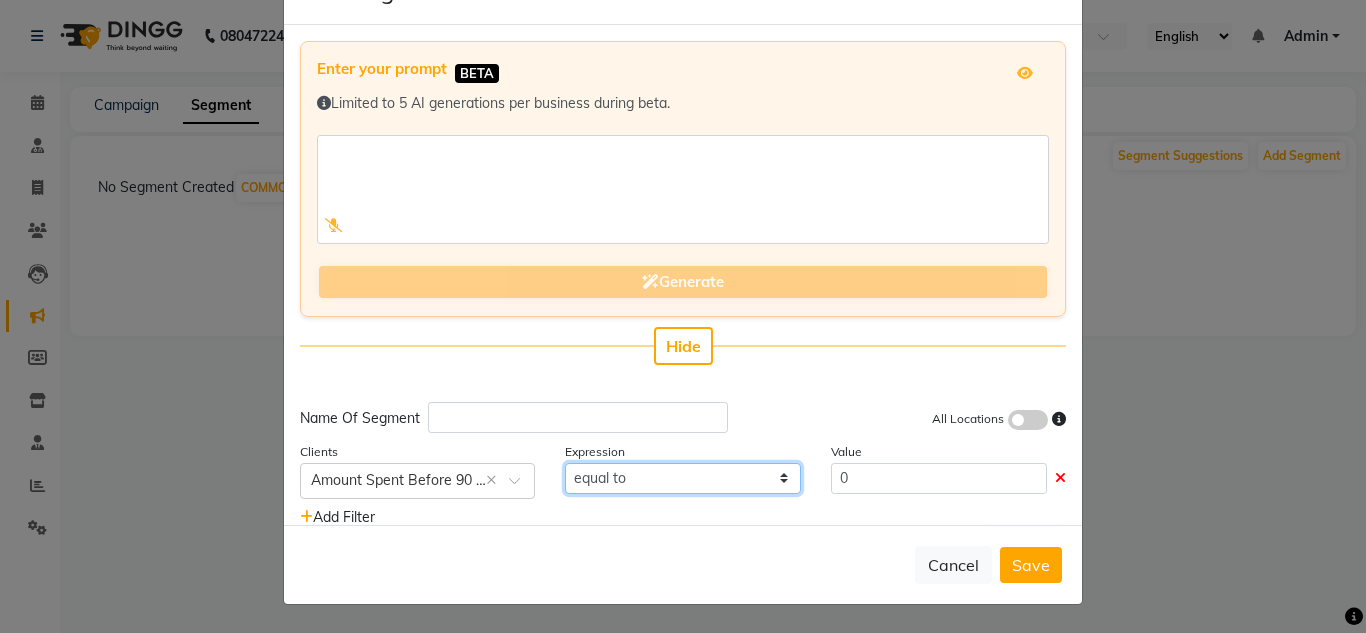 click on "equal to greater than greater than or equal to less than  less than or equal to" 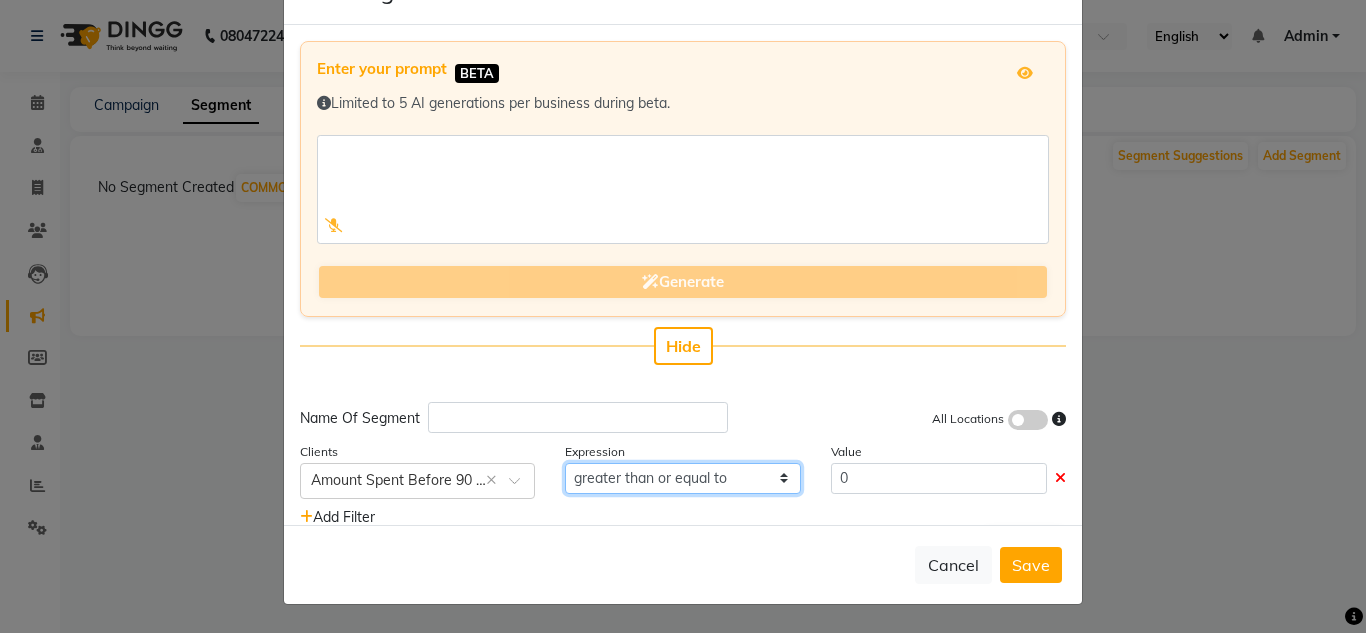 click on "equal to greater than greater than or equal to less than  less than or equal to" 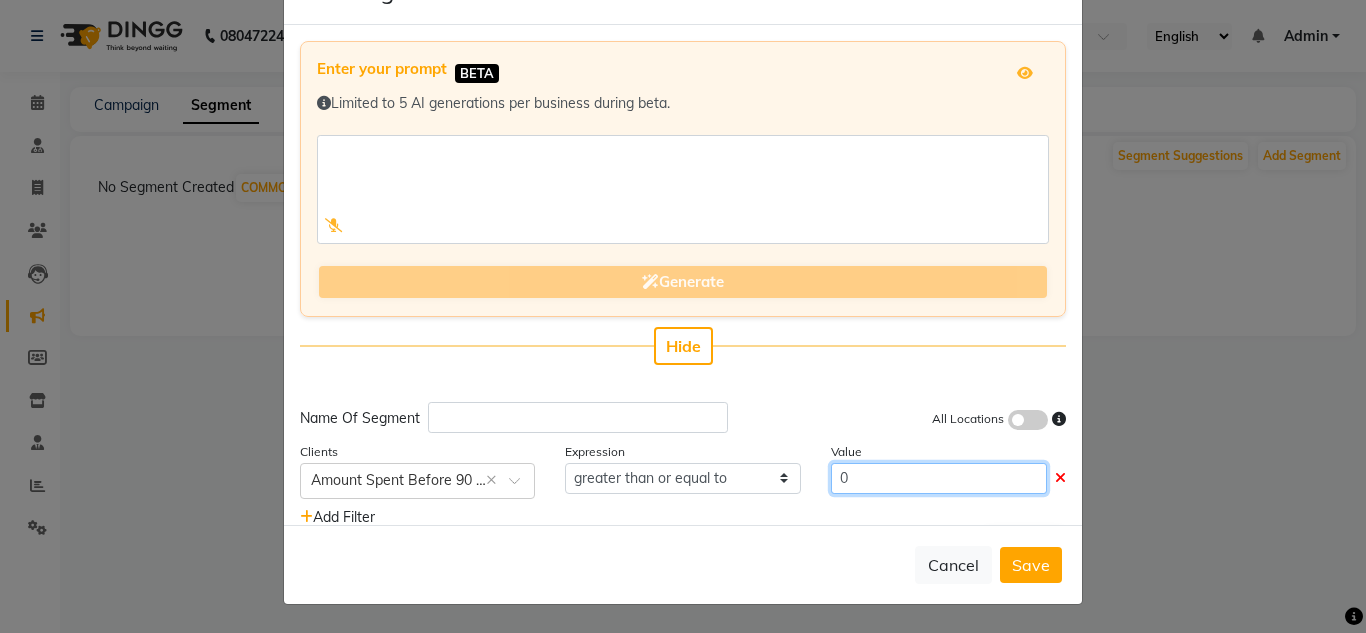 click on "0" 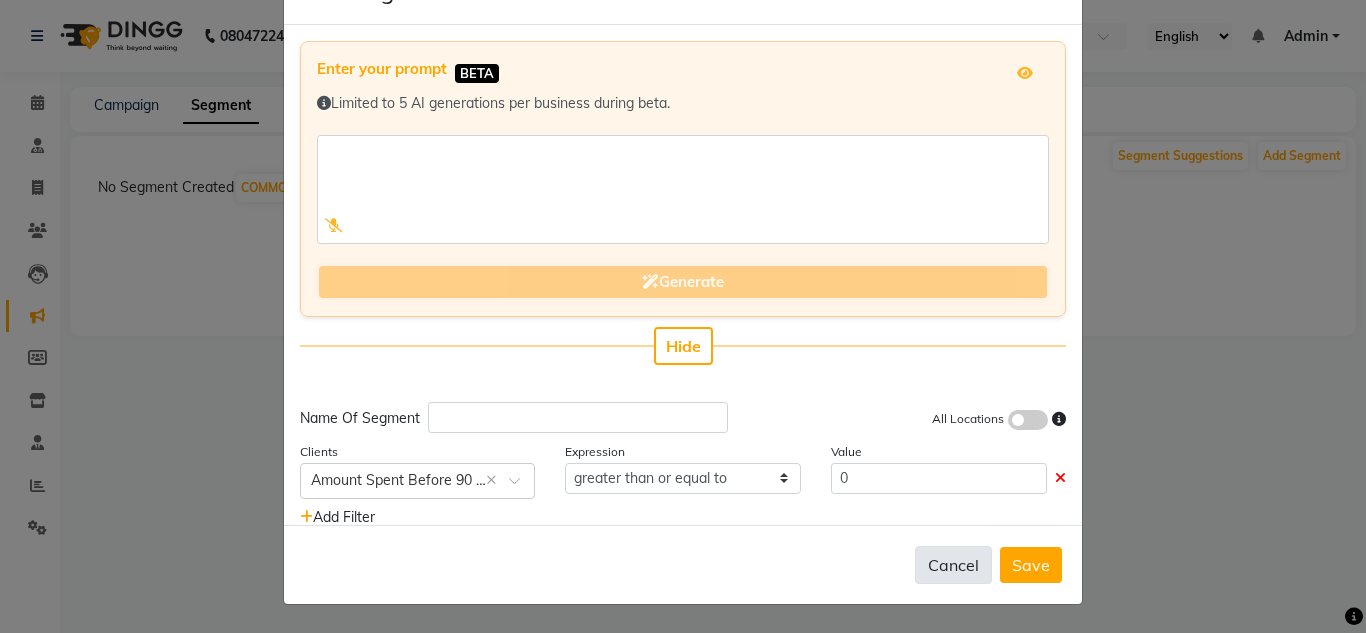 click on "Cancel" 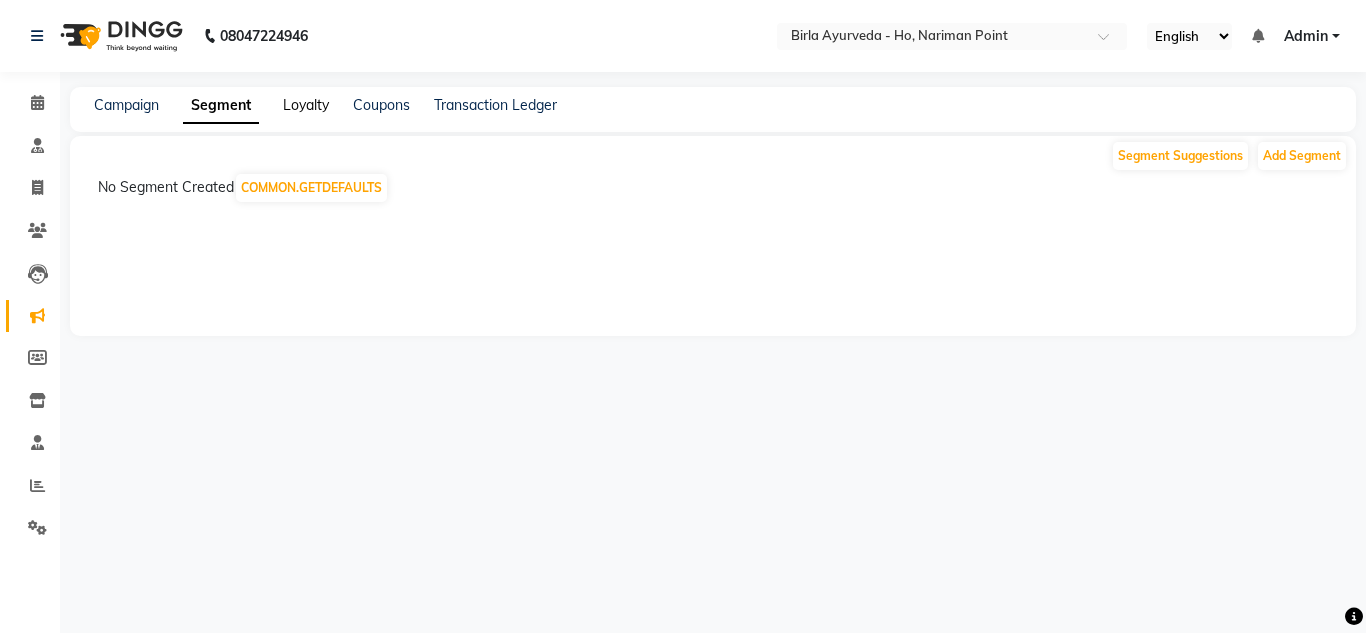 click on "Loyalty" 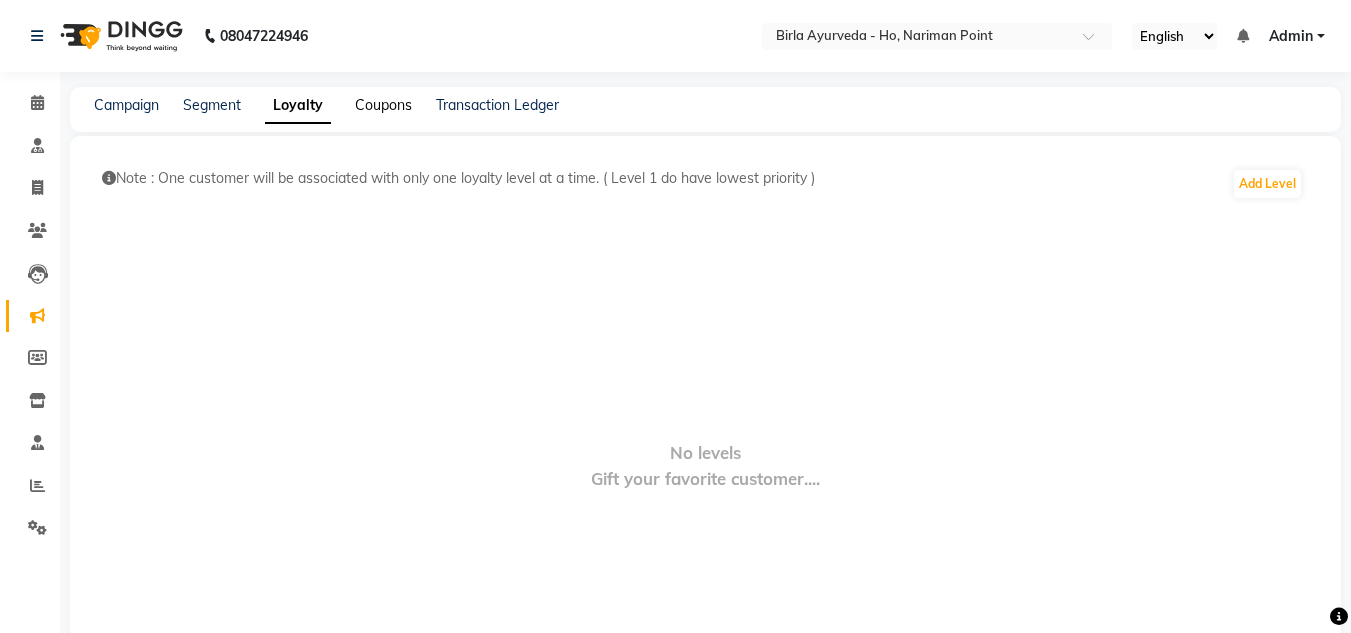 click on "Coupons" 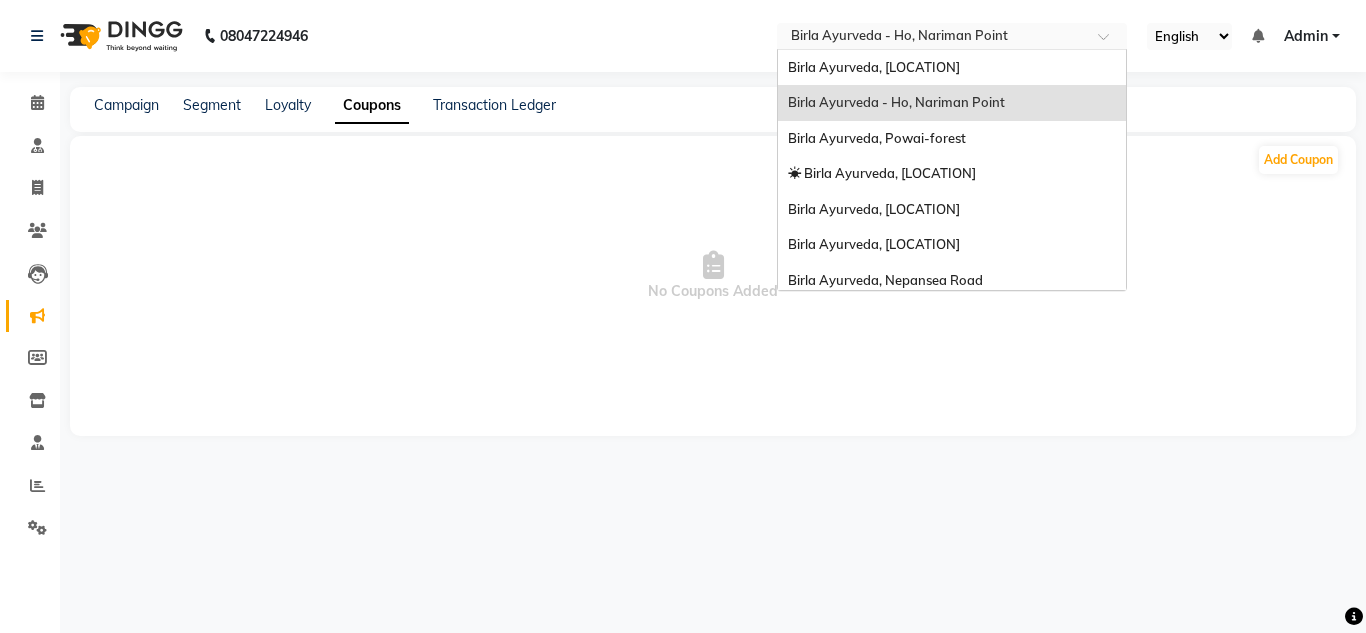 click at bounding box center (932, 38) 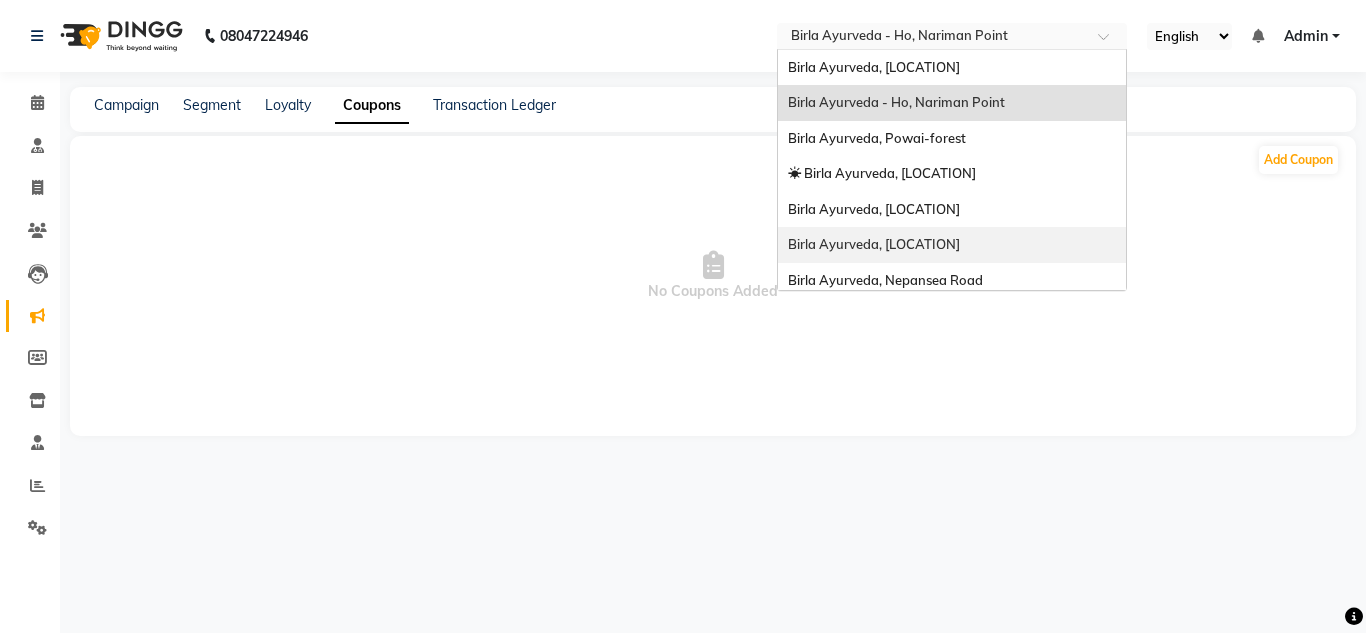 click on "Birla Ayurveda, Nerul West" at bounding box center (952, 245) 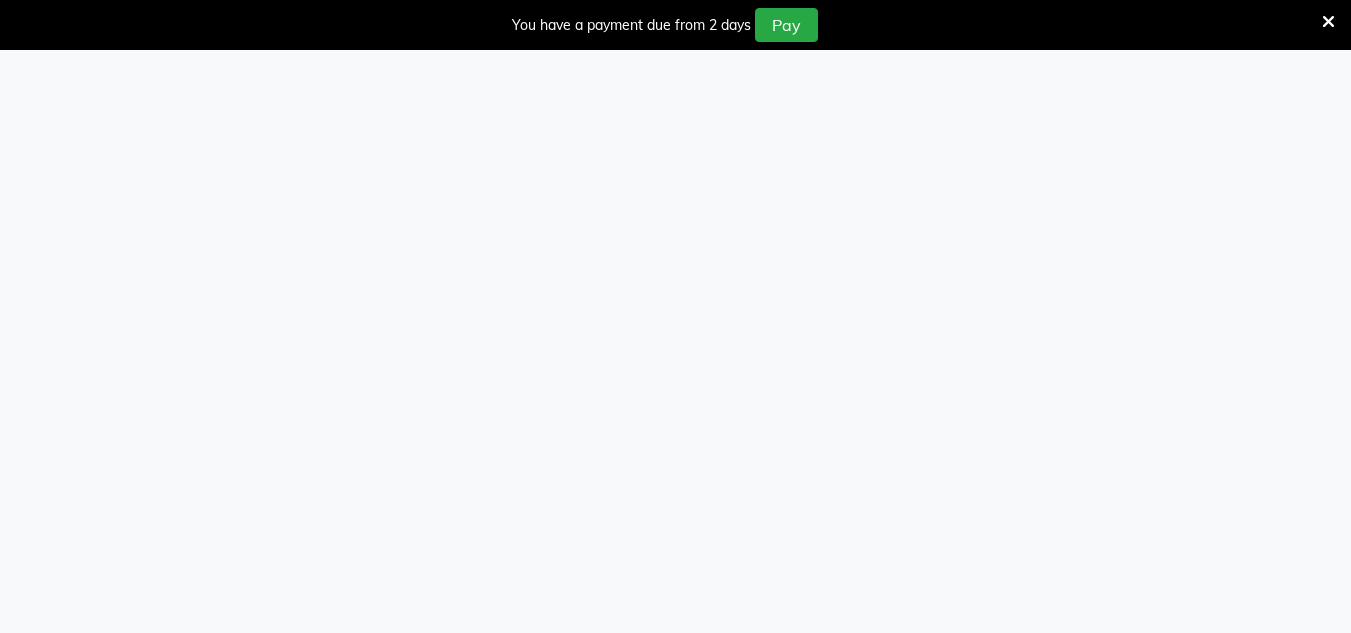 scroll, scrollTop: 0, scrollLeft: 0, axis: both 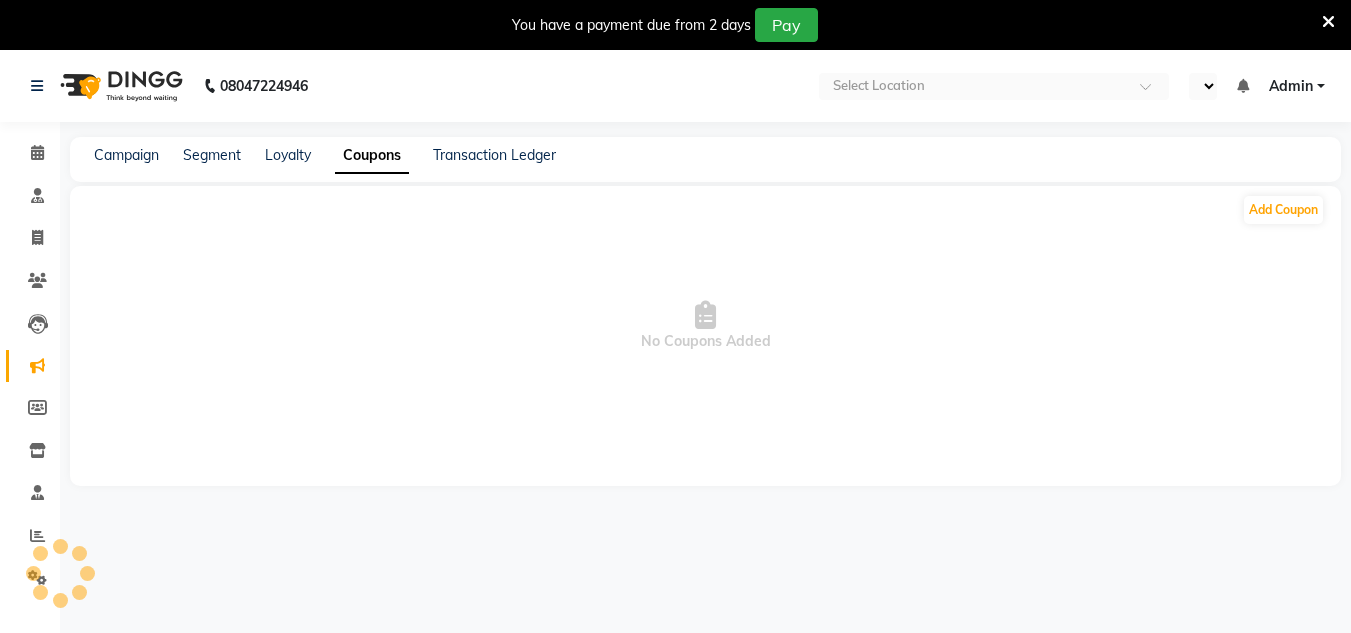 select on "en" 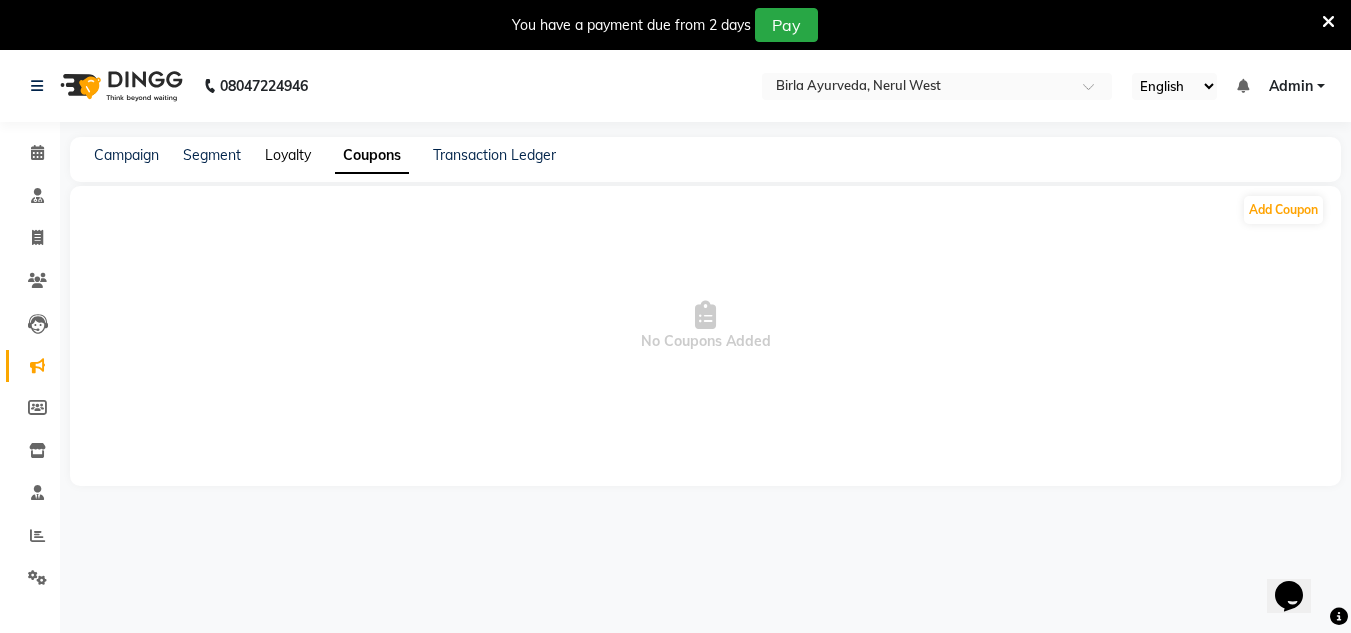 scroll, scrollTop: 0, scrollLeft: 0, axis: both 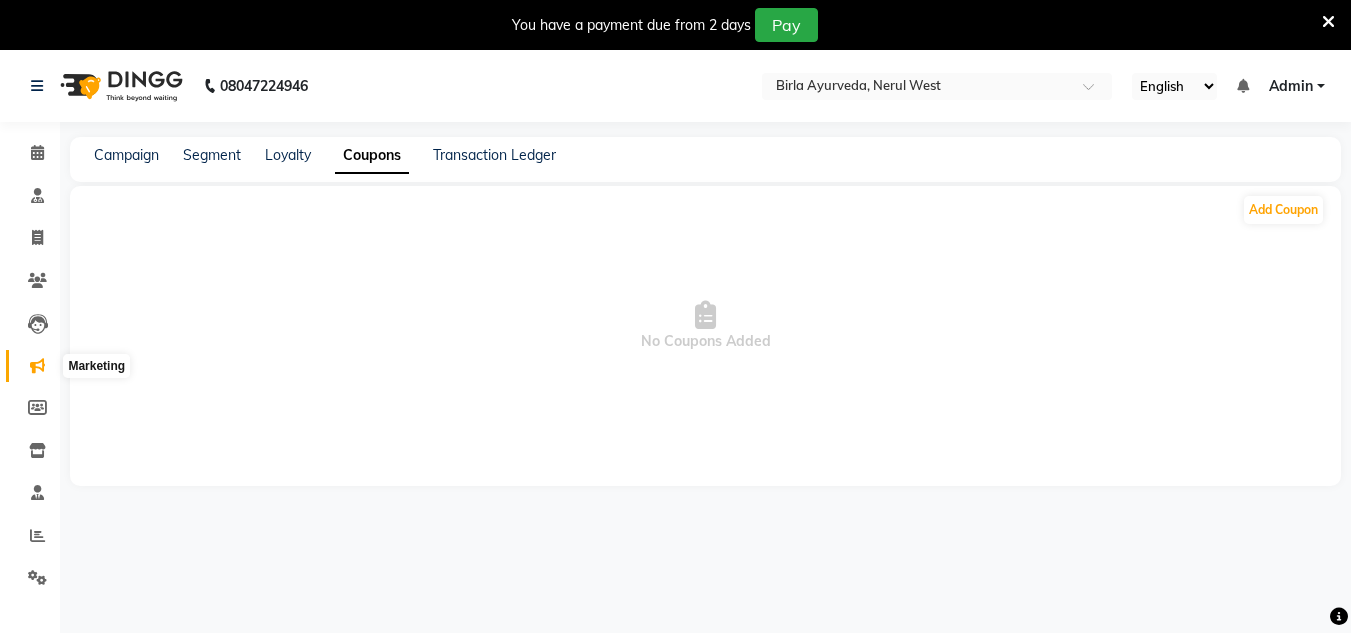 click 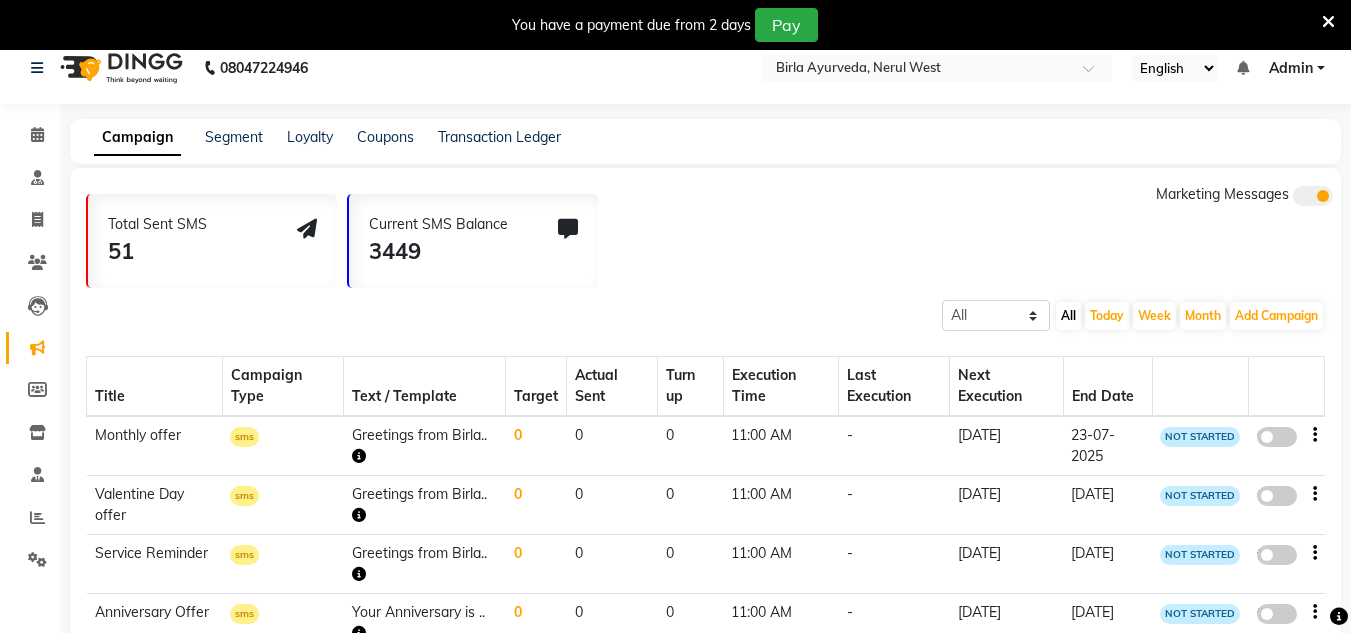 scroll, scrollTop: 0, scrollLeft: 0, axis: both 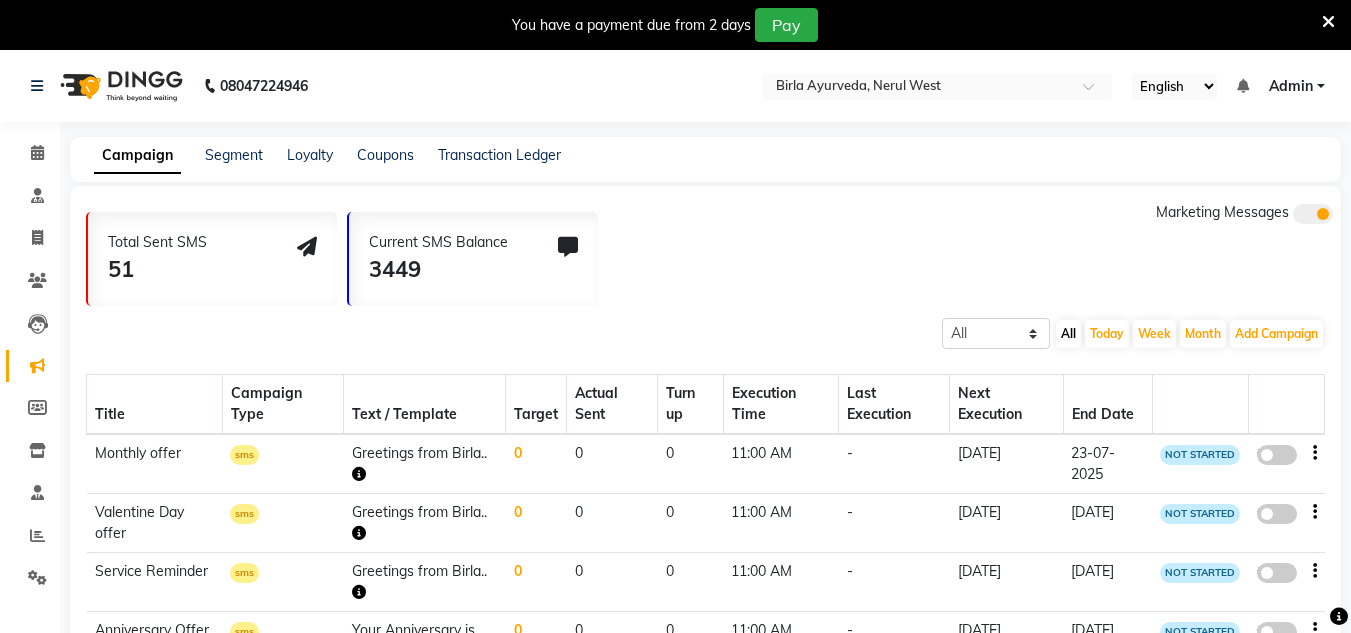 click on "Campaign Segment Loyalty Coupons Transaction Ledger" 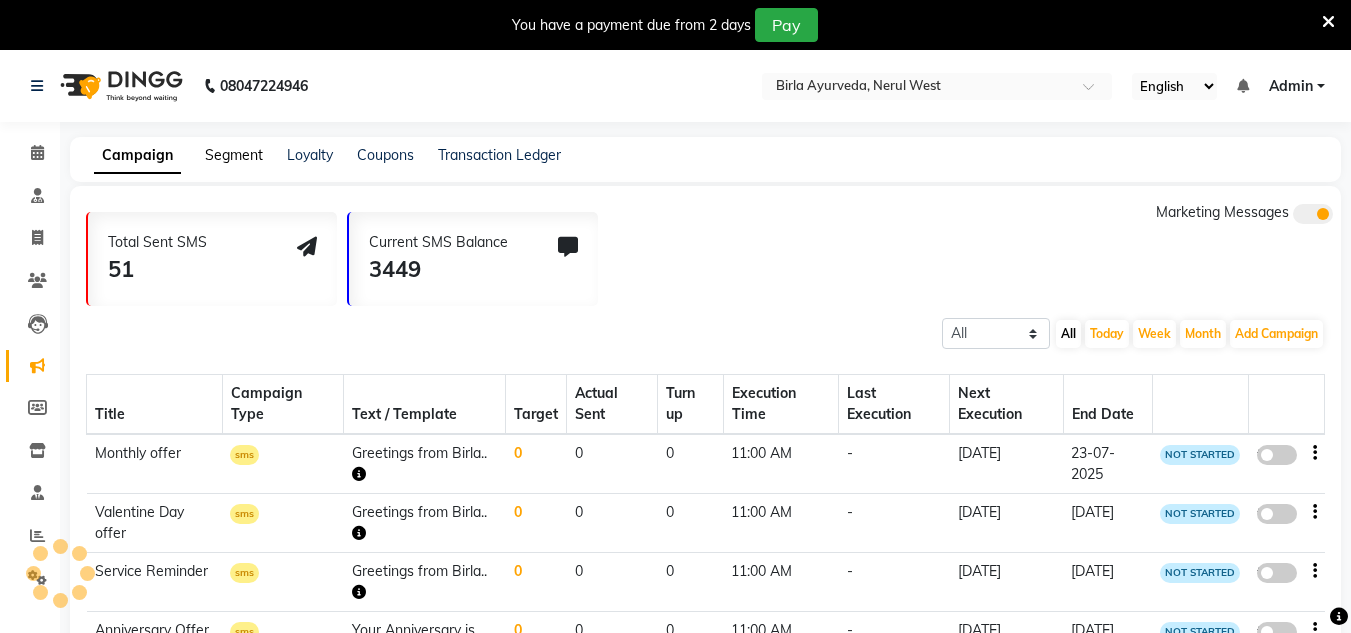click on "Segment" 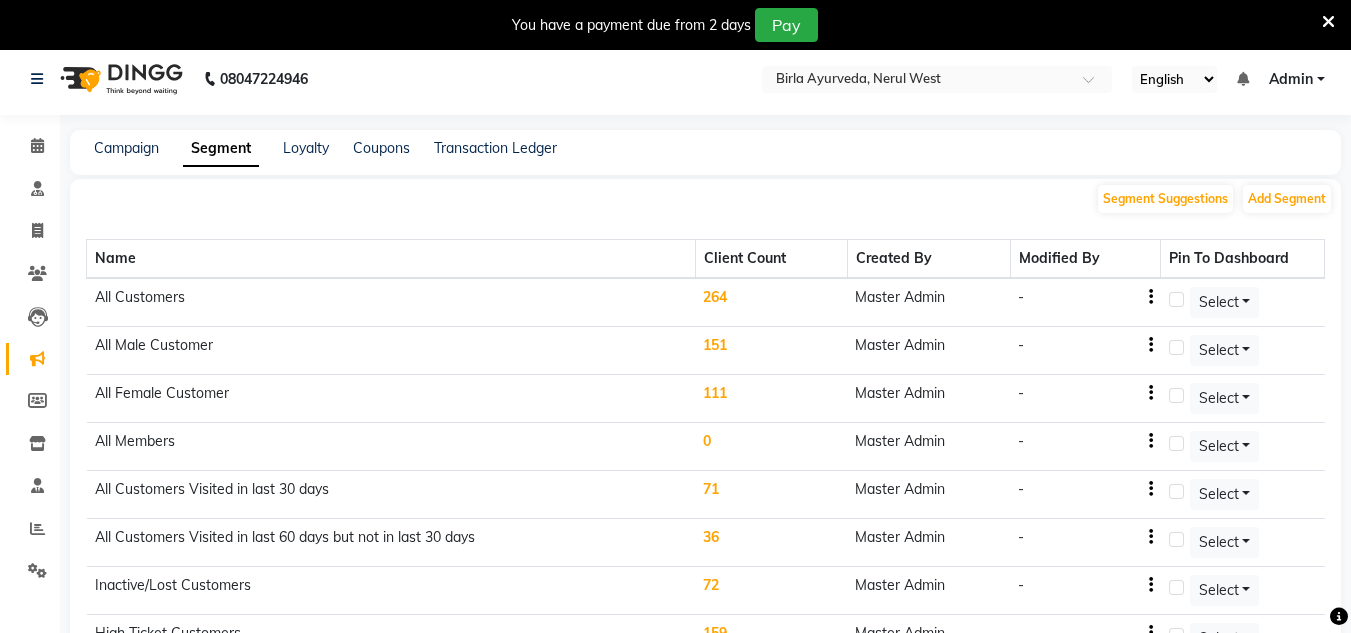 scroll, scrollTop: 0, scrollLeft: 0, axis: both 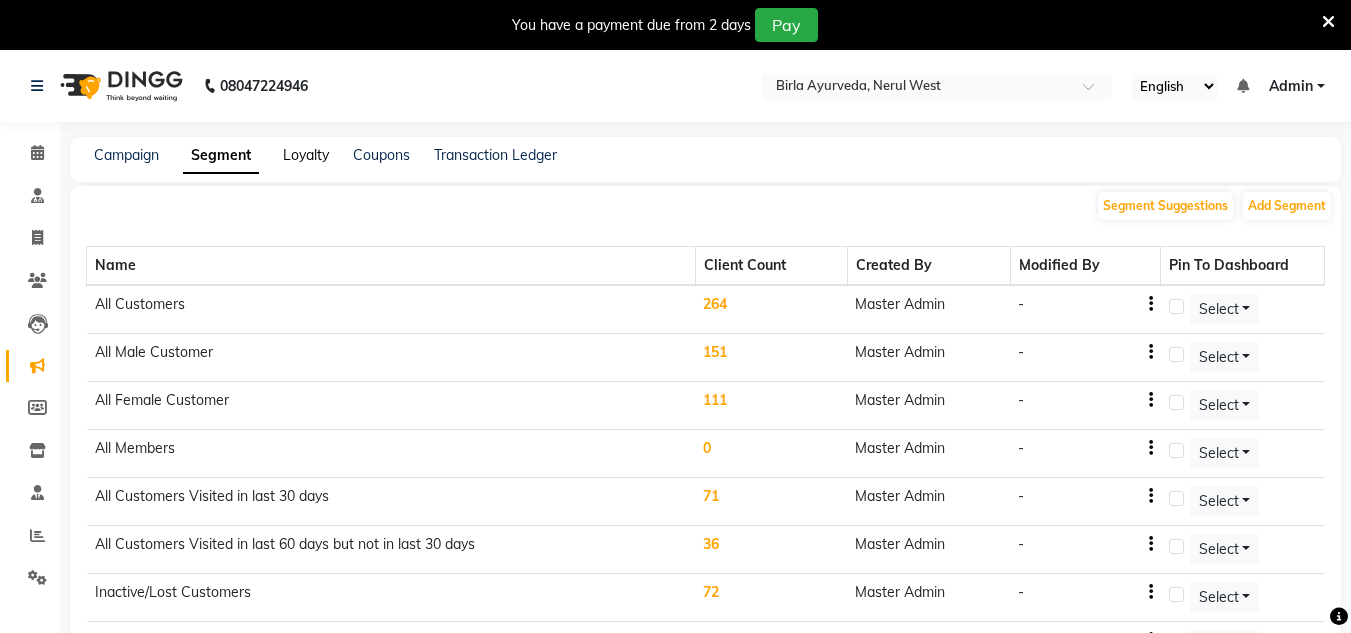 click on "Loyalty" 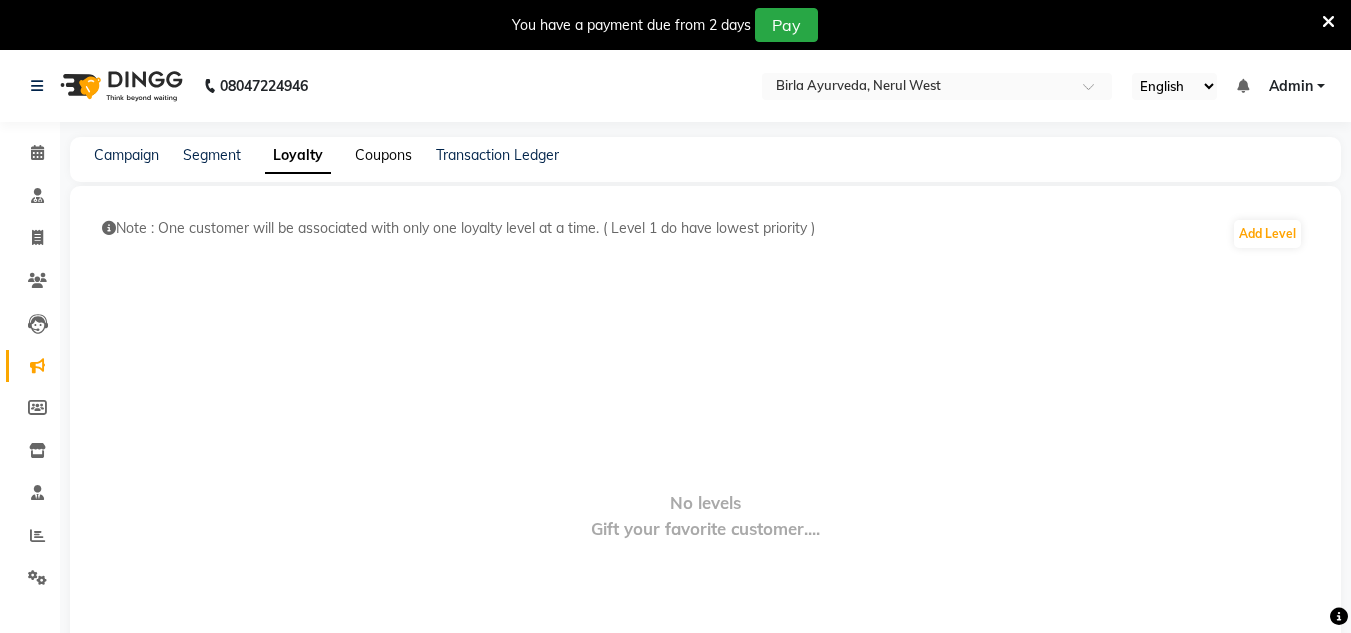 click on "Coupons" 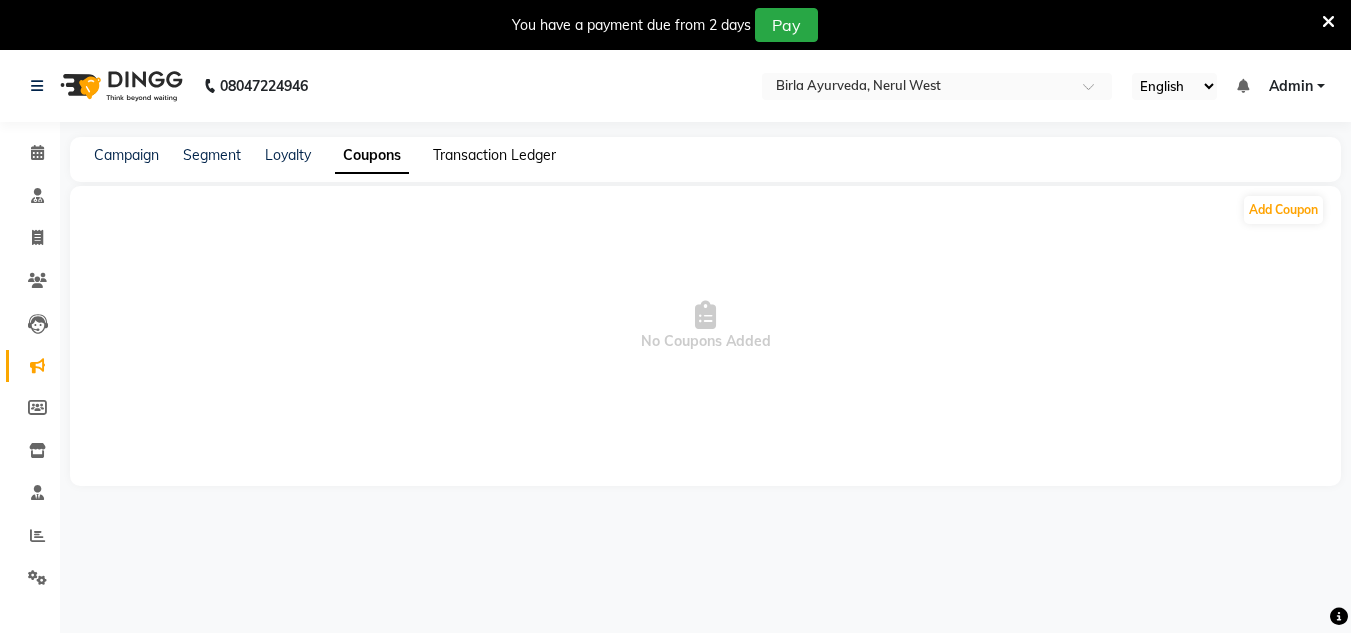 click on "Transaction Ledger" 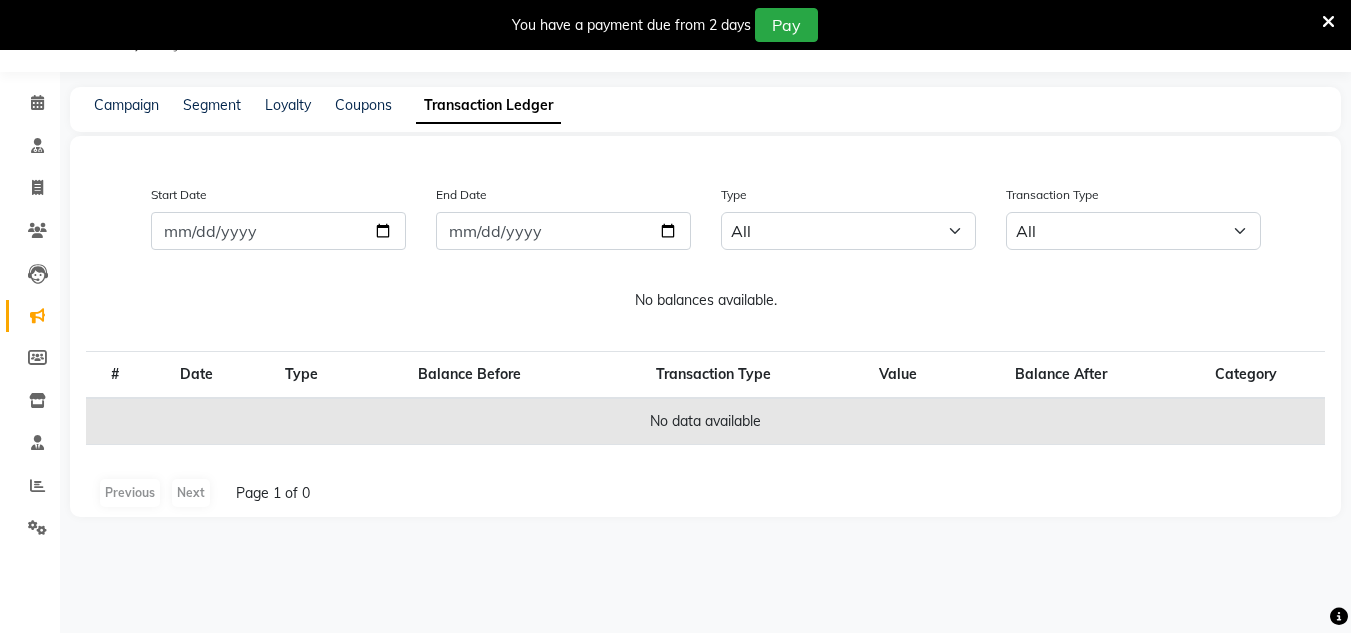 scroll, scrollTop: 0, scrollLeft: 0, axis: both 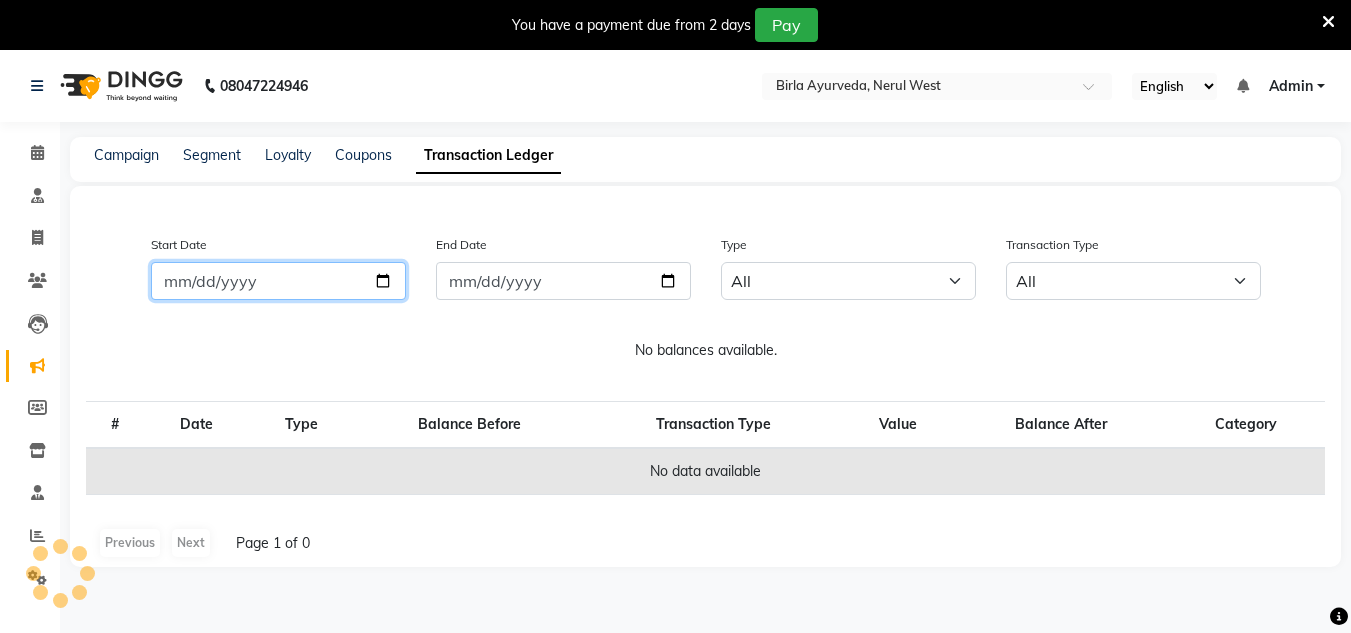 click on "Start Date" at bounding box center [278, 281] 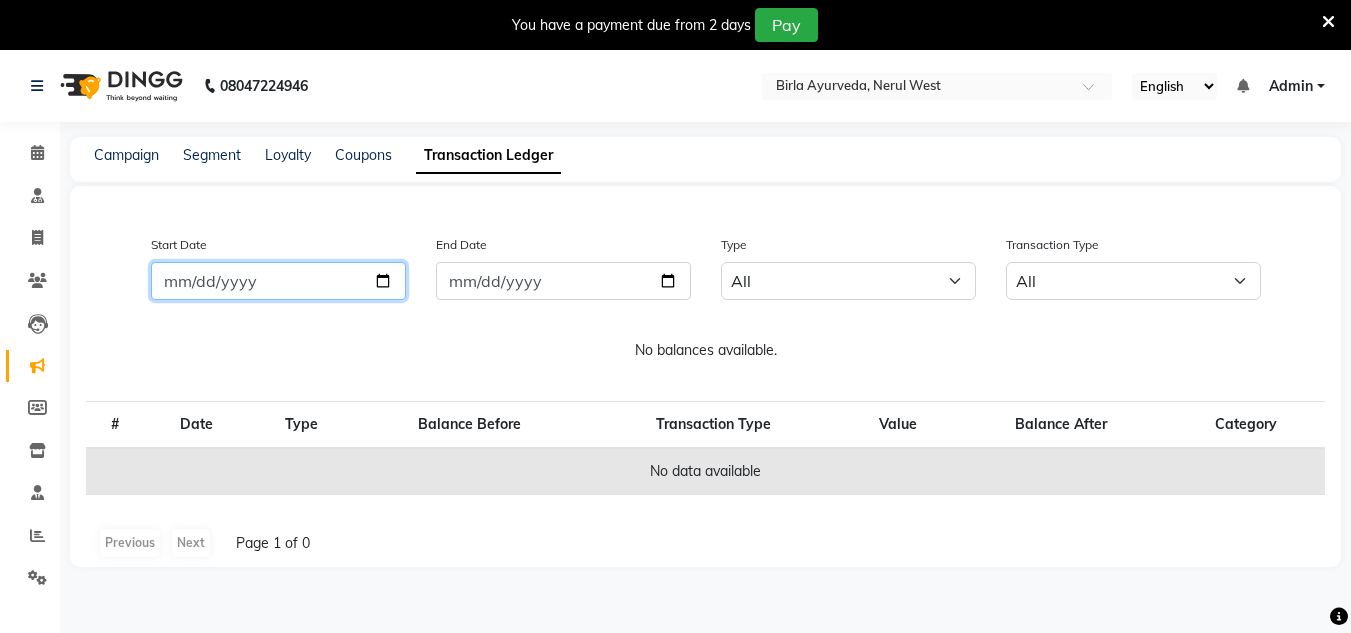 type on "[DATE]" 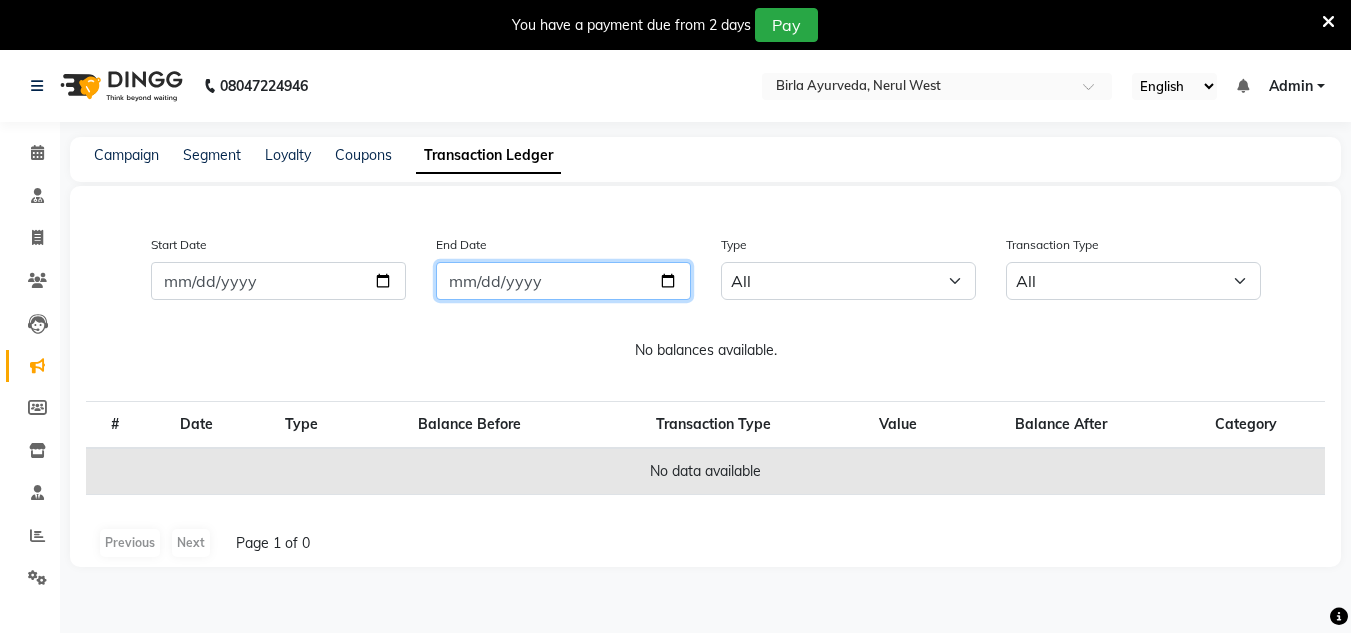 click on "End Date" at bounding box center [563, 281] 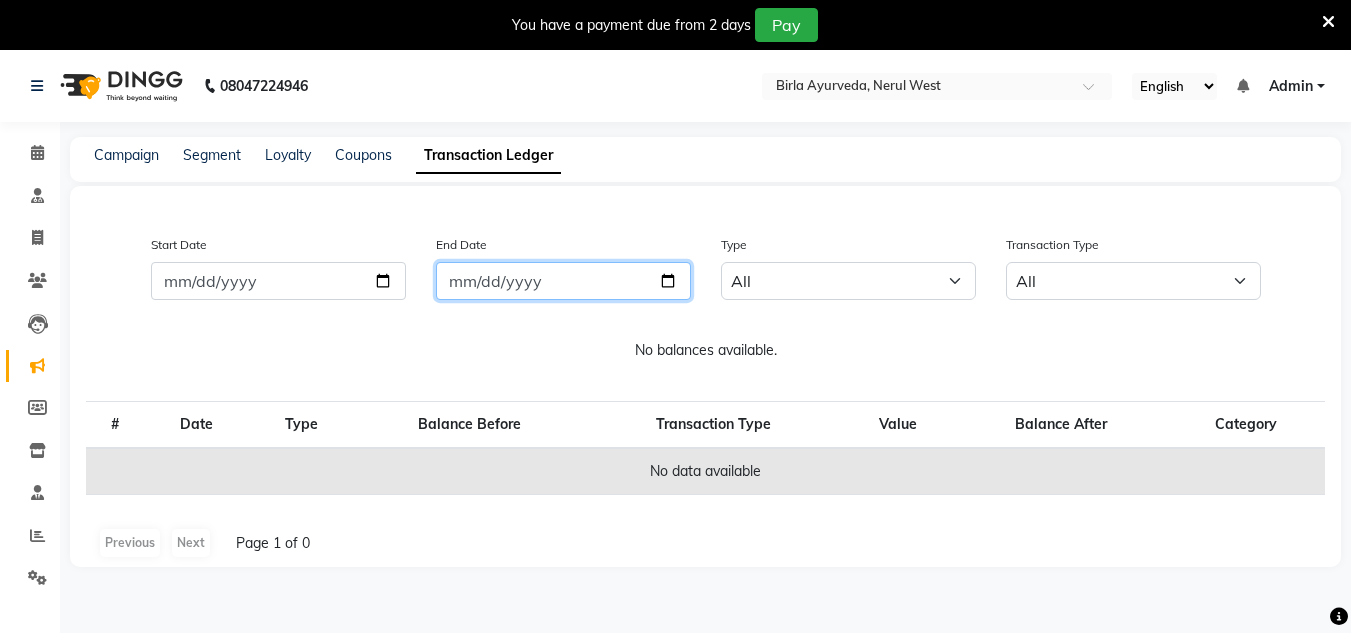 type on "[DATE]" 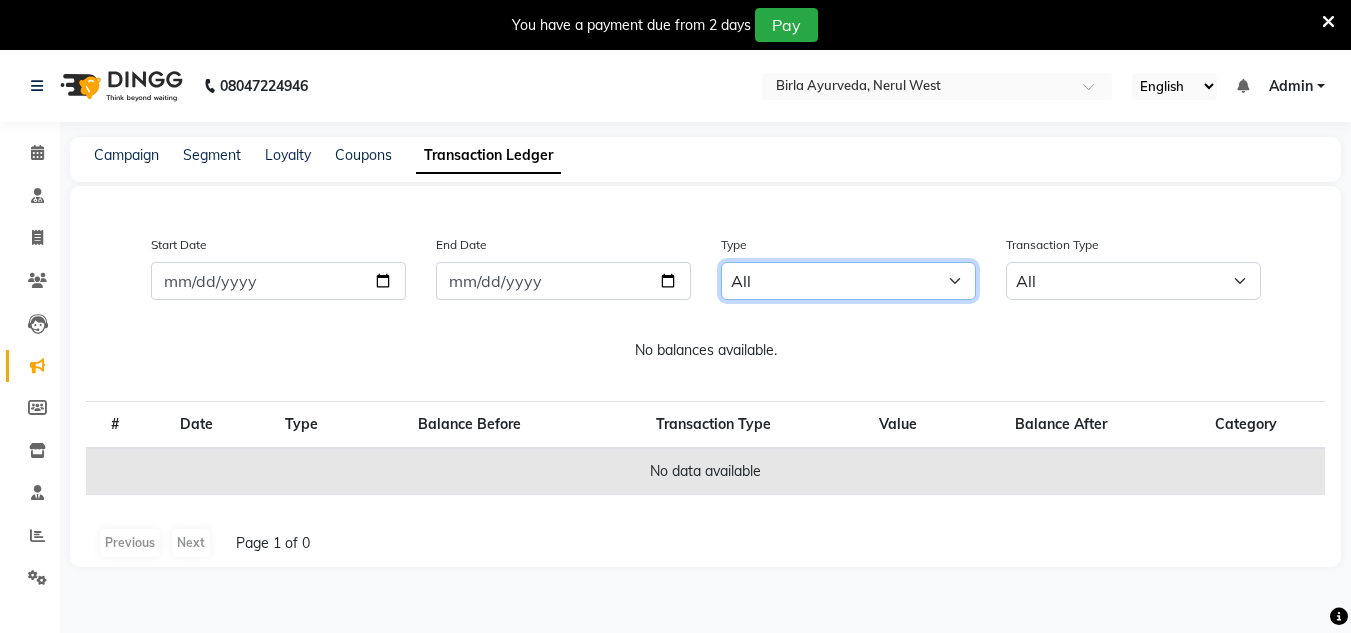 click on "All Email WhatsApp SMS" at bounding box center (848, 281) 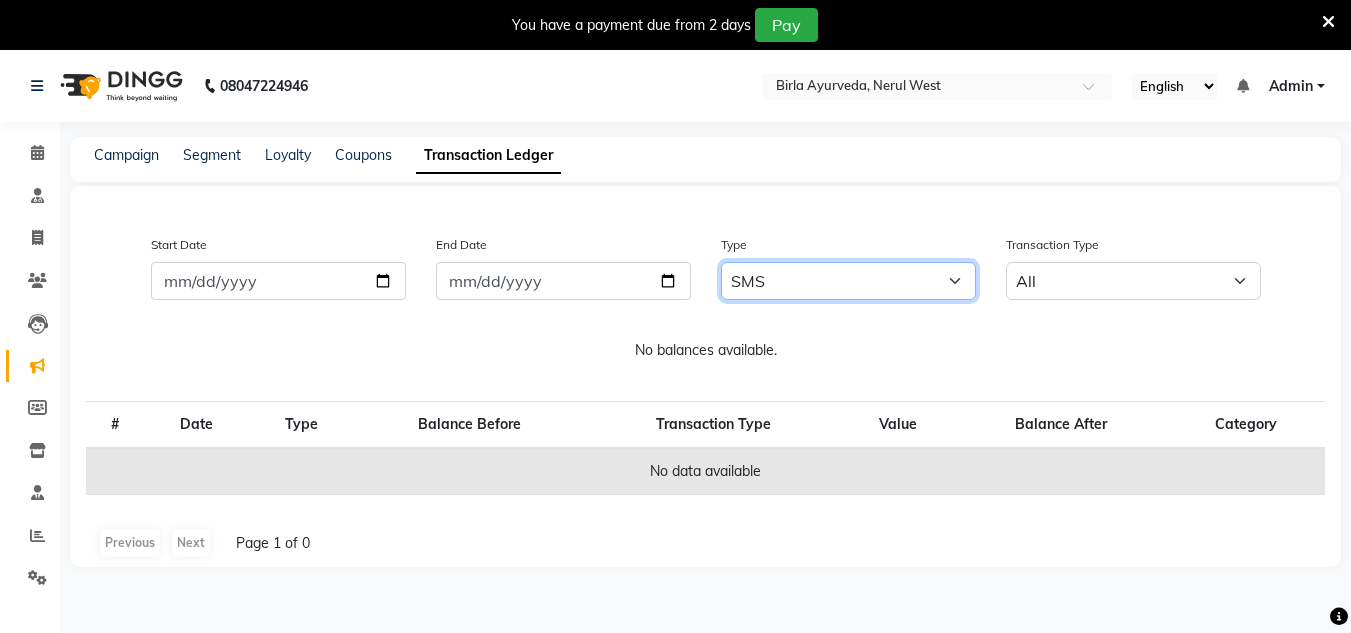 click on "All Email WhatsApp SMS" at bounding box center [848, 281] 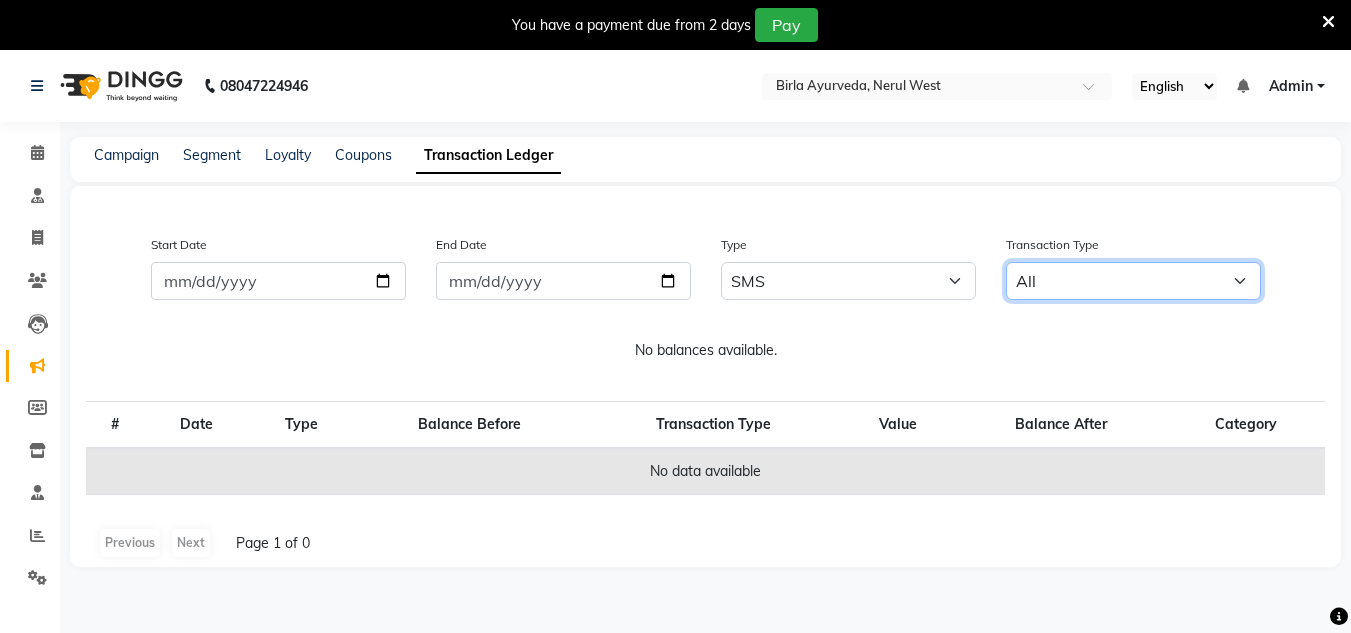 click on "All Debit Credit" at bounding box center [1133, 281] 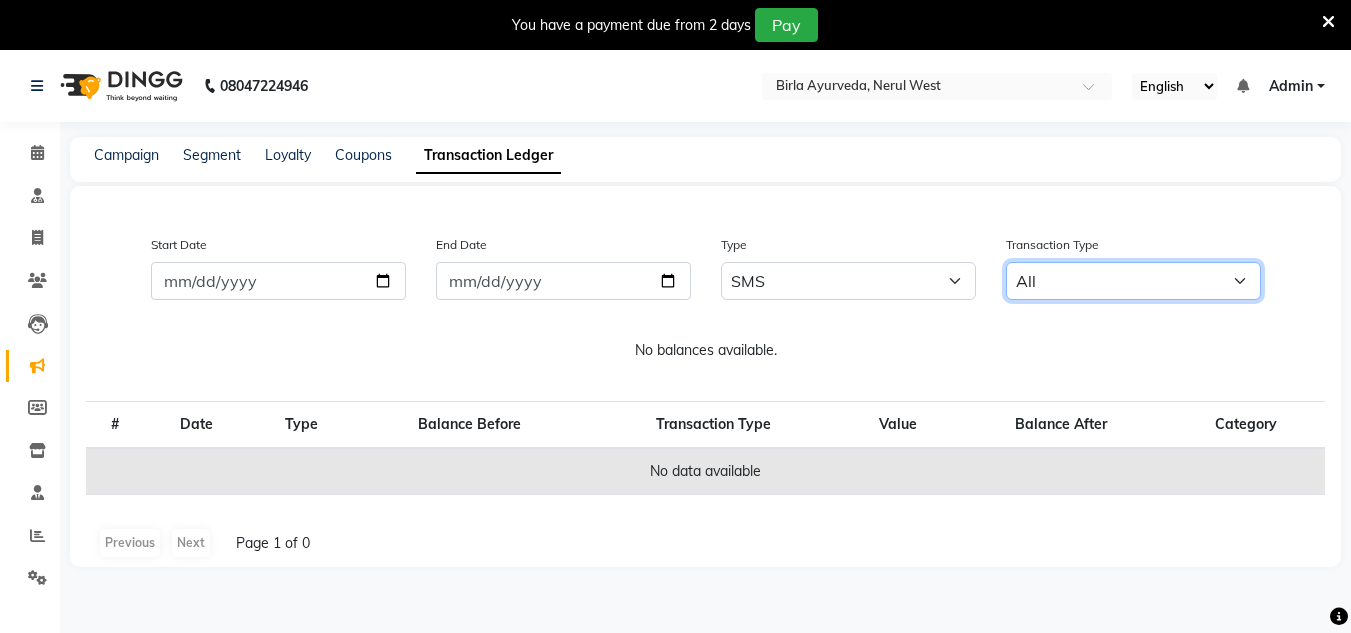 select on "debit" 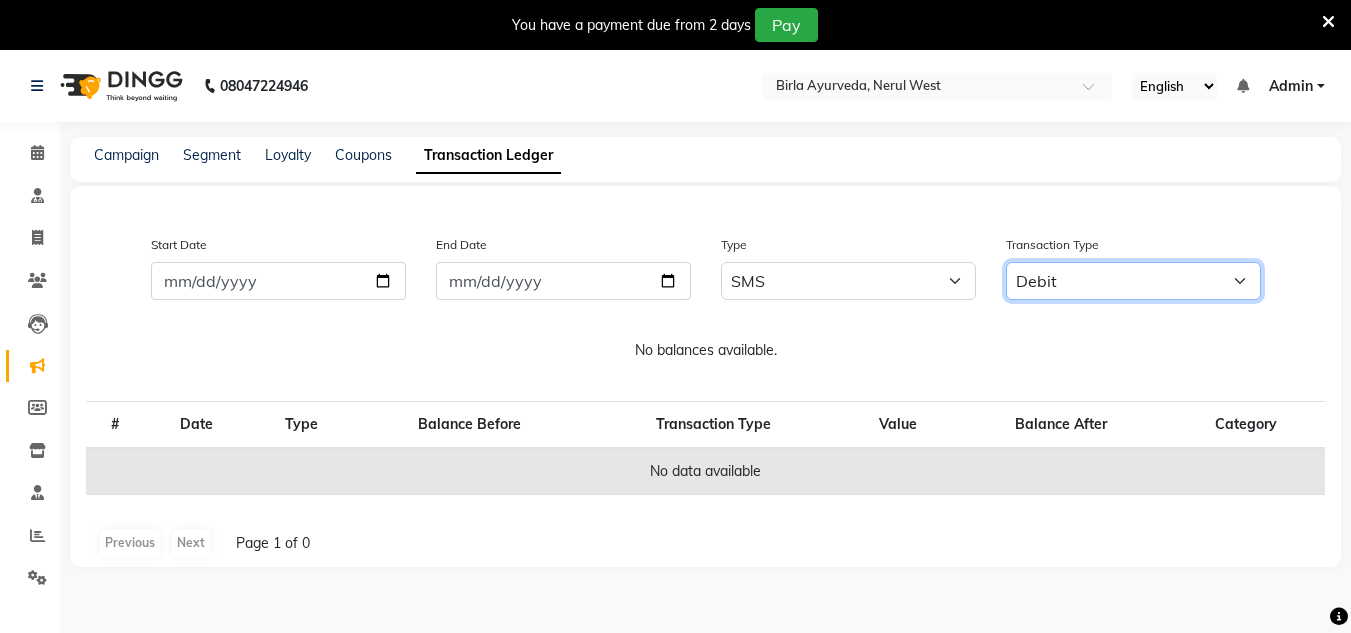 click on "All Debit Credit" at bounding box center (1133, 281) 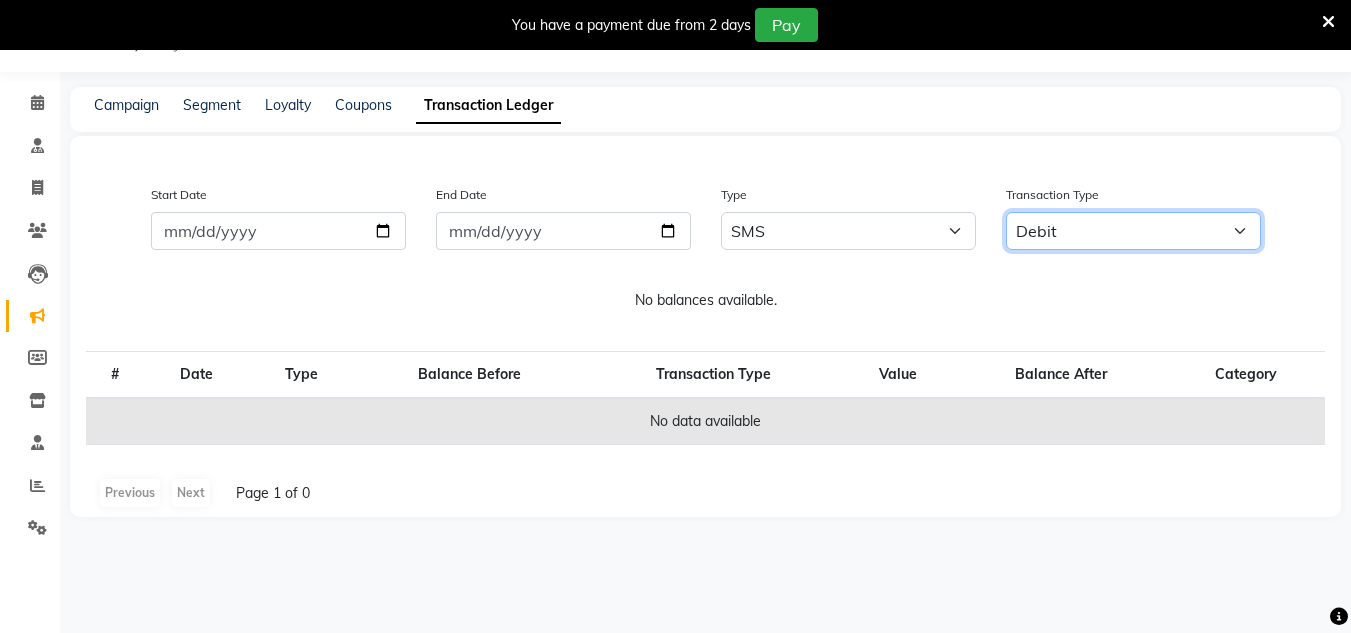 scroll, scrollTop: 0, scrollLeft: 0, axis: both 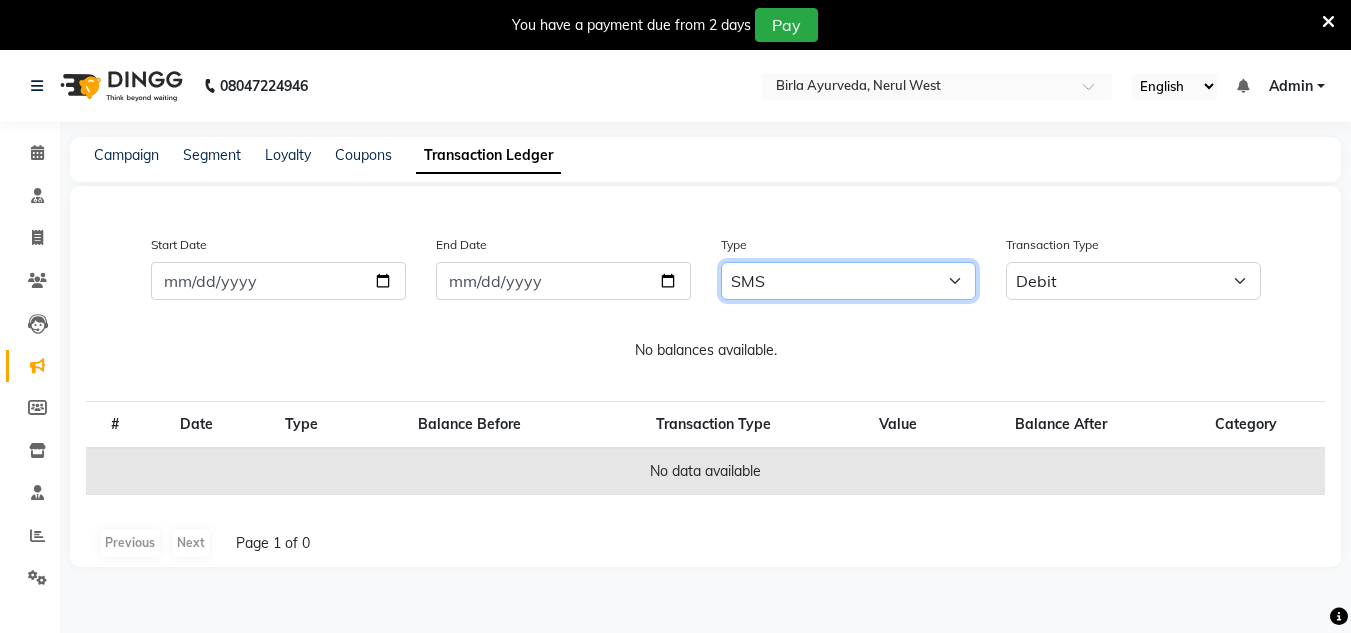 click on "All Email WhatsApp SMS" at bounding box center (848, 281) 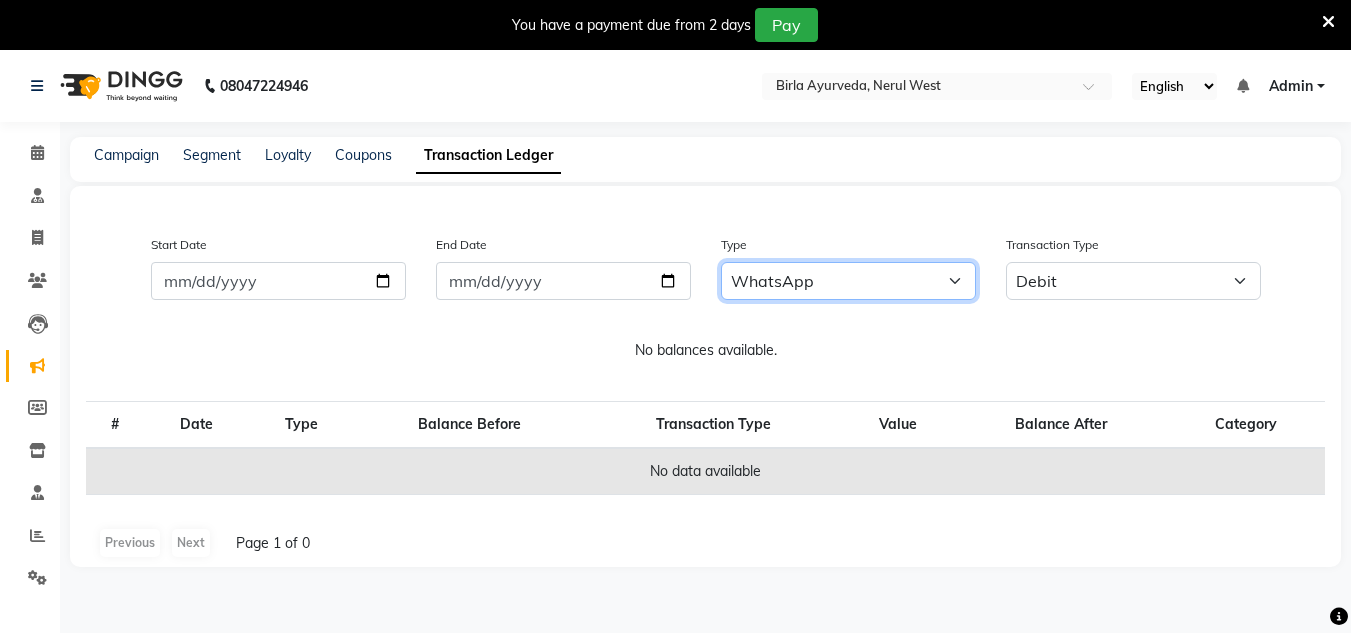 click on "All Email WhatsApp SMS" at bounding box center (848, 281) 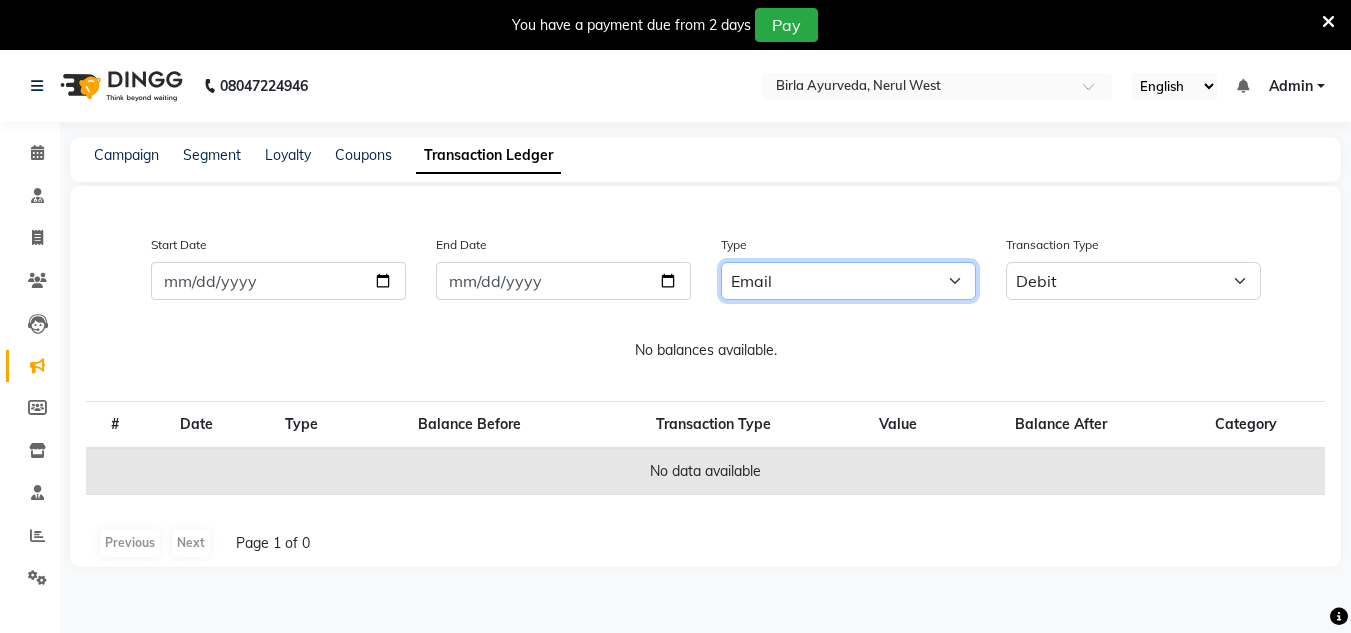 click on "All Email WhatsApp SMS" at bounding box center [848, 281] 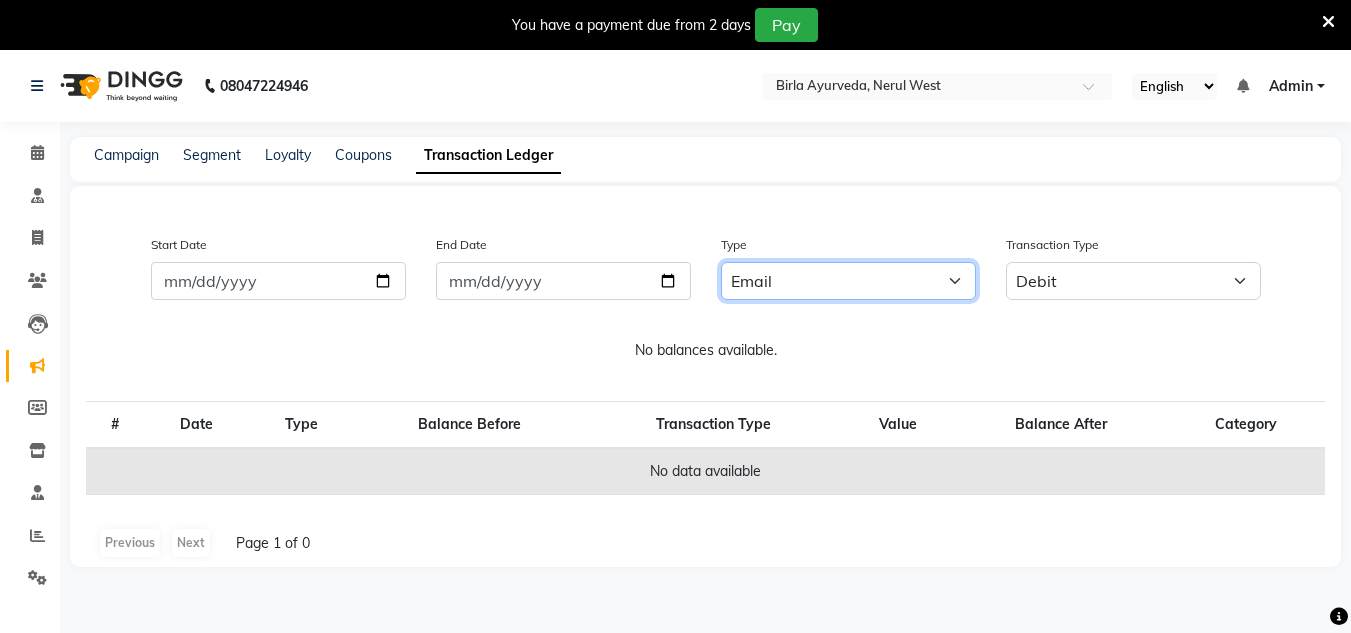 scroll, scrollTop: 50, scrollLeft: 0, axis: vertical 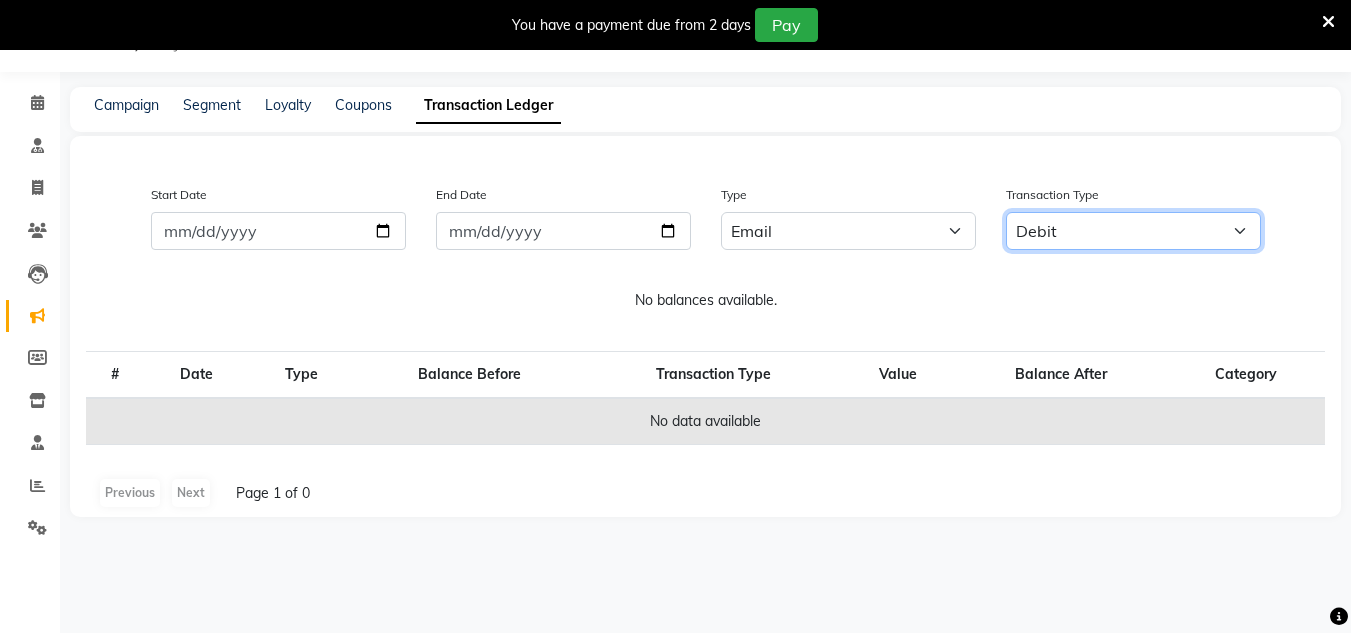 click on "All Debit Credit" at bounding box center (1133, 231) 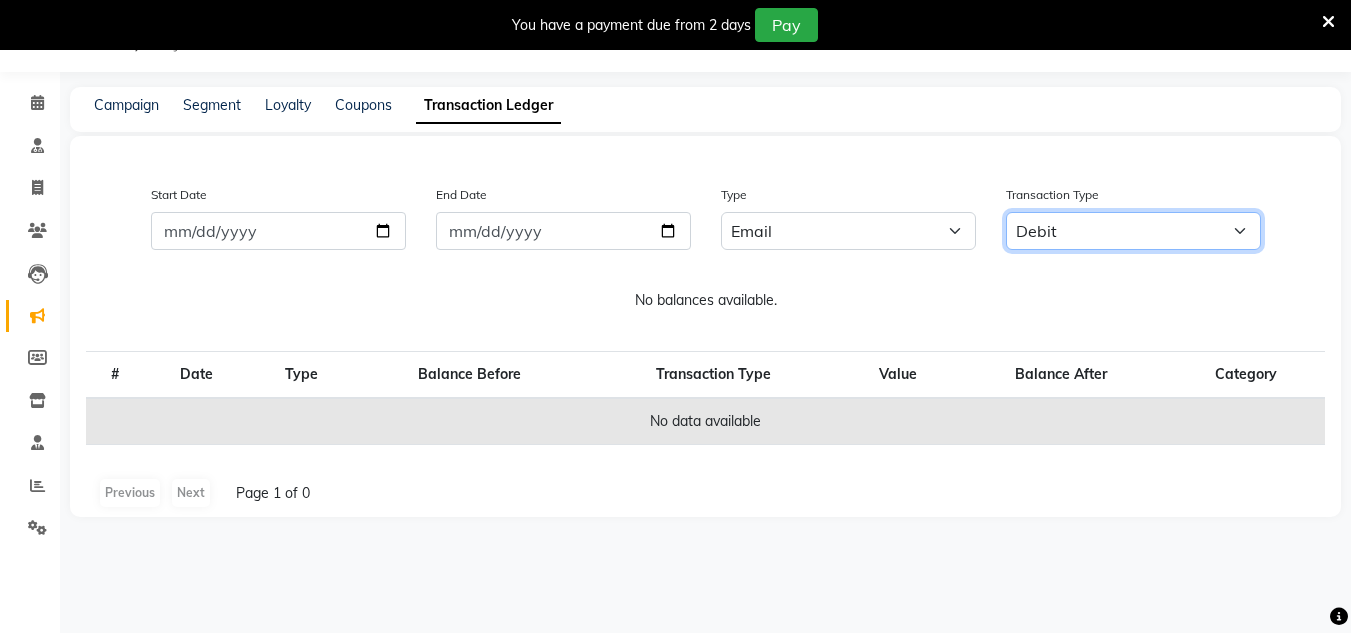 select on "credit" 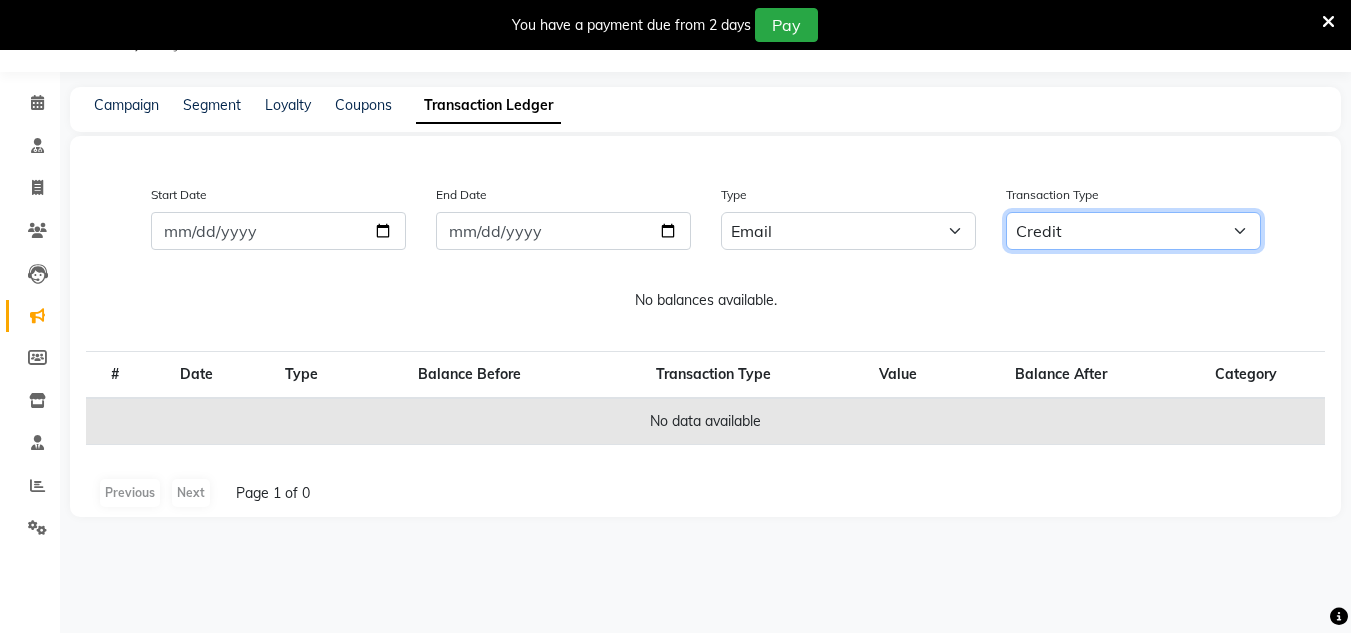 click on "All Debit Credit" at bounding box center (1133, 231) 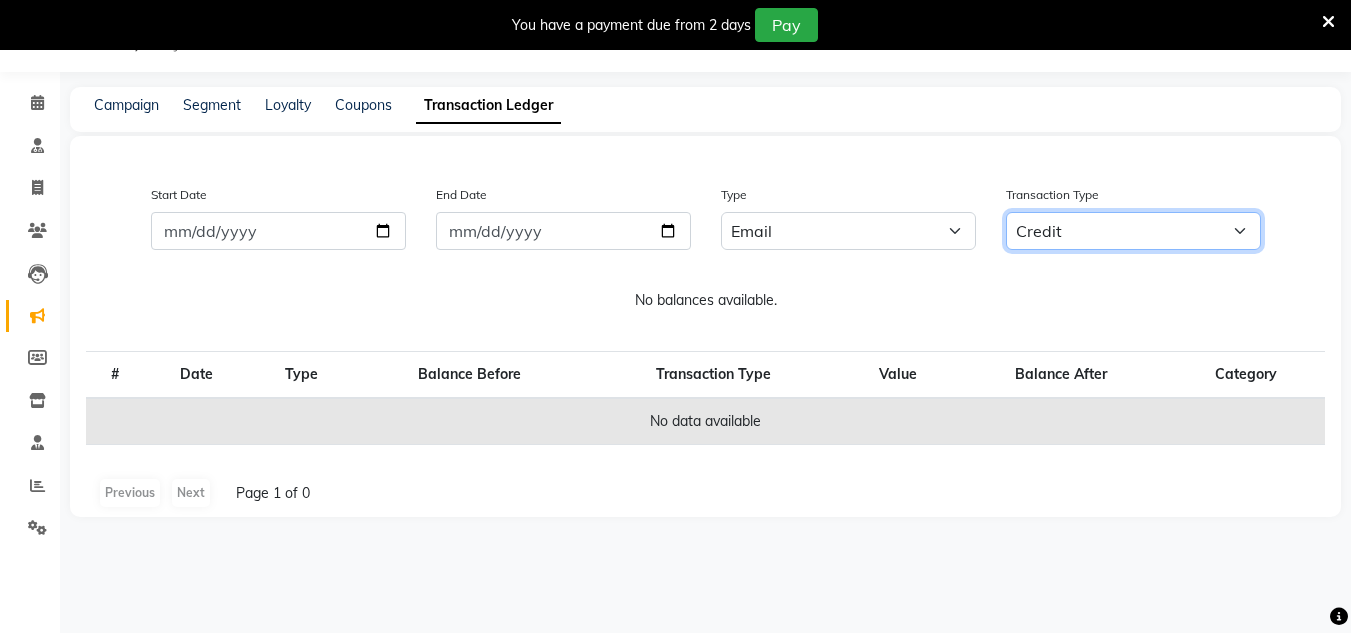 drag, startPoint x: 1085, startPoint y: 236, endPoint x: 1062, endPoint y: 268, distance: 39.40812 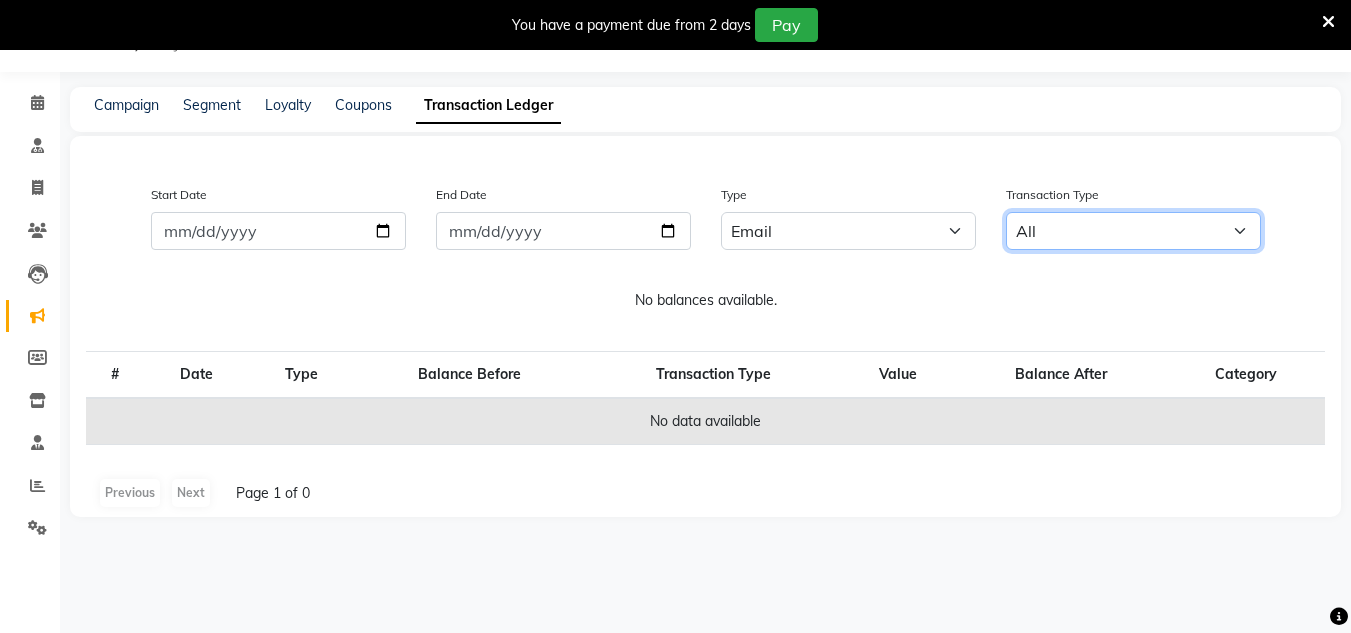 click on "All Debit Credit" at bounding box center (1133, 231) 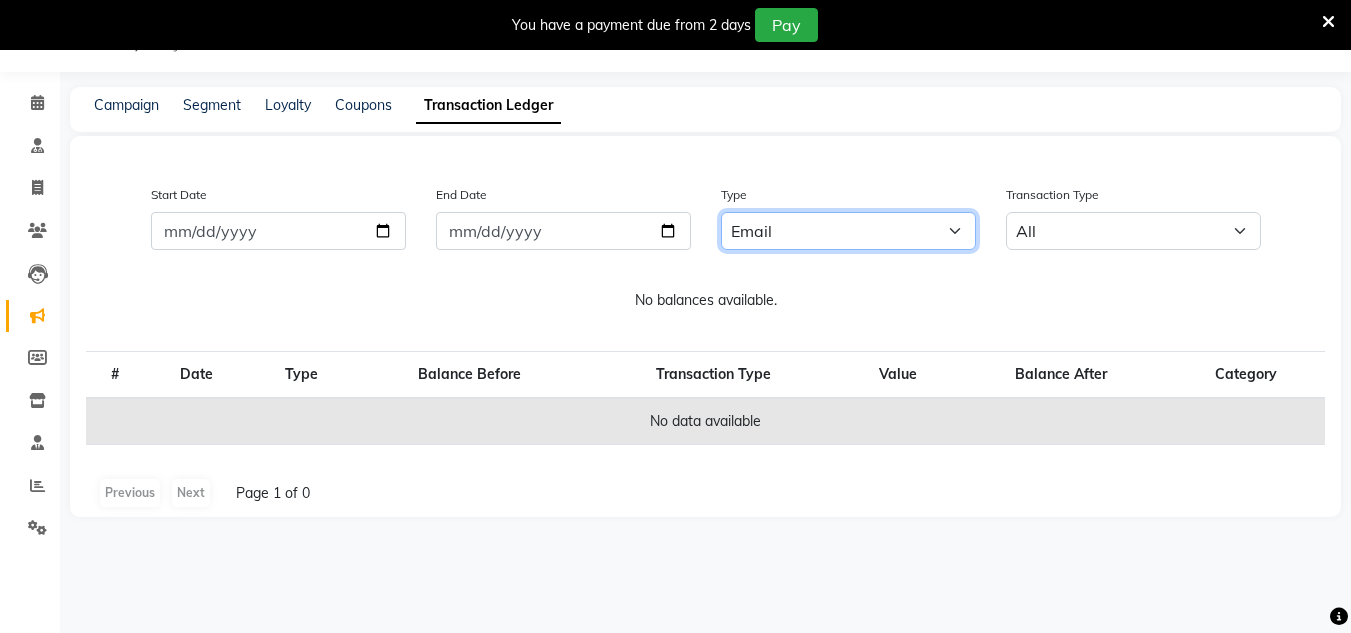 click on "All Email WhatsApp SMS" at bounding box center (848, 231) 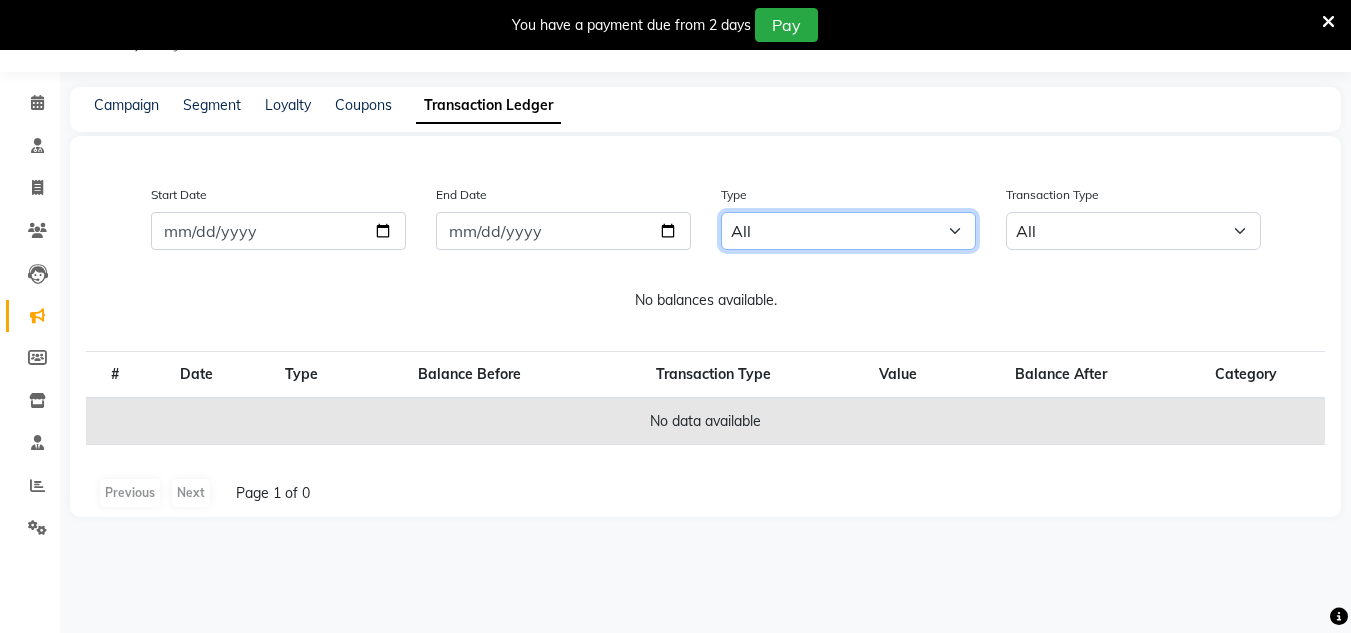 click on "All Email WhatsApp SMS" at bounding box center [848, 231] 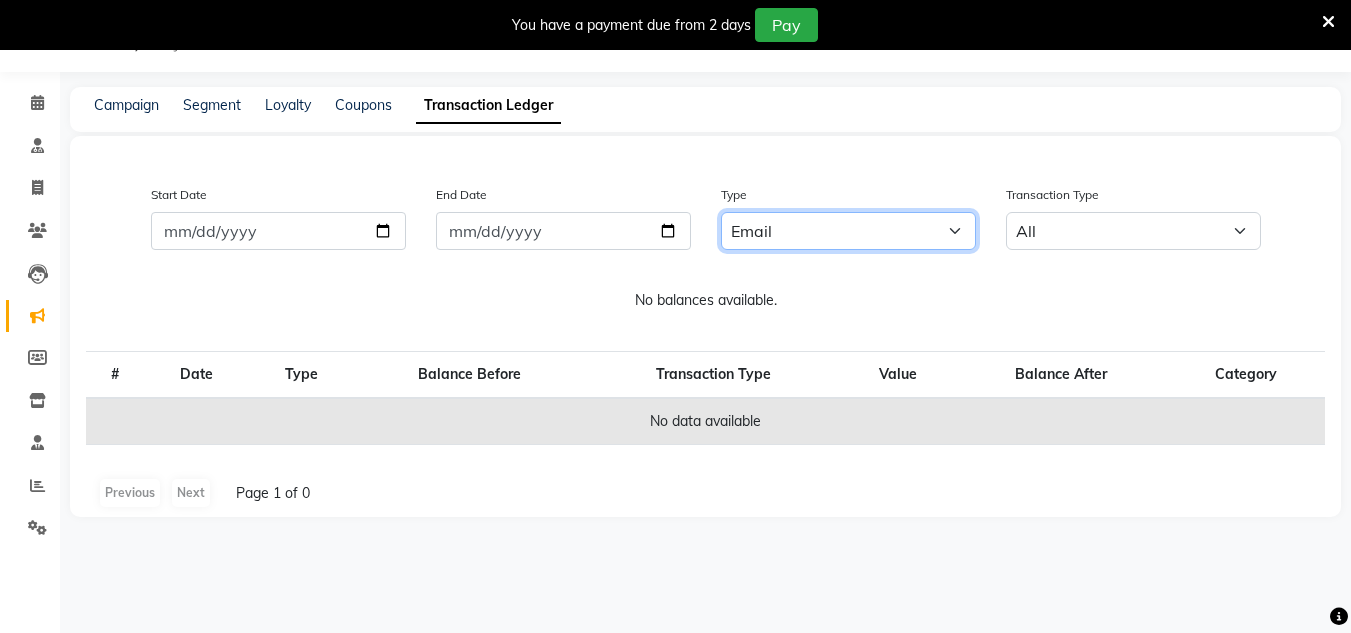 click on "All Email WhatsApp SMS" at bounding box center (848, 231) 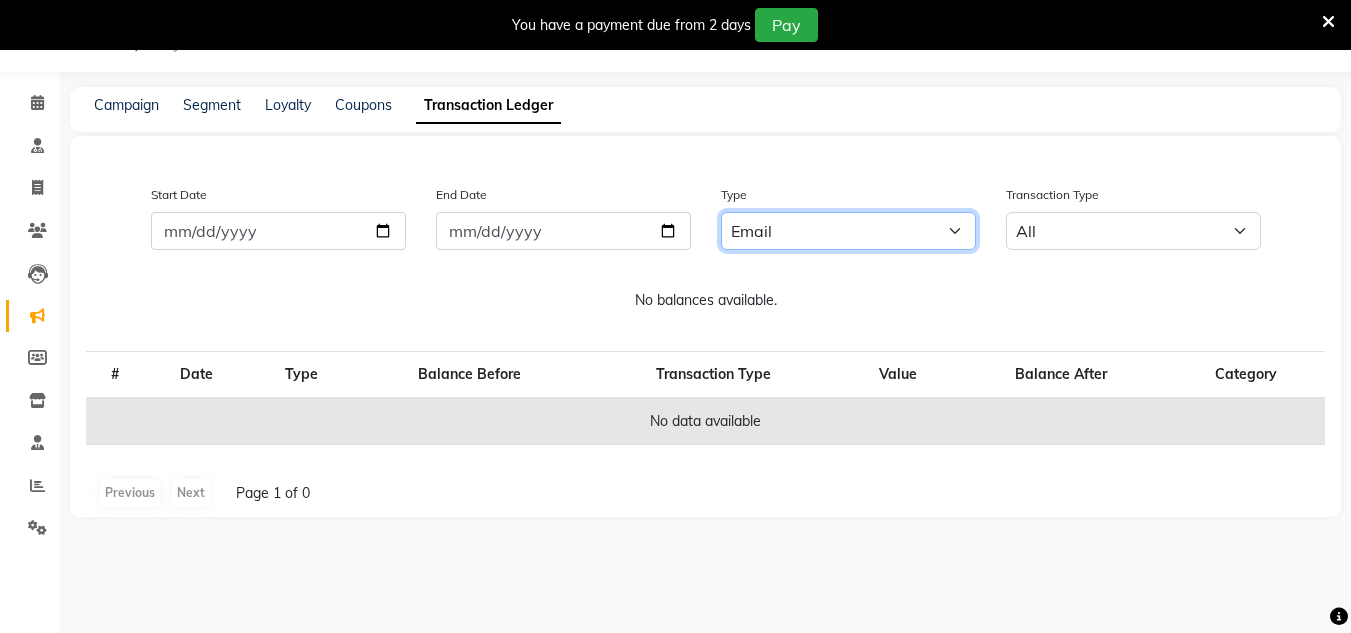 click on "All Email WhatsApp SMS" at bounding box center (848, 231) 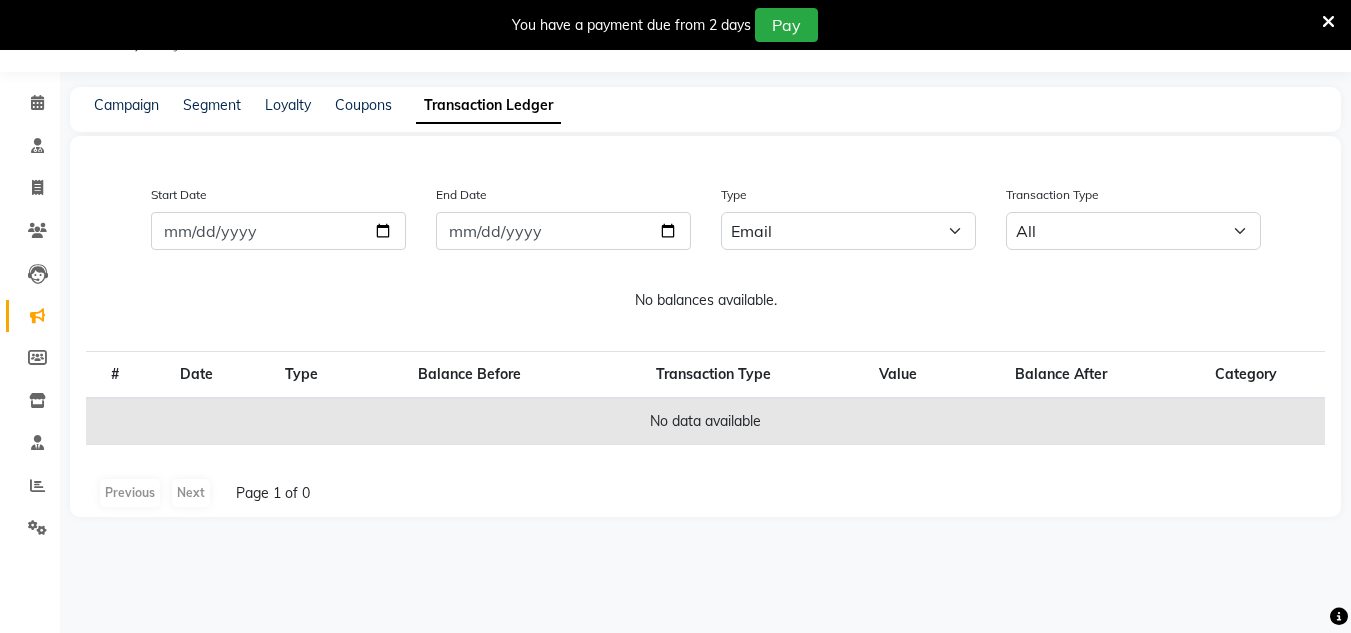 click on "Campaign Segment Loyalty Coupons Transaction Ledger" 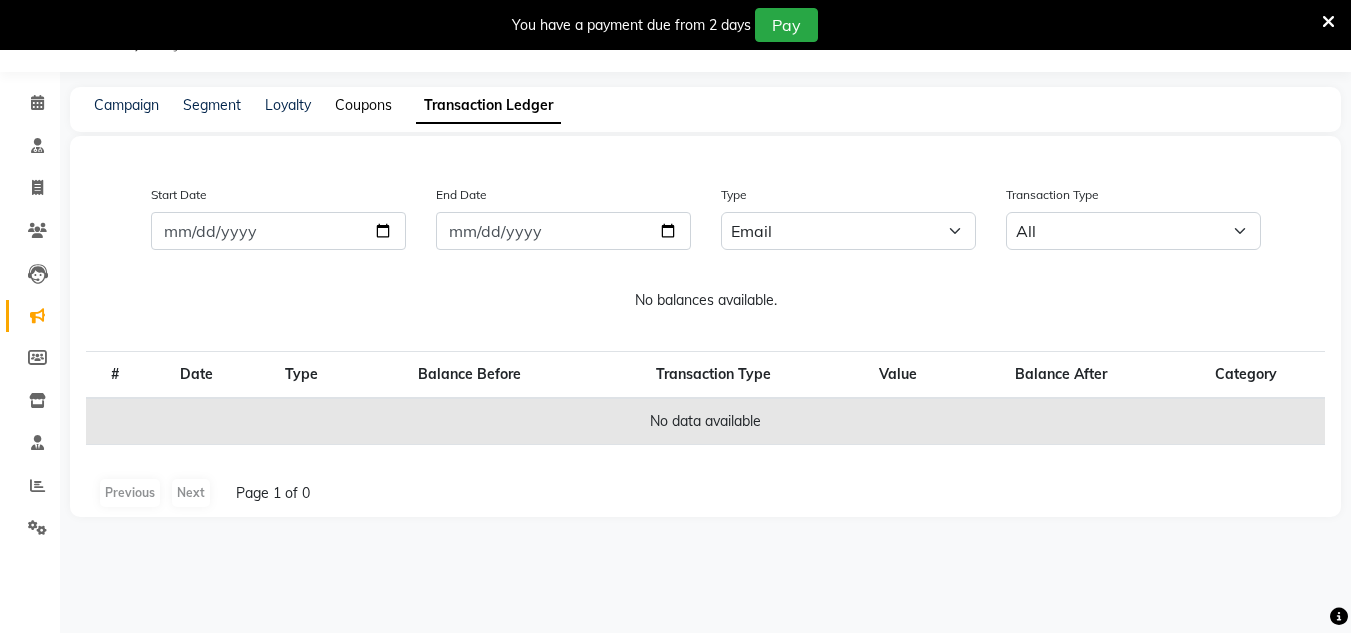 click on "Coupons" 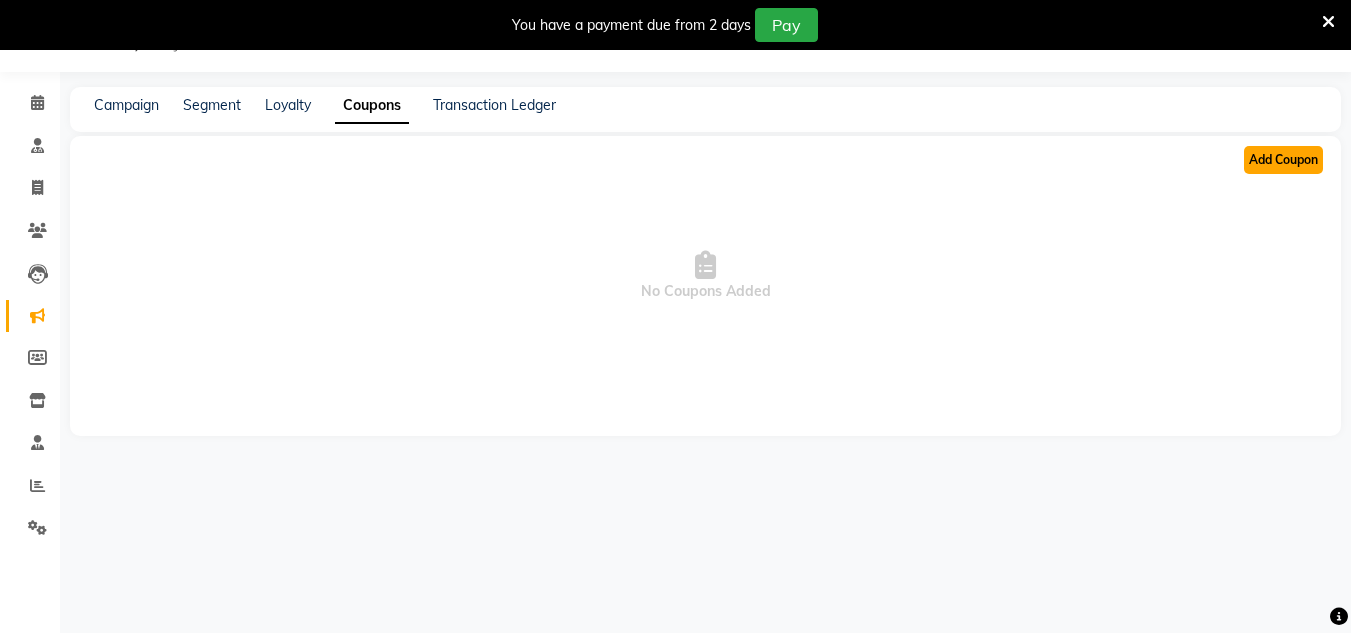 click on "Add Coupon" 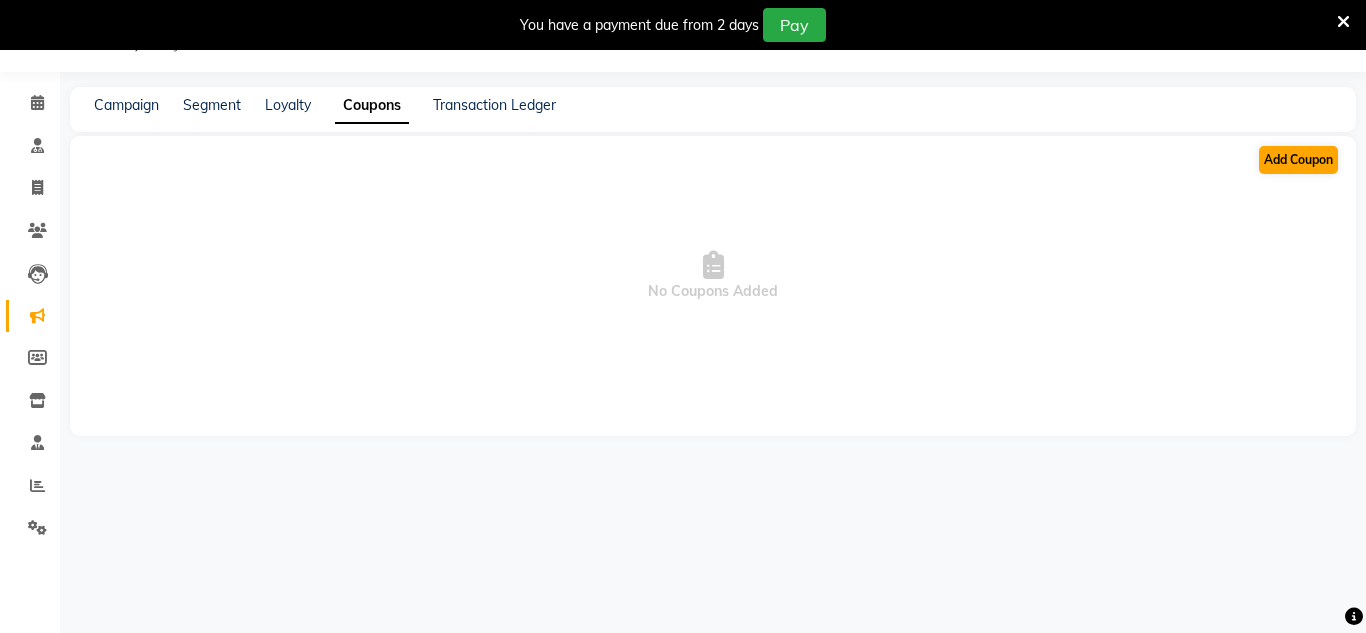 select on "ALL" 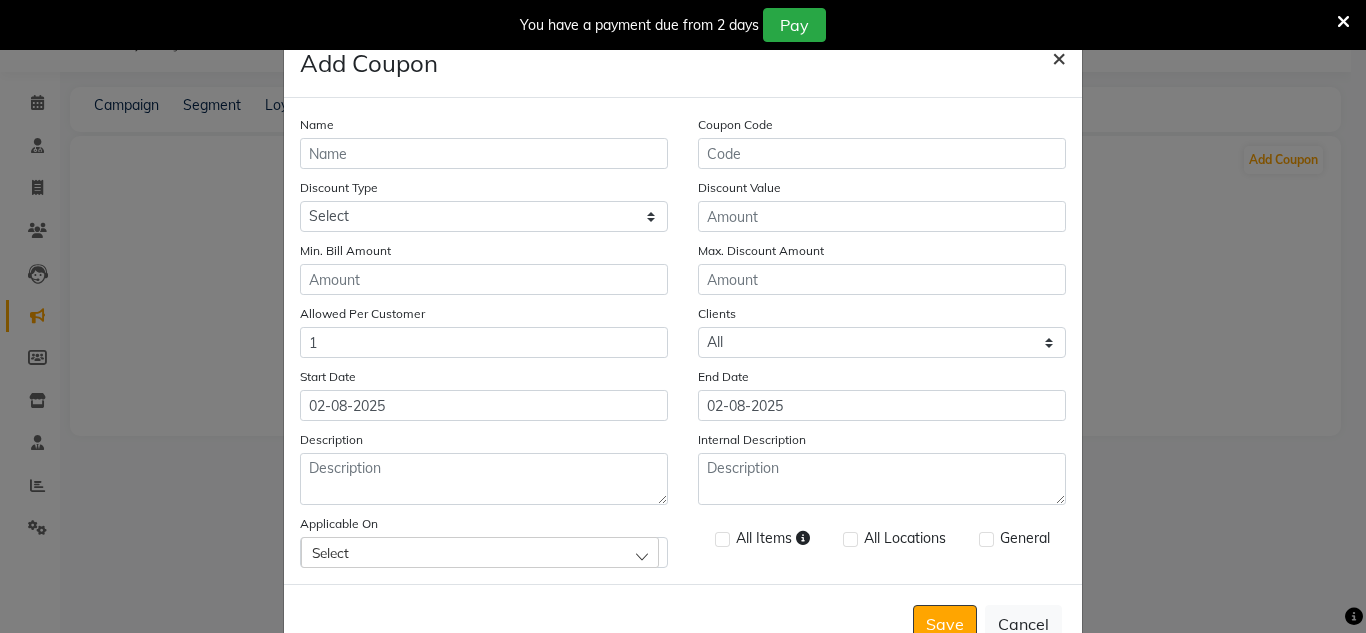 click on "×" 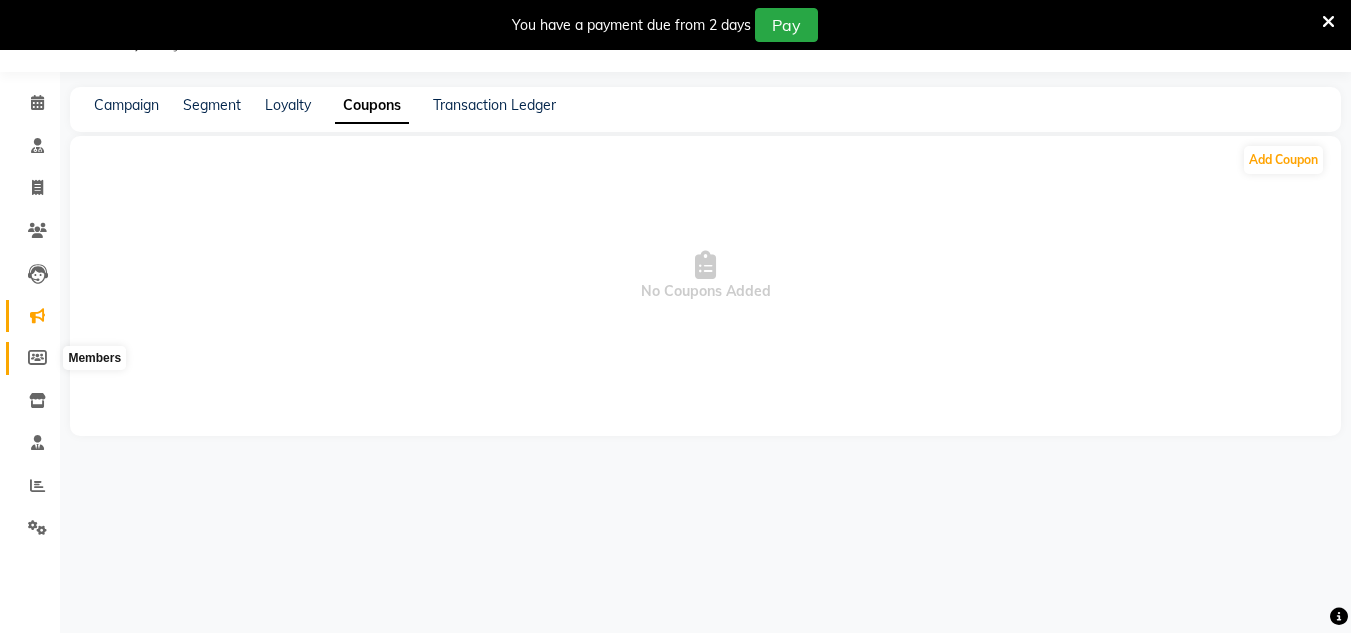 click 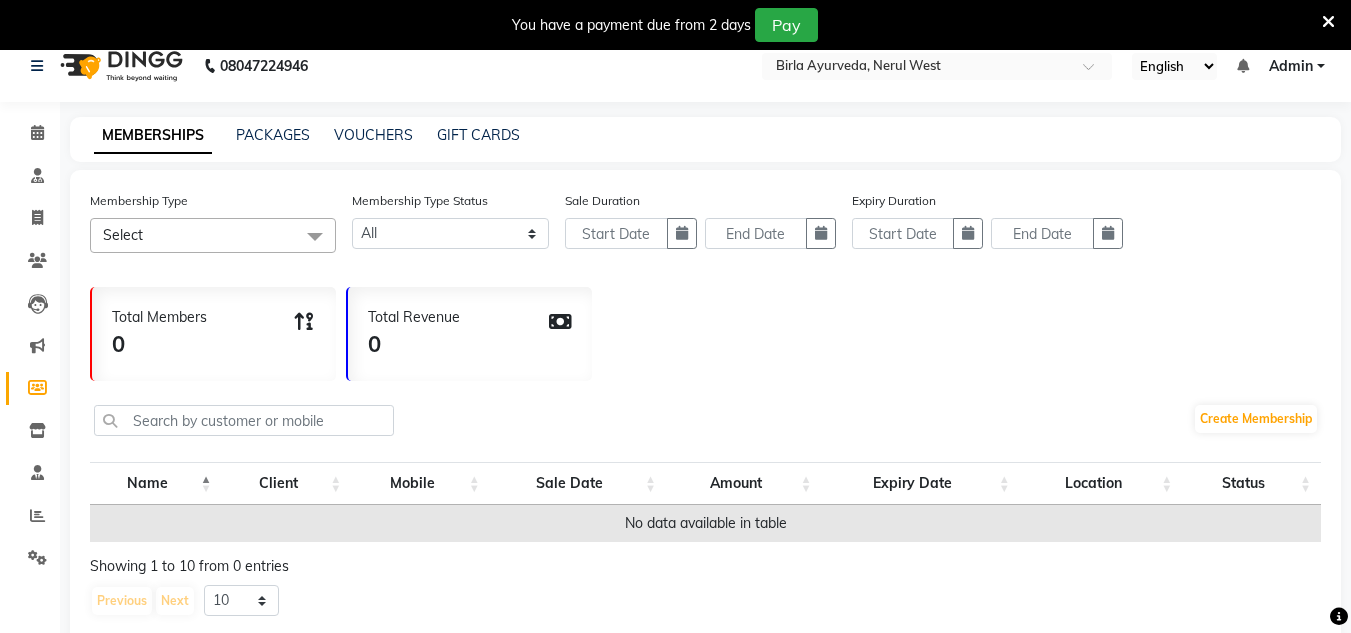 scroll, scrollTop: 0, scrollLeft: 0, axis: both 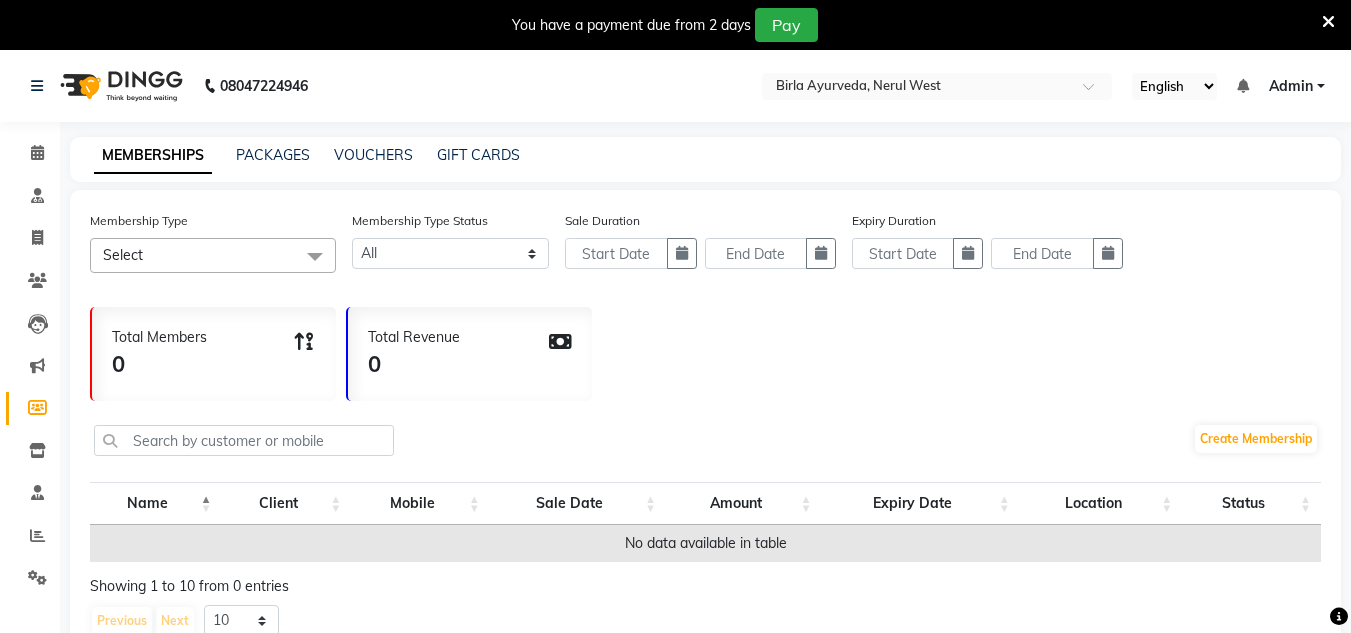 click 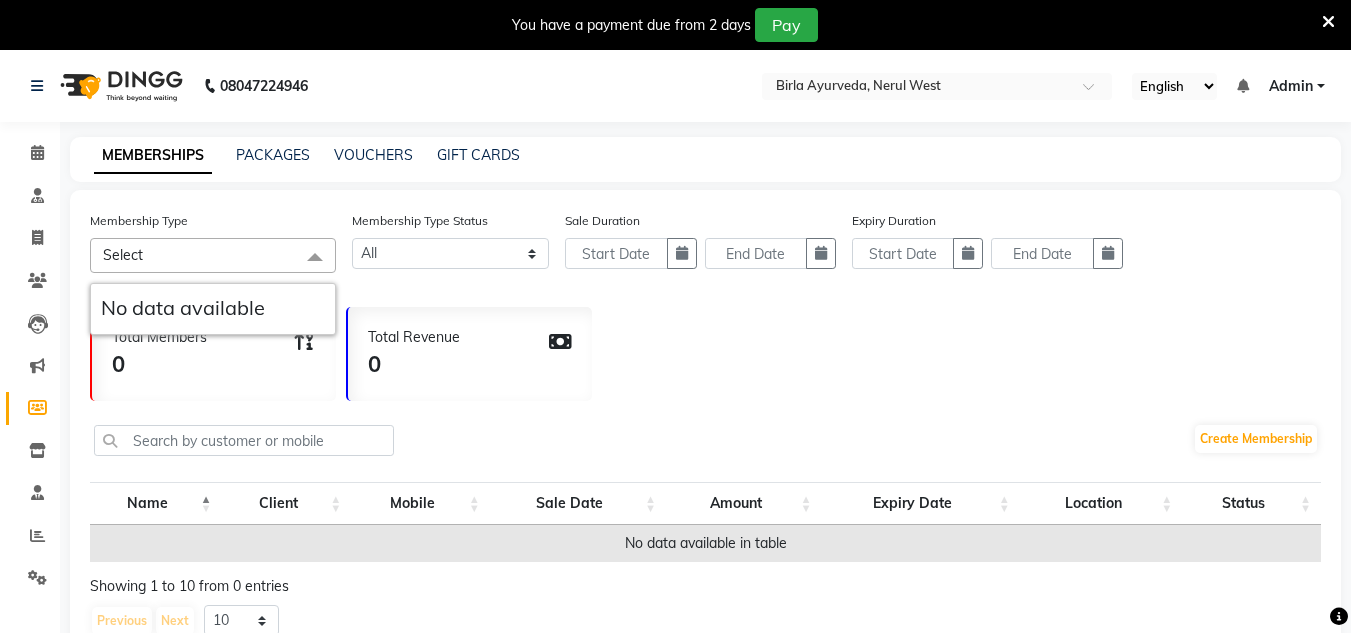 click 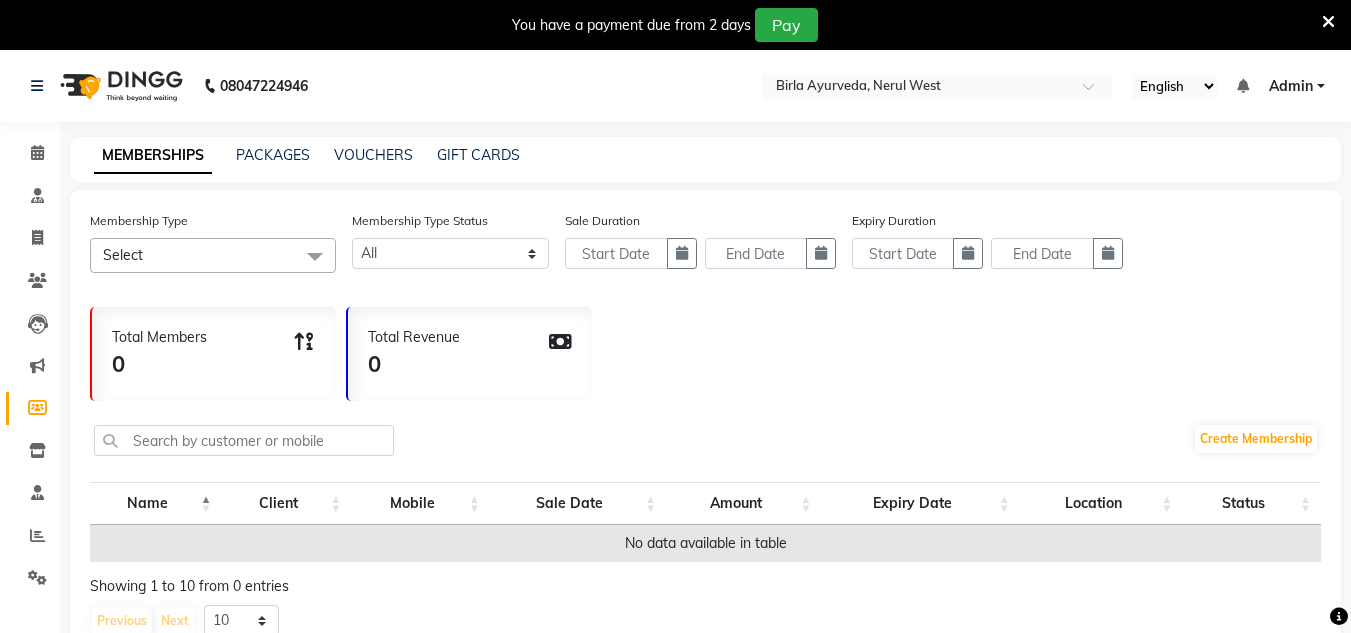 click on "Select" 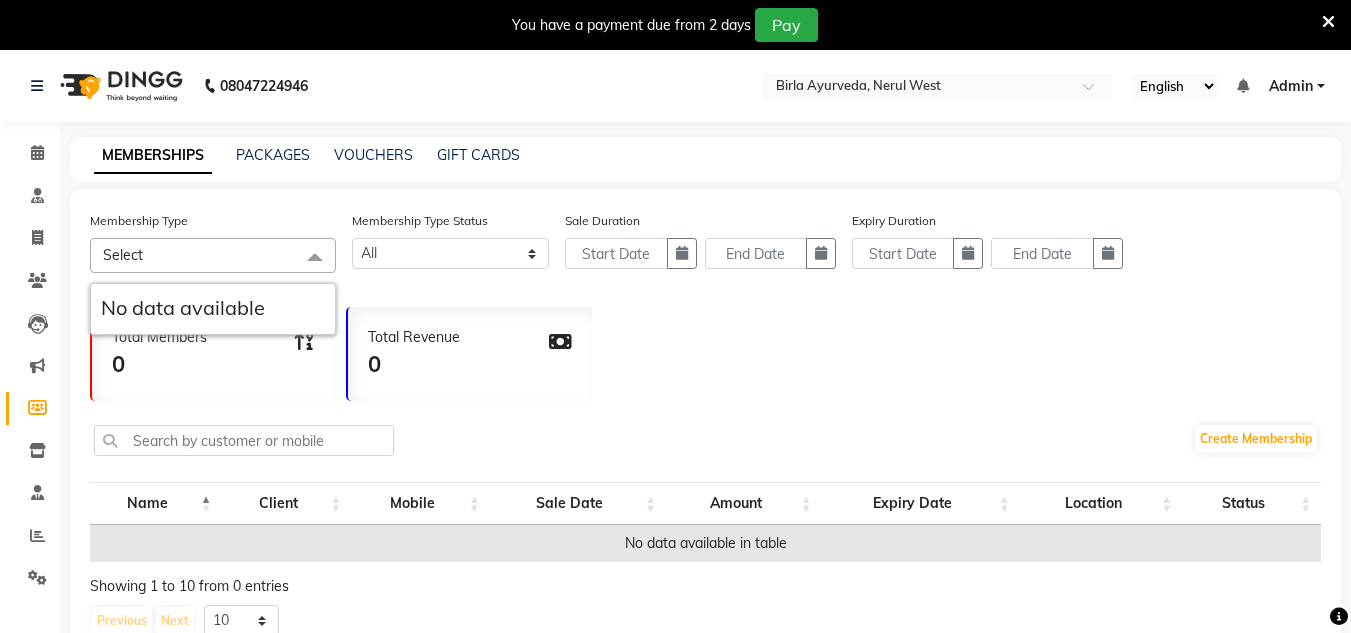 click on "Select" 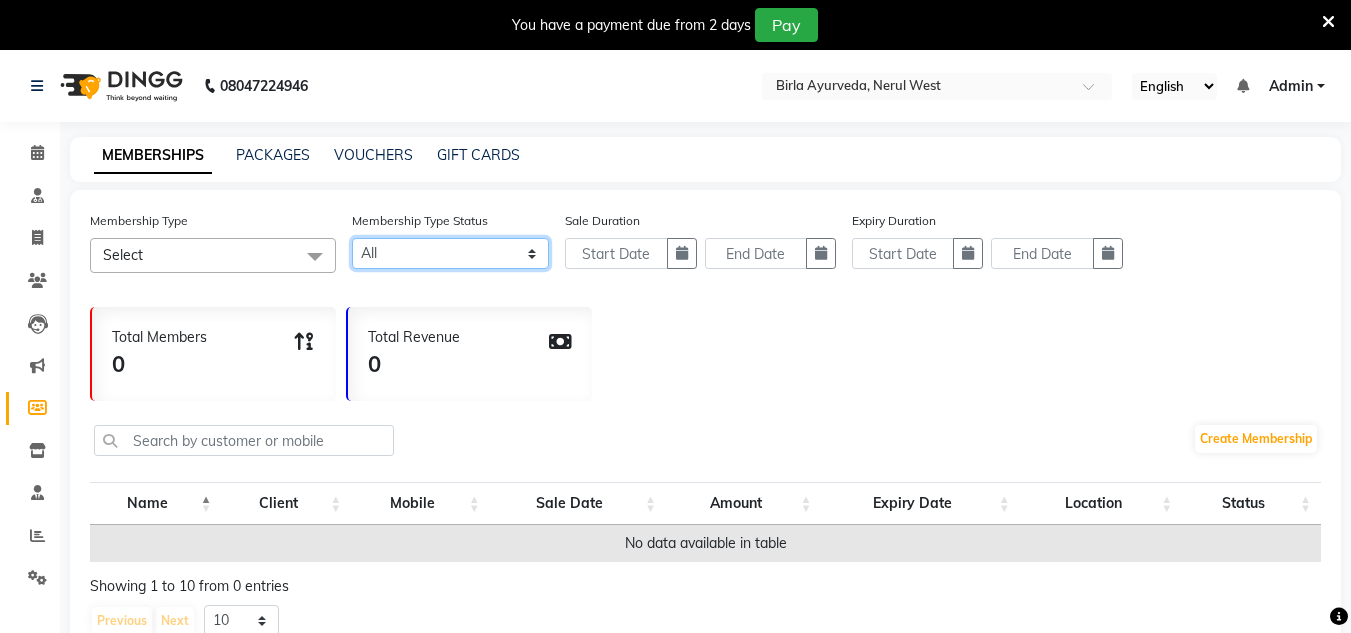 click on "Active Expired All" 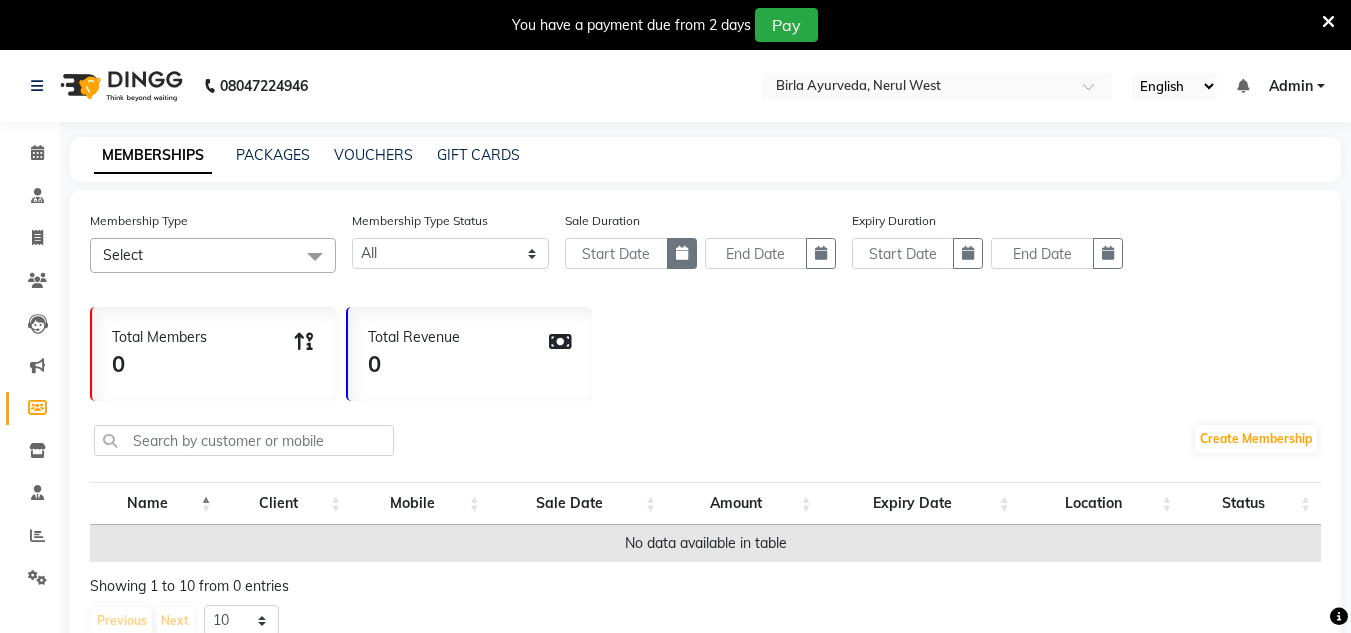 click 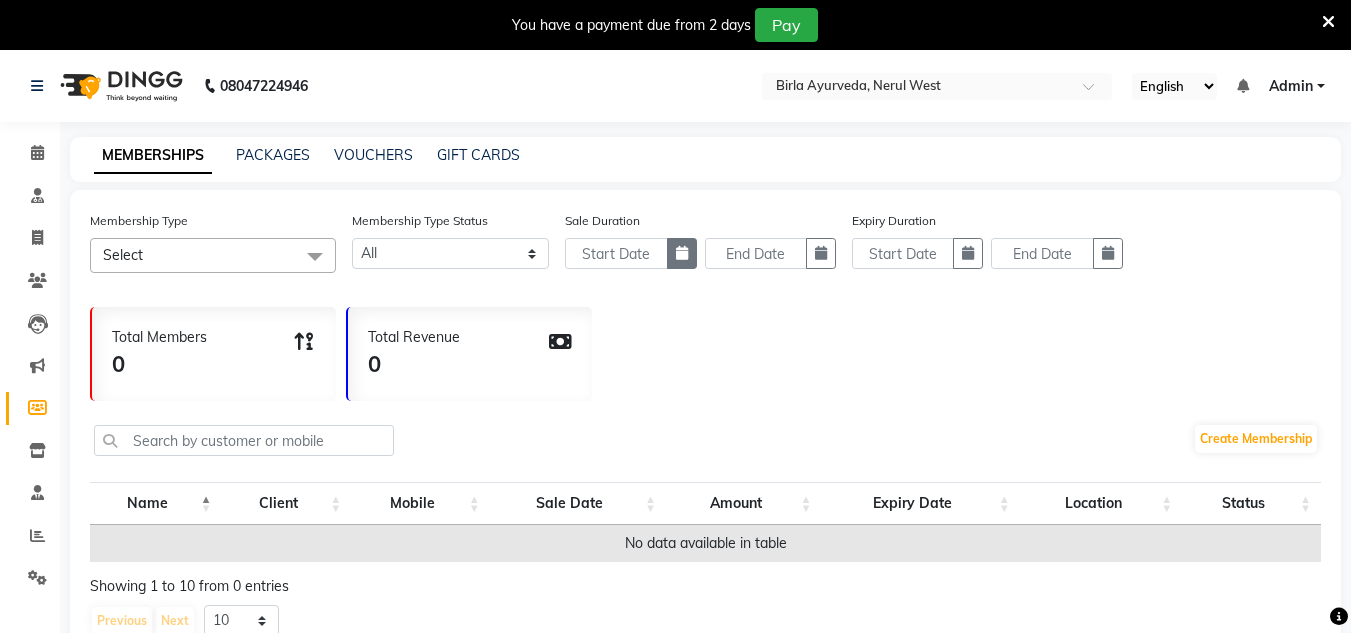 select on "8" 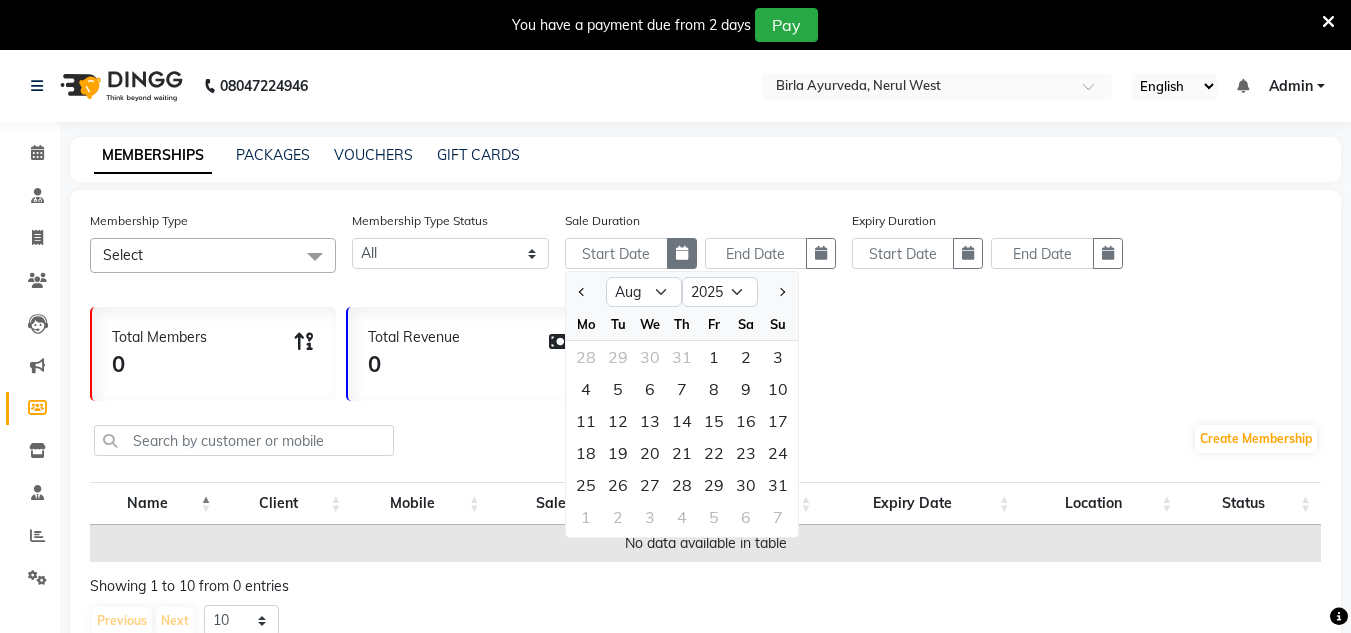 click 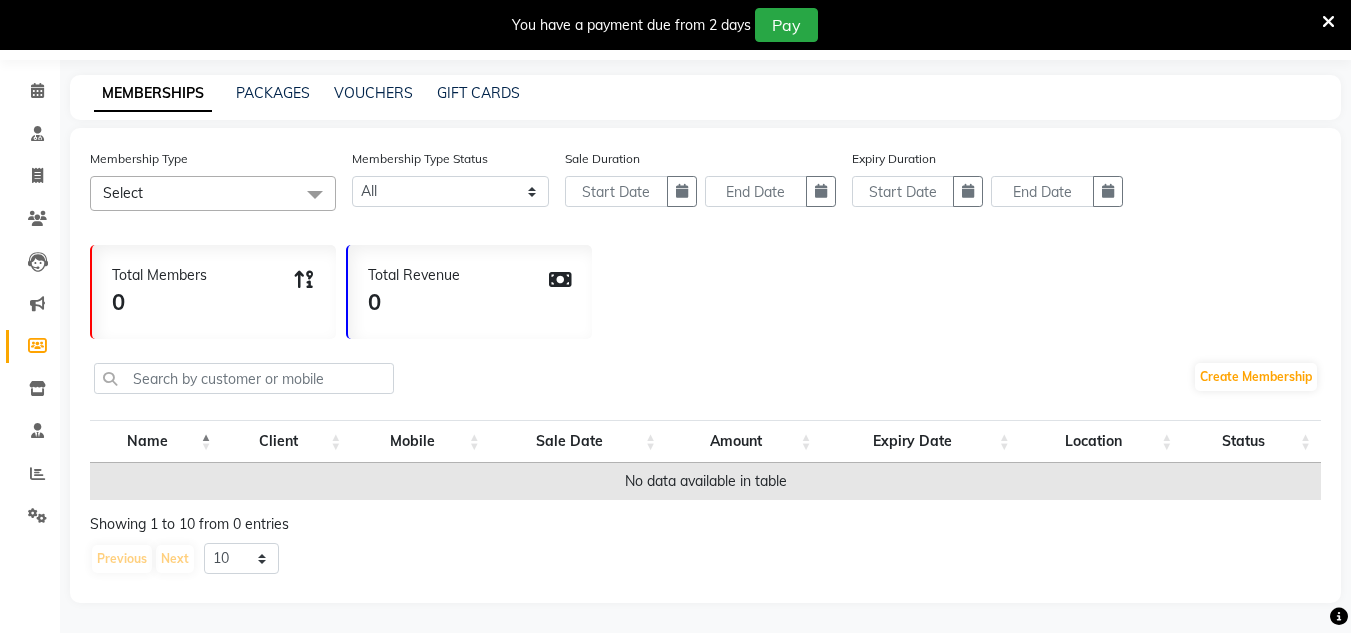 scroll, scrollTop: 0, scrollLeft: 0, axis: both 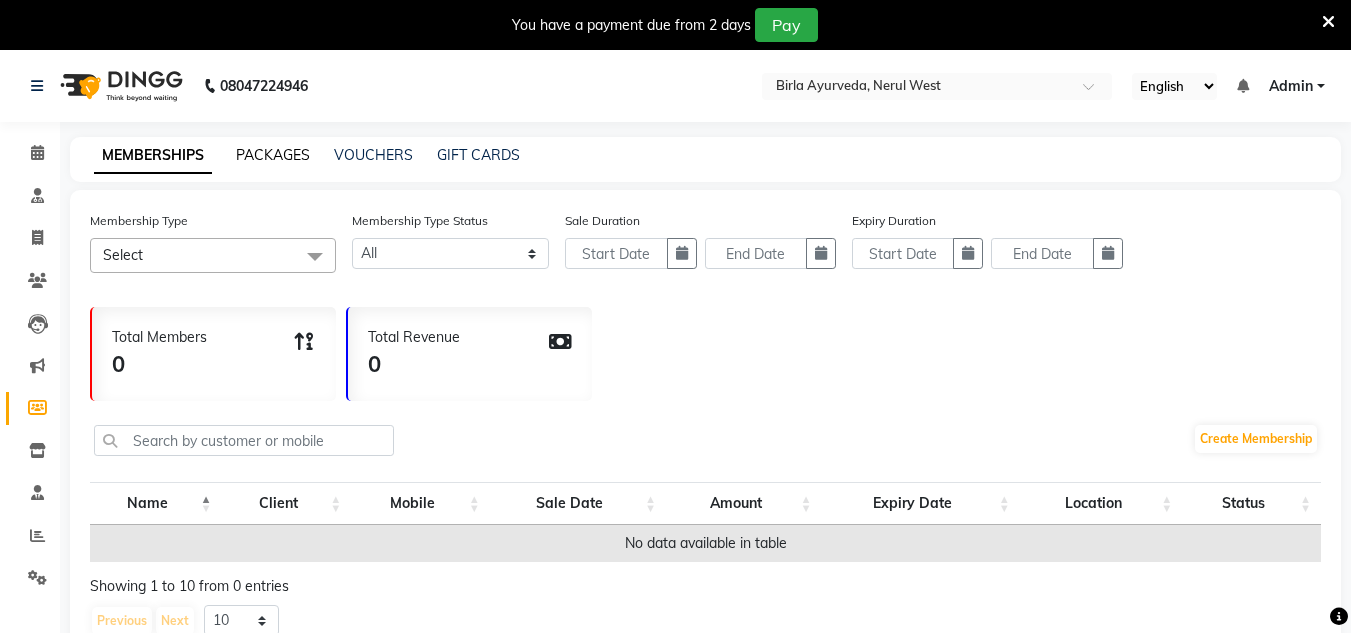 click on "PACKAGES" 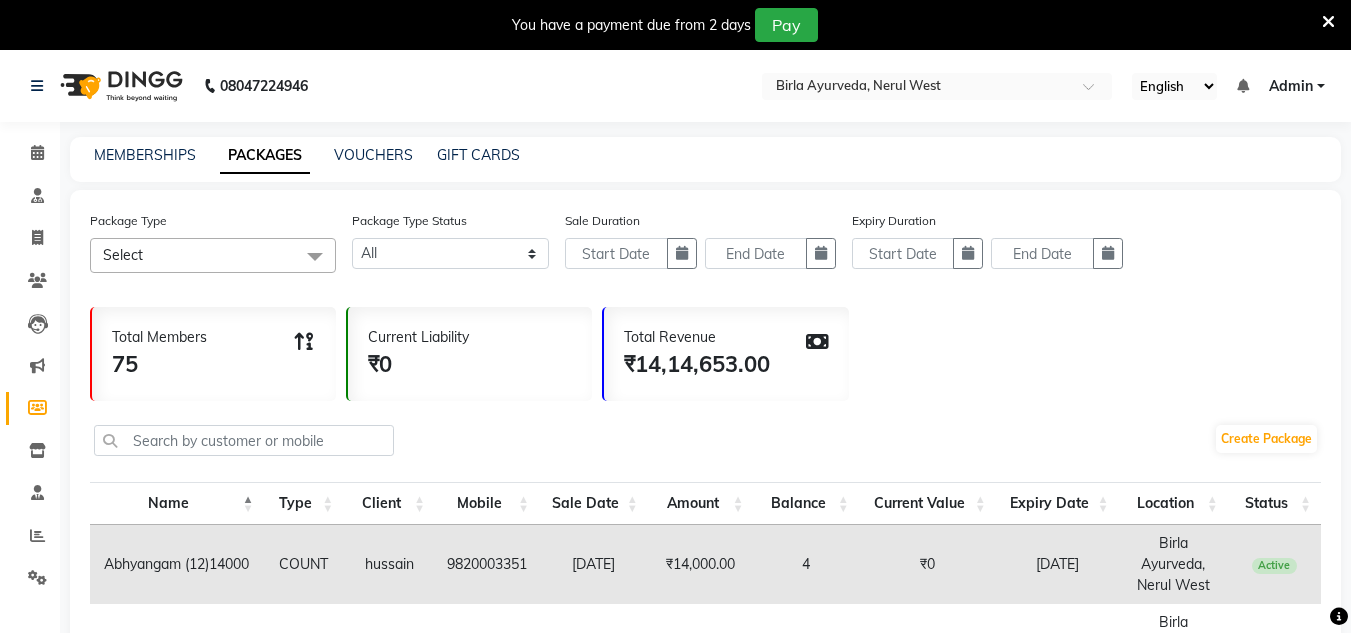 click on "Select" 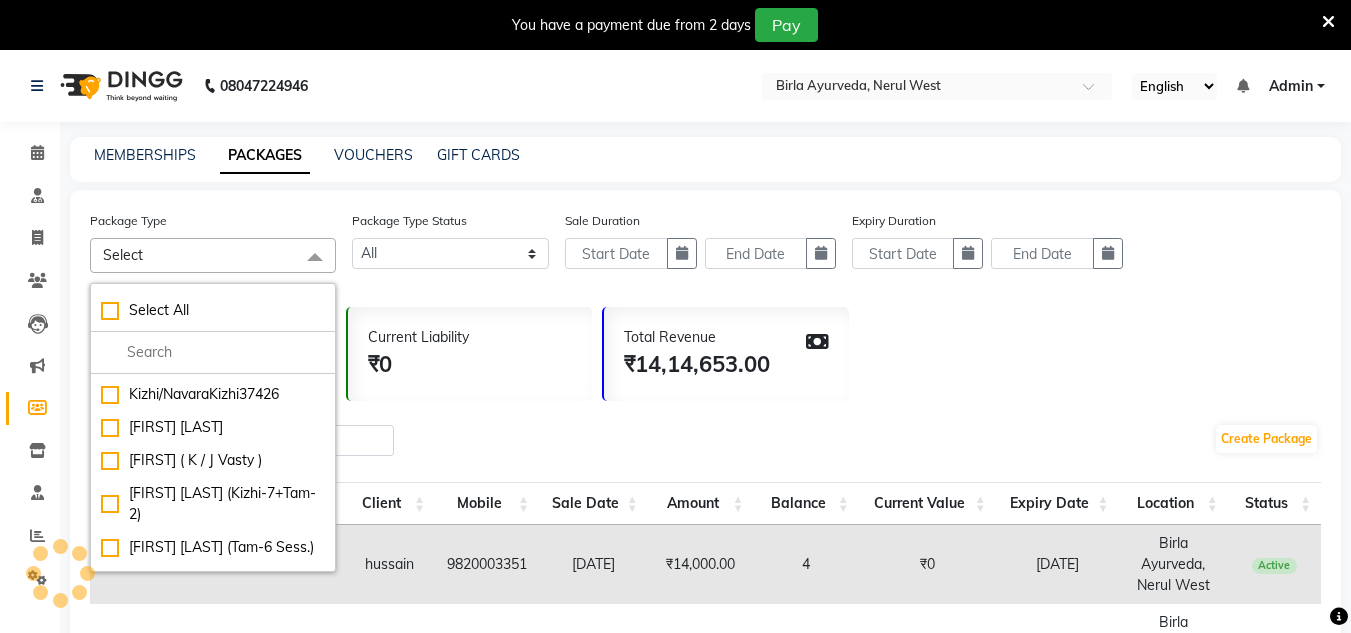 scroll, scrollTop: 428, scrollLeft: 0, axis: vertical 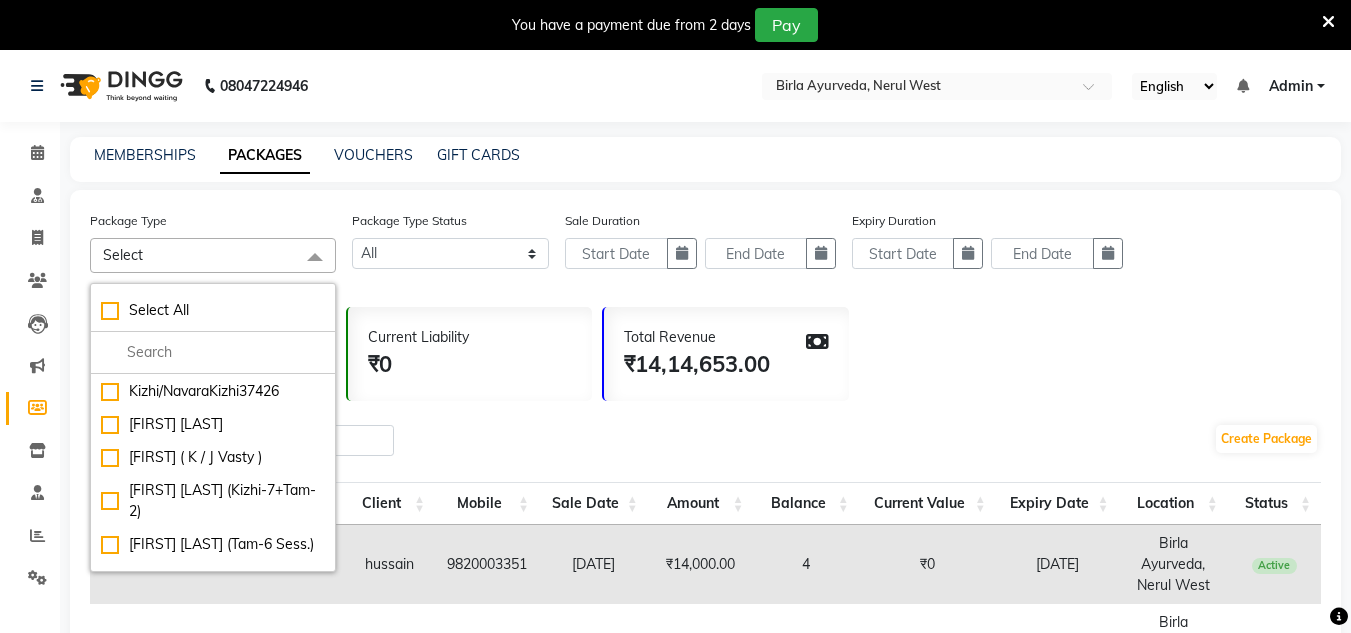 click on "Current Liability ₹0" 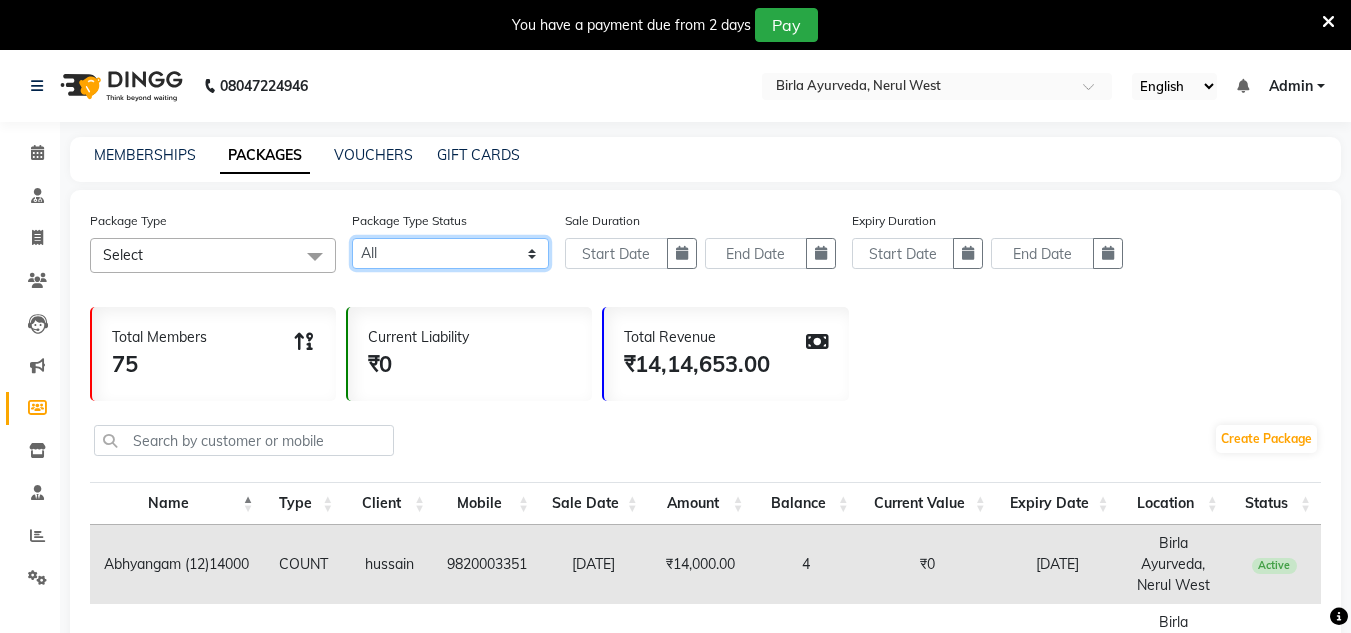click on "Active Expired All" 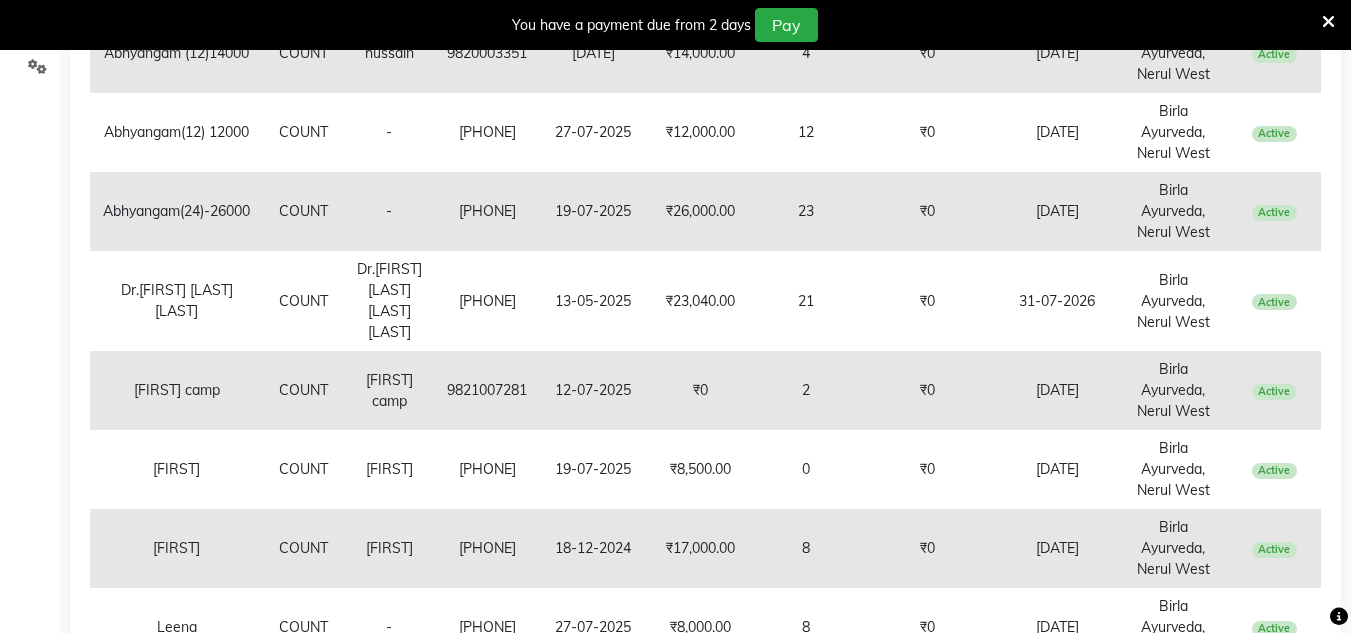 scroll, scrollTop: 0, scrollLeft: 0, axis: both 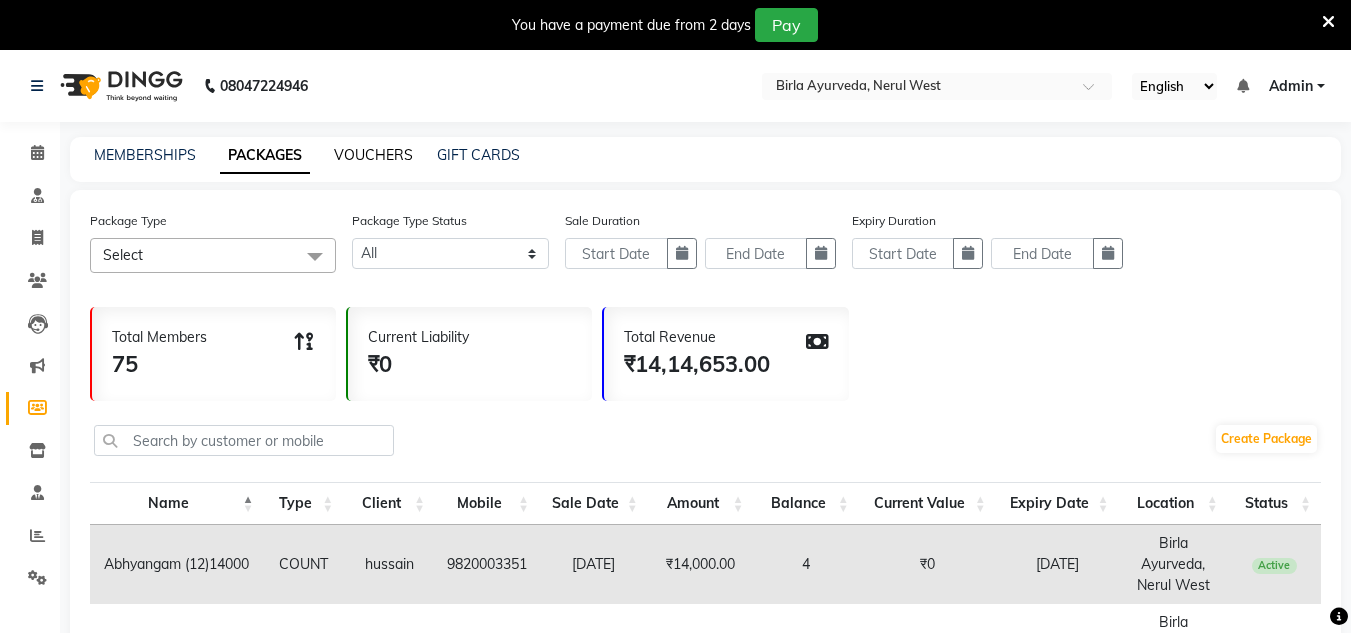 click on "VOUCHERS" 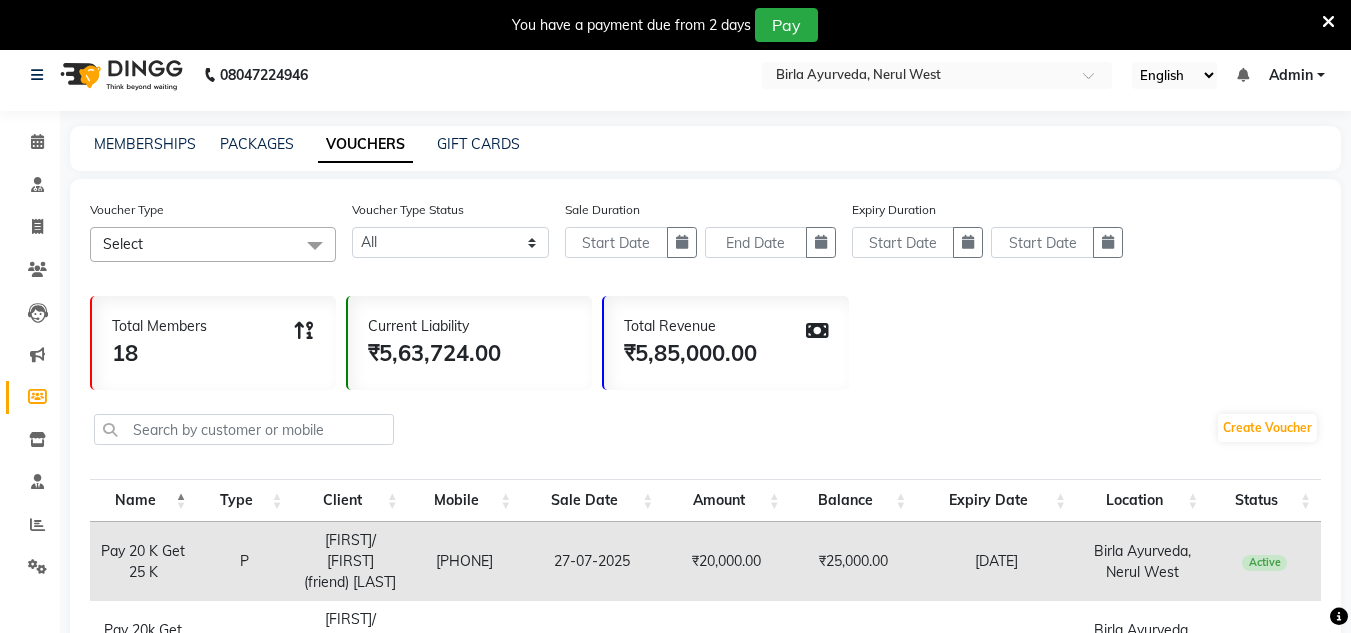 scroll, scrollTop: 9, scrollLeft: 0, axis: vertical 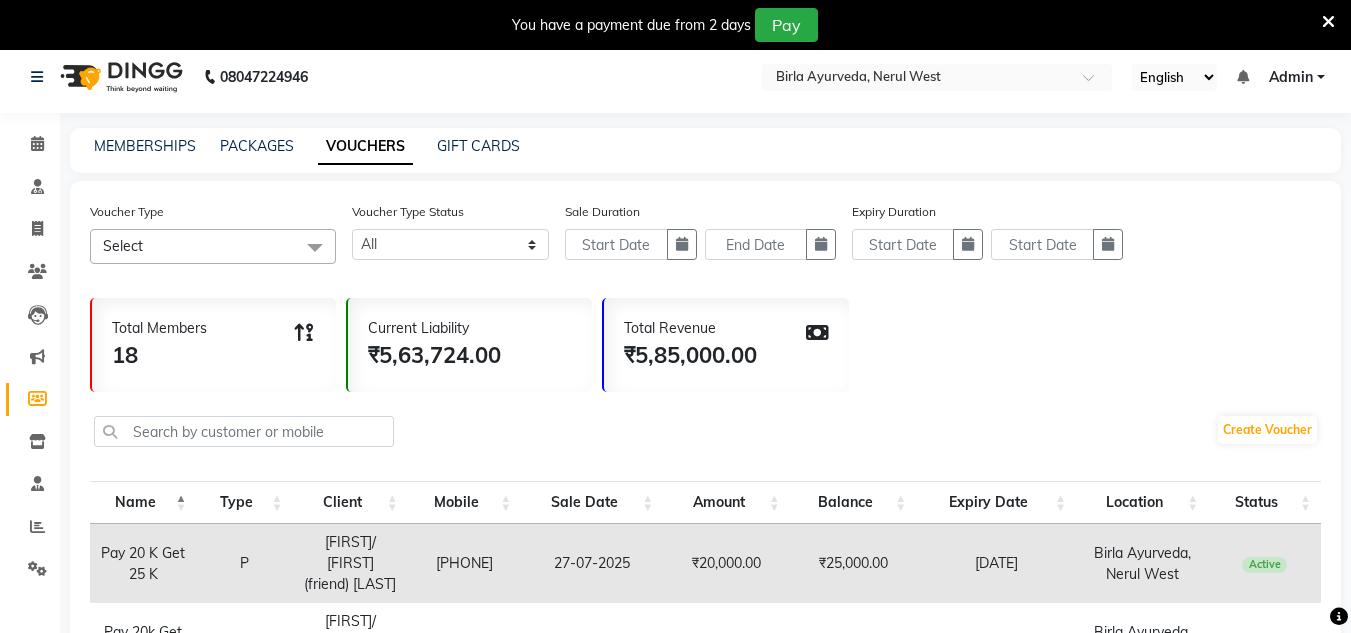 click on "Select" 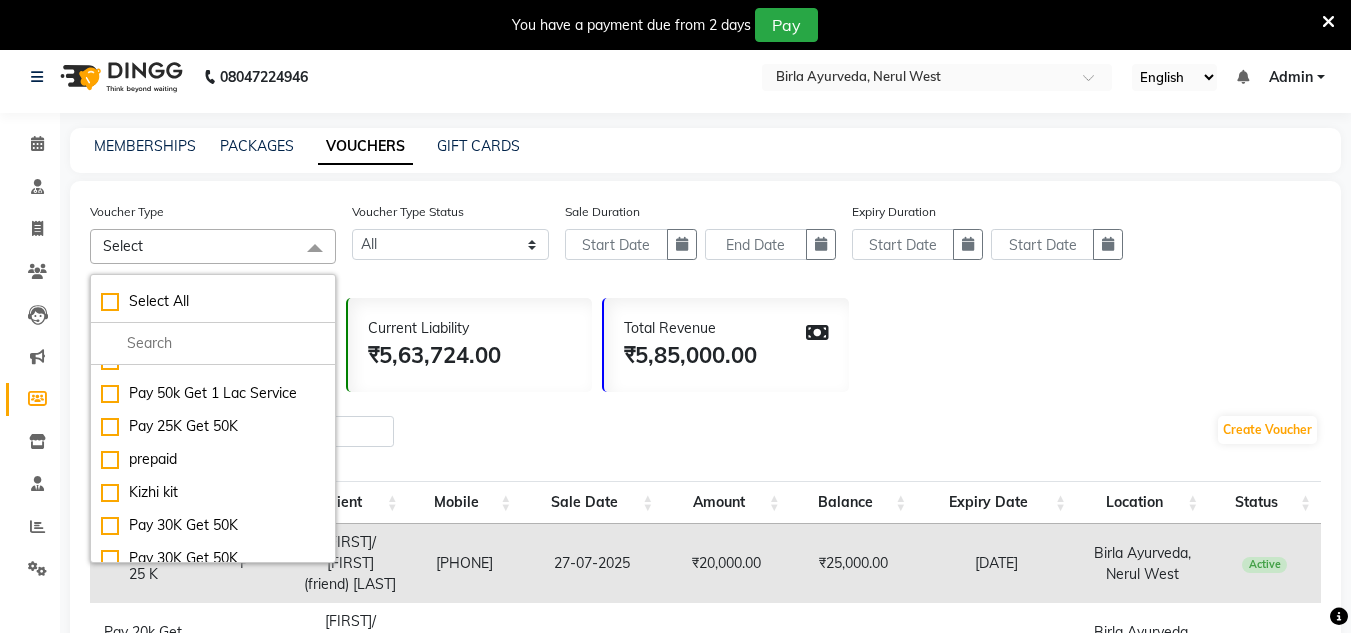 scroll, scrollTop: 0, scrollLeft: 0, axis: both 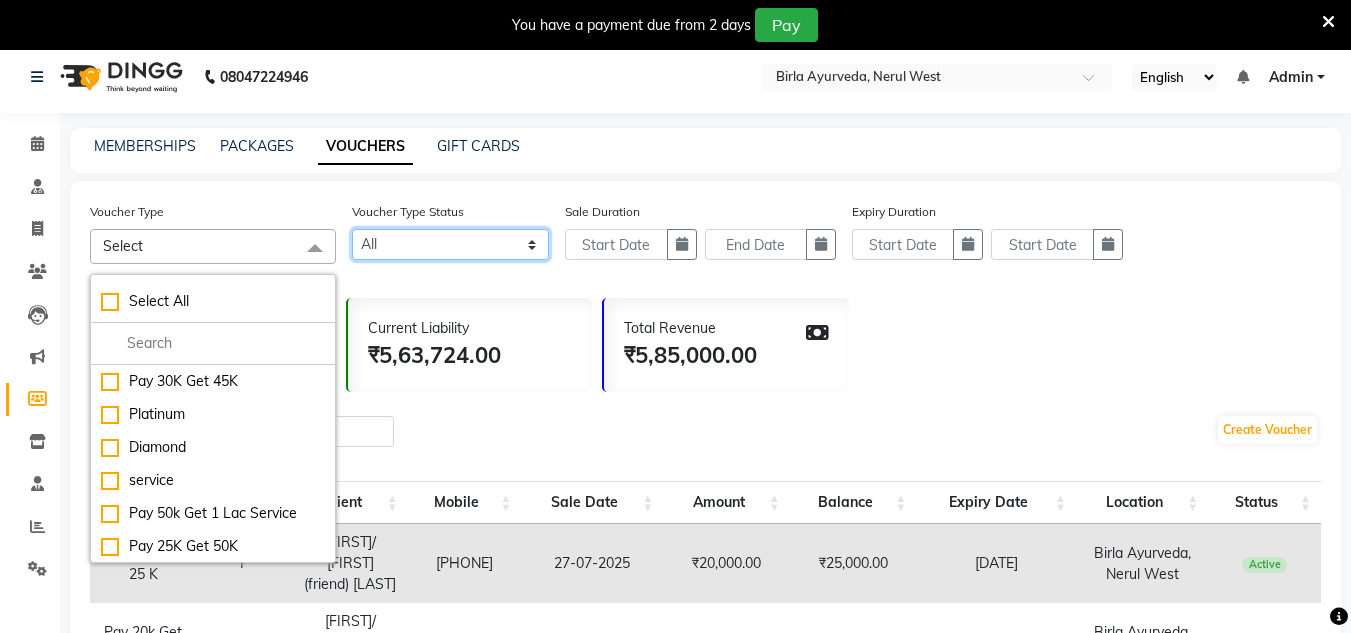 click on "Active Expired All" 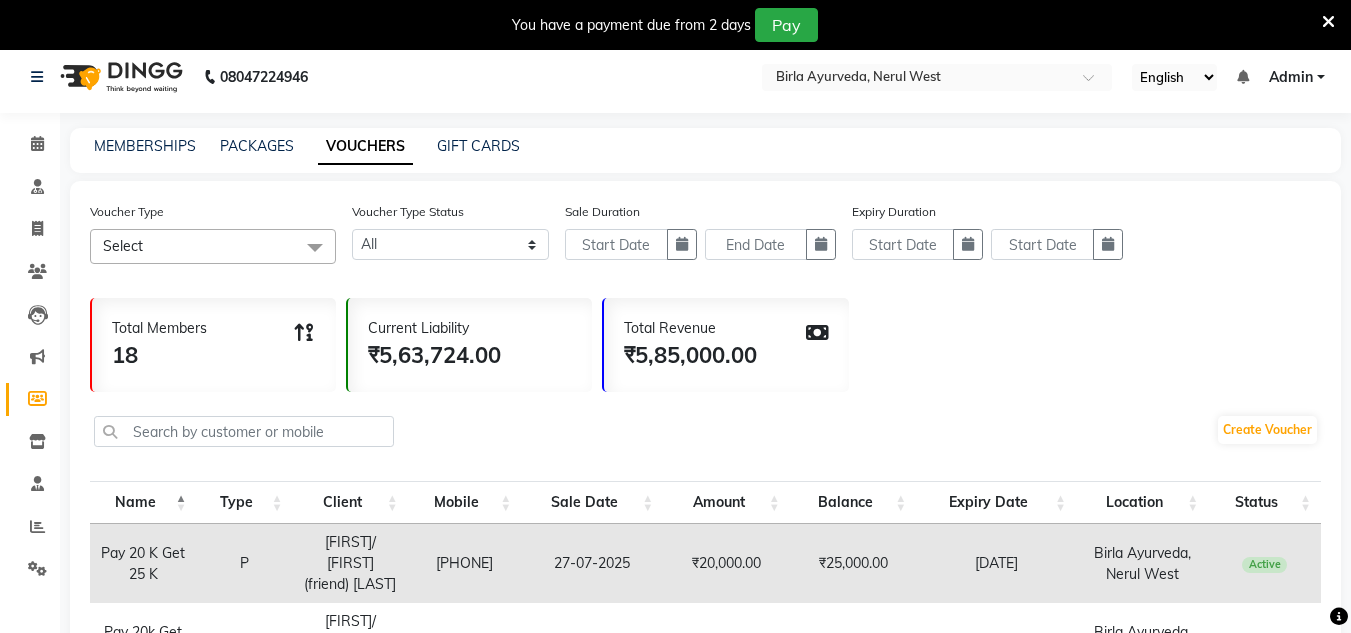 click on "MEMBERSHIPS PACKAGES VOUCHERS GIFT CARDS" 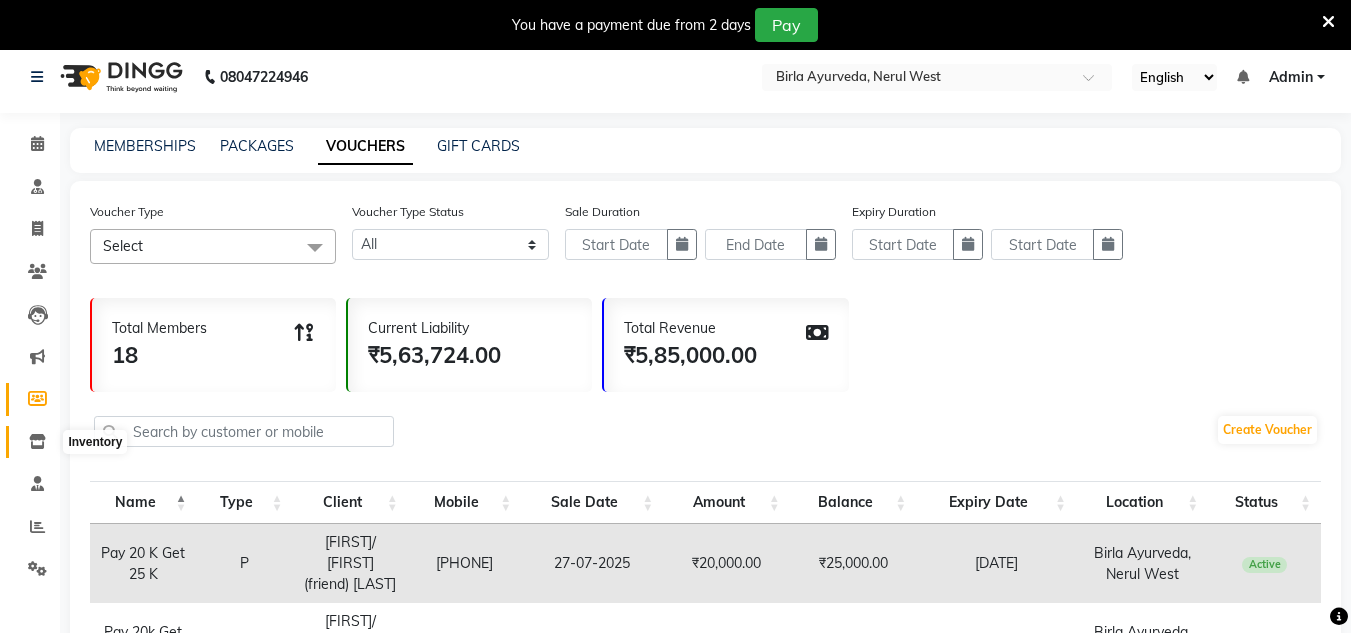 click 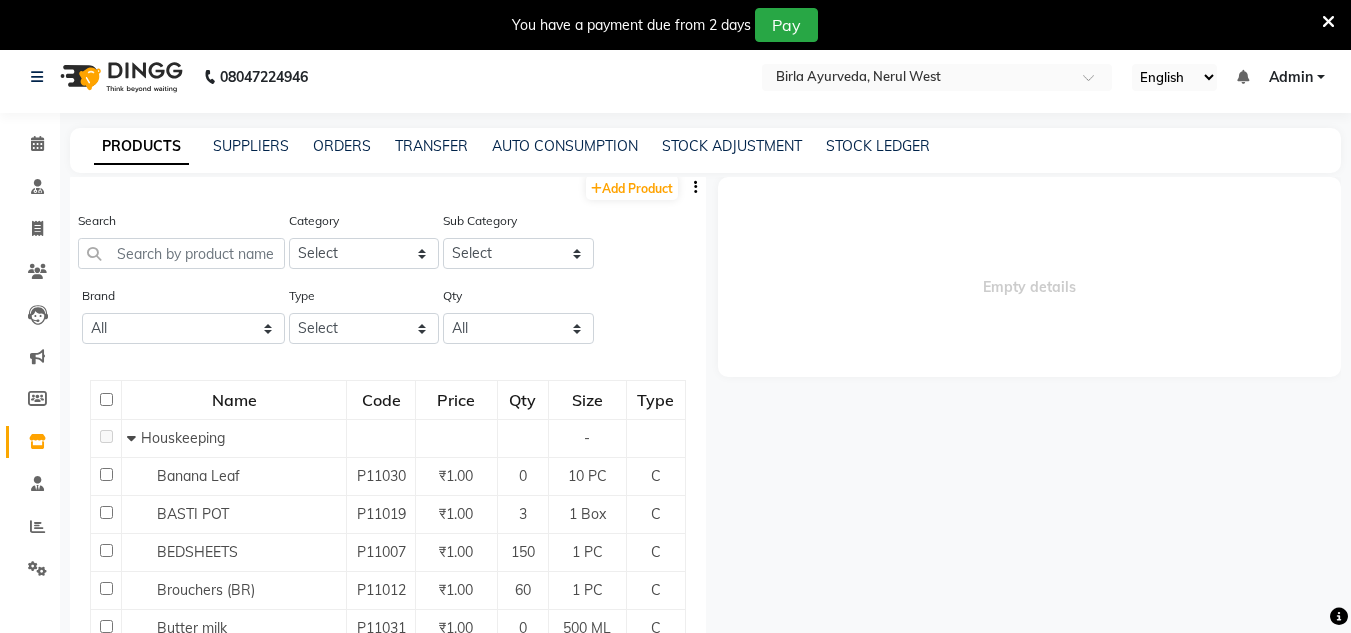 scroll, scrollTop: 0, scrollLeft: 0, axis: both 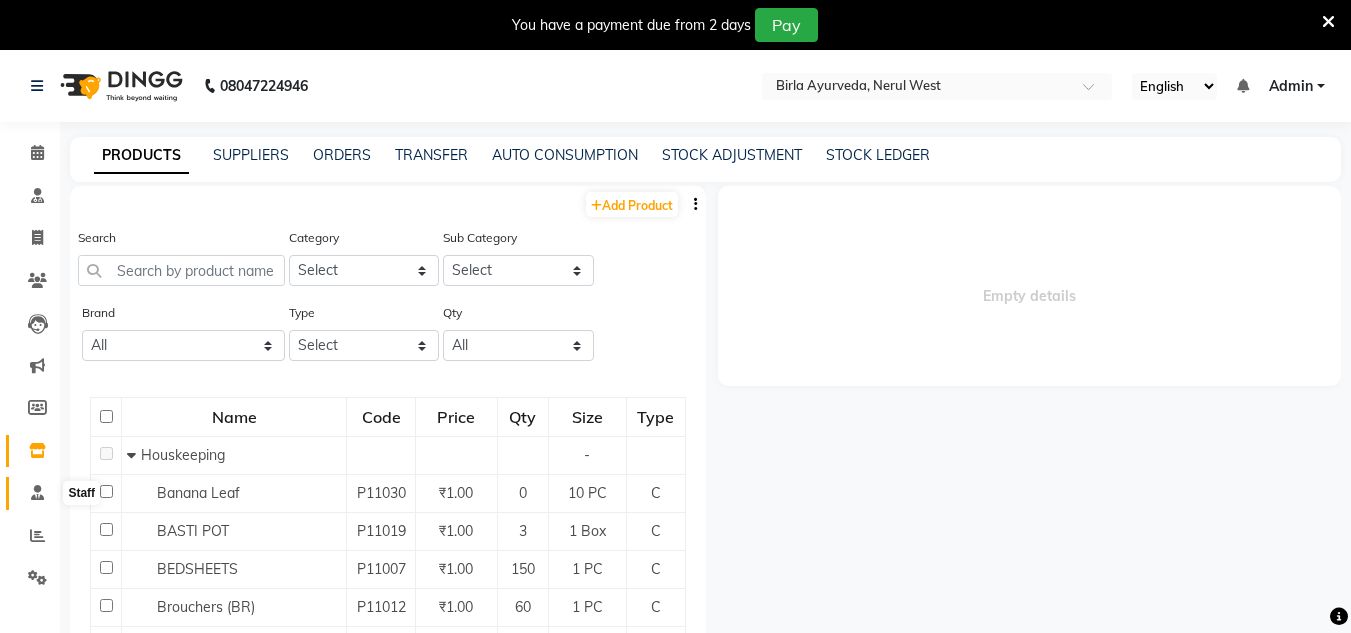 click 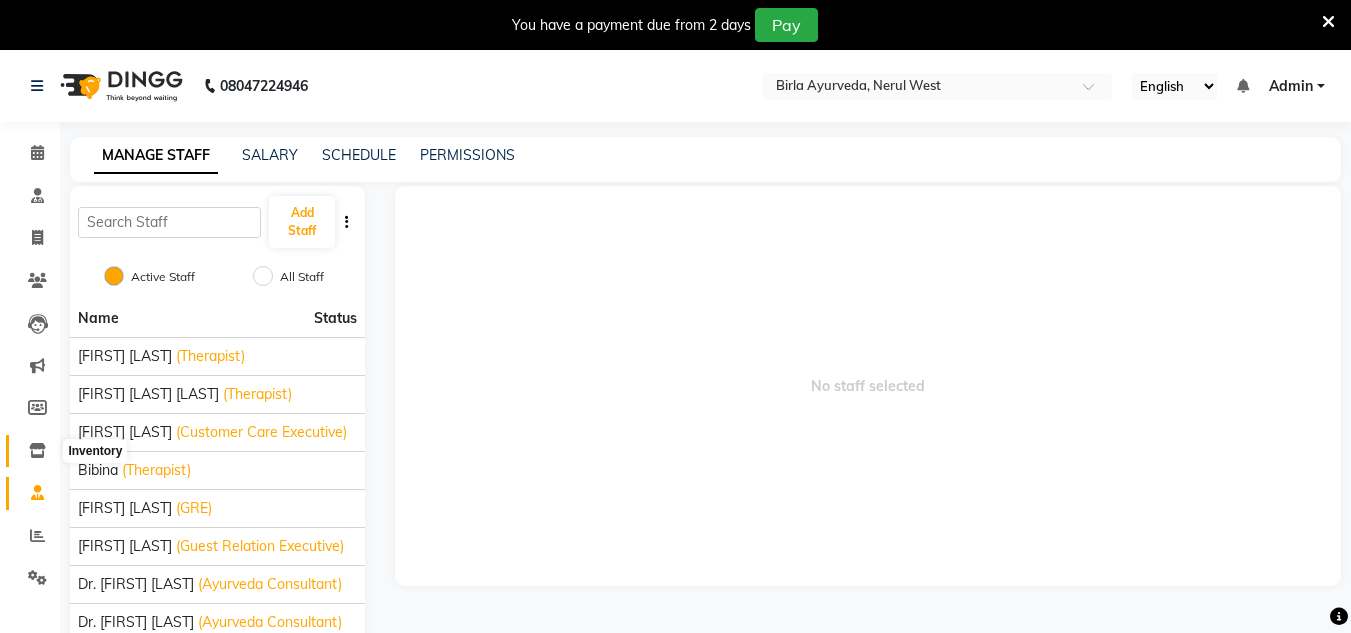 click 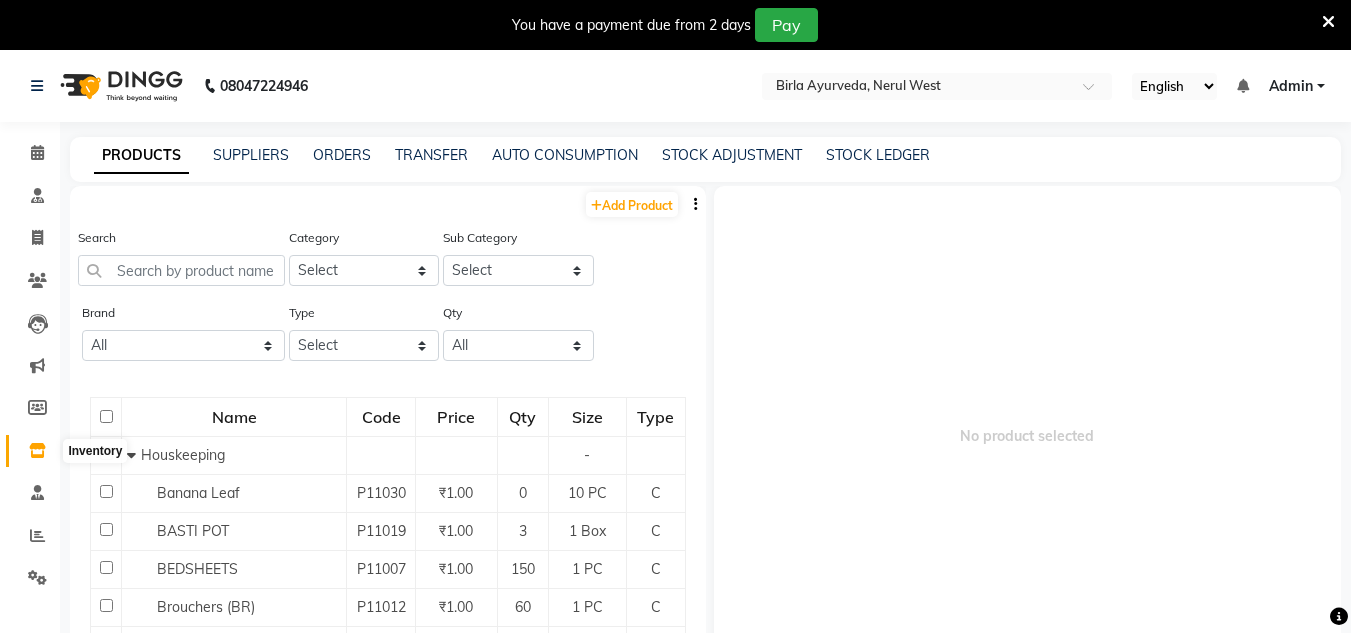 click 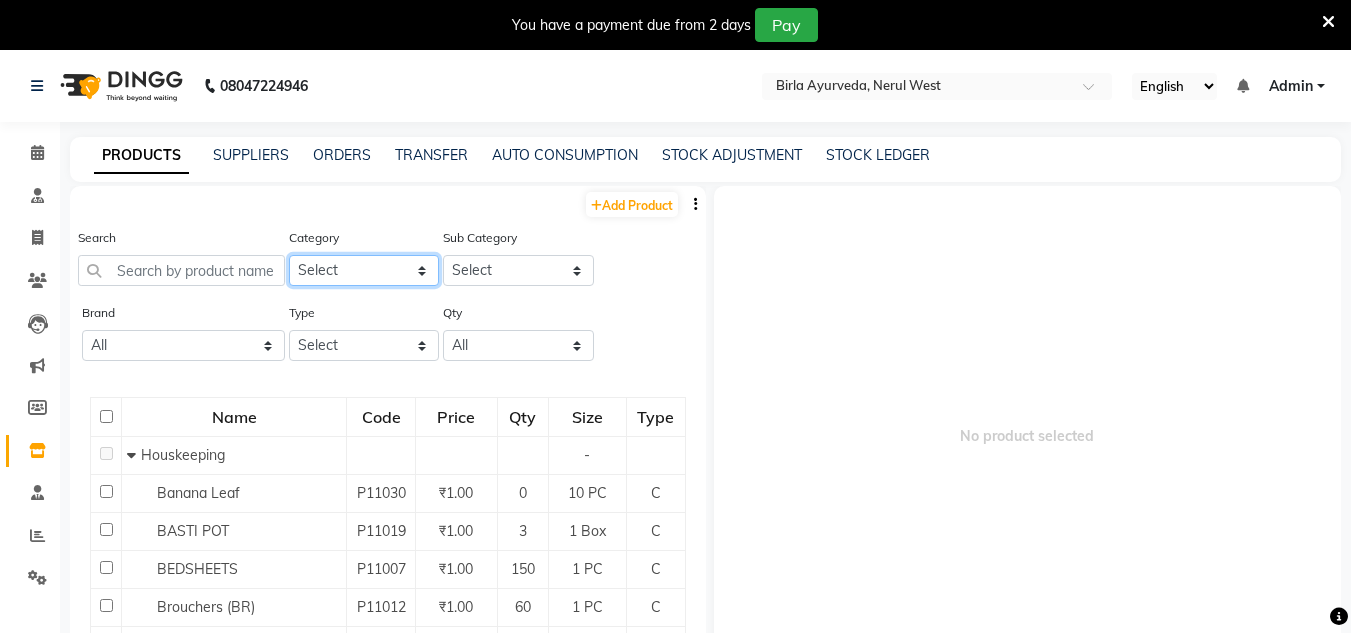 click on "Select Hair Skin Makeup Personal Care Appliances Classical Medicine OTC Propriety Medicine Ayurvedic Medicine Other" 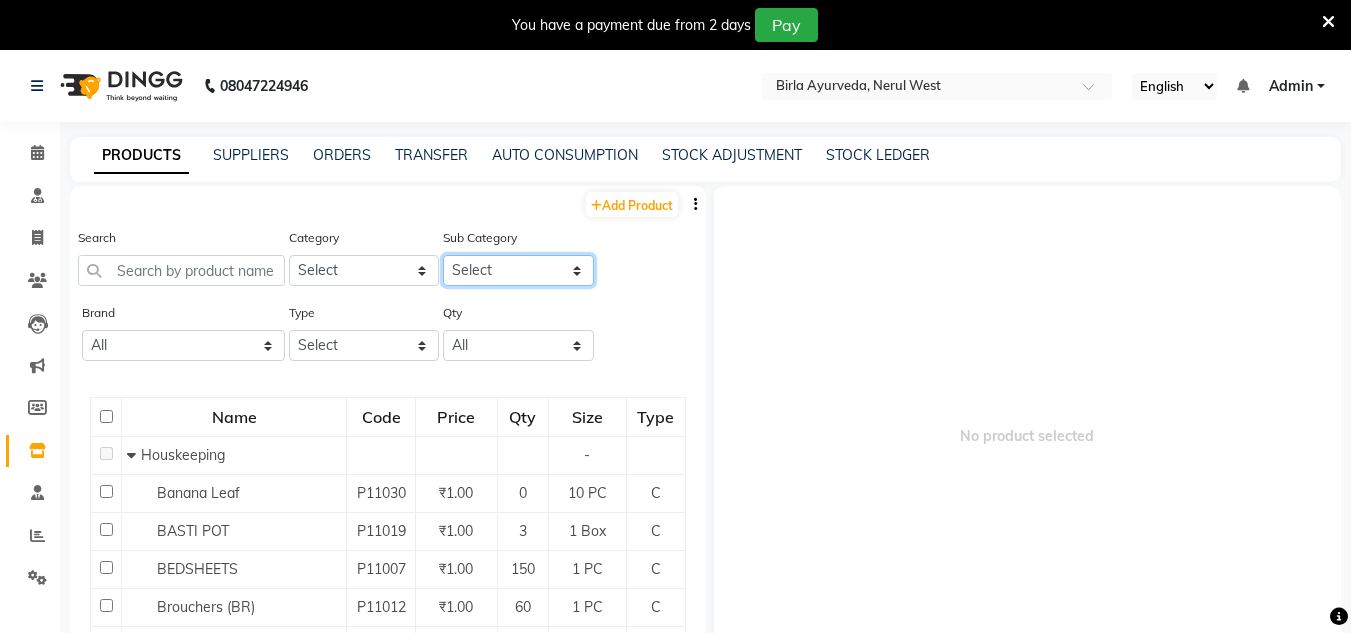 click on "Select" 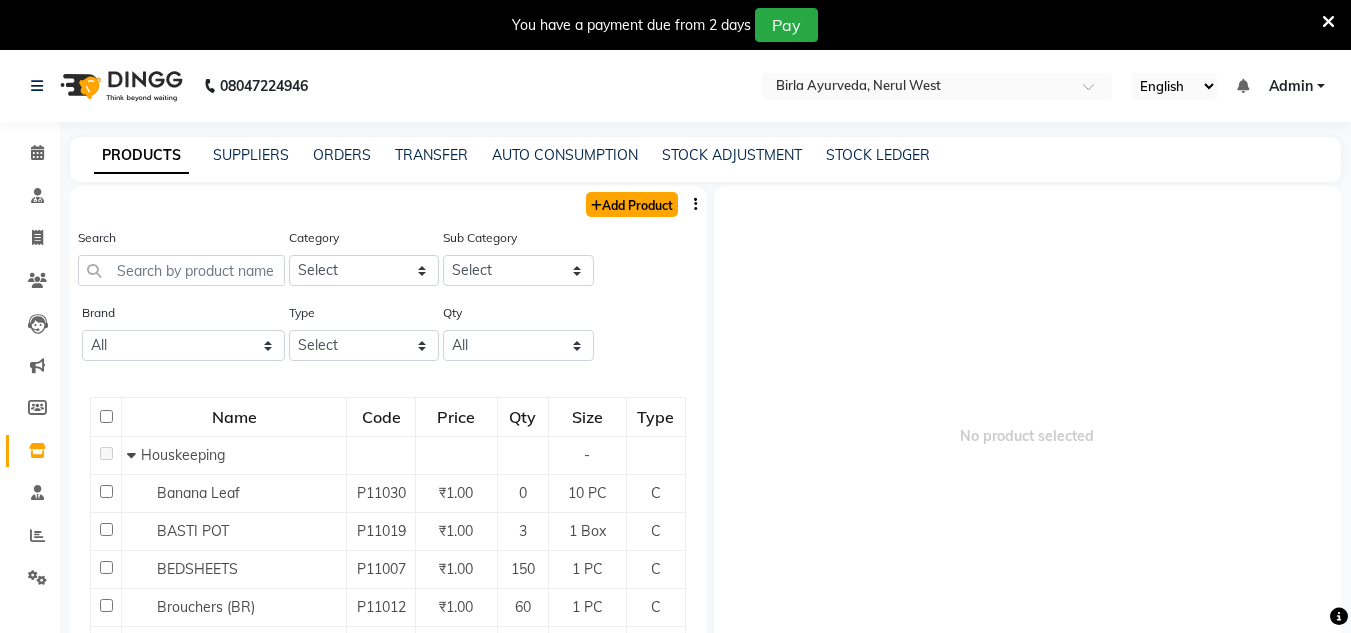click on "Add Product" 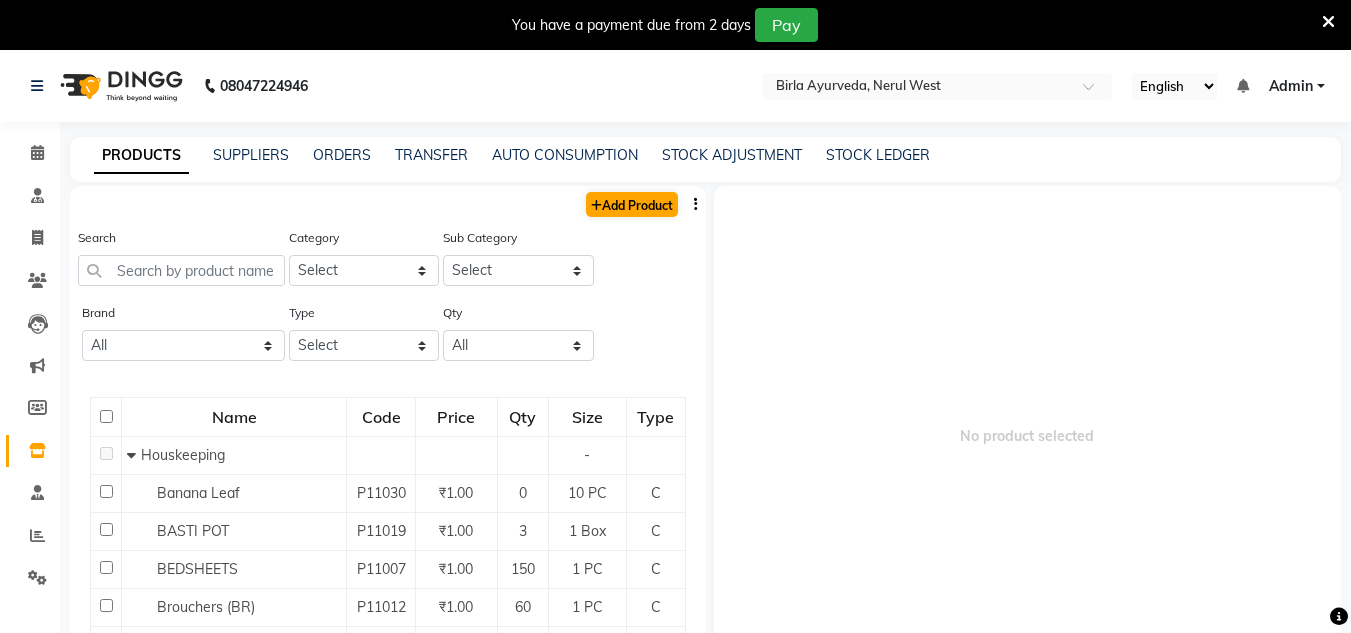 select on "true" 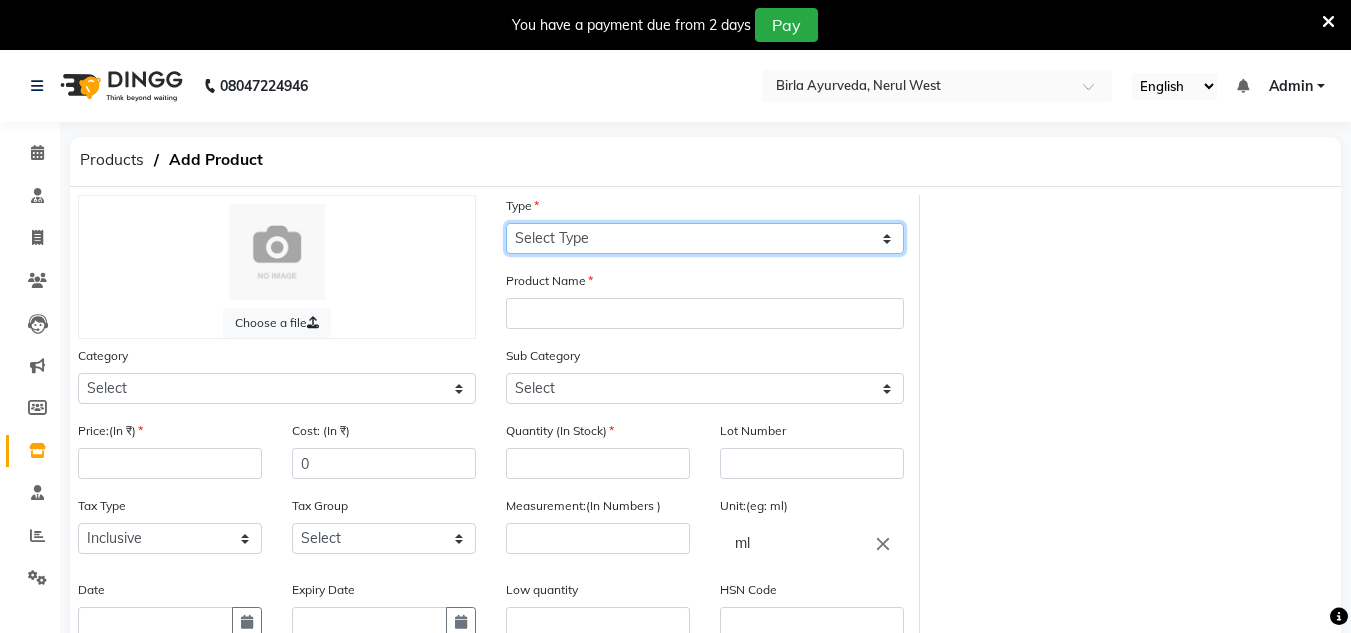 click on "Select Type Both Retail Consumable" 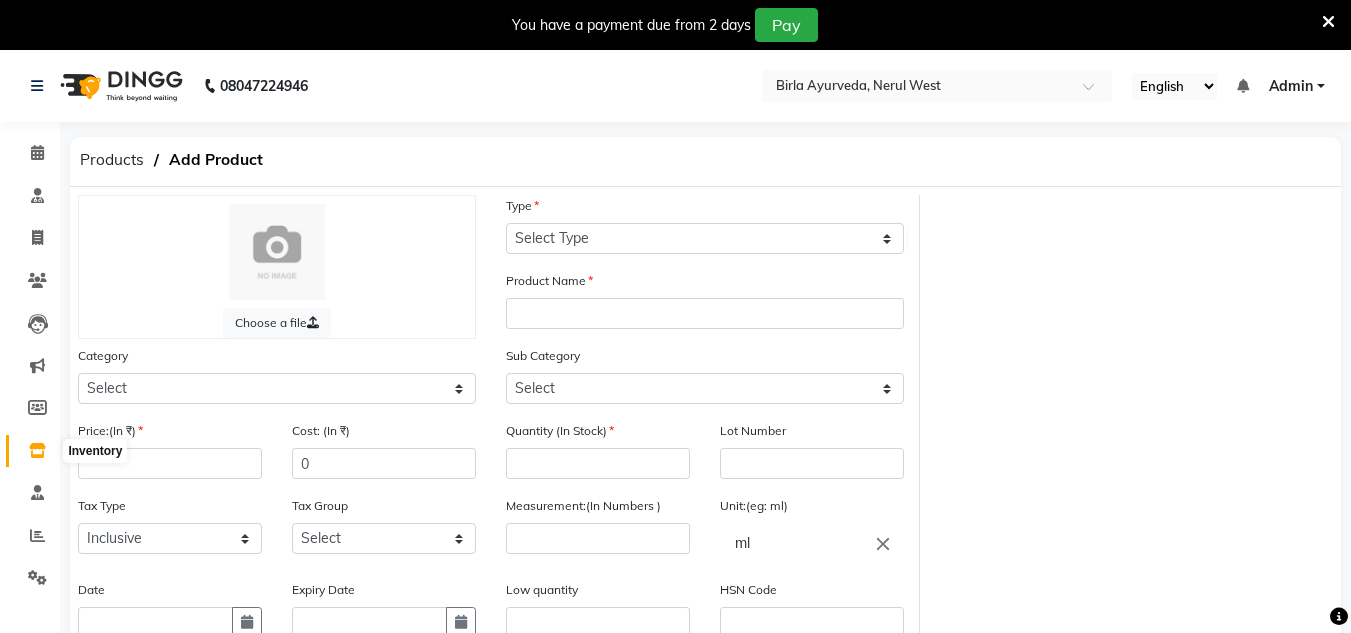 click 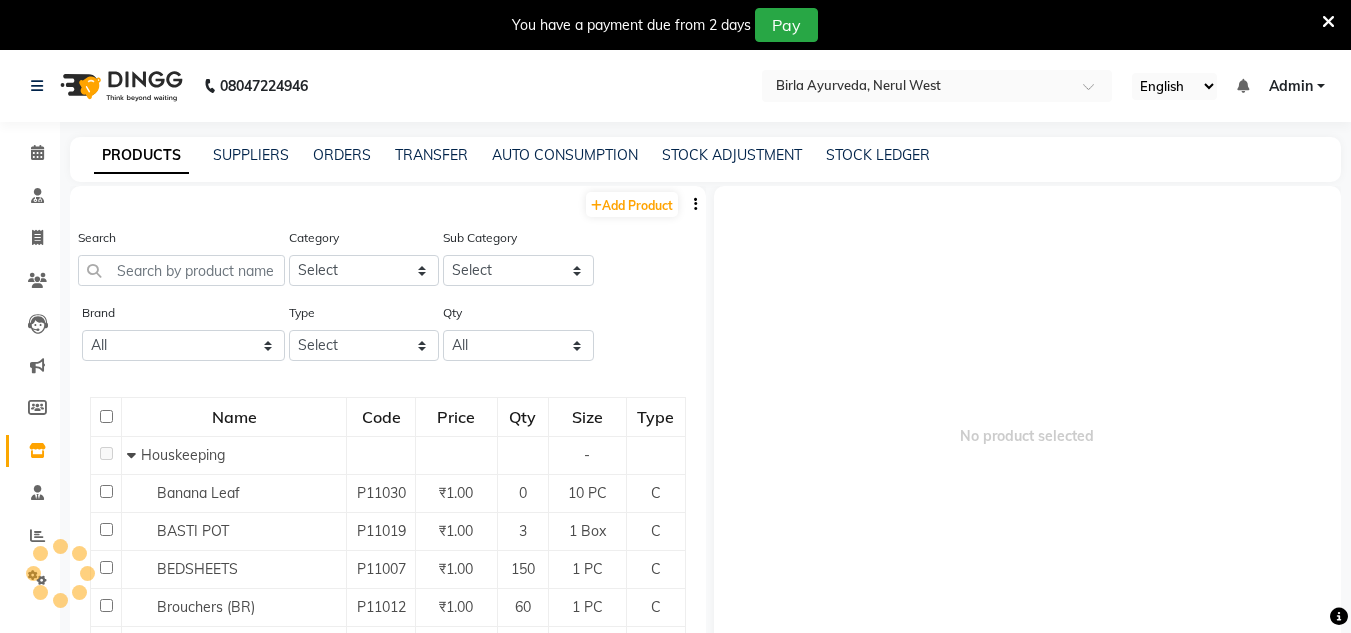 scroll, scrollTop: 20, scrollLeft: 0, axis: vertical 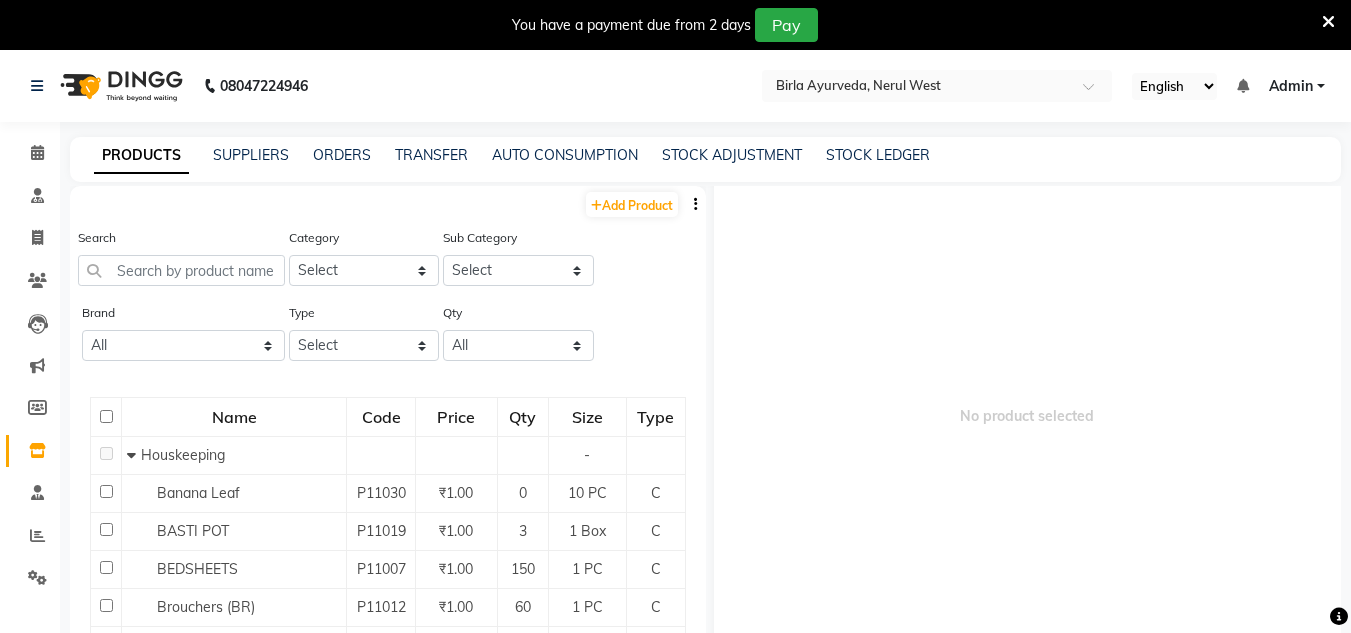 click on "No product selected" at bounding box center [1028, 416] 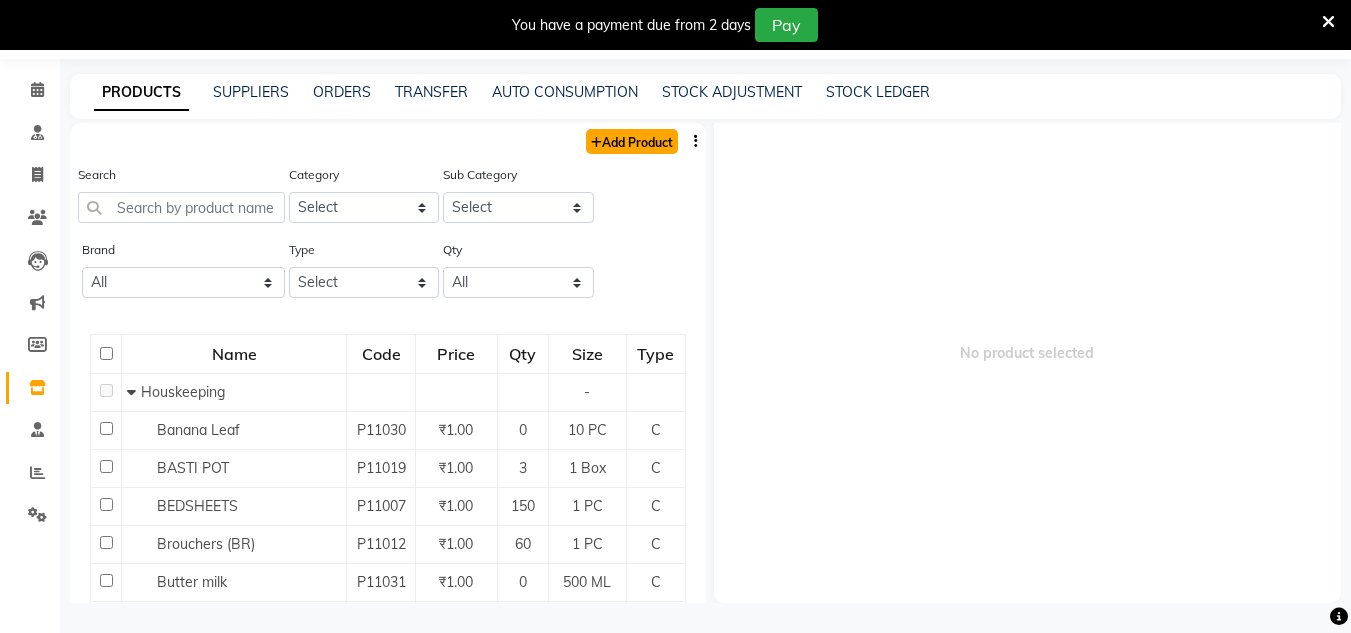 click on "Add Product" 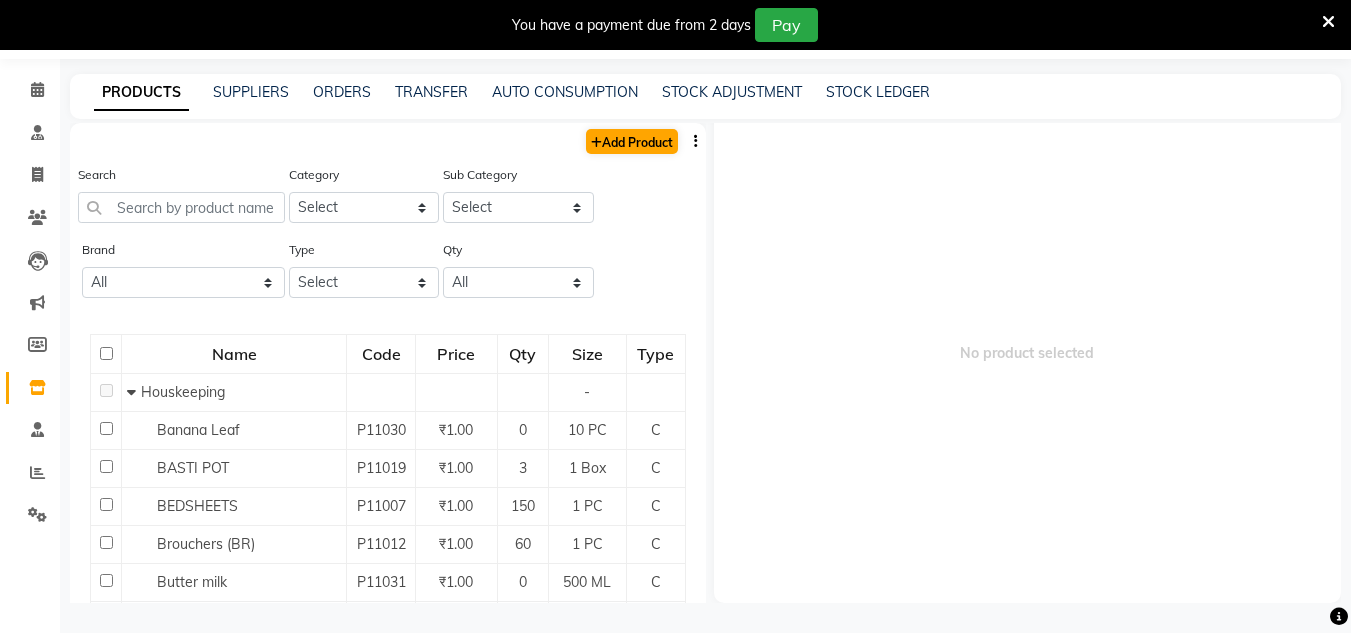select on "true" 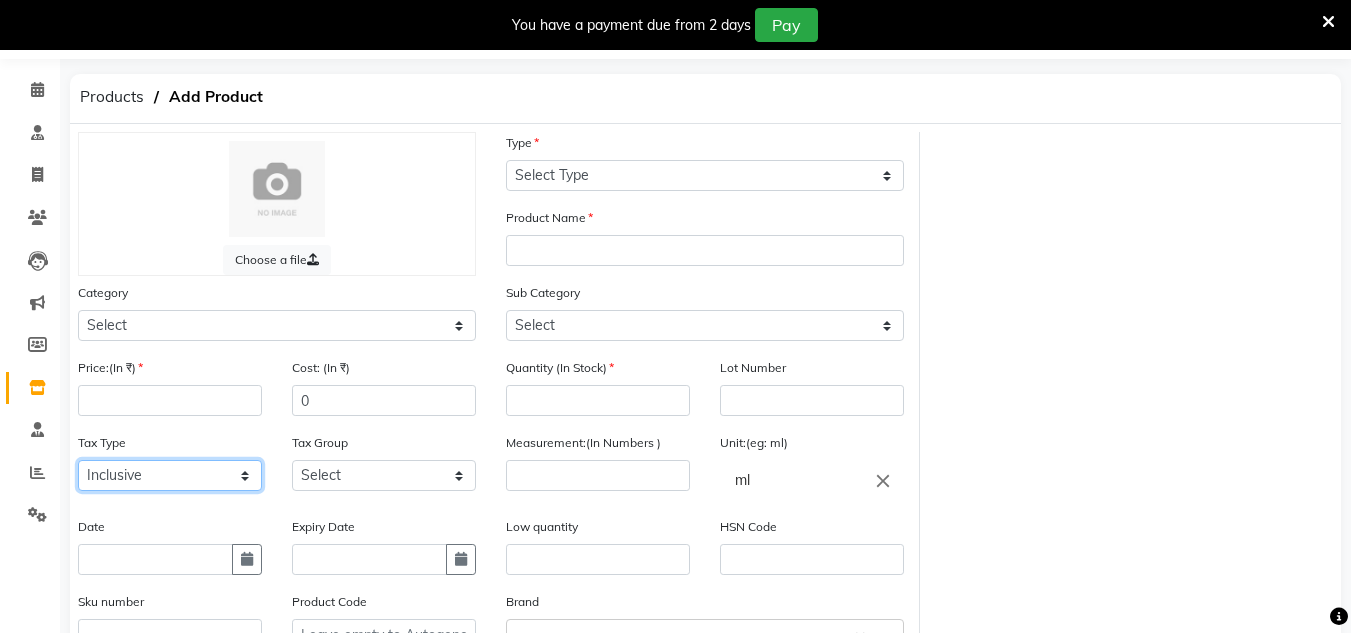 click on "Select Inclusive Exclusive" 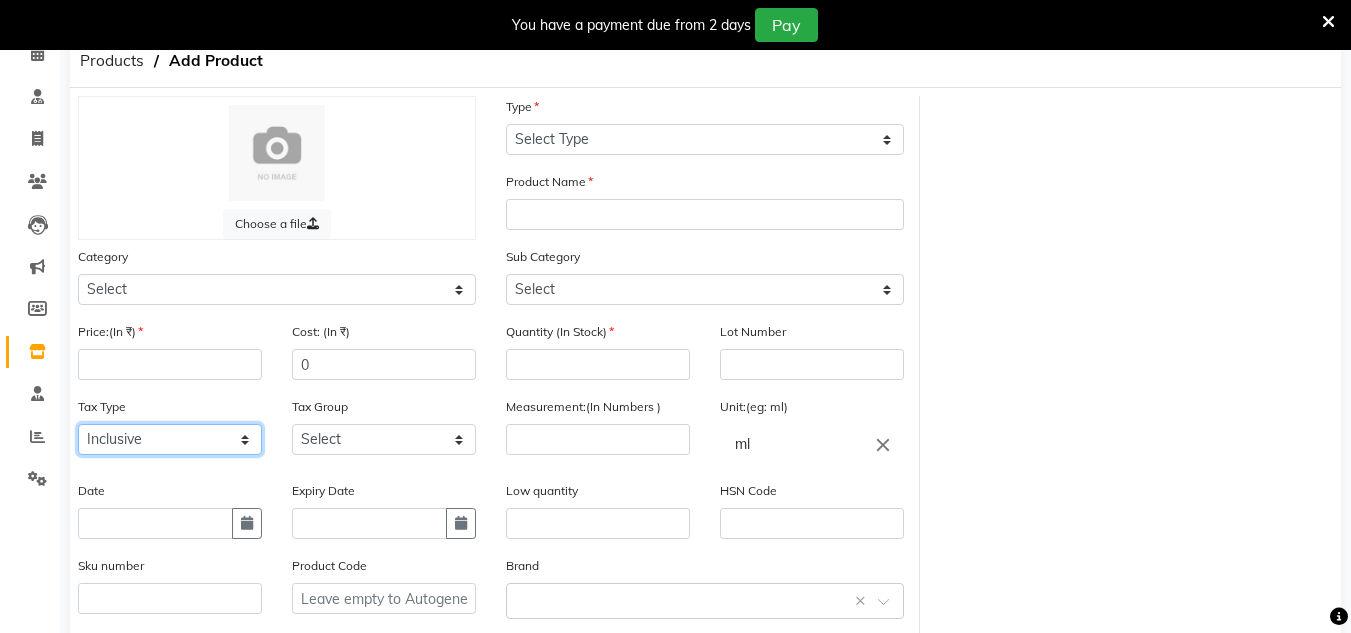 scroll, scrollTop: 0, scrollLeft: 0, axis: both 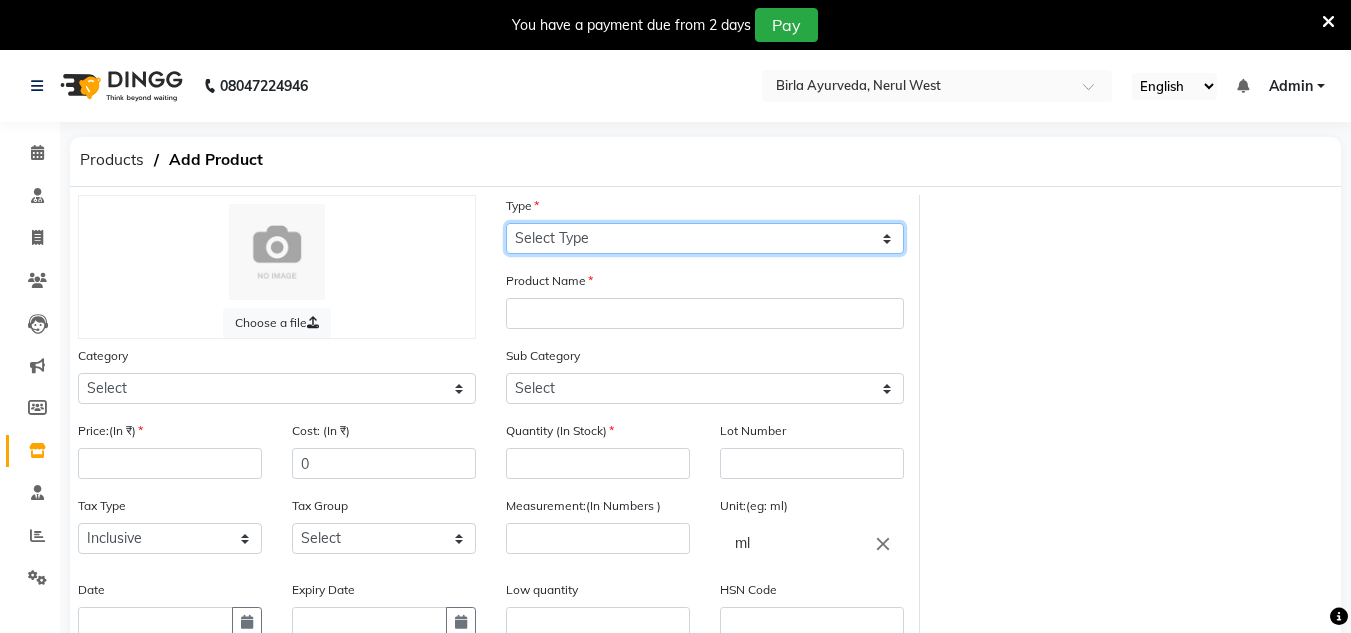 click on "Select Type Both Retail Consumable" 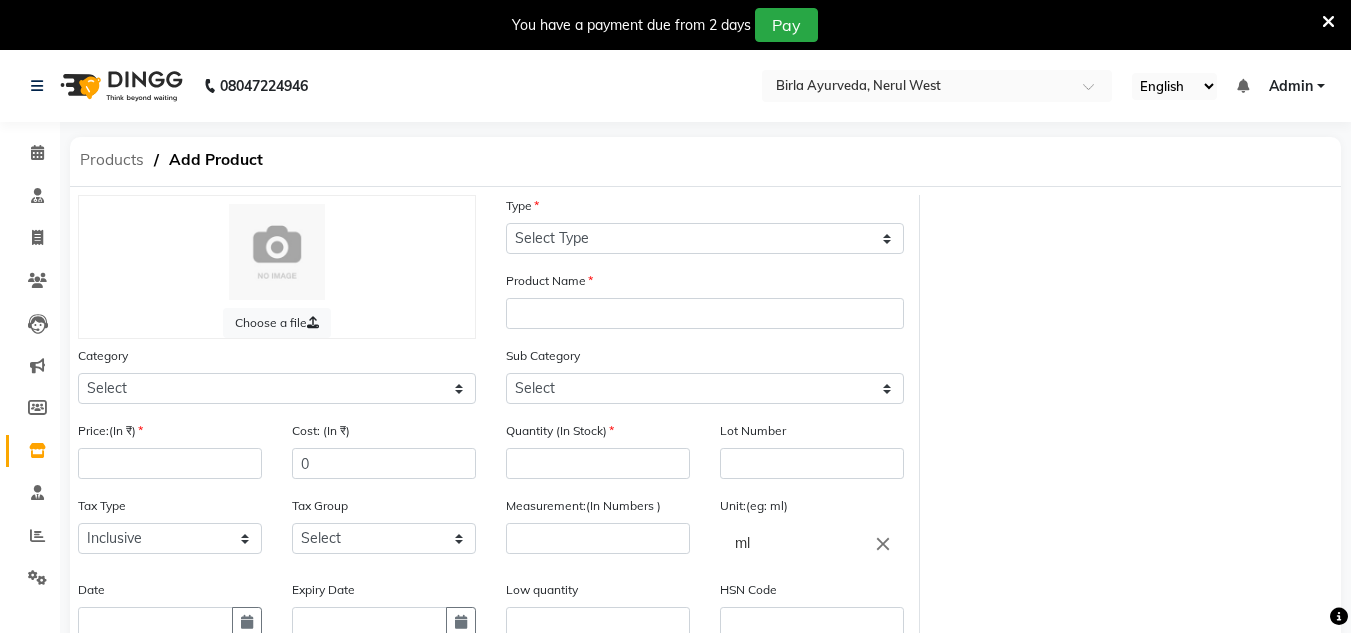 click on "Products" 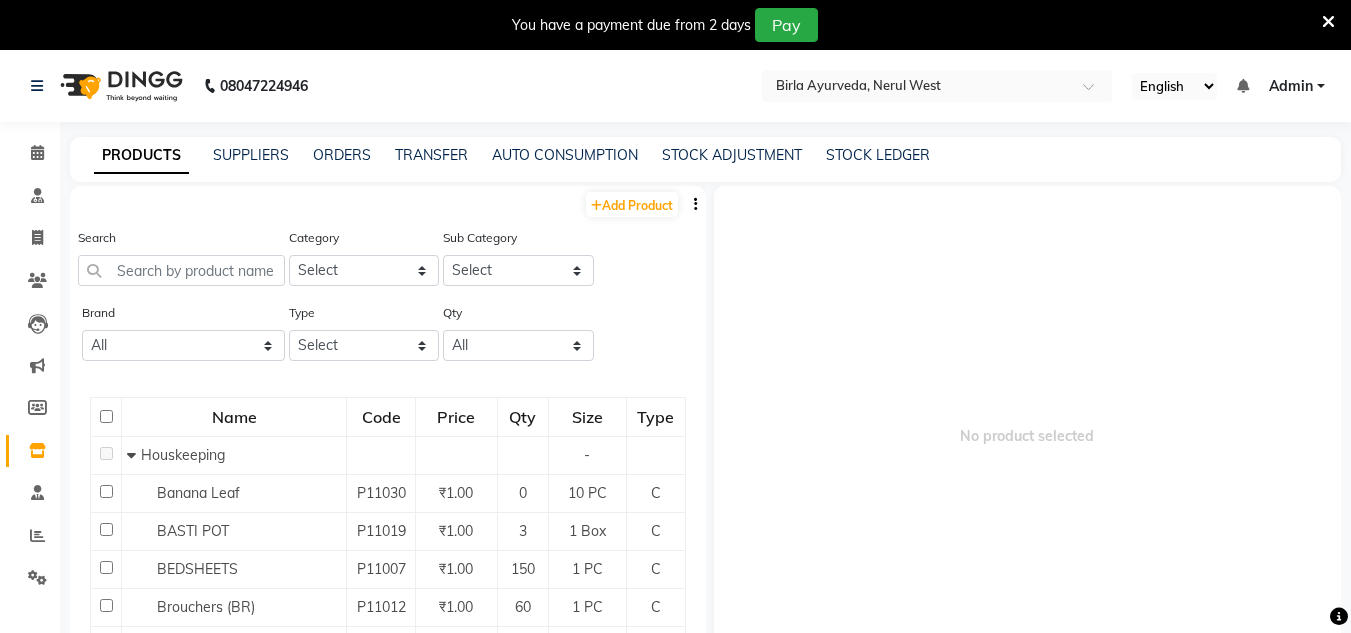 click 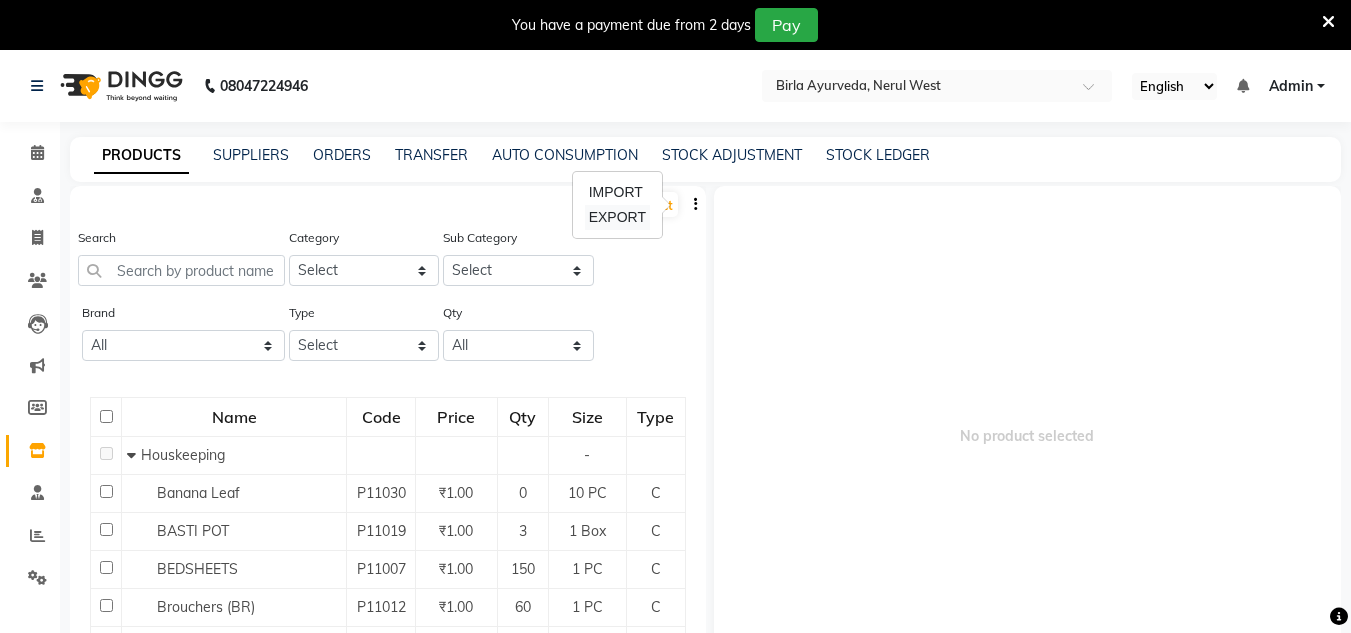 click on "EXPORT" at bounding box center [617, 217] 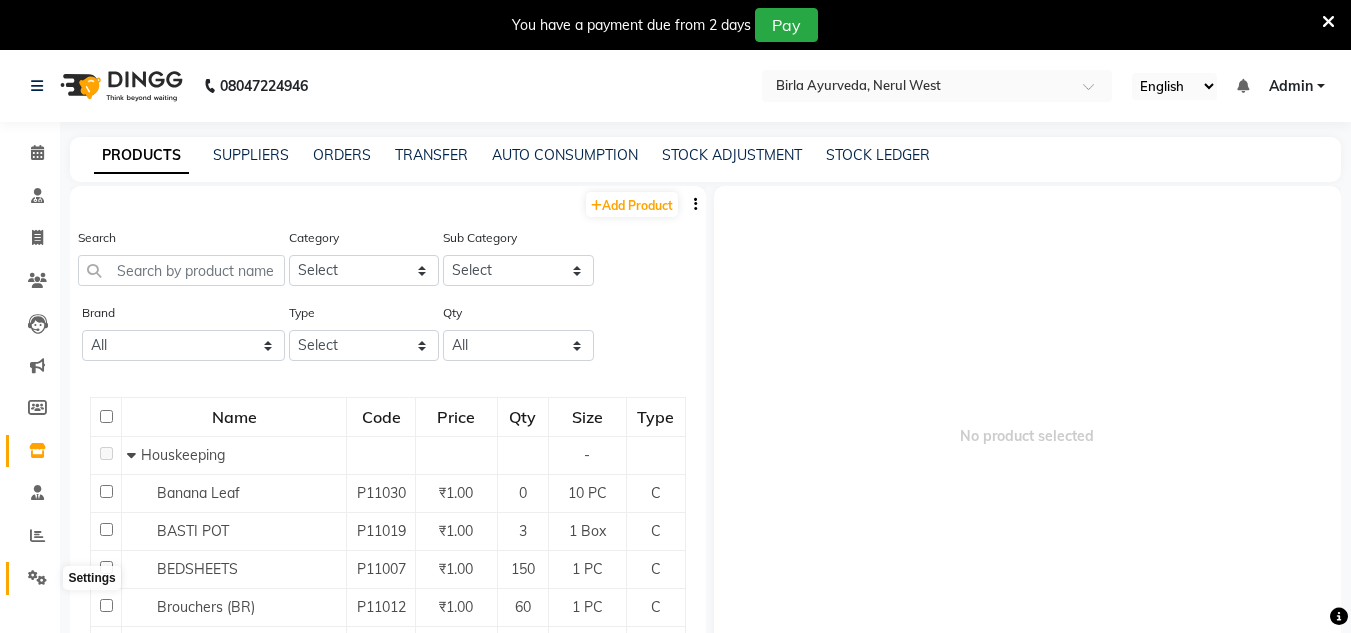 click 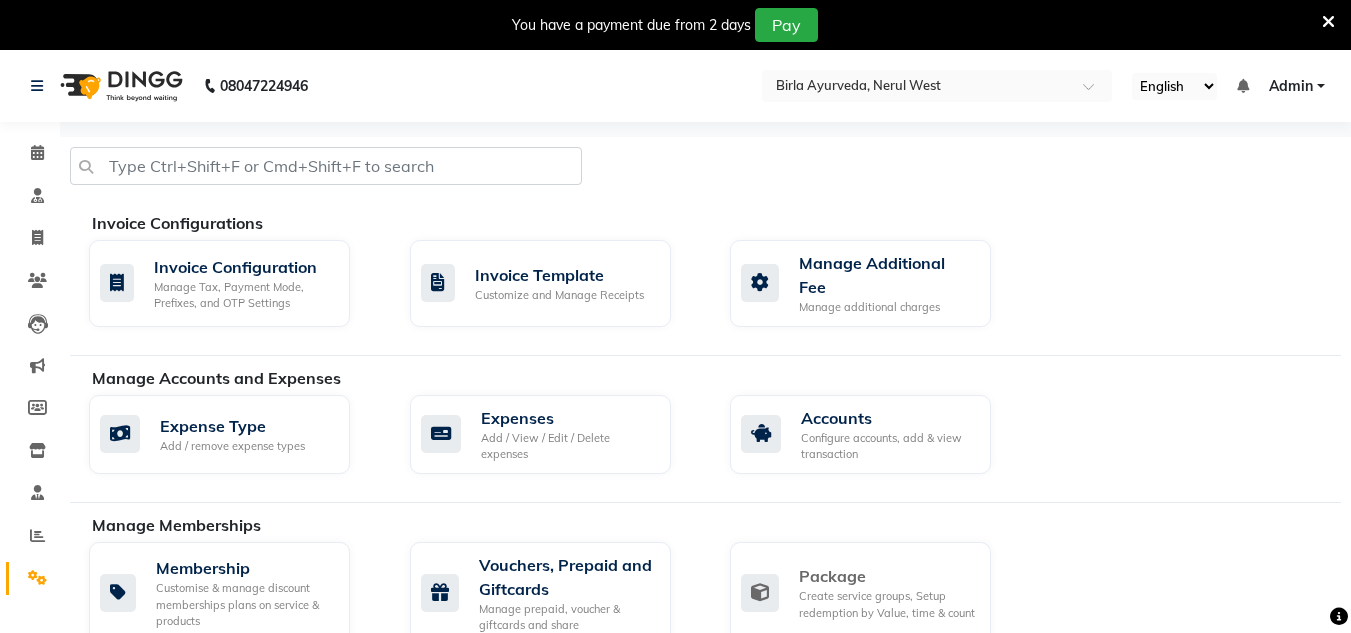 click on "Package Create service groups, Setup redemption by Value, time & count" 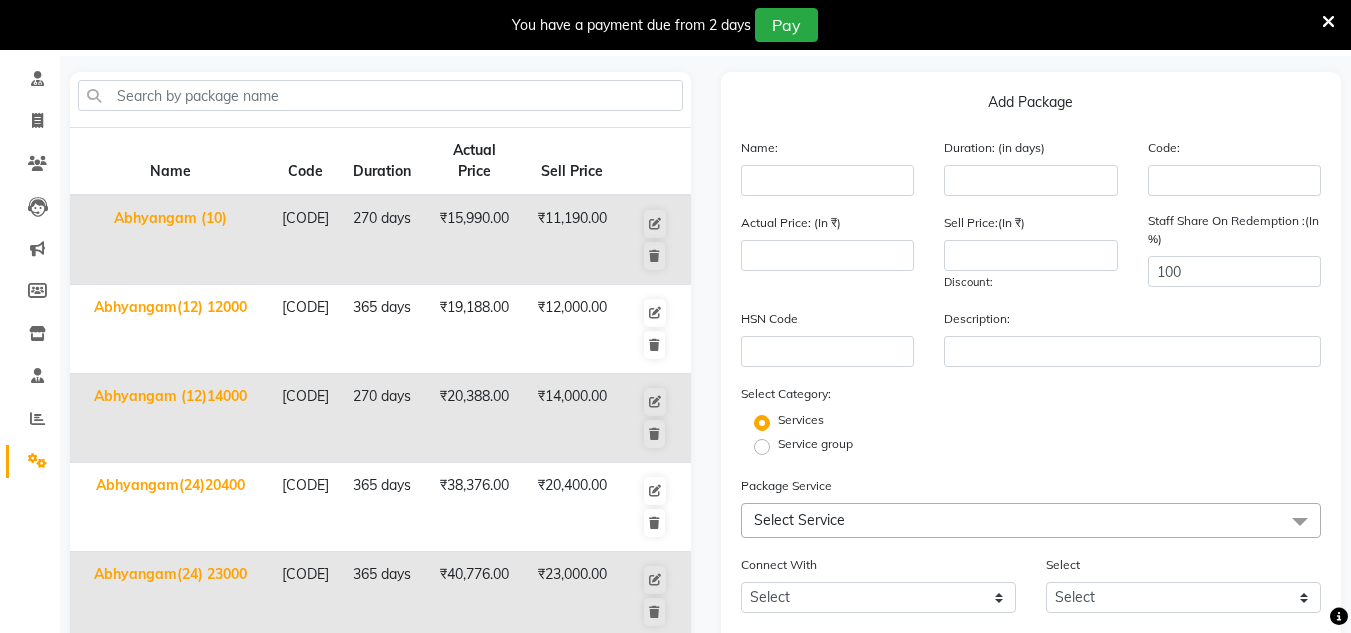 scroll, scrollTop: 119, scrollLeft: 0, axis: vertical 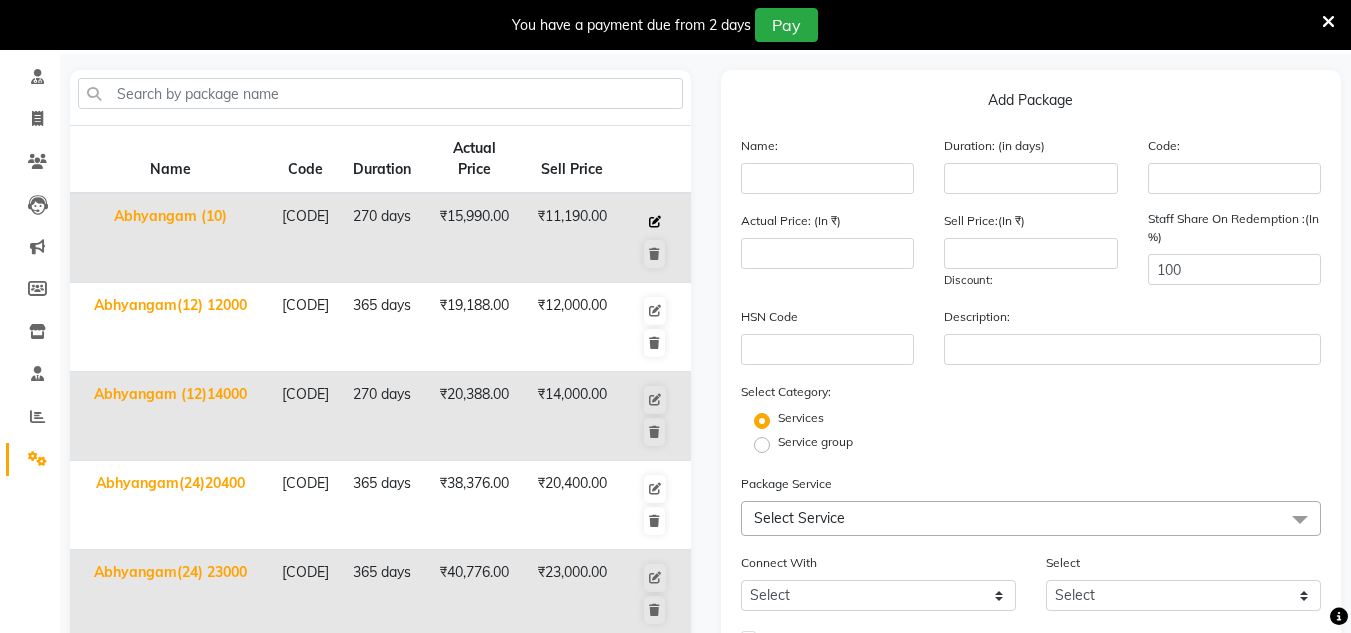 click 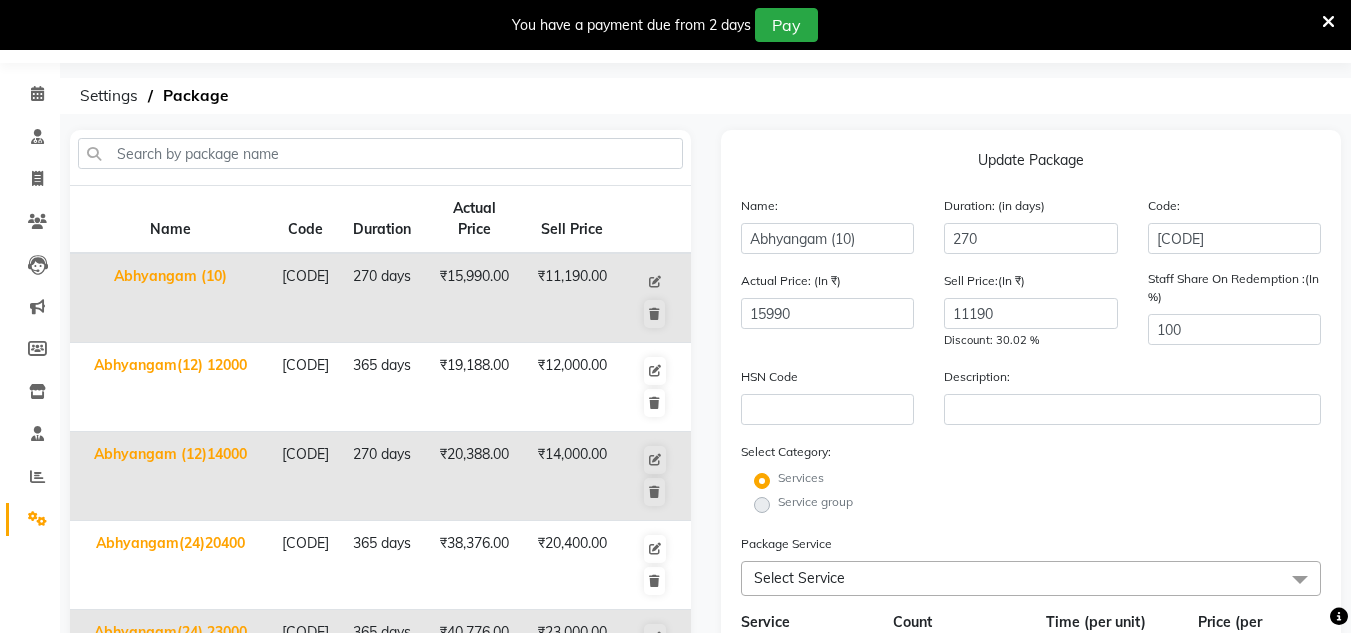 scroll, scrollTop: 58, scrollLeft: 0, axis: vertical 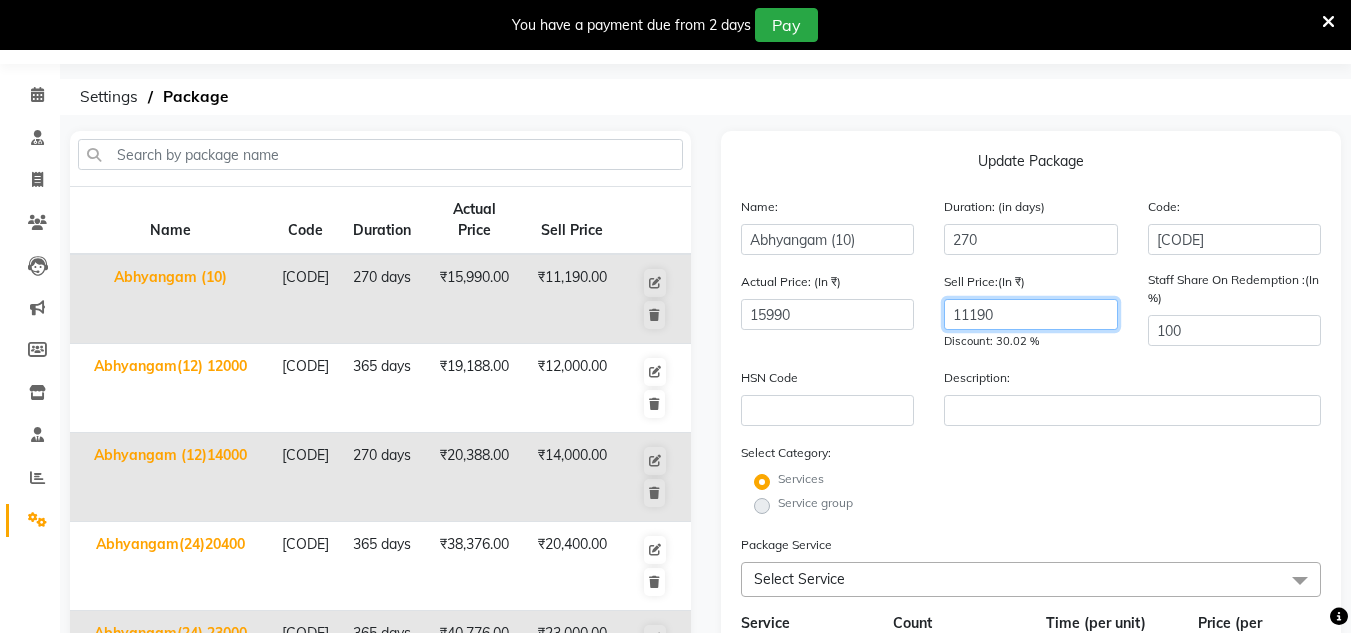 click on "11190" 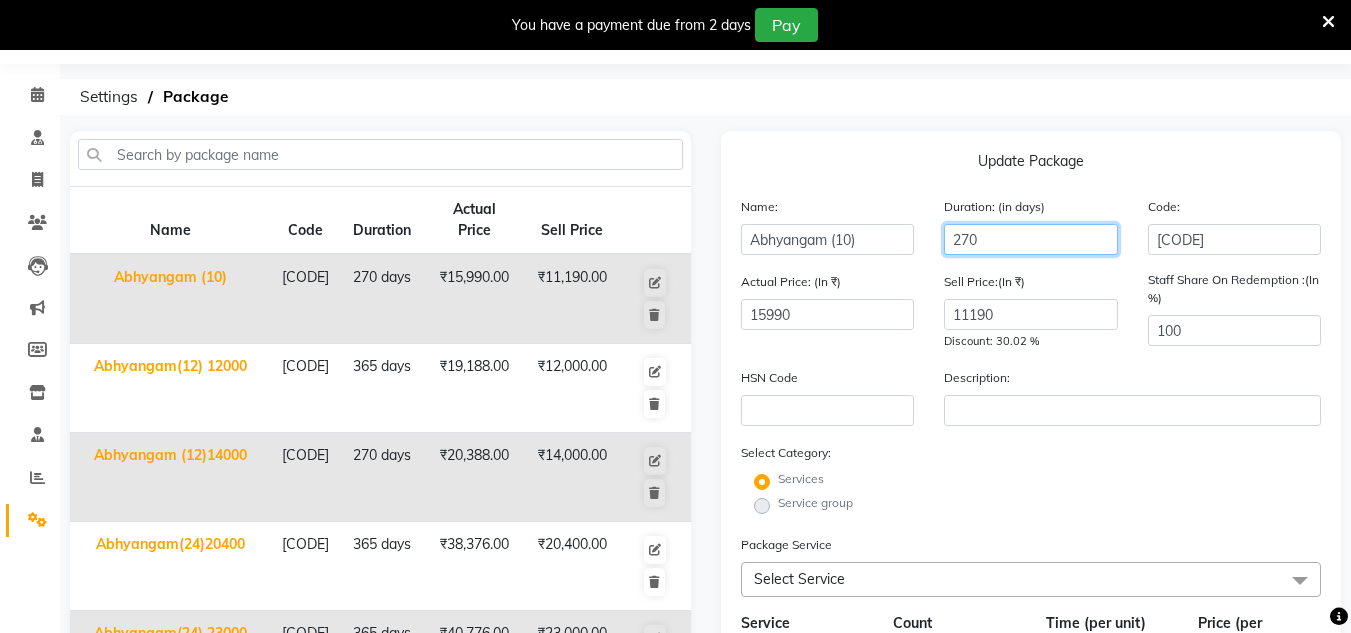 click on "270" 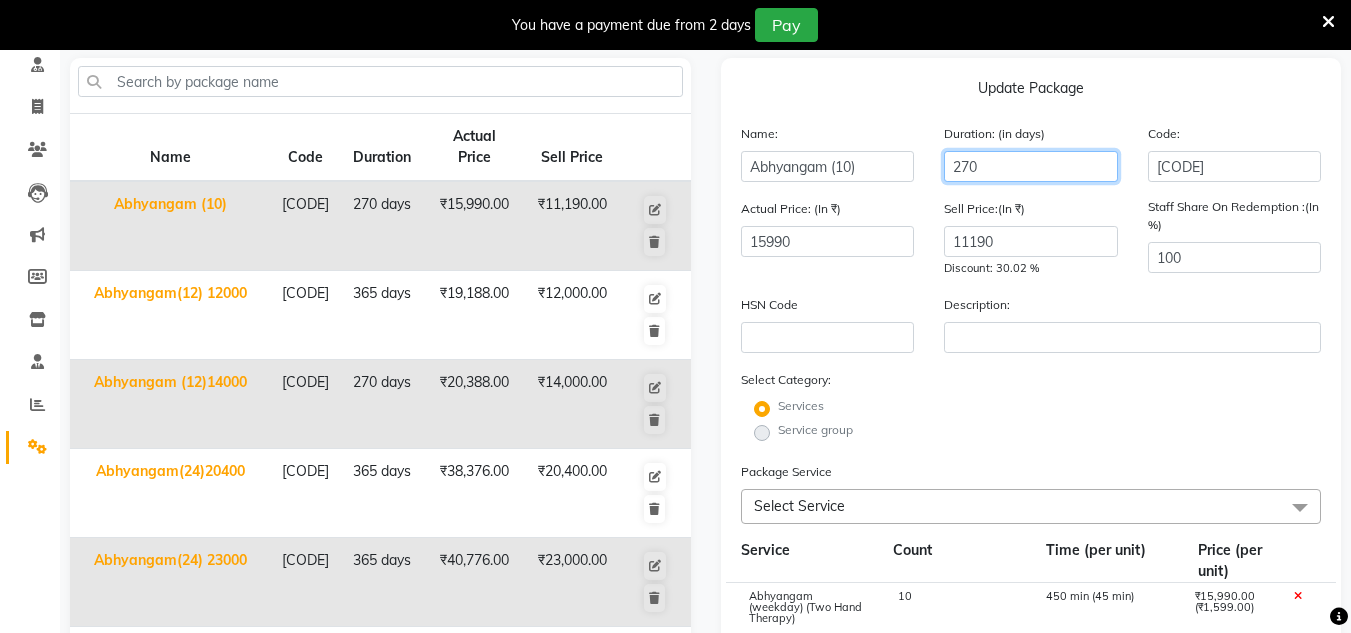 scroll, scrollTop: 132, scrollLeft: 0, axis: vertical 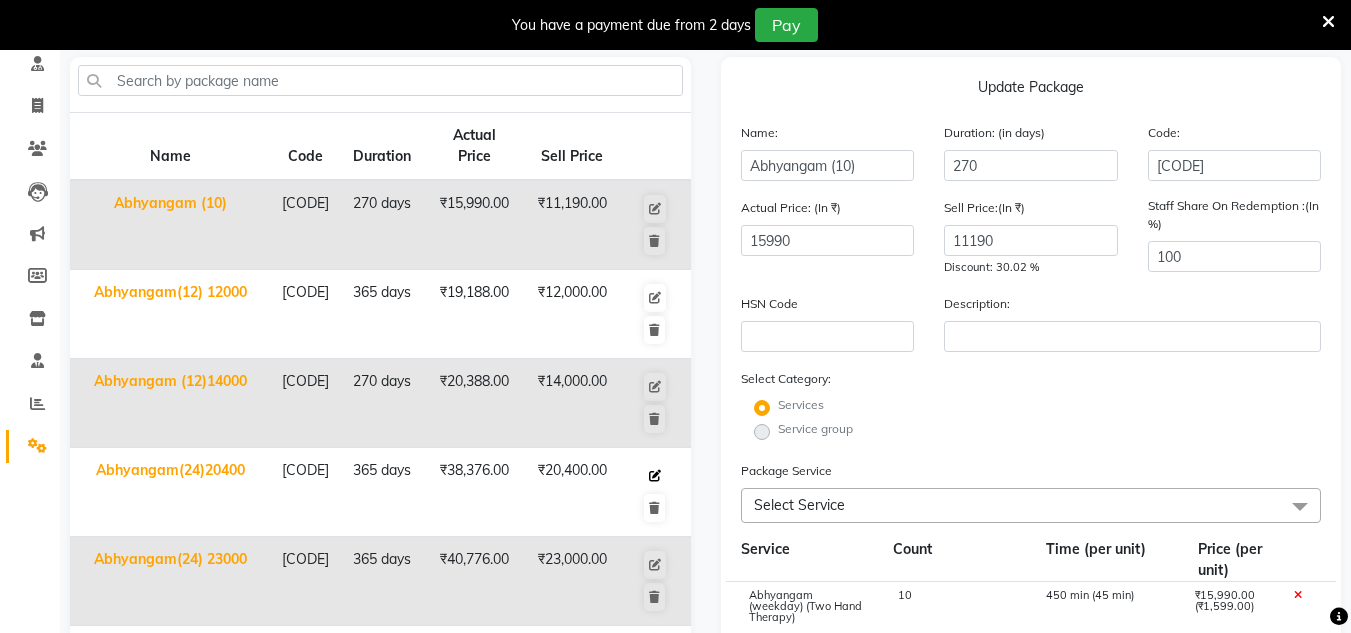 click 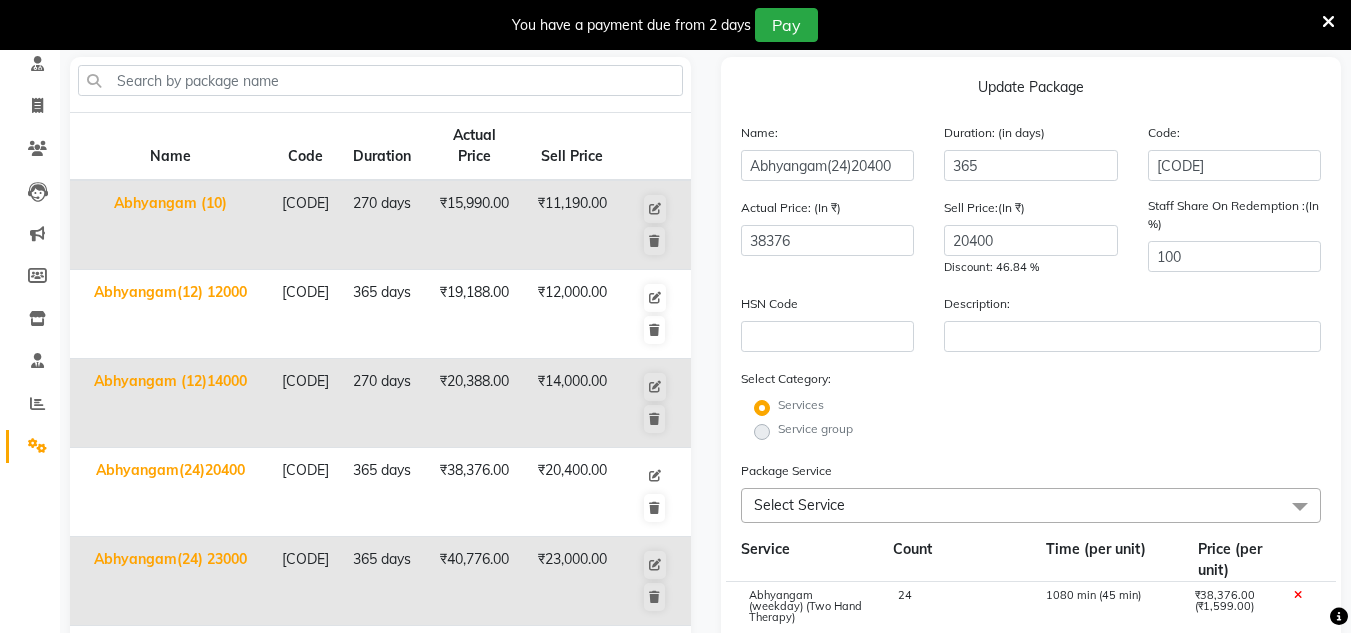 type 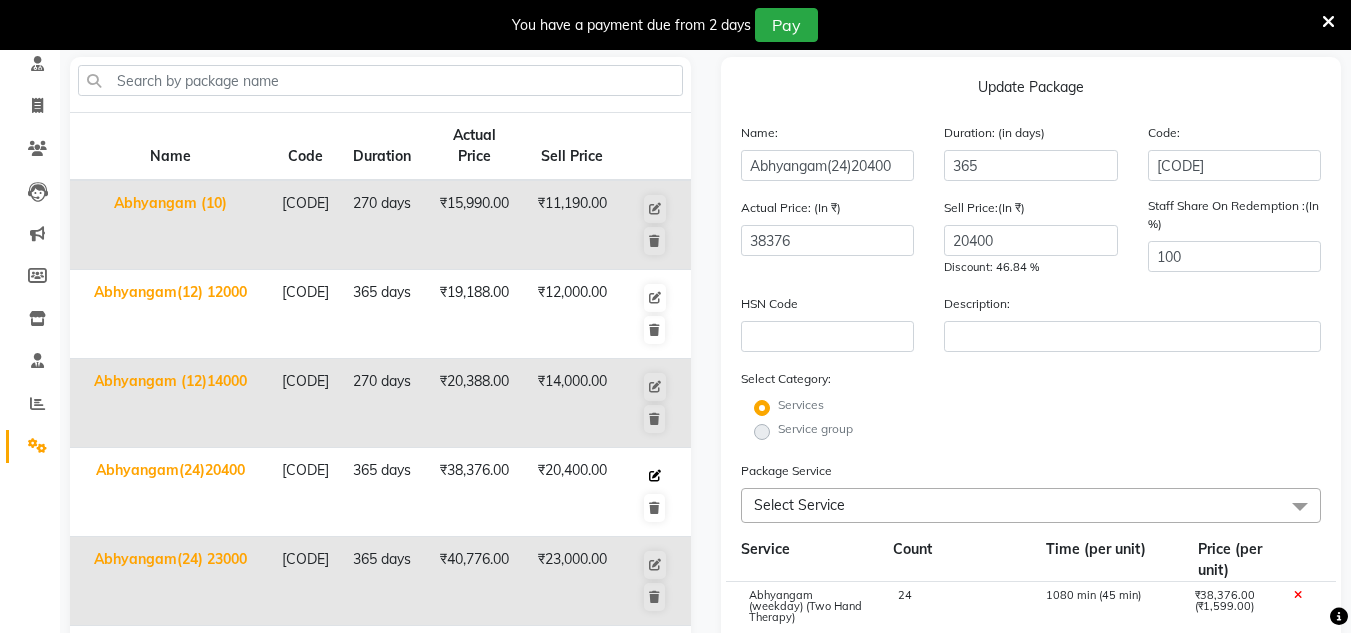 click 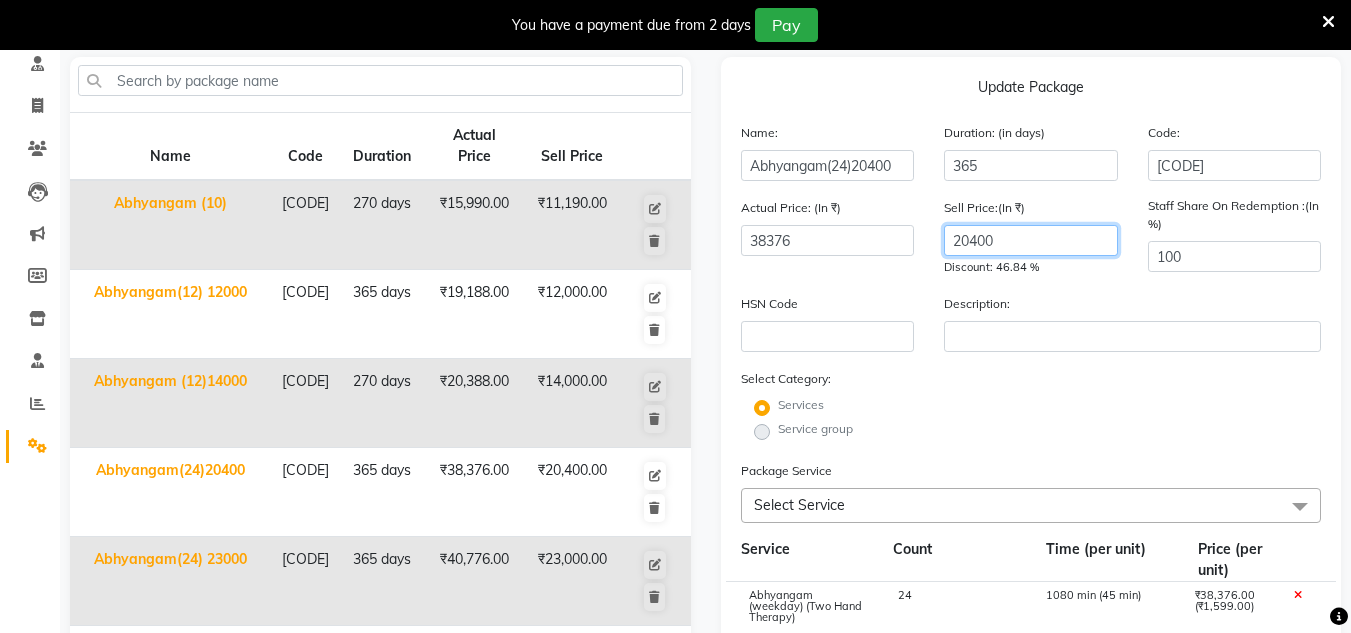 click on "20400" 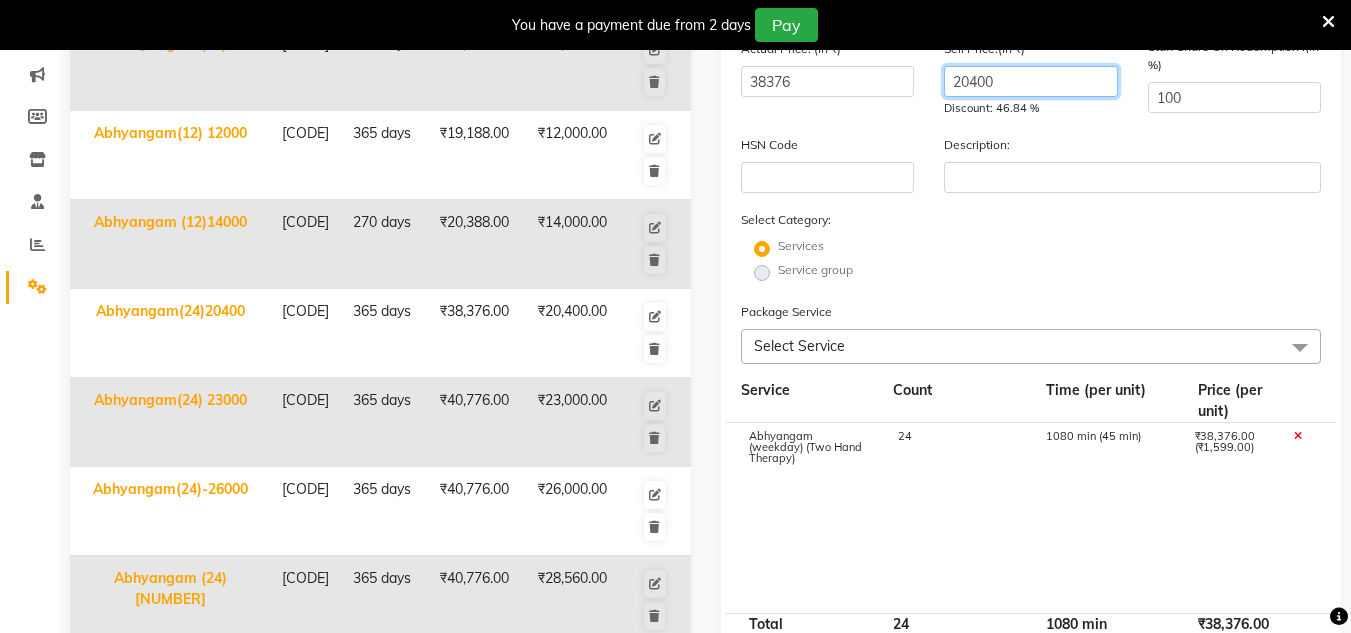 scroll, scrollTop: 0, scrollLeft: 0, axis: both 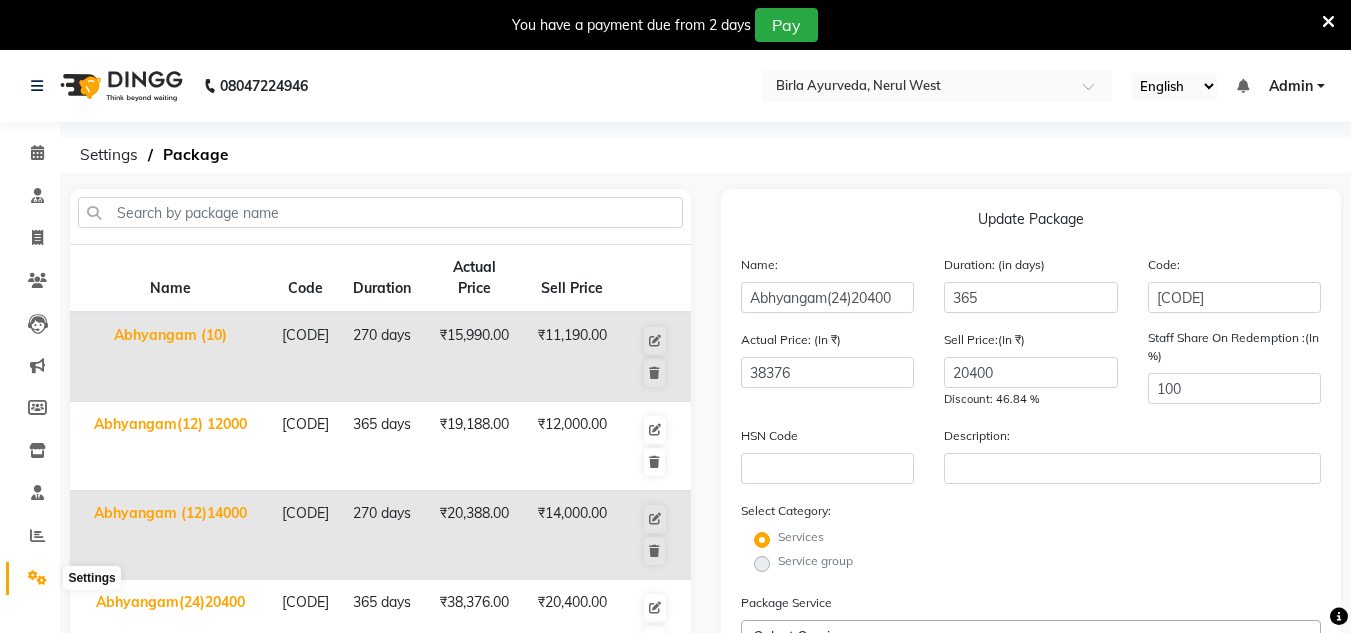 click 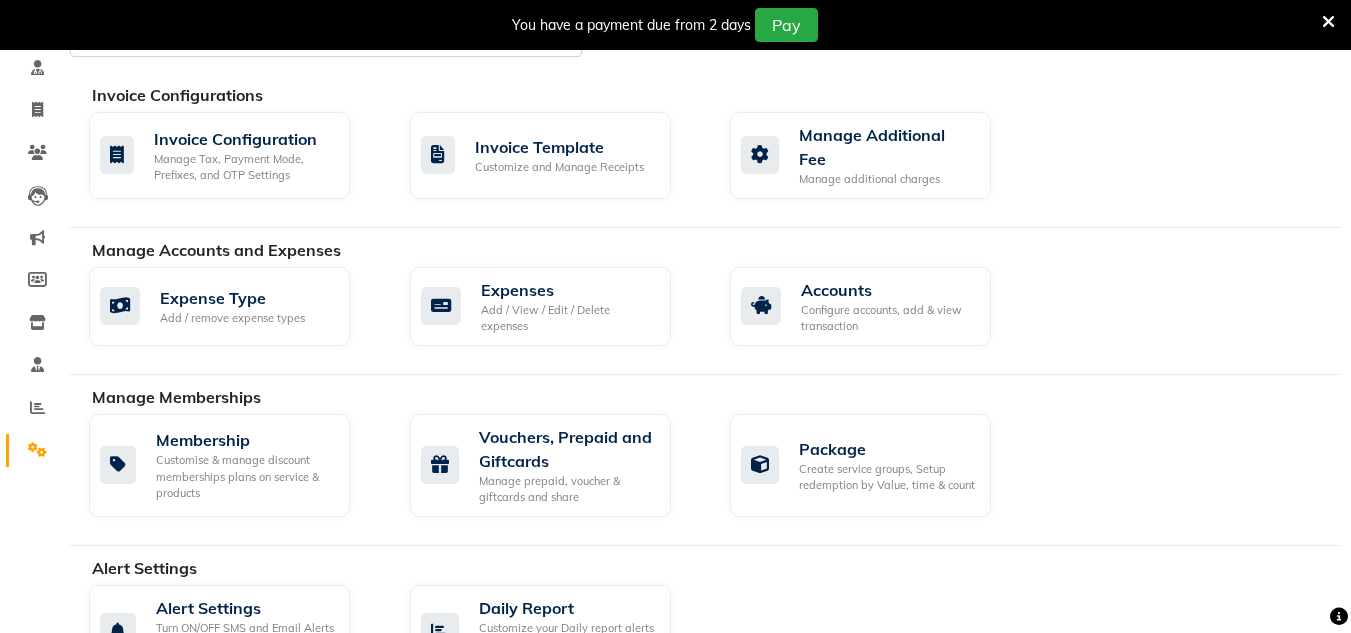 scroll, scrollTop: 126, scrollLeft: 0, axis: vertical 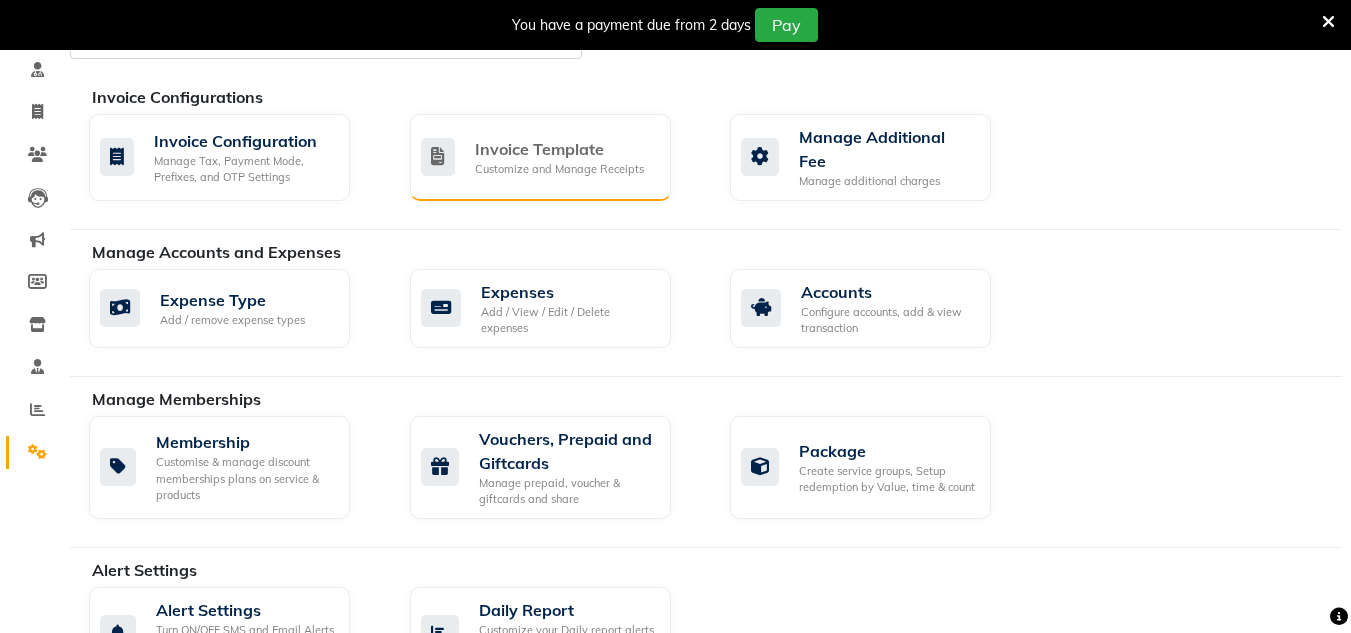click on "Invoice Template Customize and Manage Receipts" 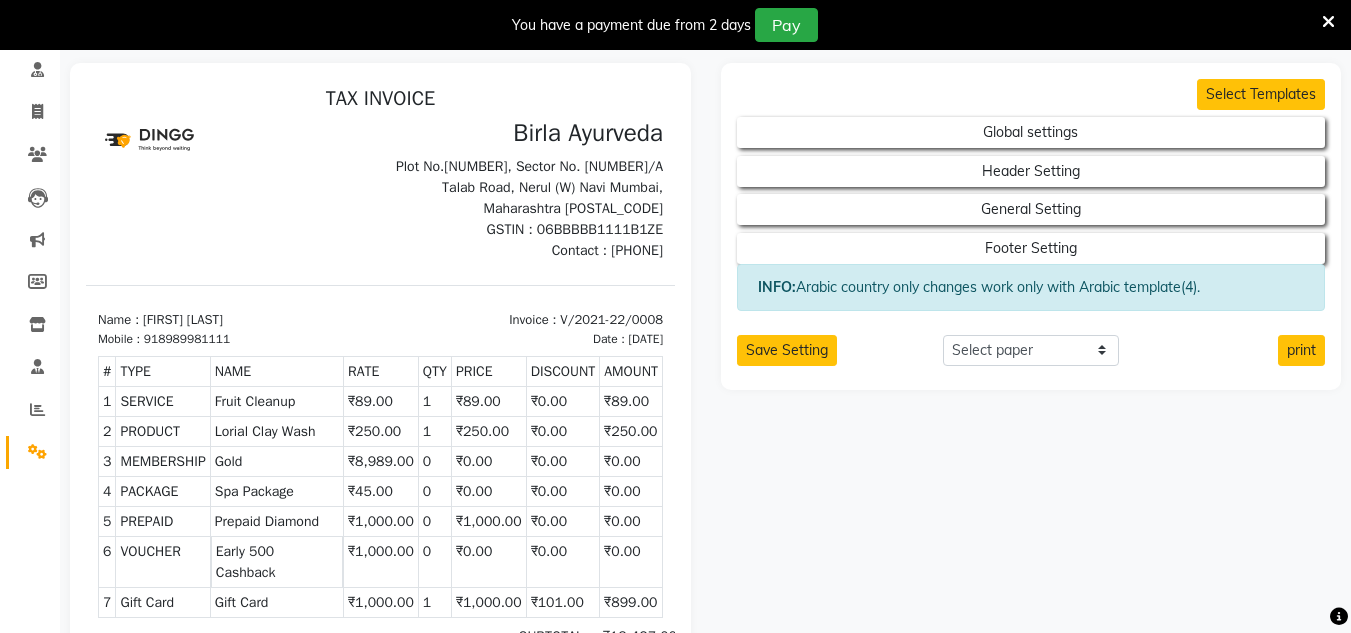 scroll, scrollTop: 31, scrollLeft: 0, axis: vertical 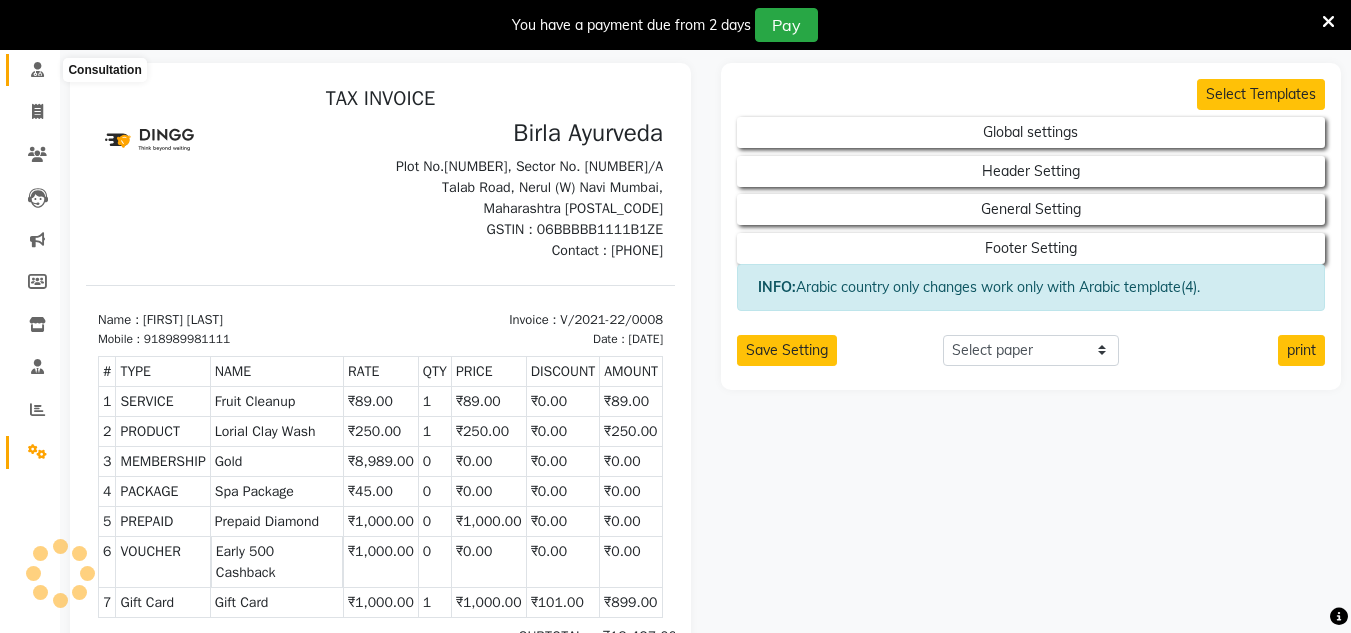 click 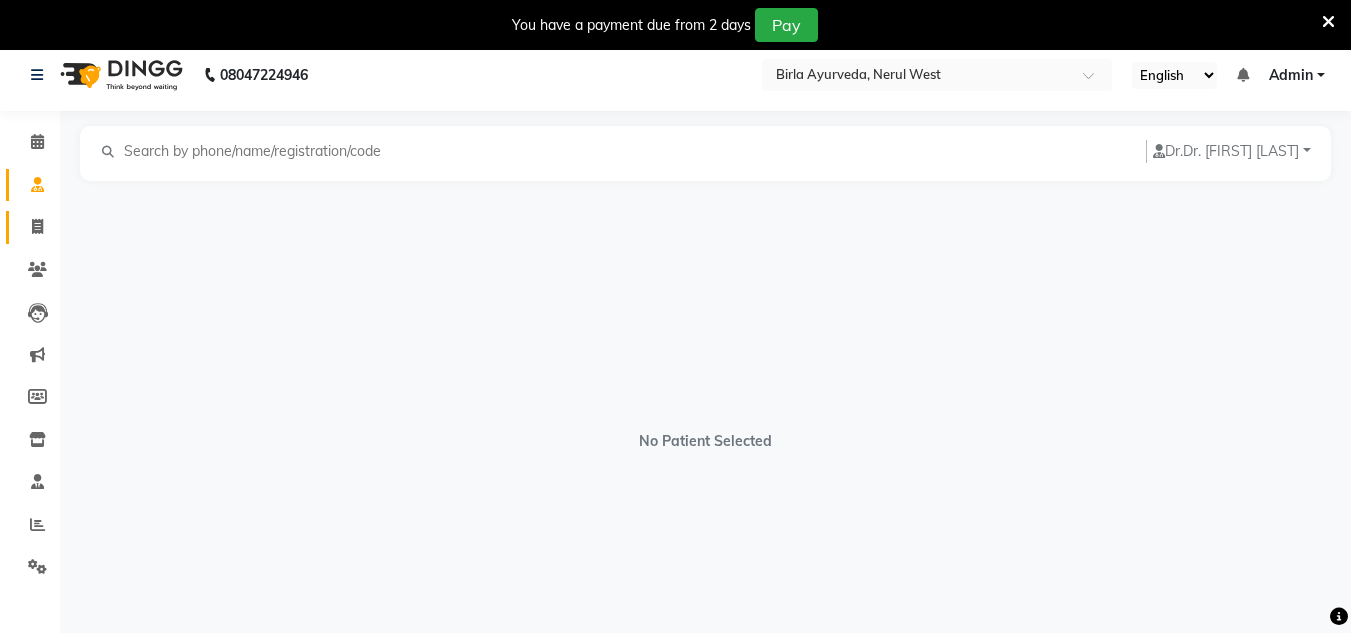 scroll, scrollTop: 0, scrollLeft: 0, axis: both 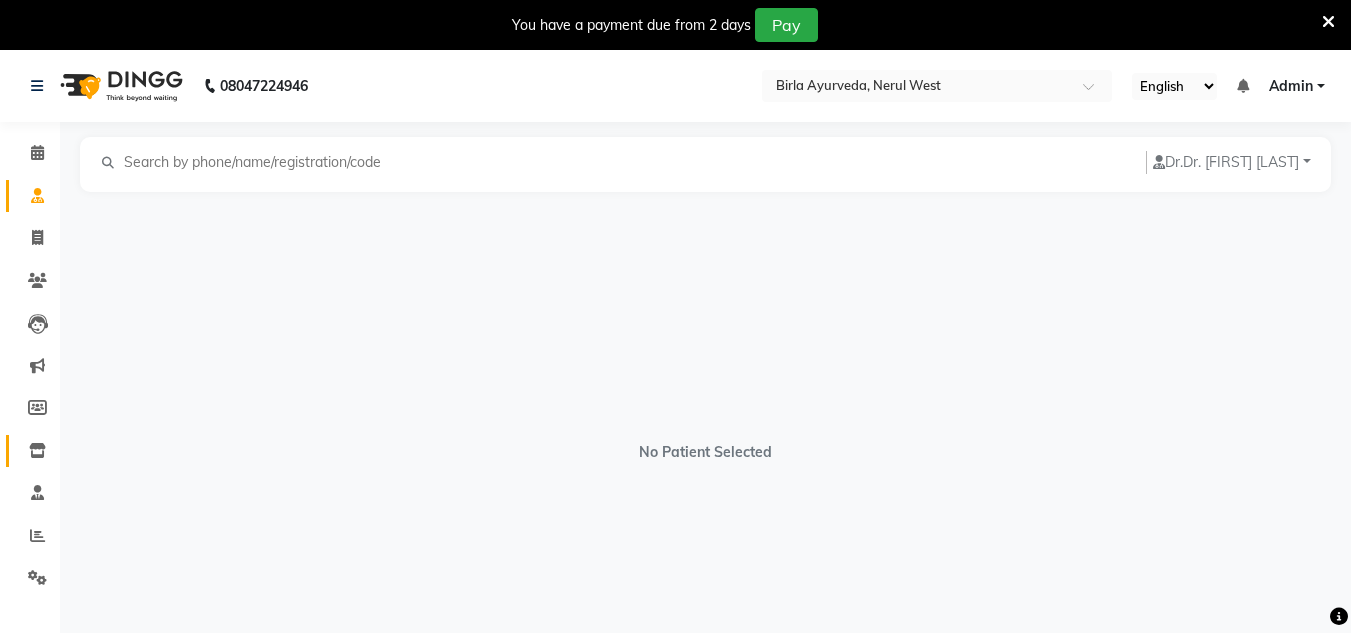click 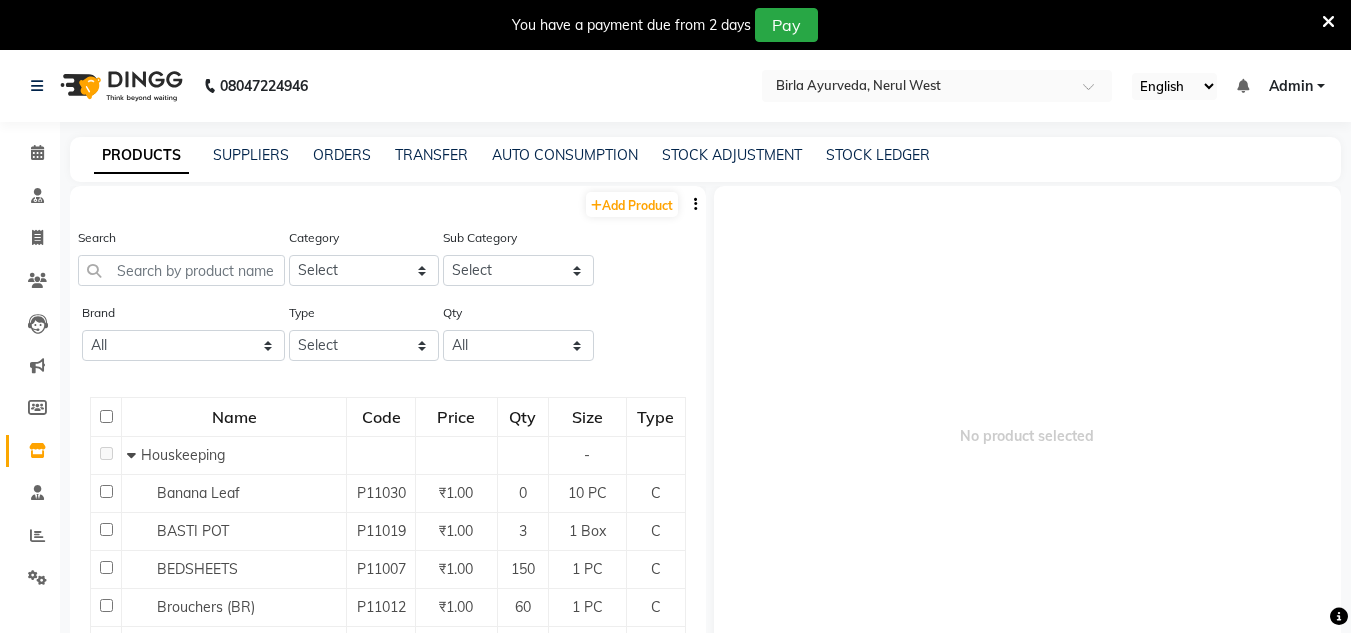 click 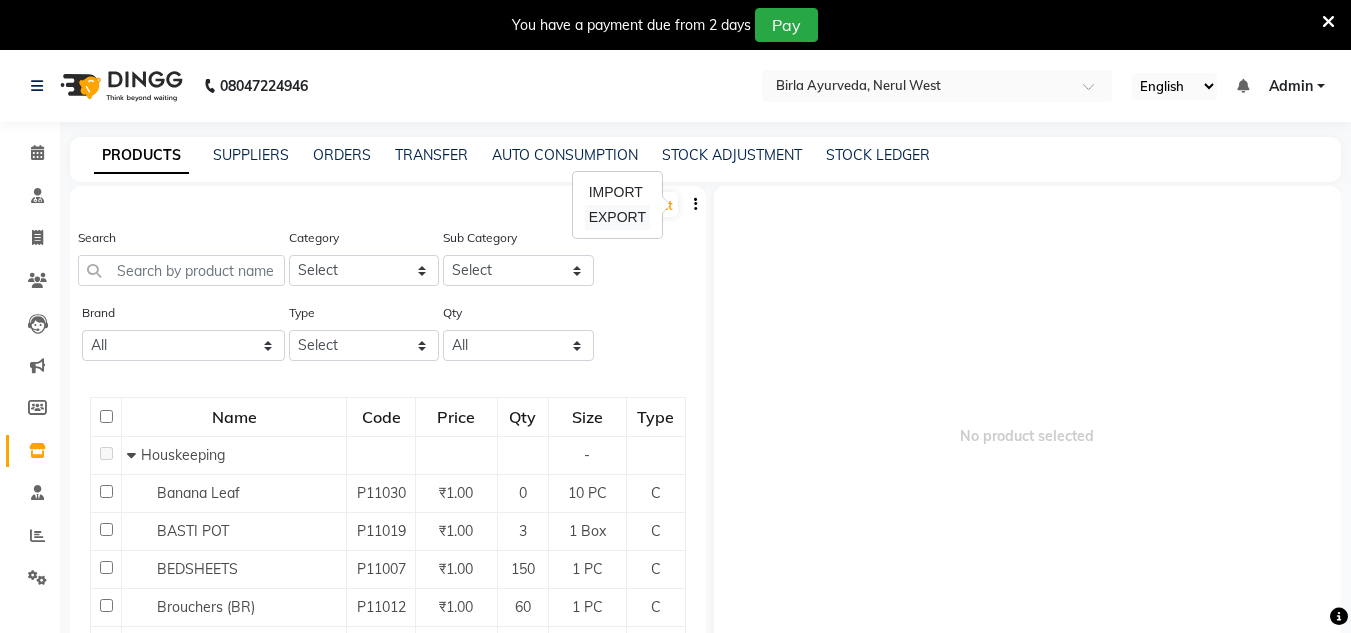 click on "EXPORT" at bounding box center (617, 217) 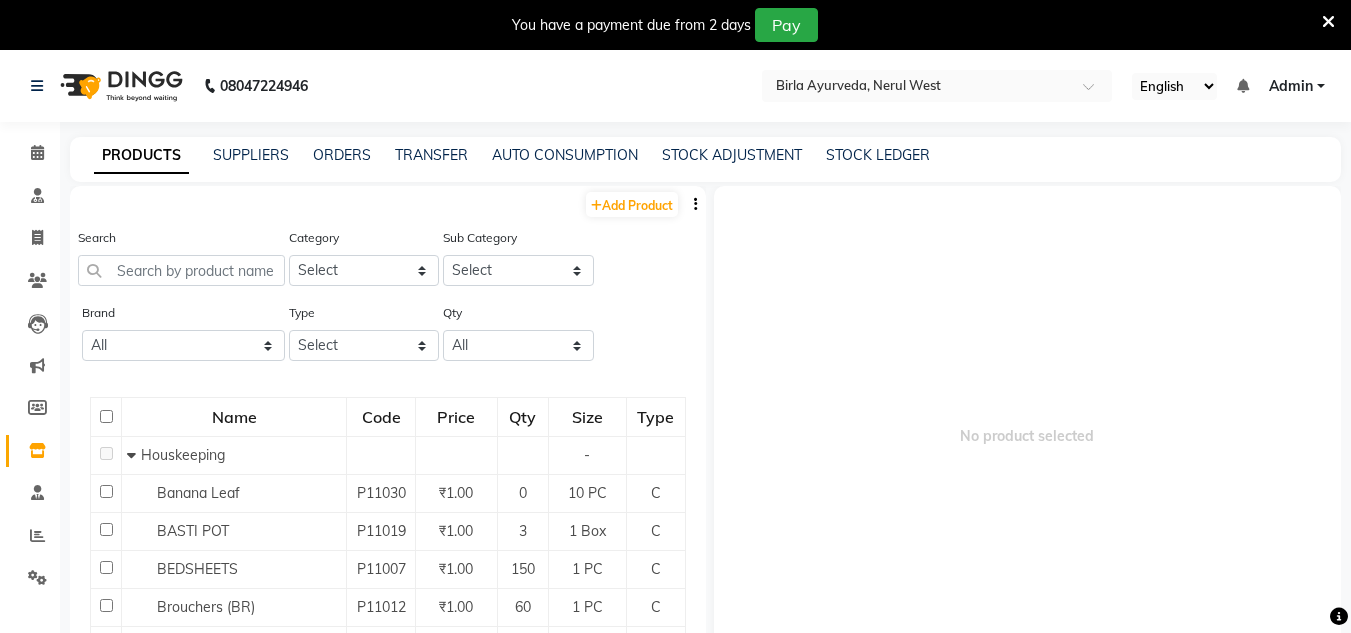 click 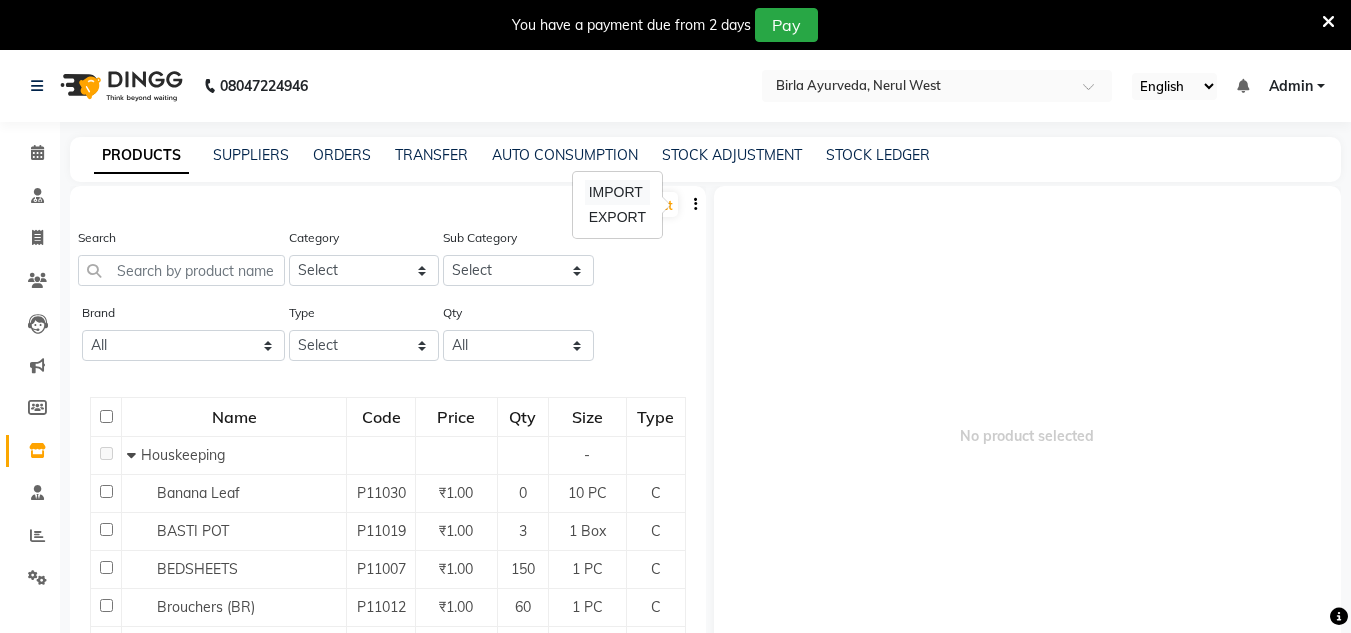 click on "IMPORT" at bounding box center [617, 192] 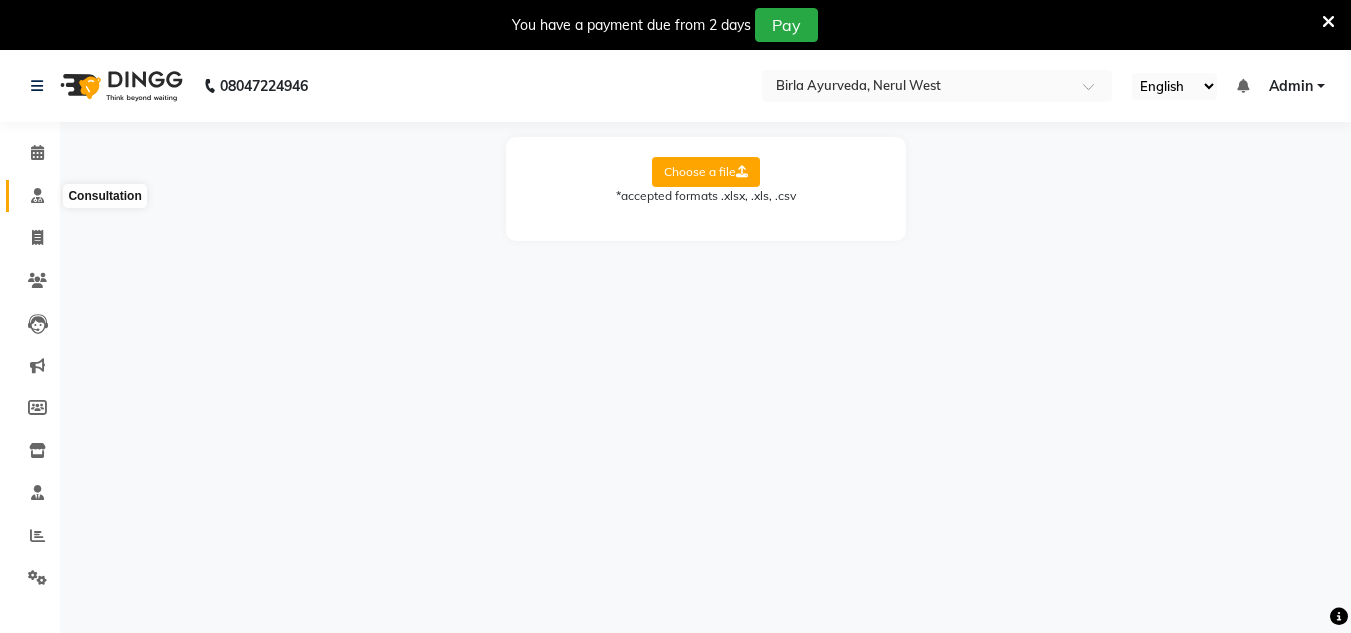 click 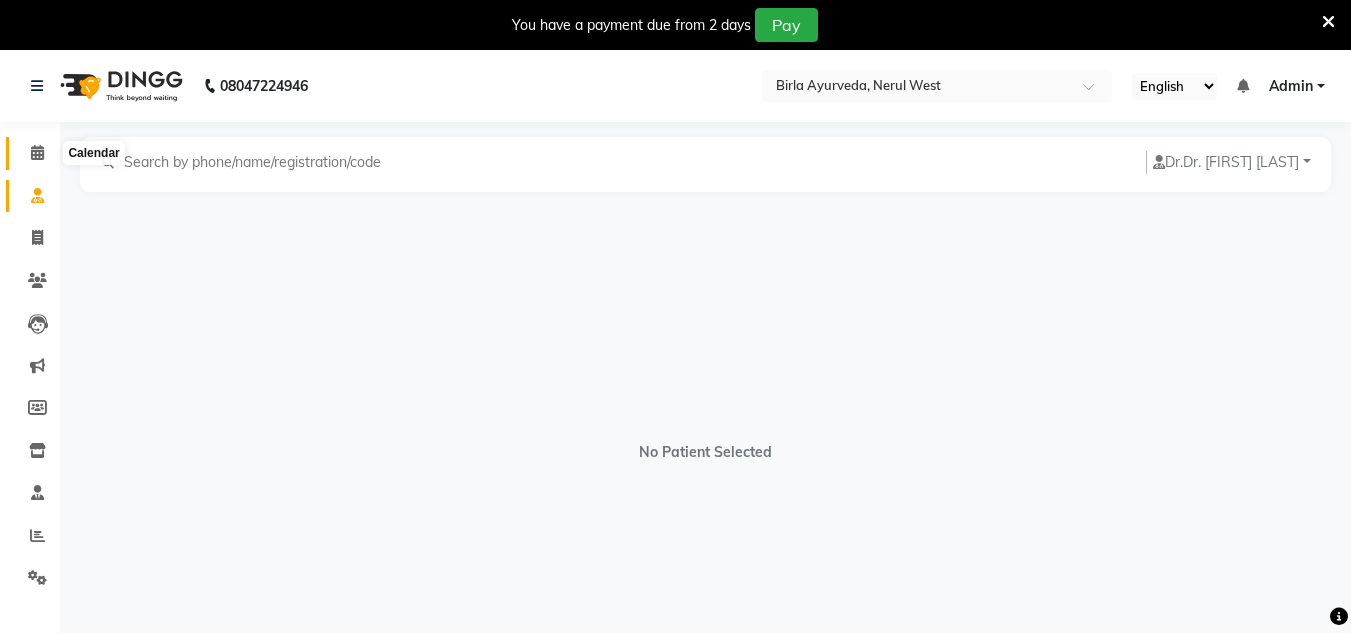 click 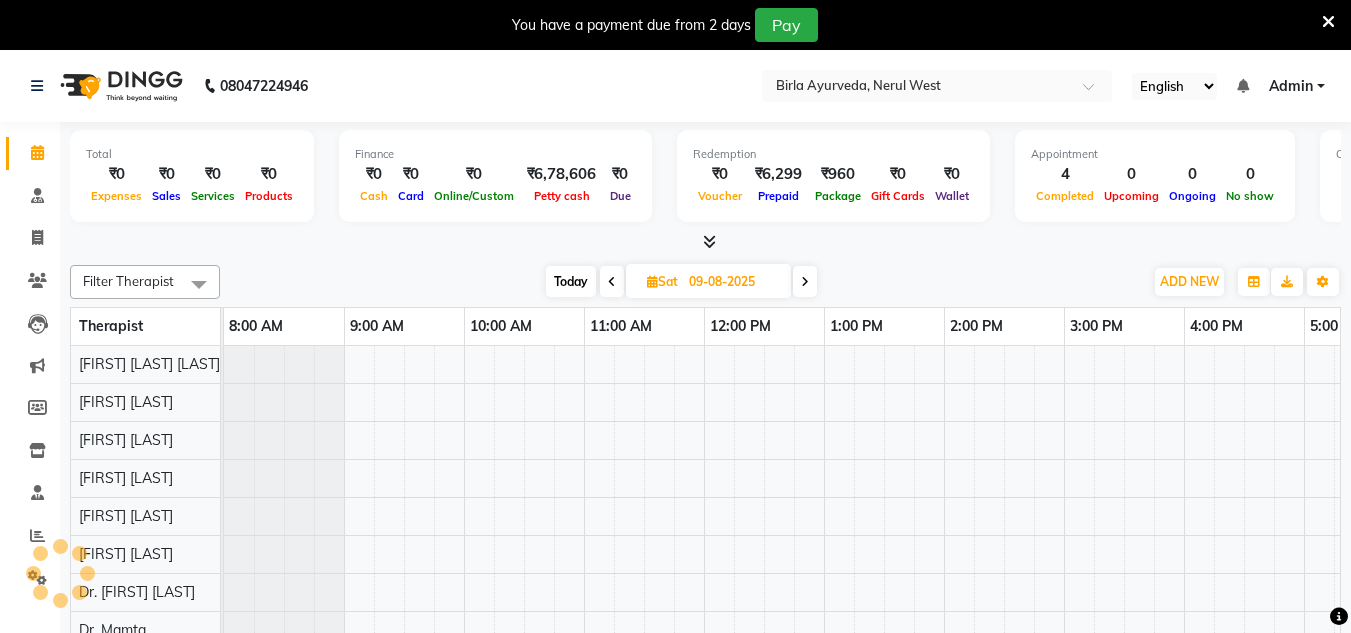scroll, scrollTop: 27, scrollLeft: 0, axis: vertical 